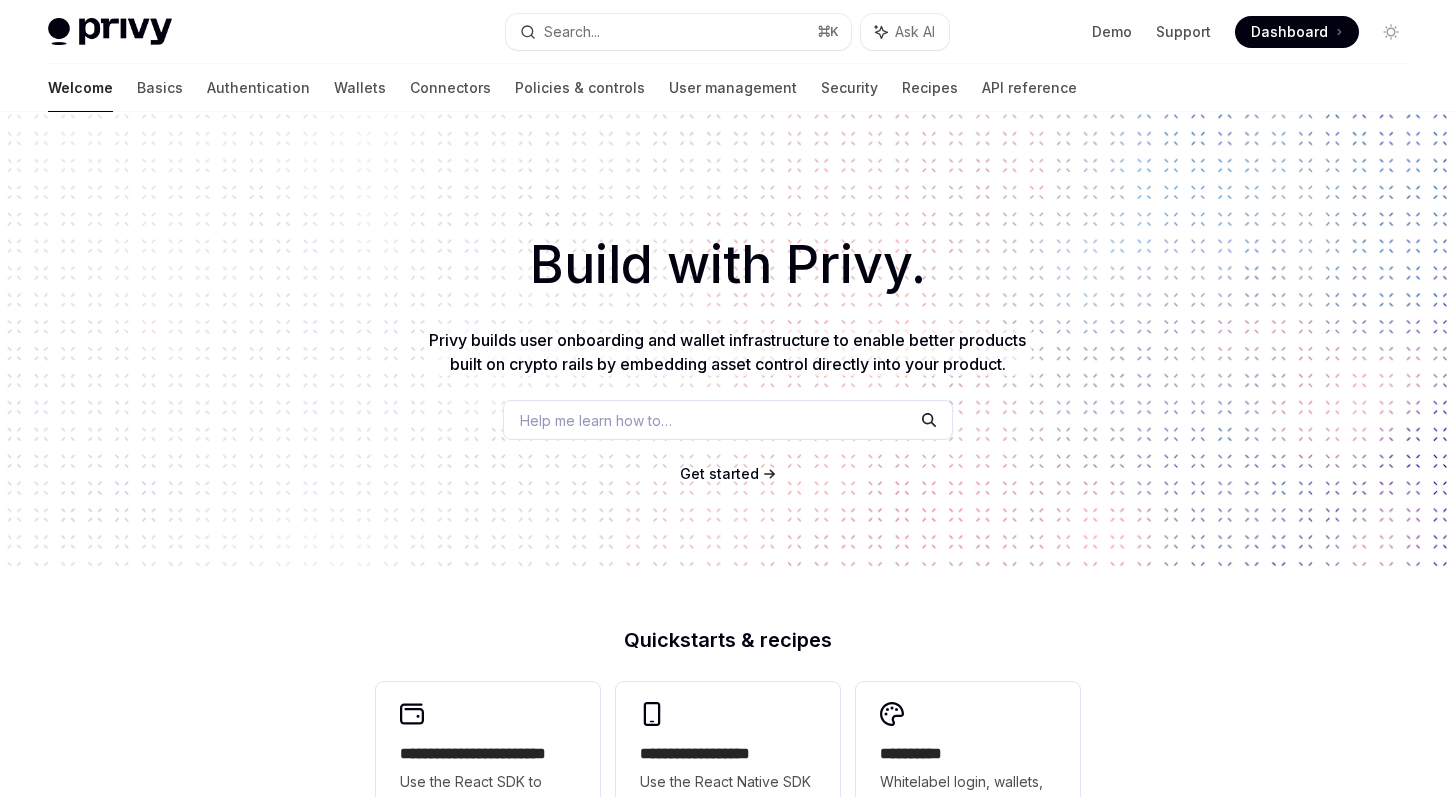 scroll, scrollTop: 0, scrollLeft: 0, axis: both 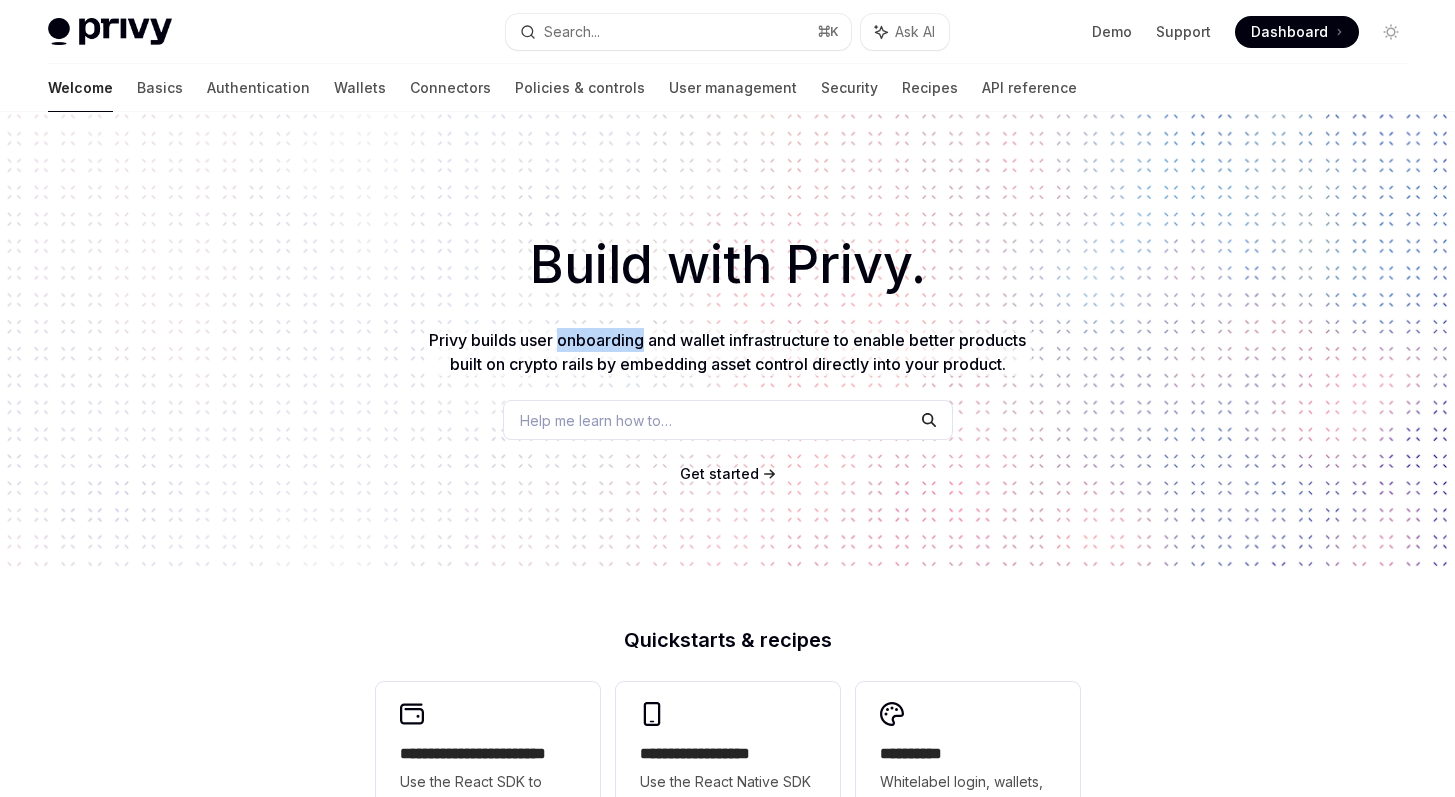 click on "Privy builds user onboarding and wallet infrastructure to enable better products built on crypto
rails by embedding asset control directly into your product." at bounding box center (727, 352) 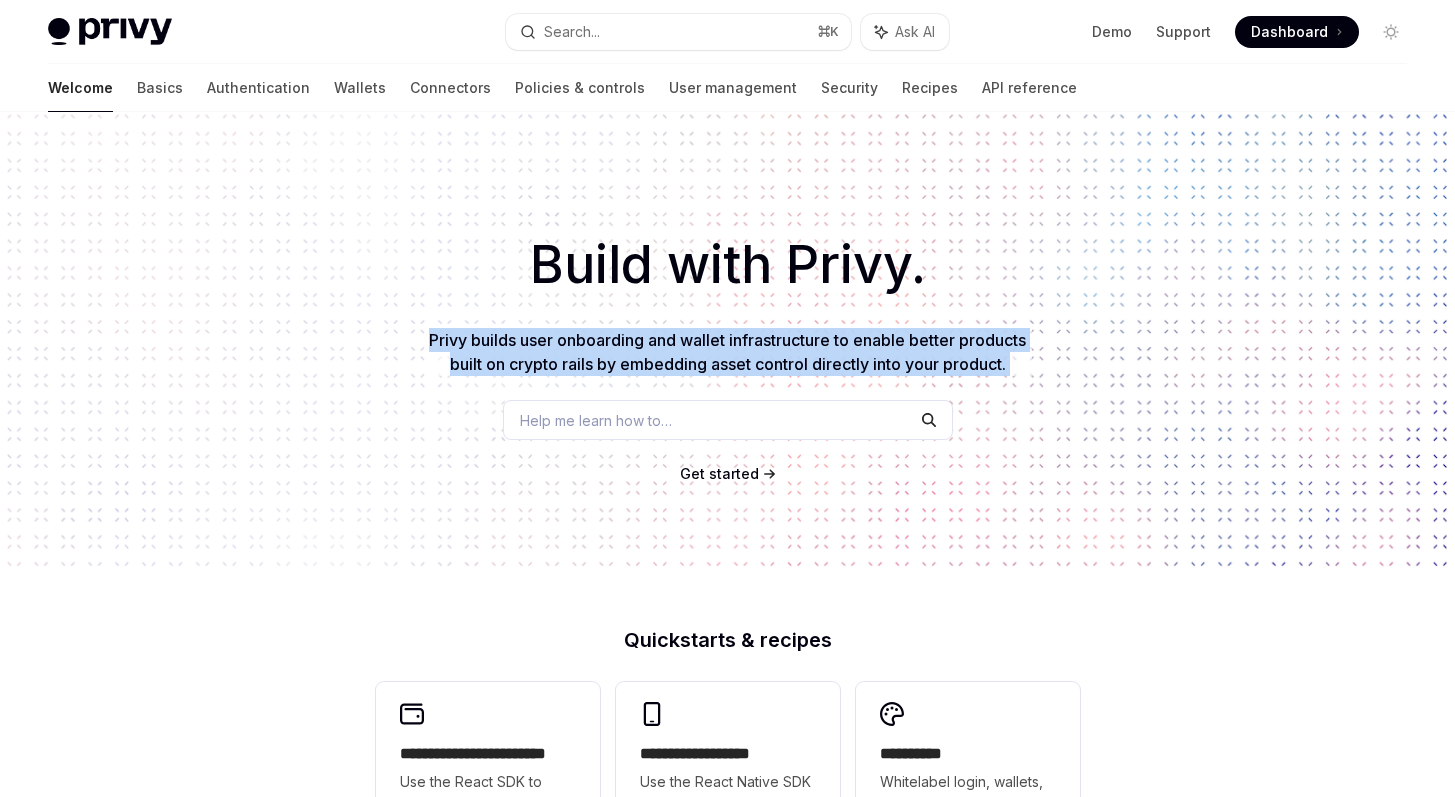 click on "Privy builds user onboarding and wallet infrastructure to enable better products built on crypto
rails by embedding asset control directly into your product." at bounding box center (727, 352) 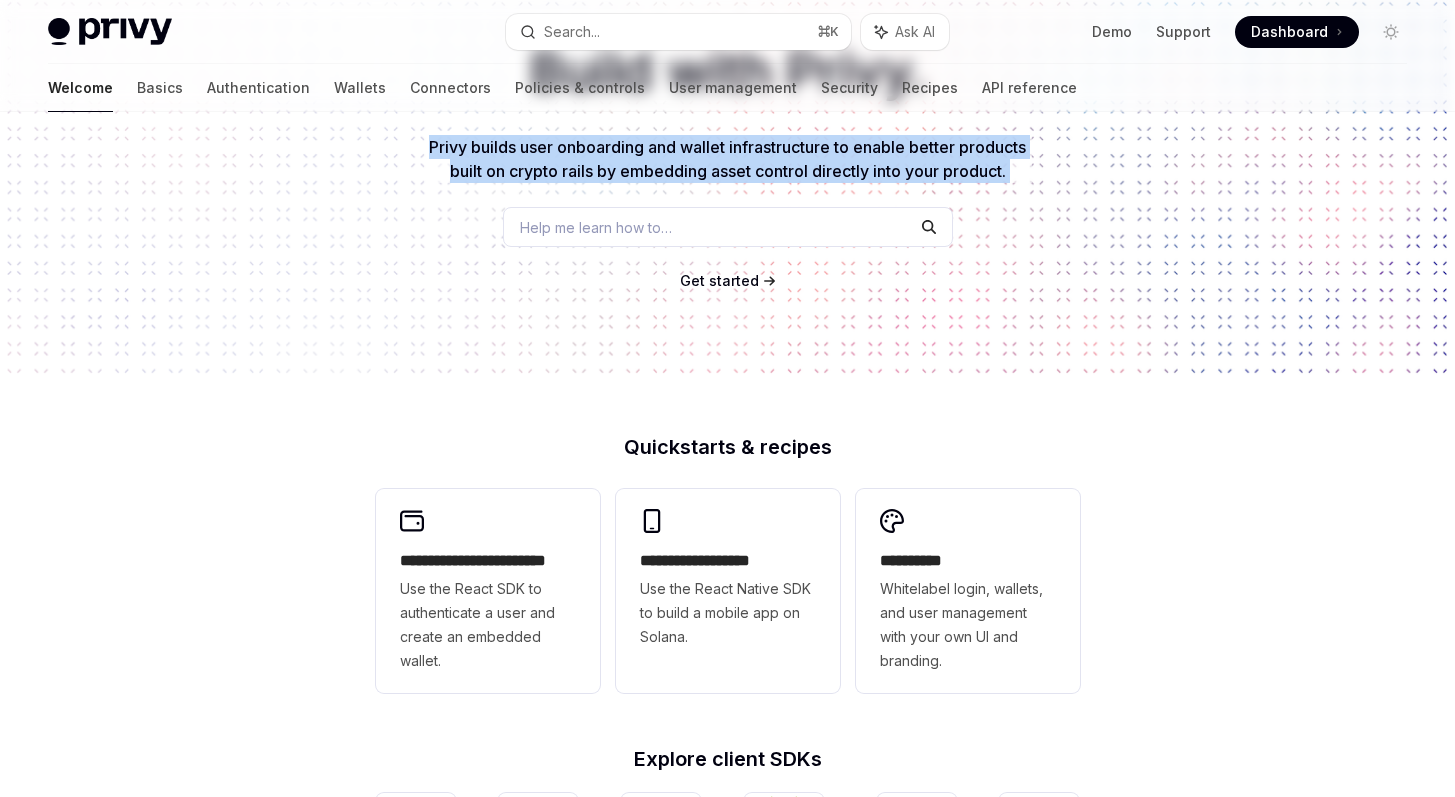 scroll, scrollTop: 0, scrollLeft: 0, axis: both 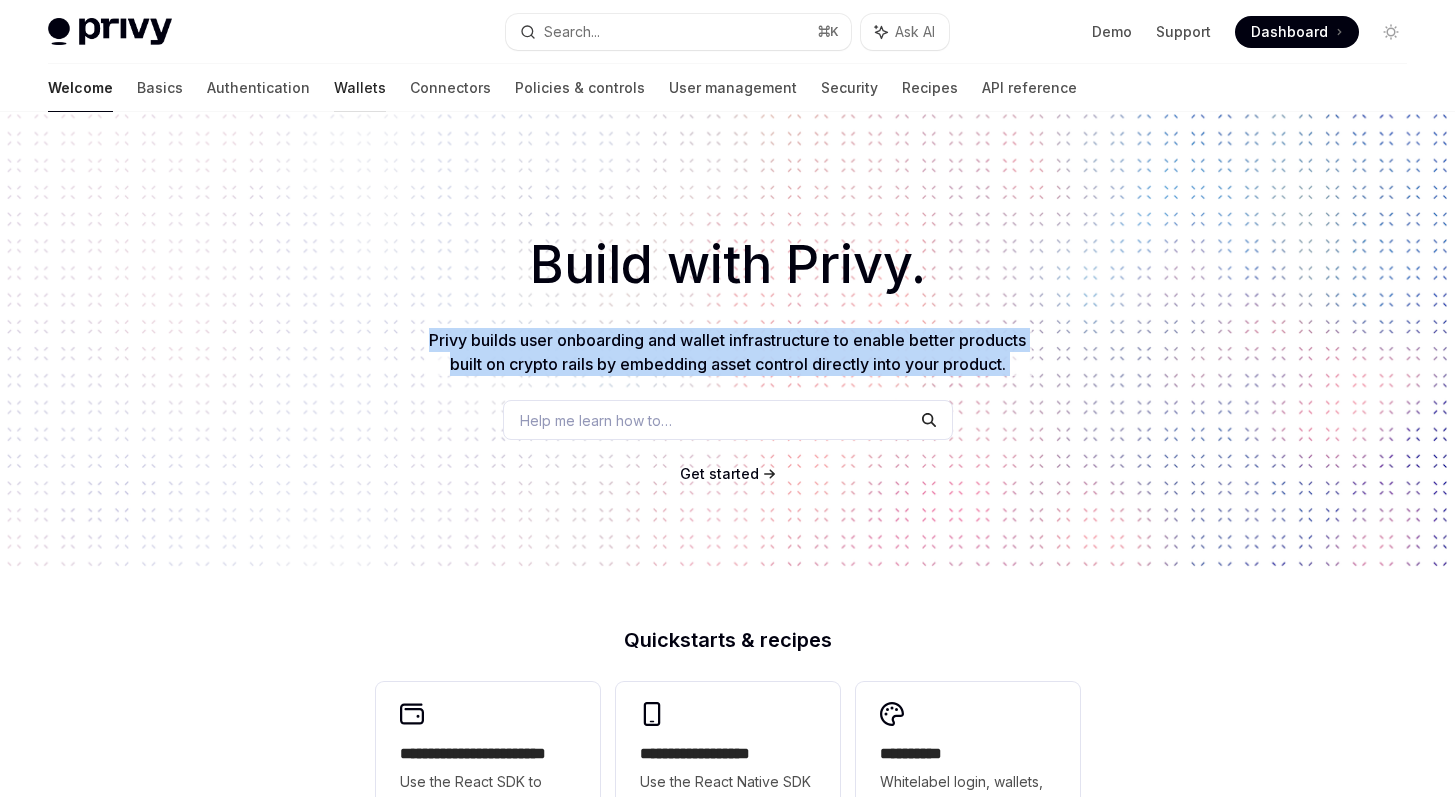 click on "Wallets" at bounding box center (360, 88) 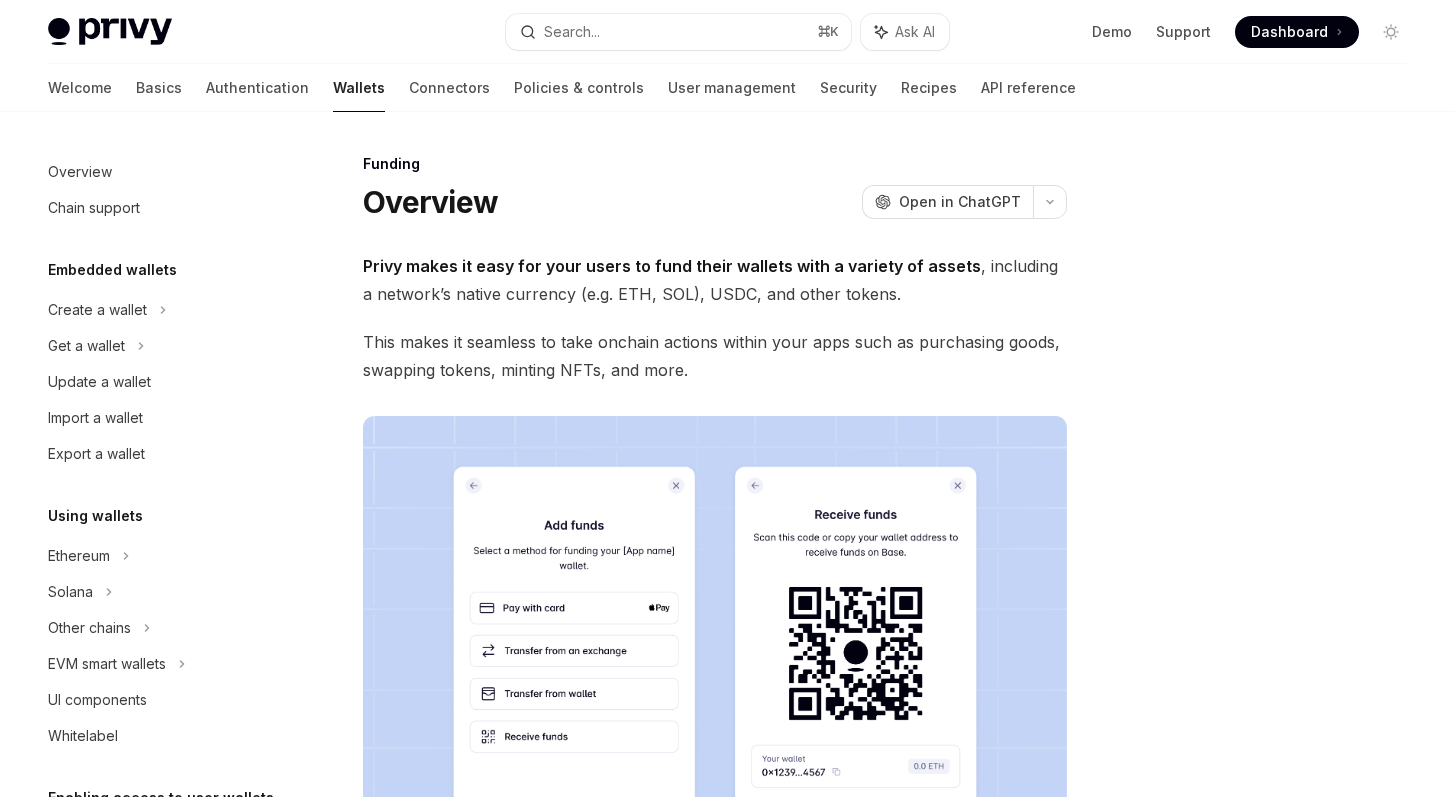 scroll, scrollTop: 0, scrollLeft: 0, axis: both 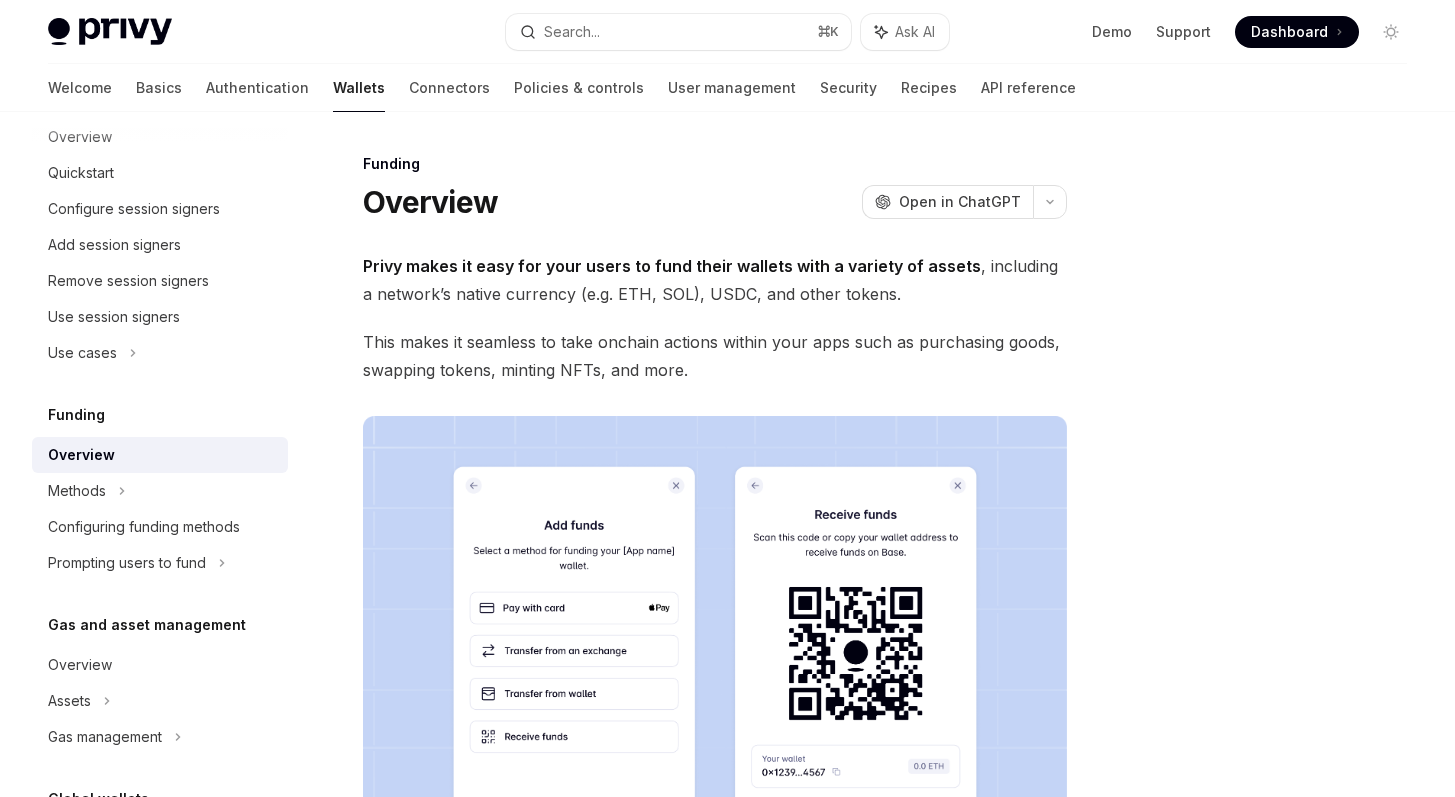 click on "Privy makes it easy for your users to fund their wallets with a variety of assets , including a network’s native currency (e.g. ETH, SOL), USDC, and other tokens." at bounding box center [715, 280] 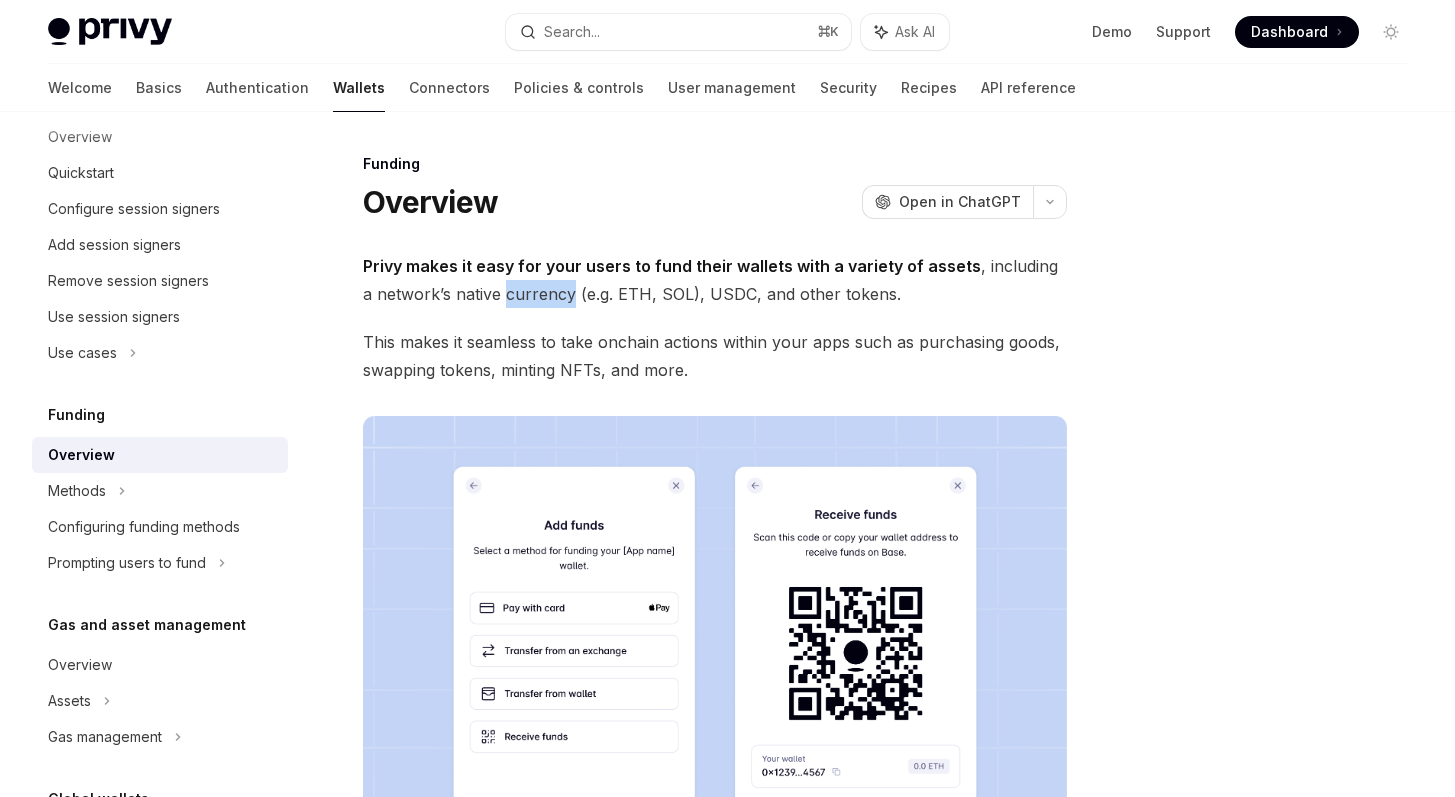 click on "Privy makes it easy for your users to fund their wallets with a variety of assets , including a network’s native currency (e.g. ETH, SOL), USDC, and other tokens." at bounding box center [715, 280] 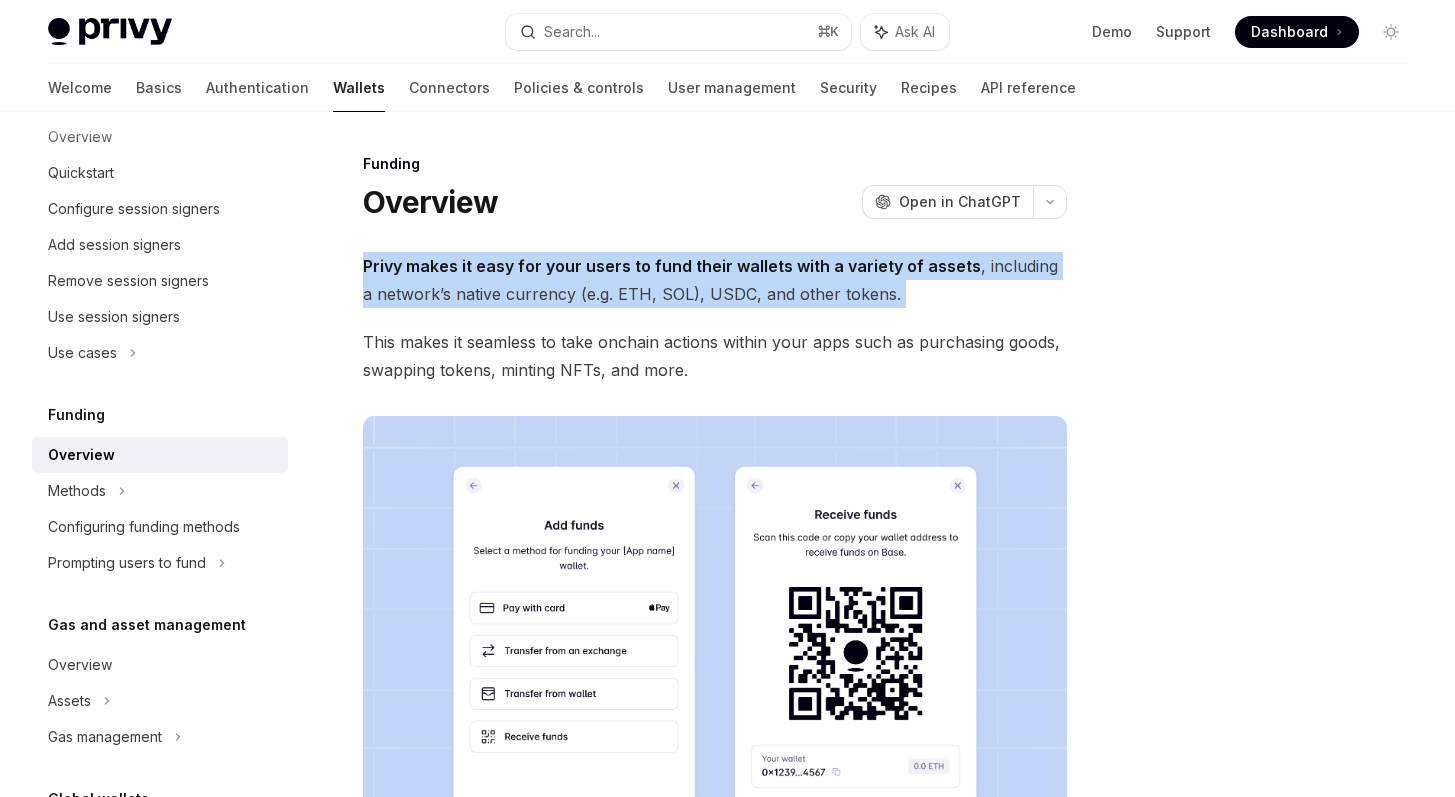 click on "Privy makes it easy for your users to fund their wallets with a variety of assets , including a network’s native currency (e.g. ETH, SOL), USDC, and other tokens." at bounding box center (715, 280) 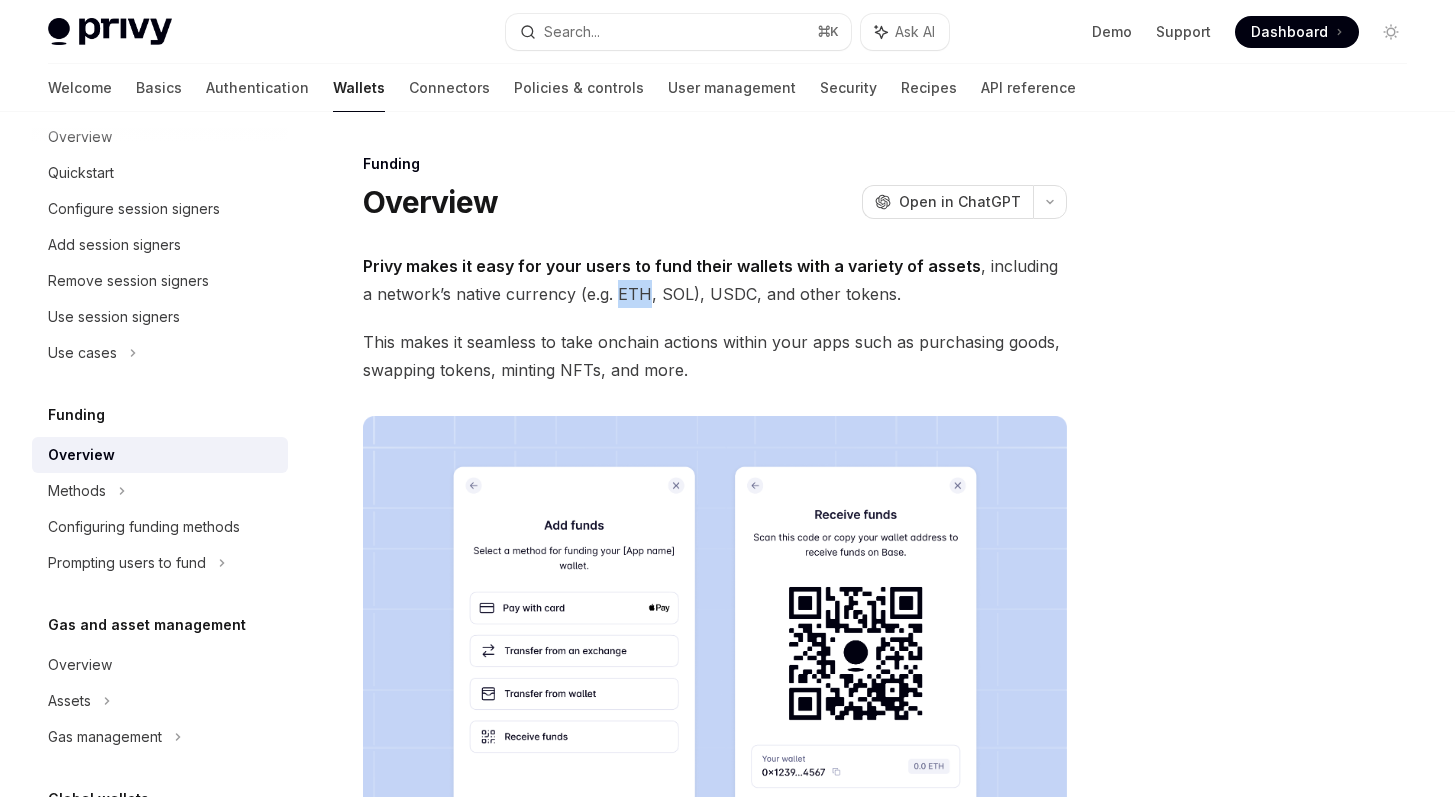 click on "Privy makes it easy for your users to fund their wallets with a variety of assets , including a network’s native currency (e.g. ETH, SOL), USDC, and other tokens." at bounding box center [715, 280] 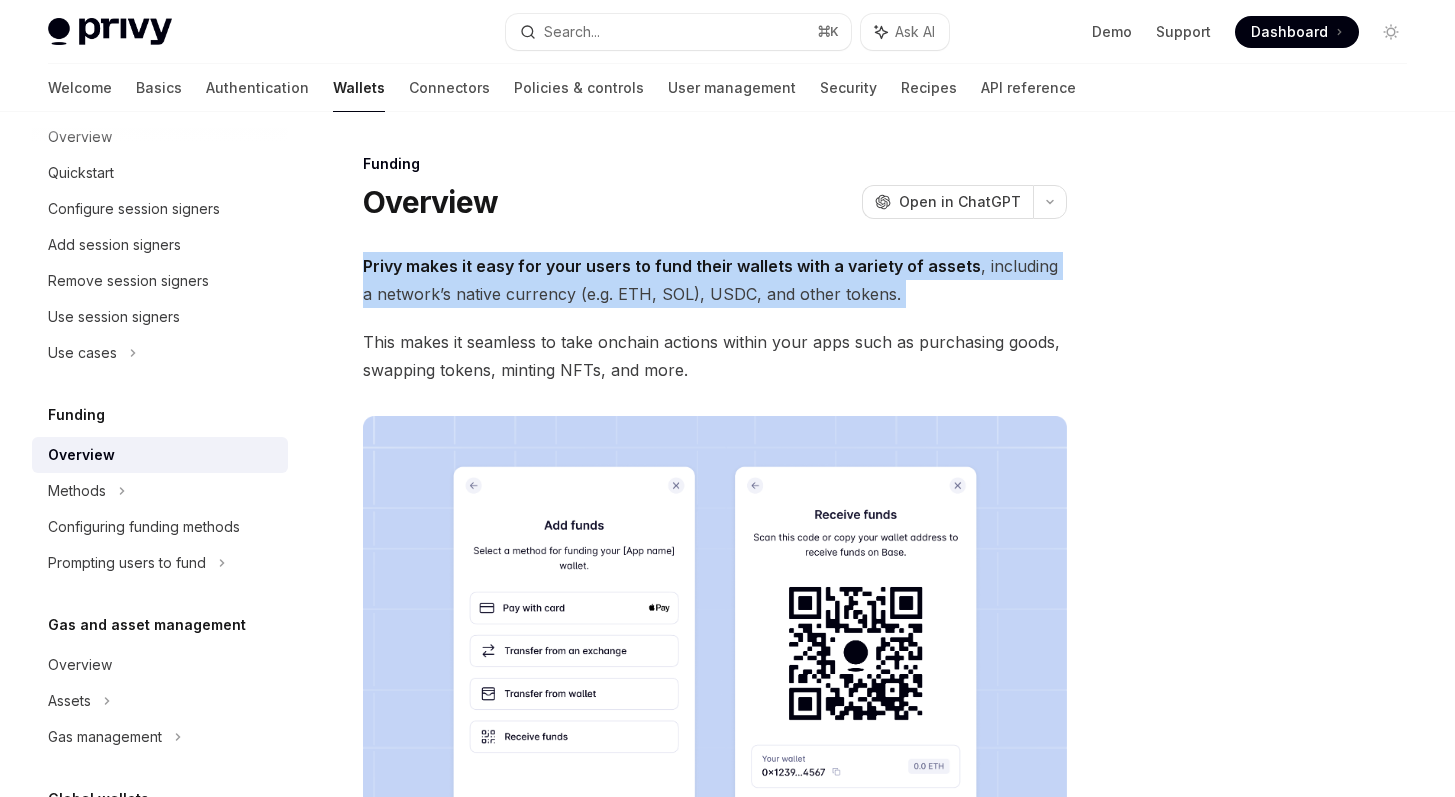 click on "Privy makes it easy for your users to fund their wallets with a variety of assets , including a network’s native currency (e.g. ETH, SOL), USDC, and other tokens." at bounding box center [715, 280] 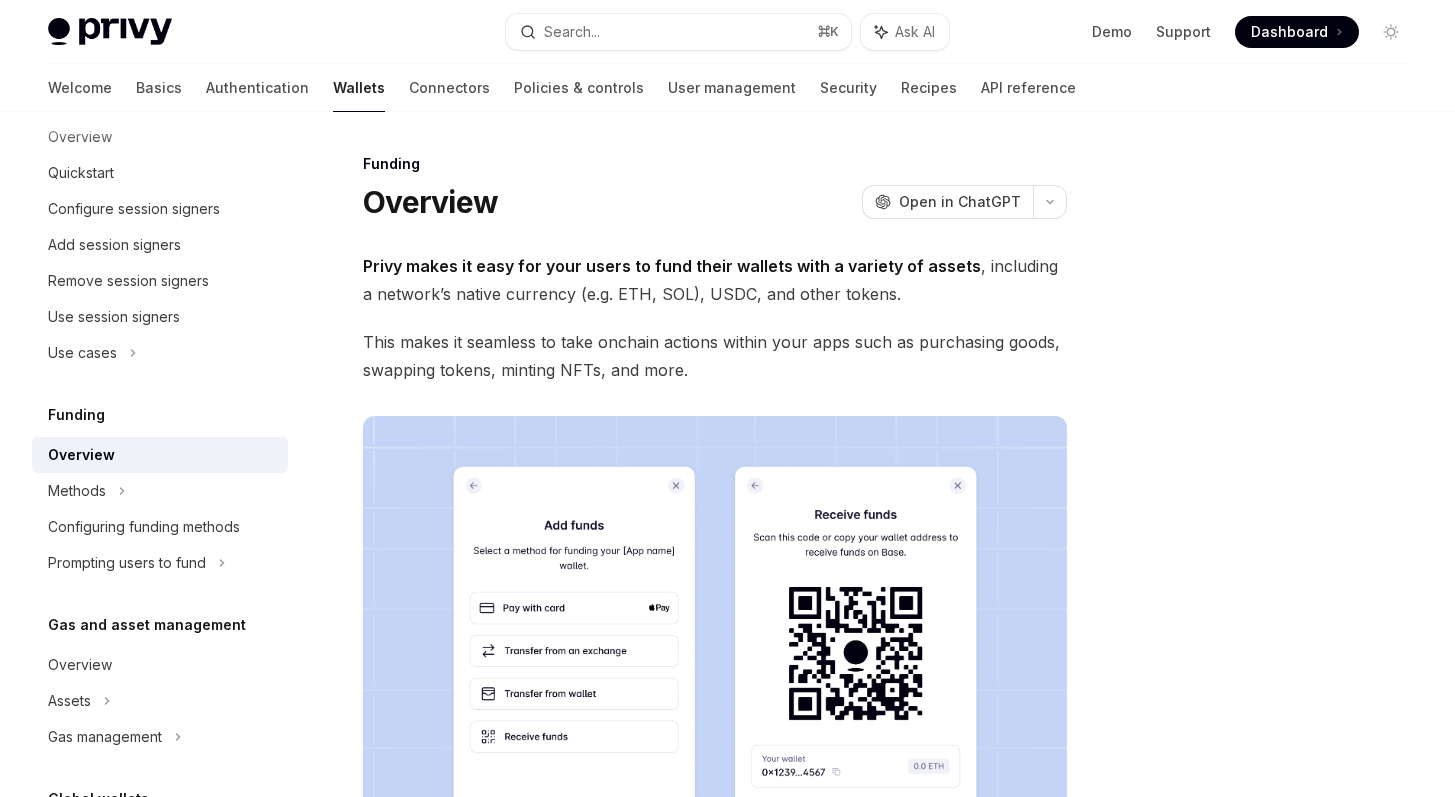 click on "This makes it seamless to take onchain actions within your apps such as purchasing goods, swapping tokens, minting NFTs, and more." at bounding box center (715, 356) 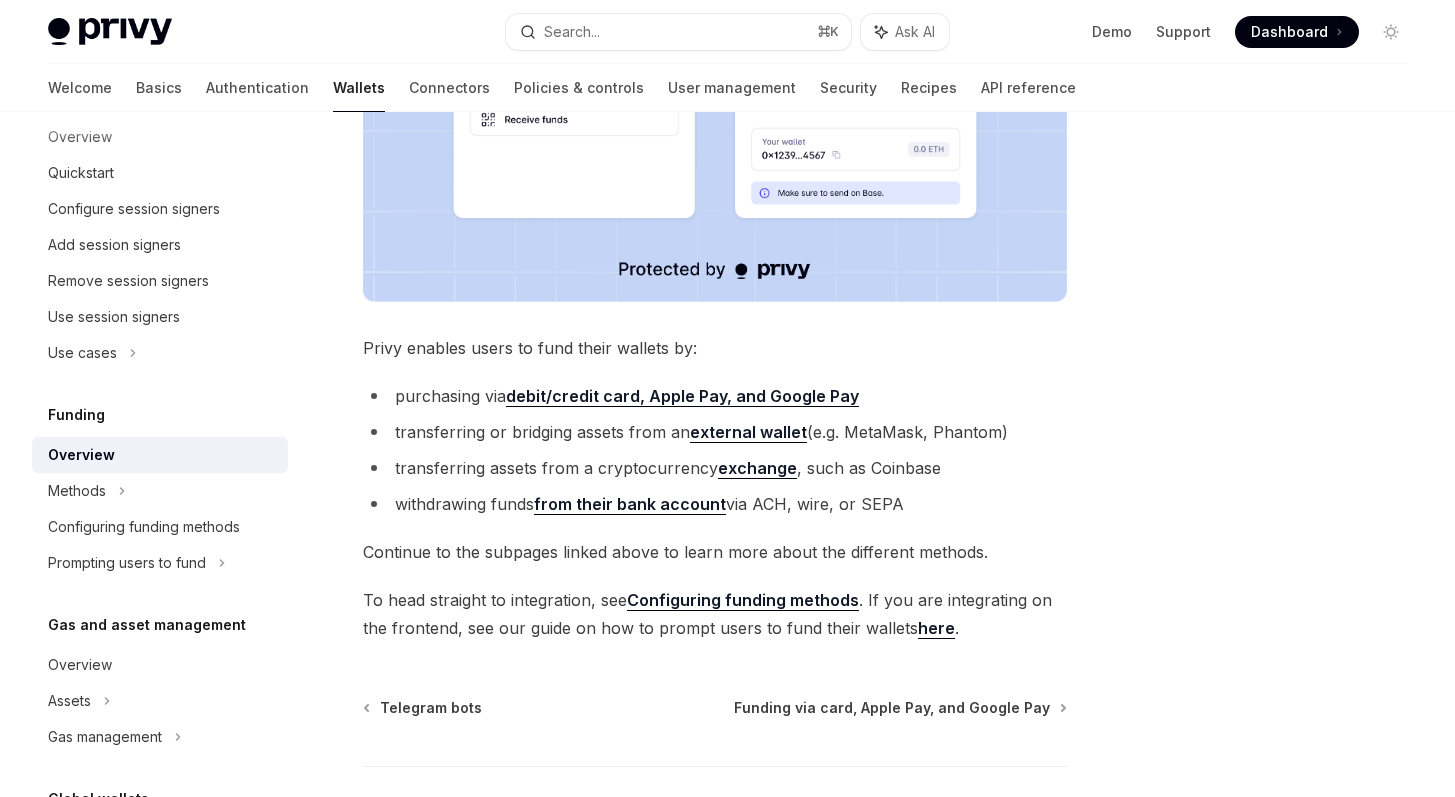 scroll, scrollTop: 619, scrollLeft: 0, axis: vertical 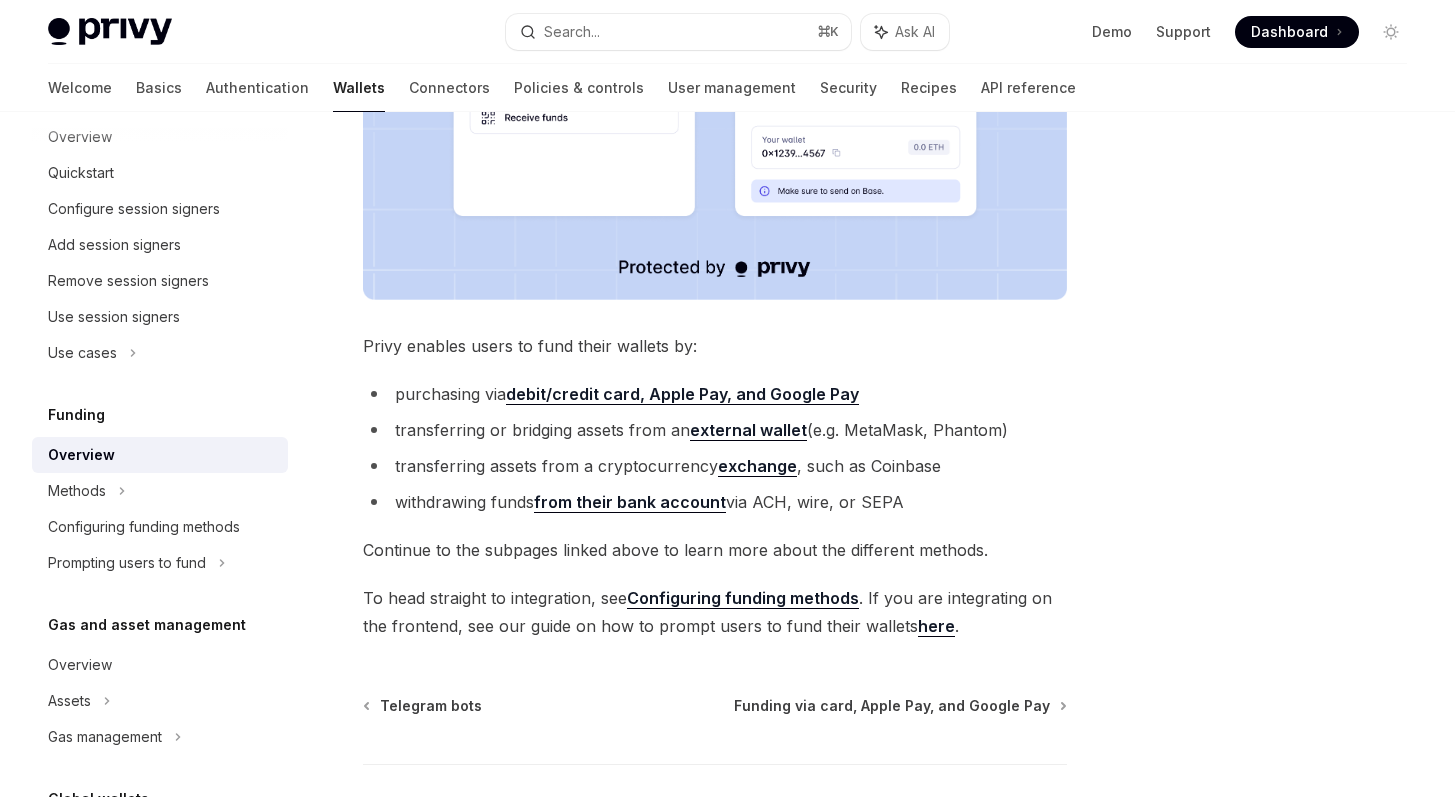click on "transferring or bridging assets from an  external wallet  (e.g. MetaMask, Phantom)" at bounding box center (715, 430) 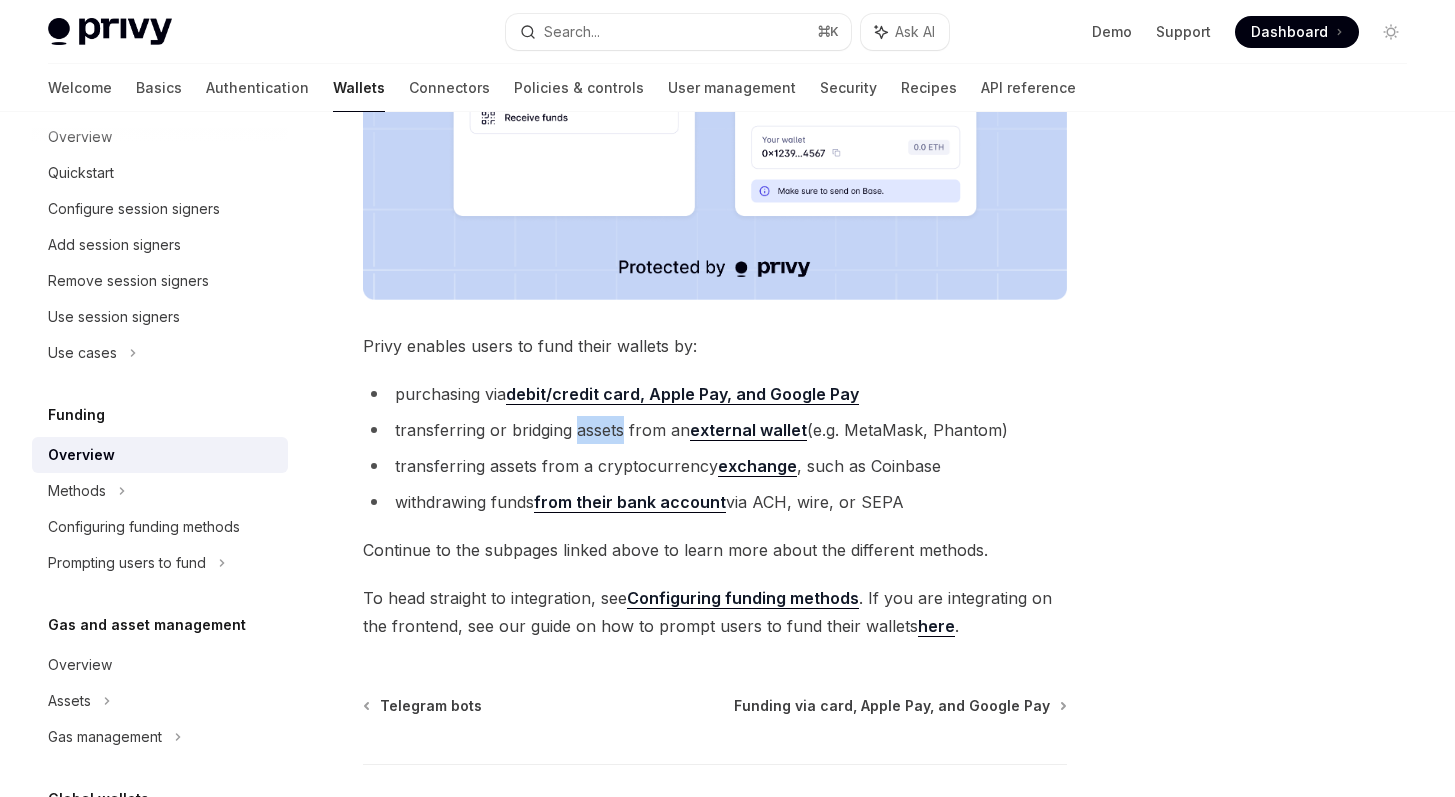 click on "transferring or bridging assets from an  external wallet  (e.g. MetaMask, Phantom)" at bounding box center (715, 430) 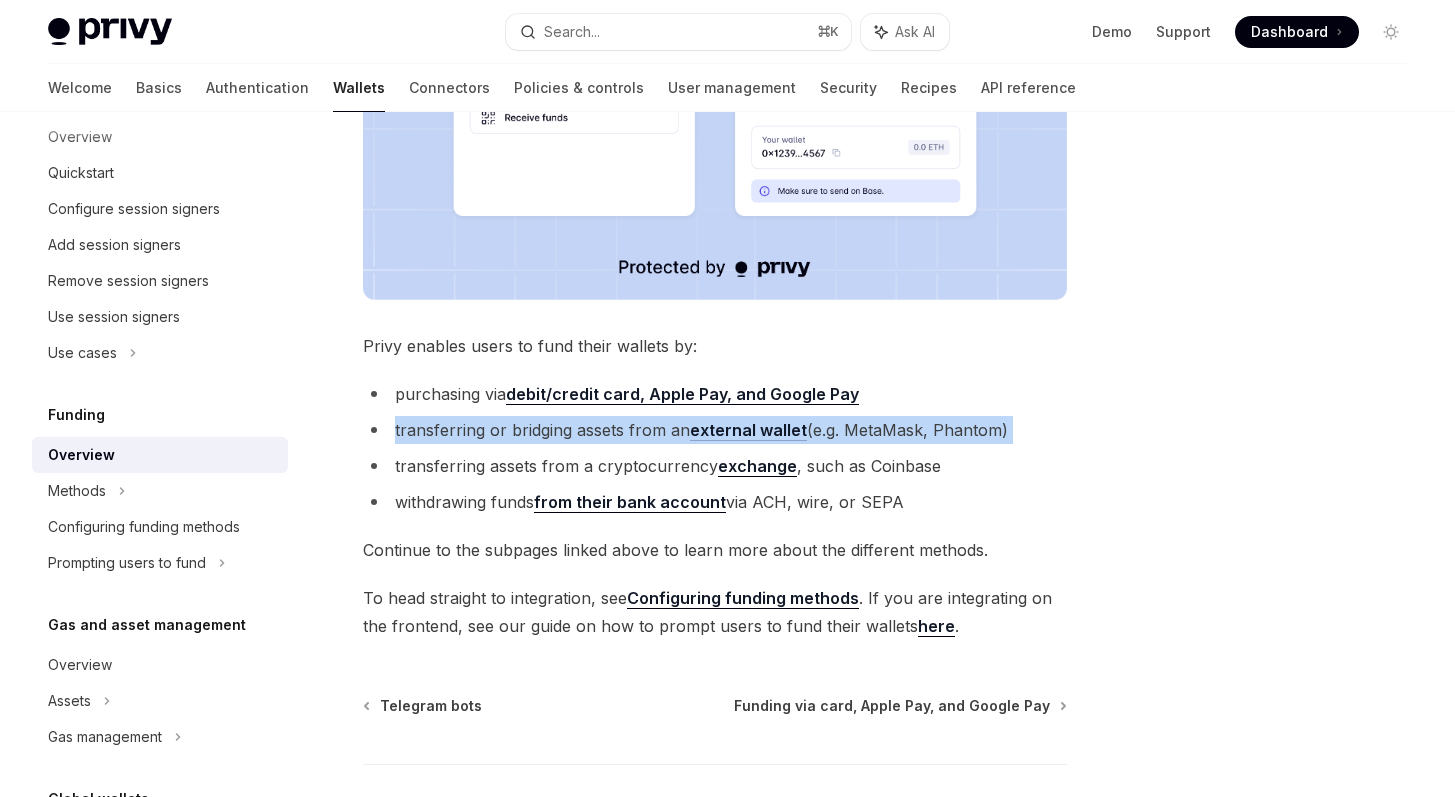 click on "transferring or bridging assets from an  external wallet  (e.g. MetaMask, Phantom)" at bounding box center (715, 430) 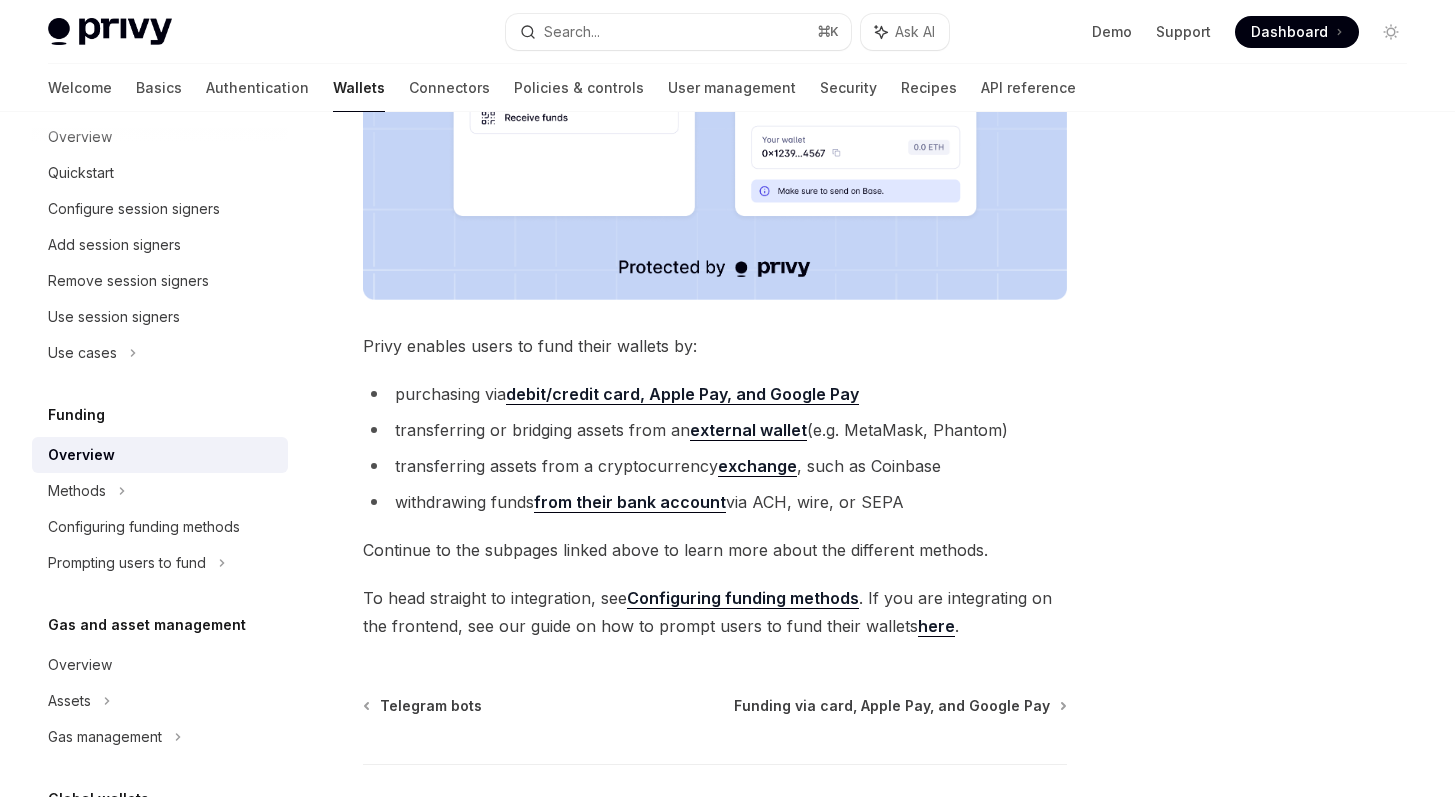 click on "Continue to the subpages linked above to learn more about the different methods." at bounding box center [715, 550] 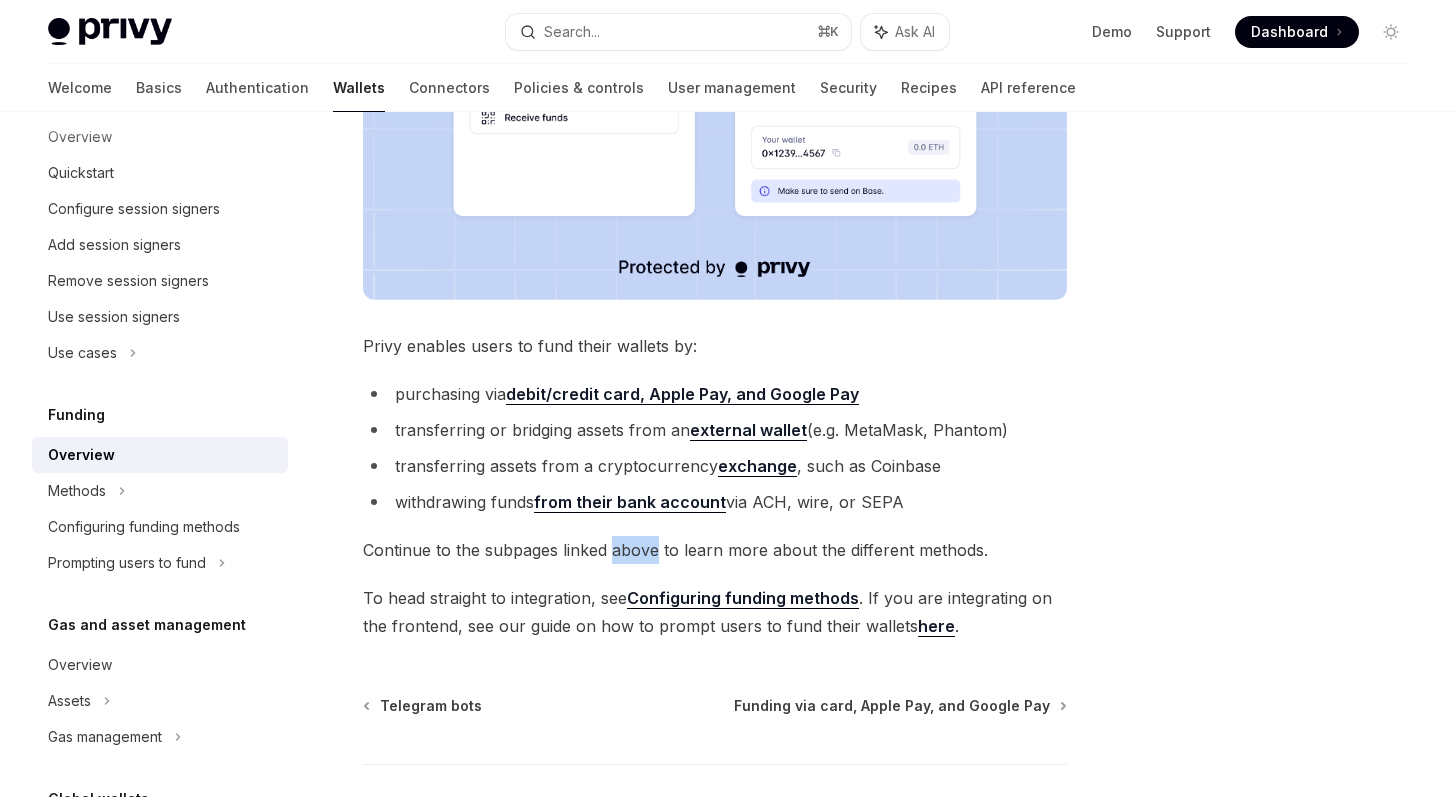 click on "Continue to the subpages linked above to learn more about the different methods." at bounding box center [715, 550] 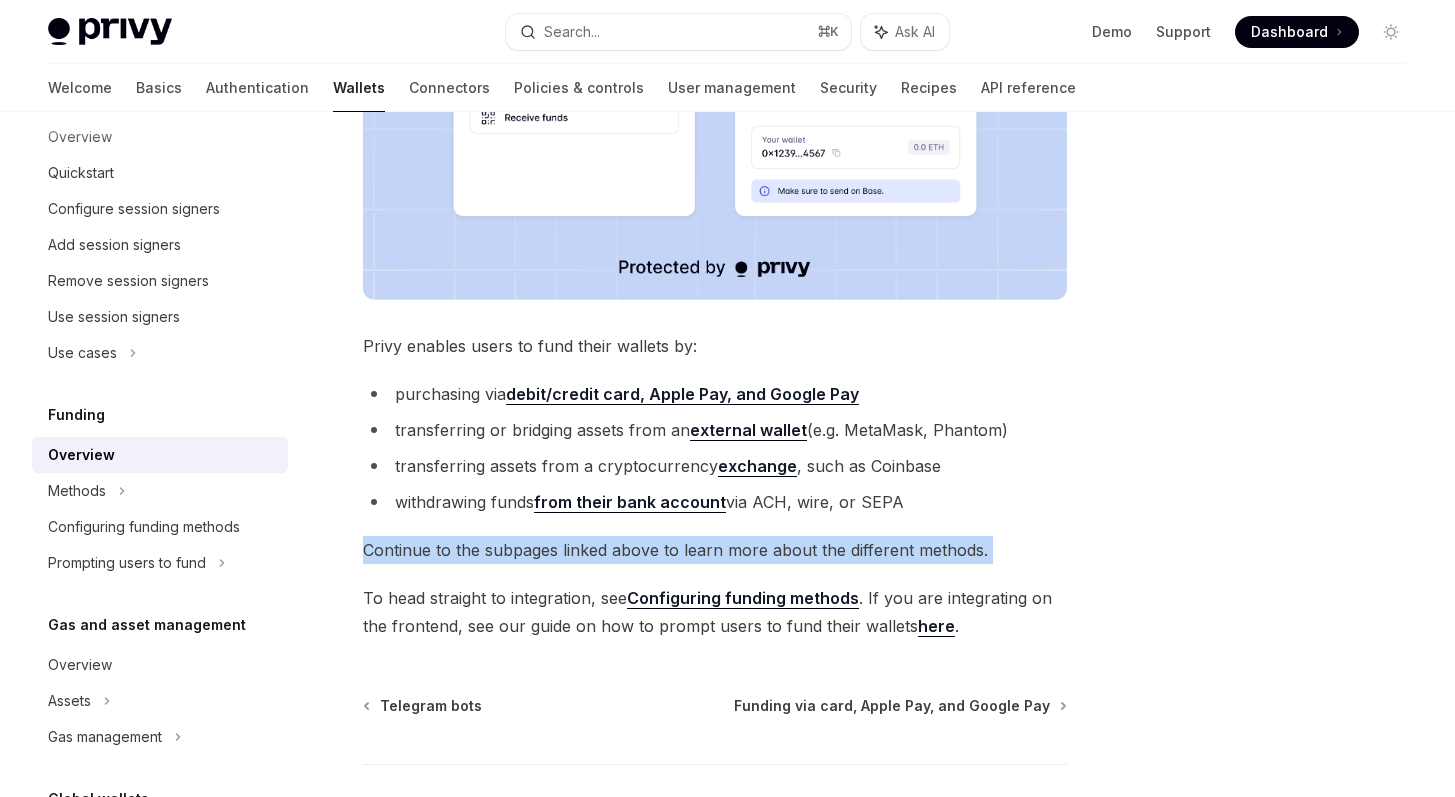 click on "Continue to the subpages linked above to learn more about the different methods." at bounding box center (715, 550) 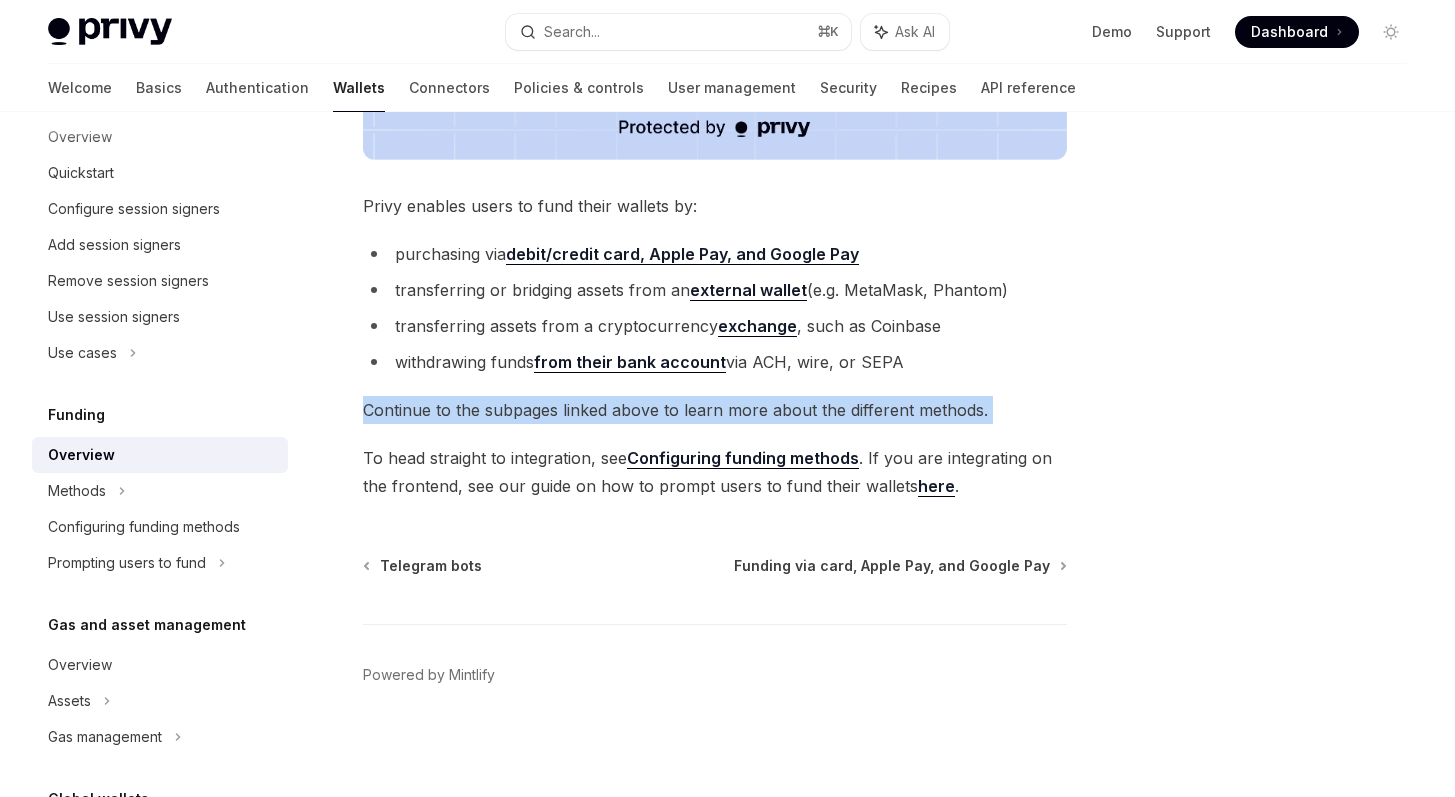 click on "here" at bounding box center [936, 486] 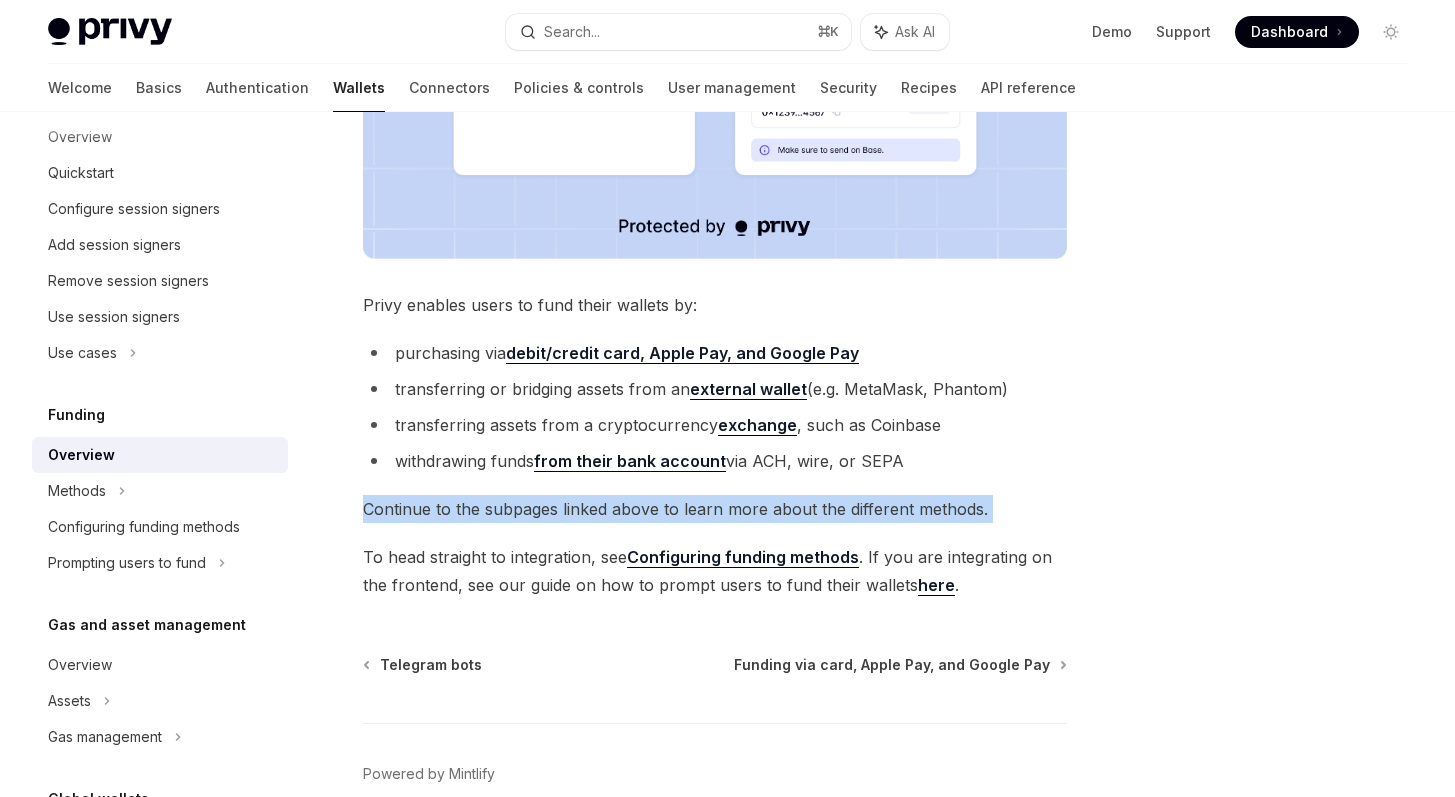 click on "from their bank account" at bounding box center [630, 461] 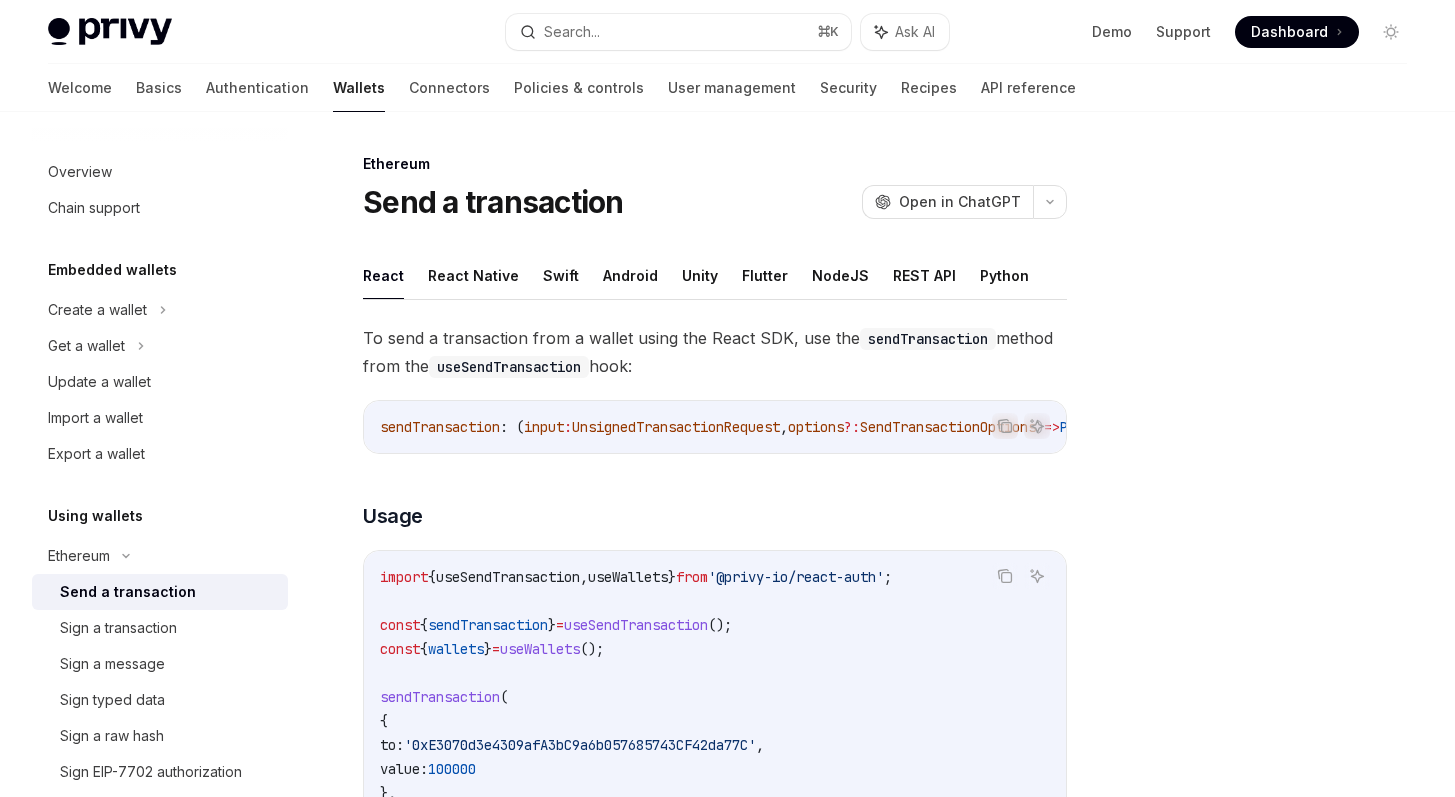 scroll, scrollTop: 0, scrollLeft: 0, axis: both 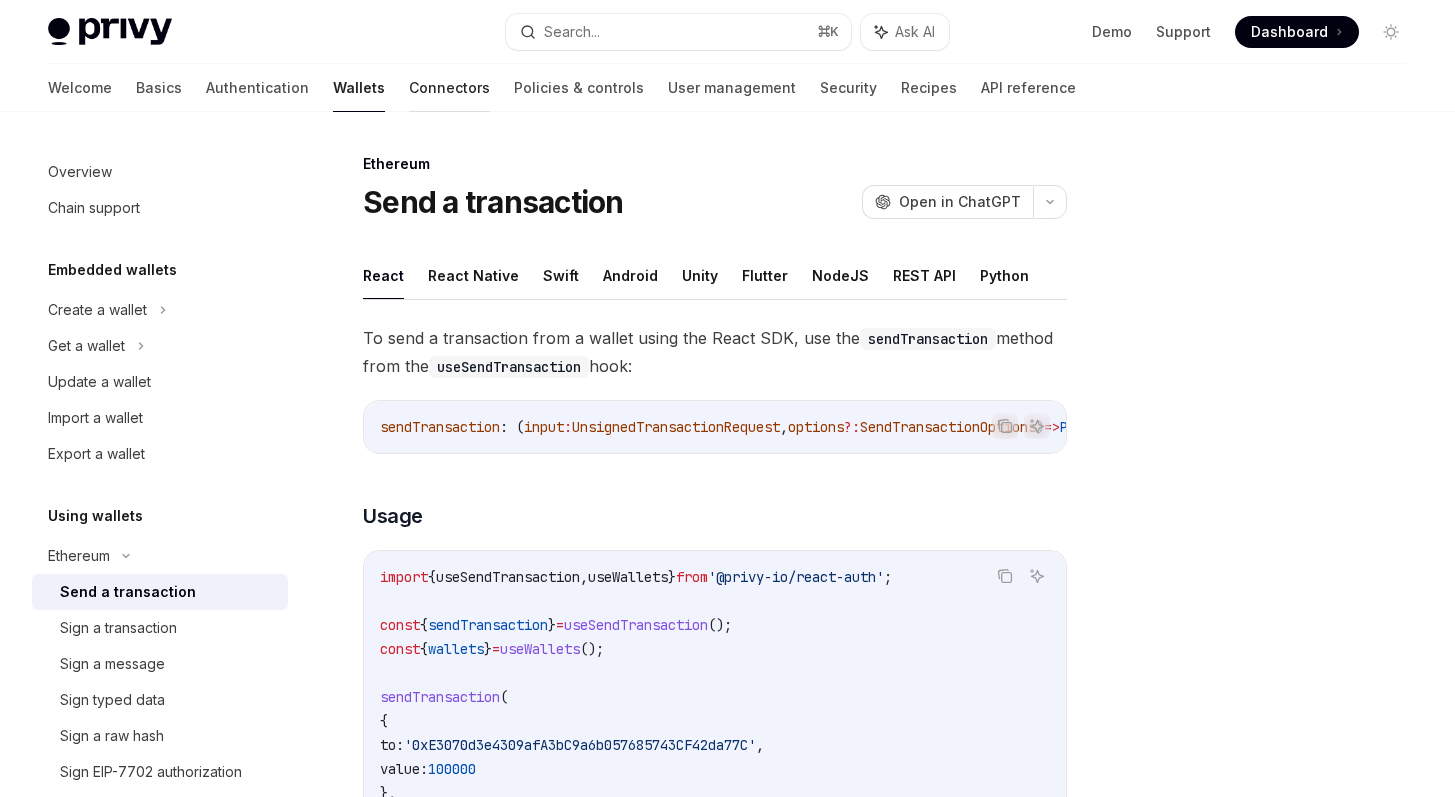 click on "Connectors" at bounding box center (449, 88) 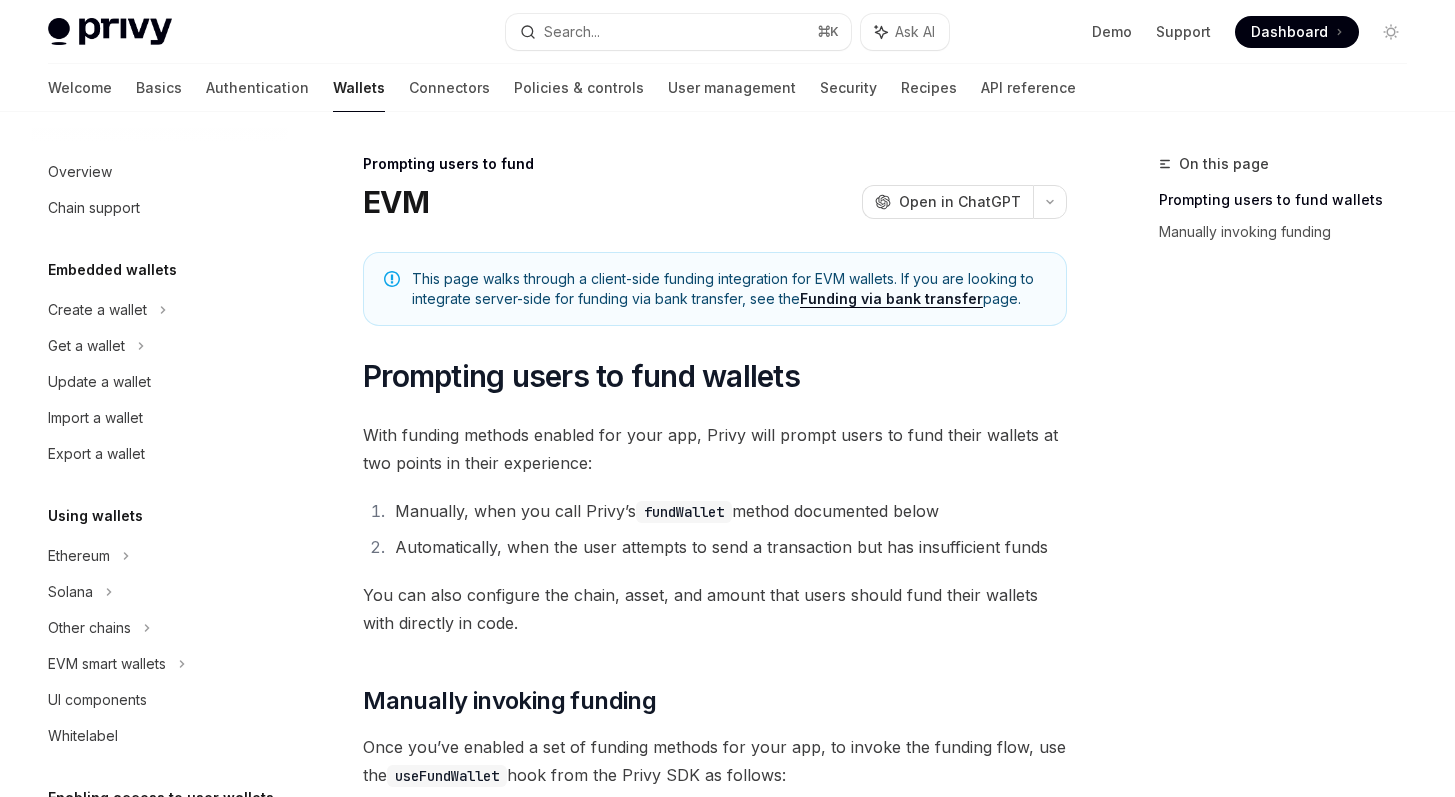 scroll, scrollTop: 0, scrollLeft: 0, axis: both 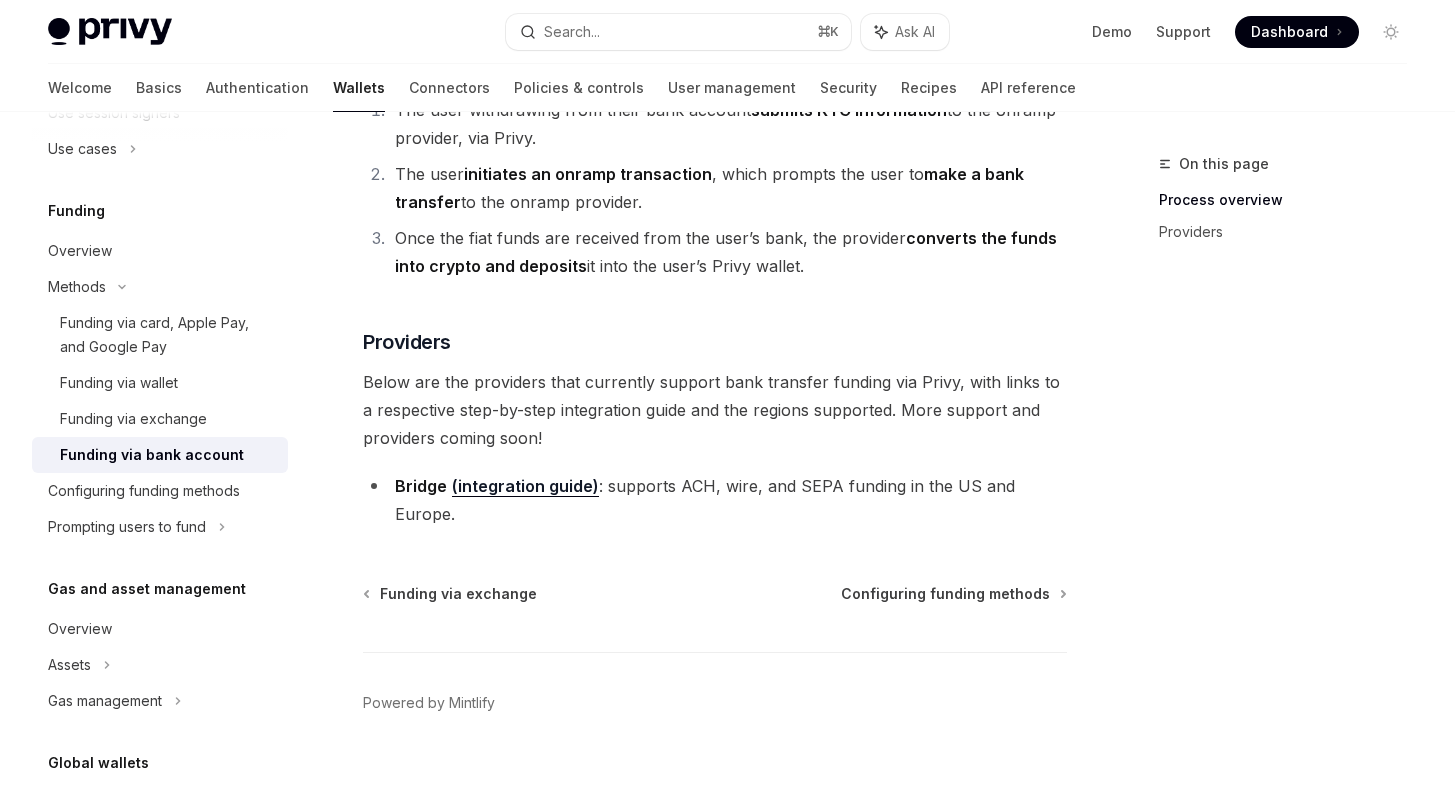 click on "Below are the providers that currently support bank transfer funding via Privy, with links to a respective step-by-step integration guide and the regions supported. More support and providers coming soon!" at bounding box center [715, 410] 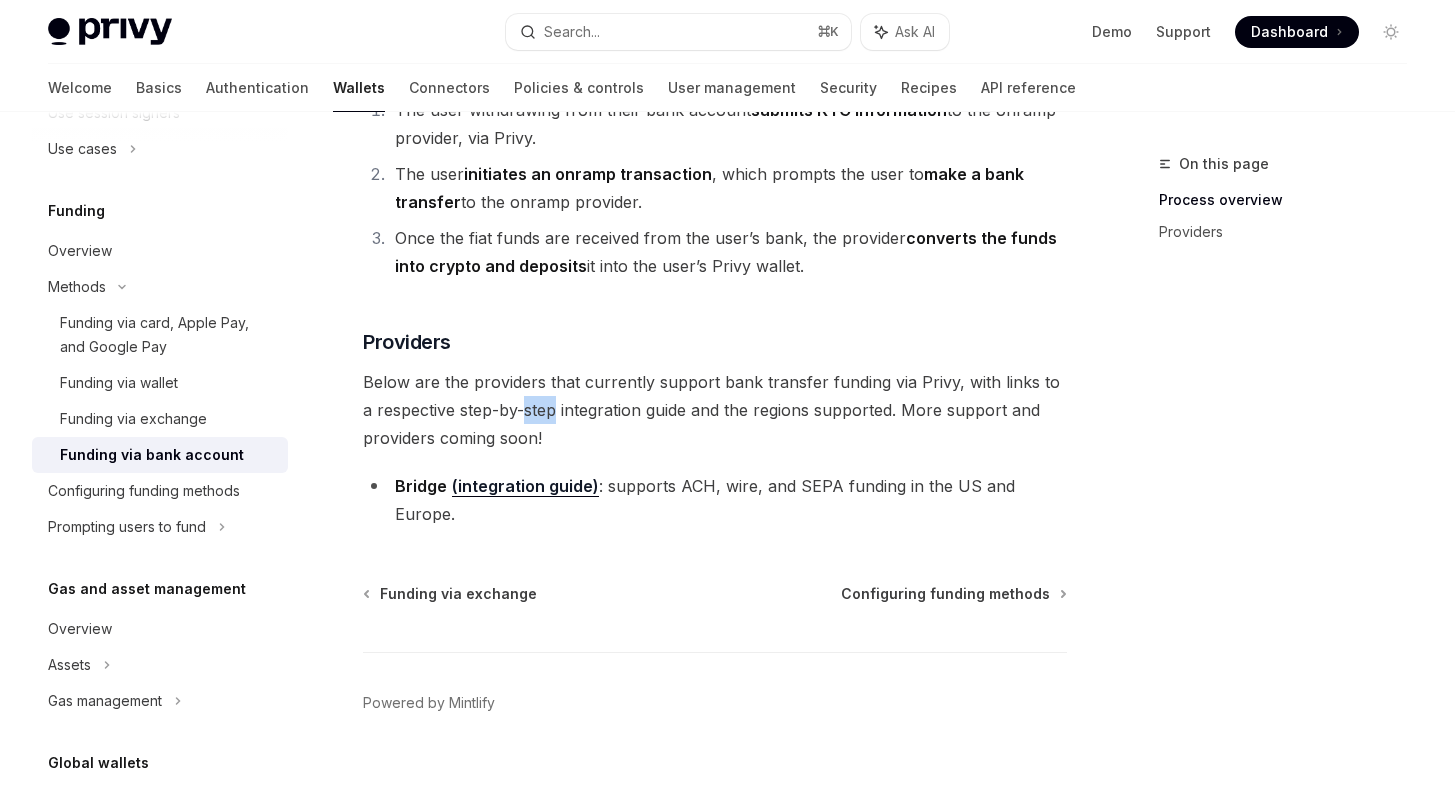 click on "Below are the providers that currently support bank transfer funding via Privy, with links to a respective step-by-step integration guide and the regions supported. More support and providers coming soon!" at bounding box center [715, 410] 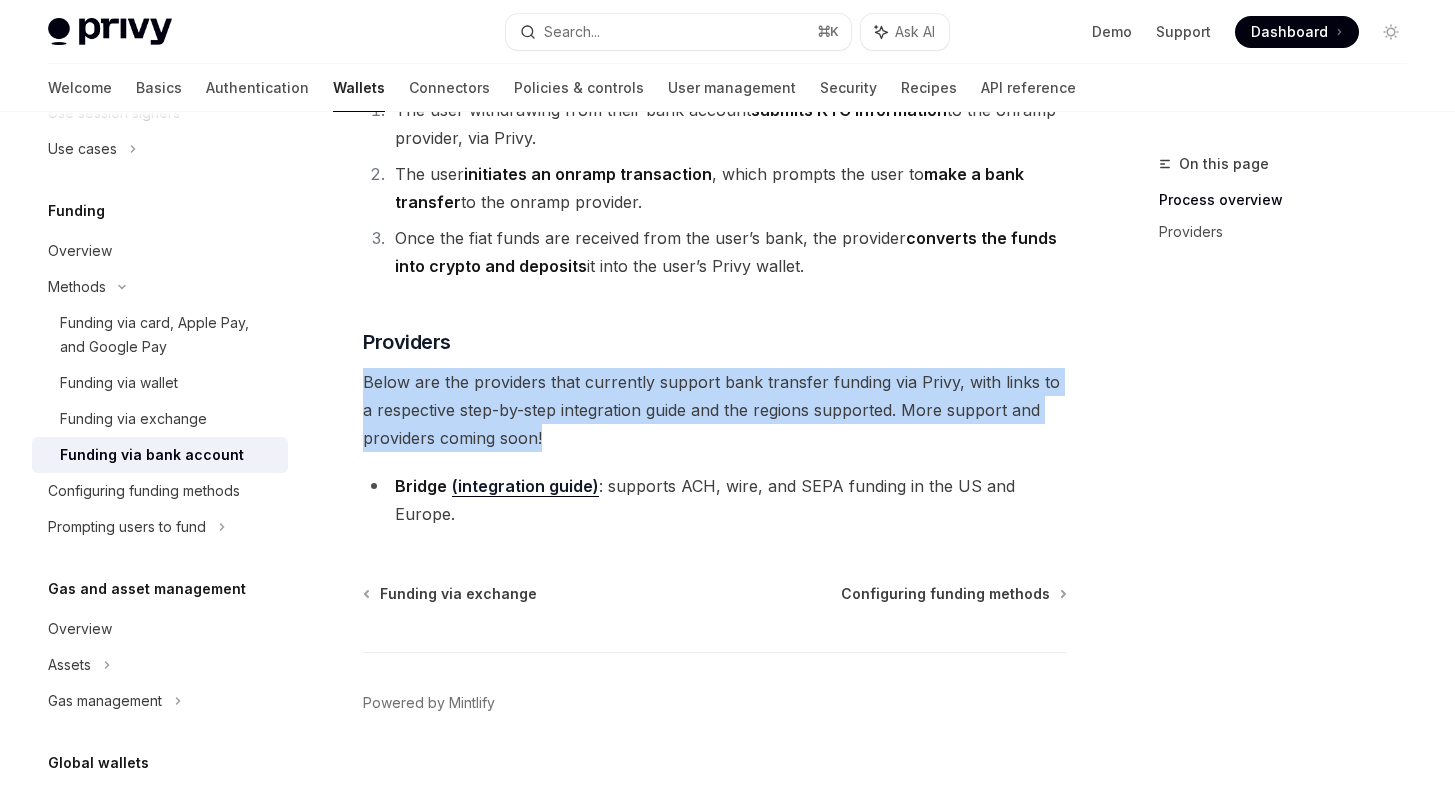 click on "Below are the providers that currently support bank transfer funding via Privy, with links to a respective step-by-step integration guide and the regions supported. More support and providers coming soon!" at bounding box center (715, 410) 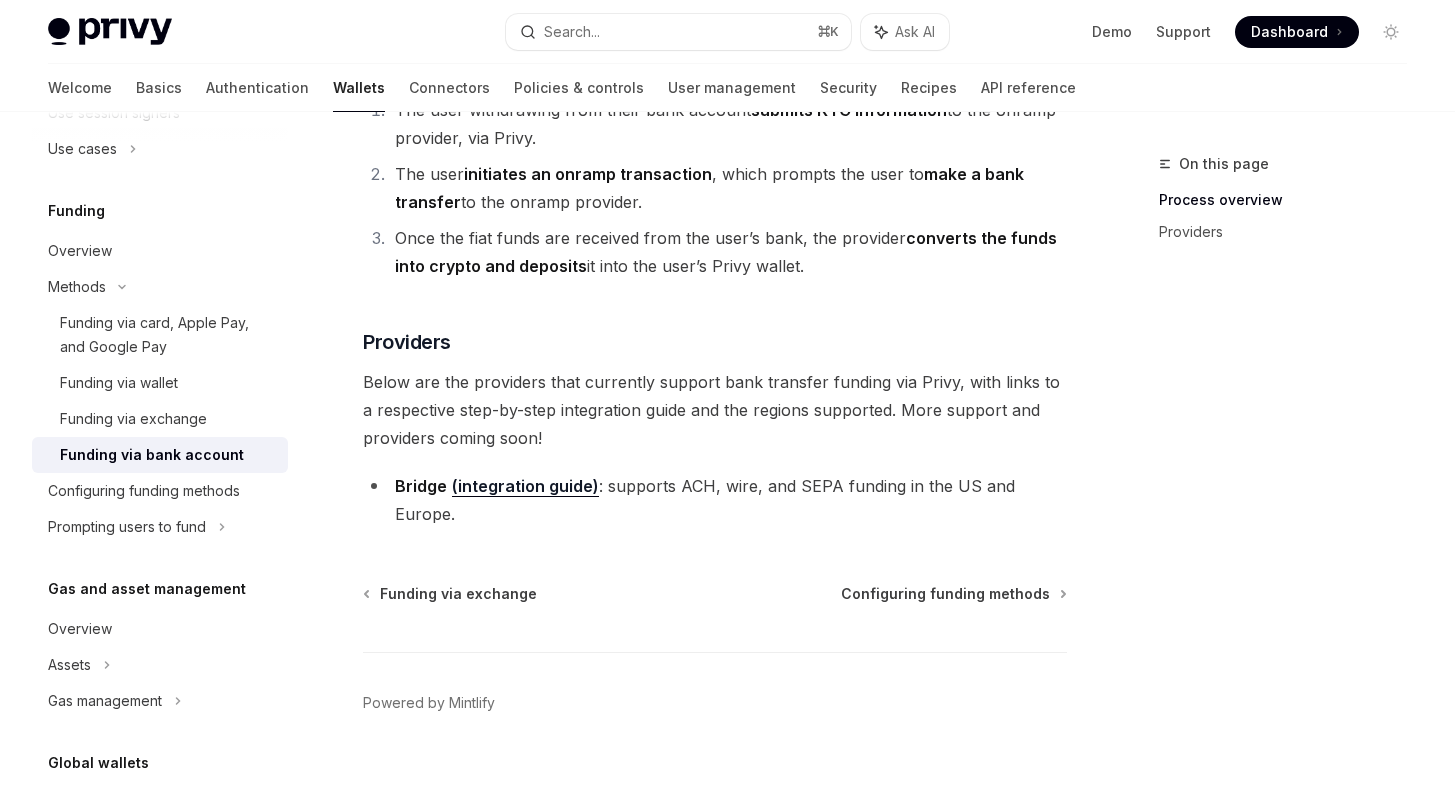 click on "Below are the providers that currently support bank transfer funding via Privy, with links to a respective step-by-step integration guide and the regions supported. More support and providers coming soon!" at bounding box center [715, 410] 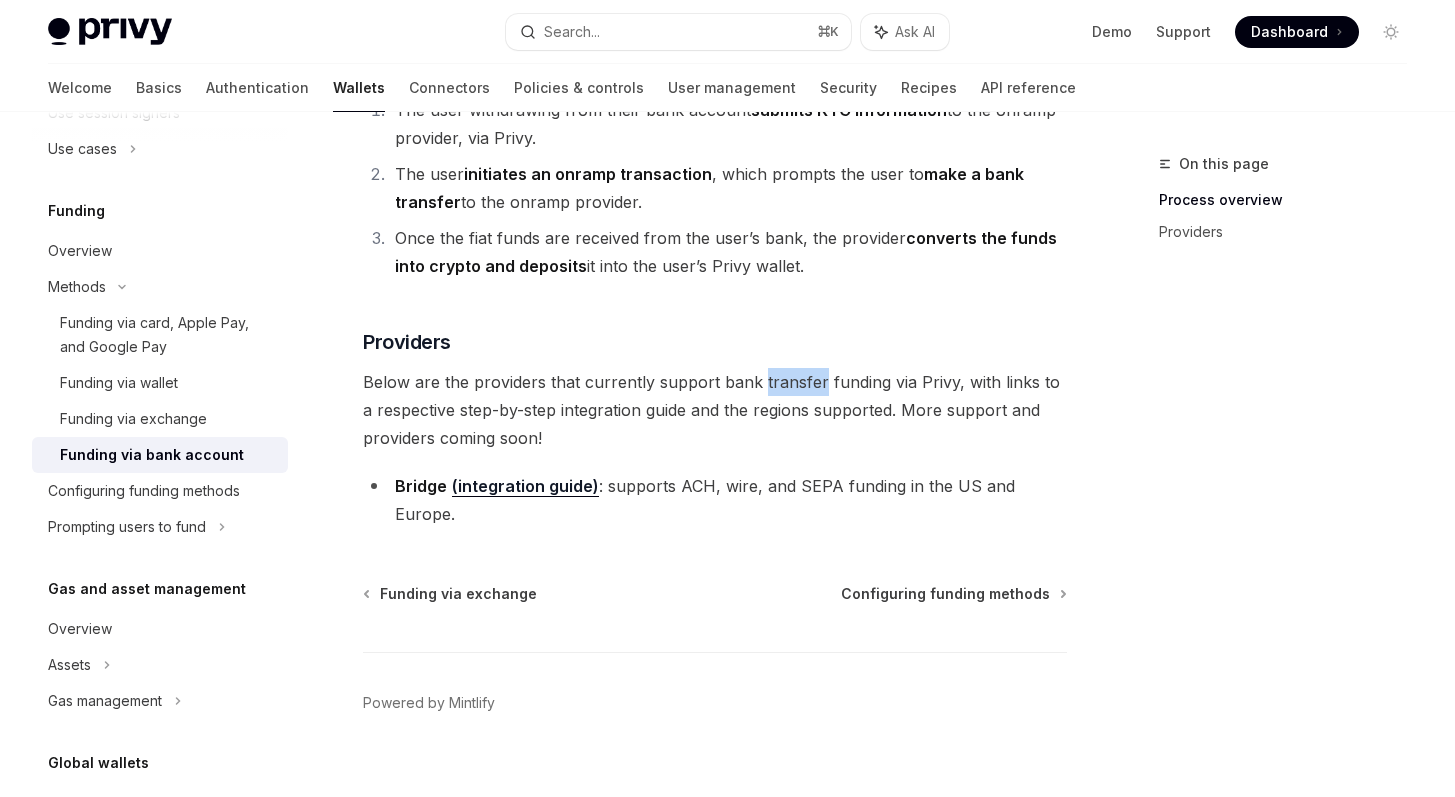 click on "Below are the providers that currently support bank transfer funding via Privy, with links to a respective step-by-step integration guide and the regions supported. More support and providers coming soon!" at bounding box center [715, 410] 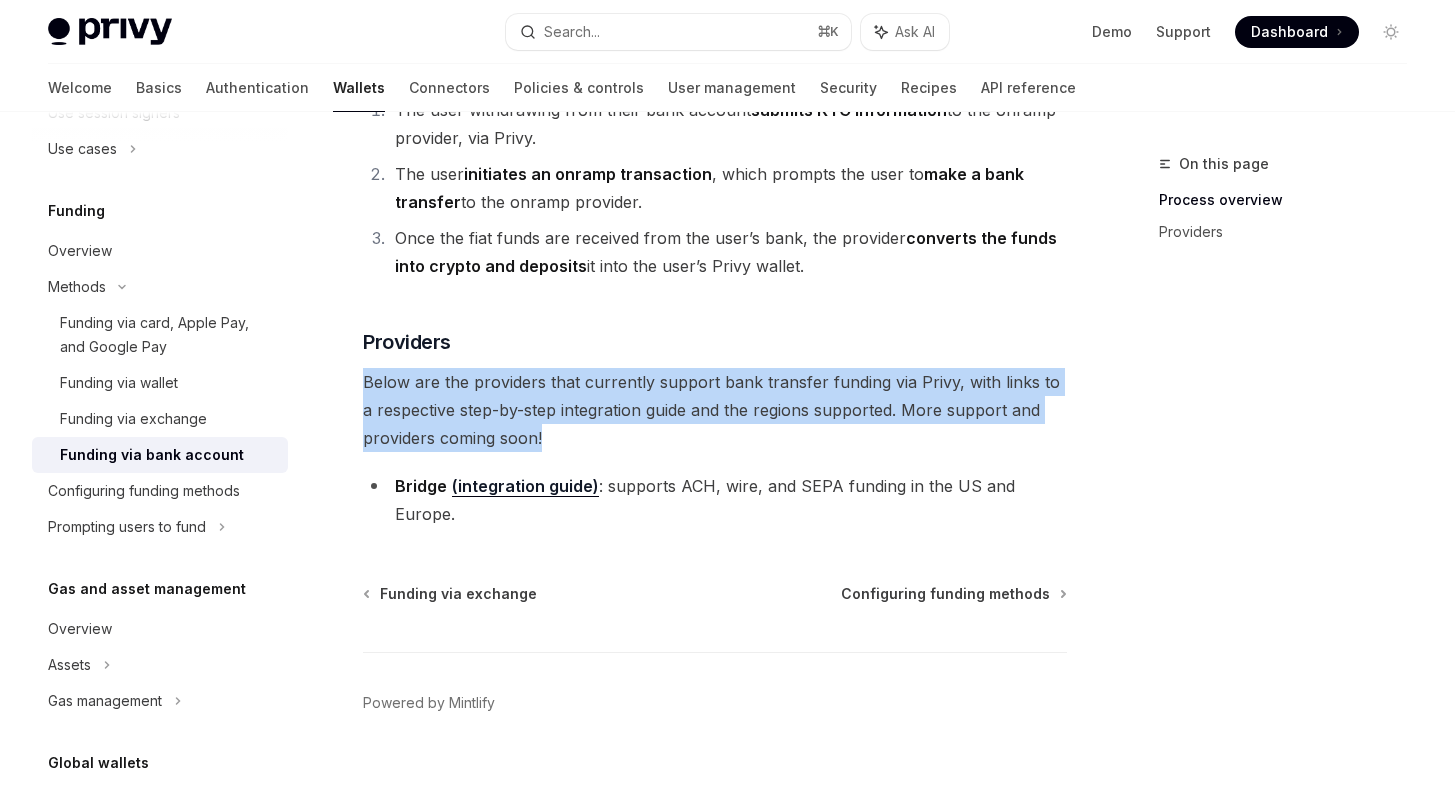 click on "Below are the providers that currently support bank transfer funding via Privy, with links to a respective step-by-step integration guide and the regions supported. More support and providers coming soon!" at bounding box center [715, 410] 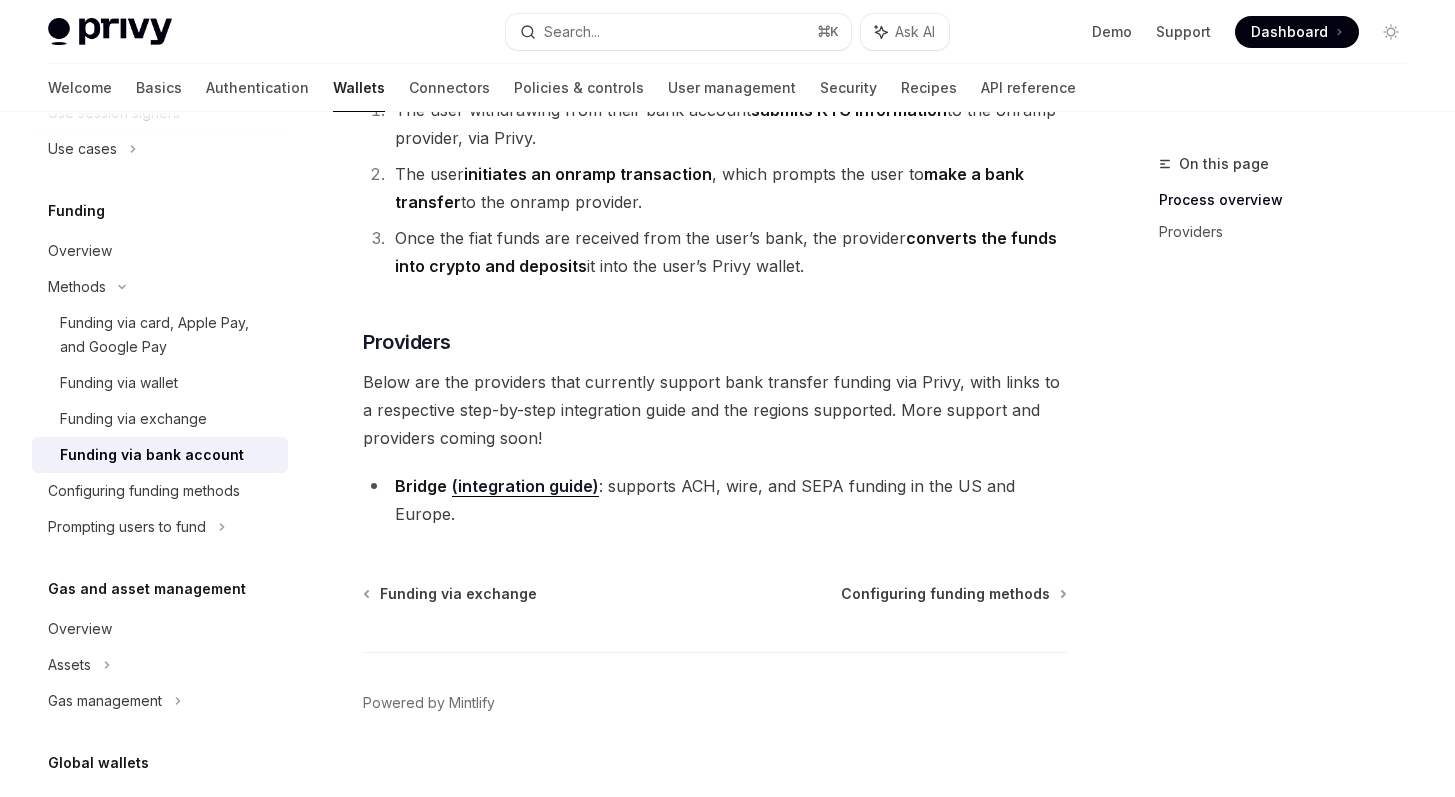 scroll, scrollTop: 0, scrollLeft: 0, axis: both 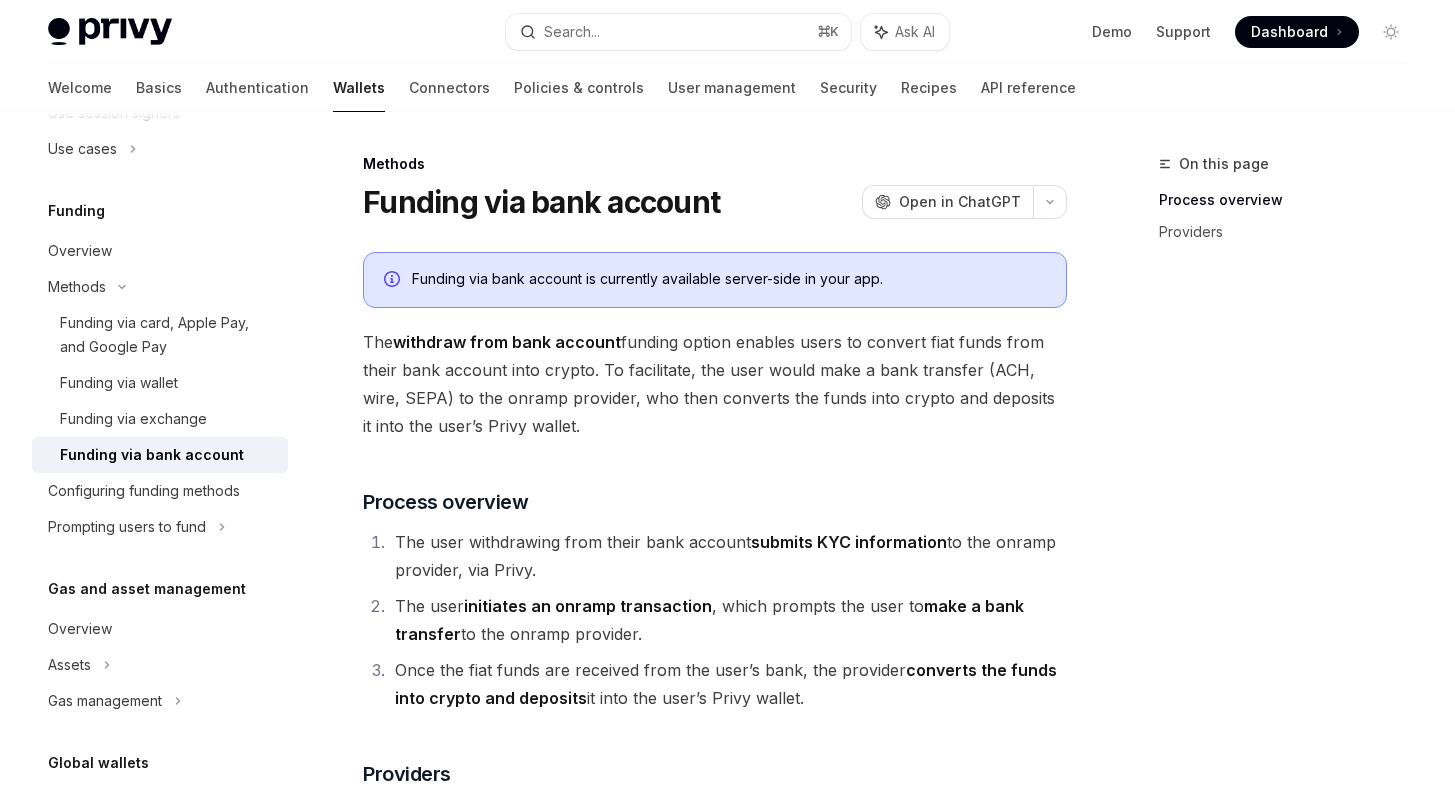 click on "The  withdraw from bank account  funding option enables users to convert fiat funds from their bank account into crypto. To facilitate, the user would make a bank transfer (ACH, wire, SEPA) to the onramp provider, who then converts the funds into crypto and deposits it into the user’s Privy wallet." at bounding box center (715, 384) 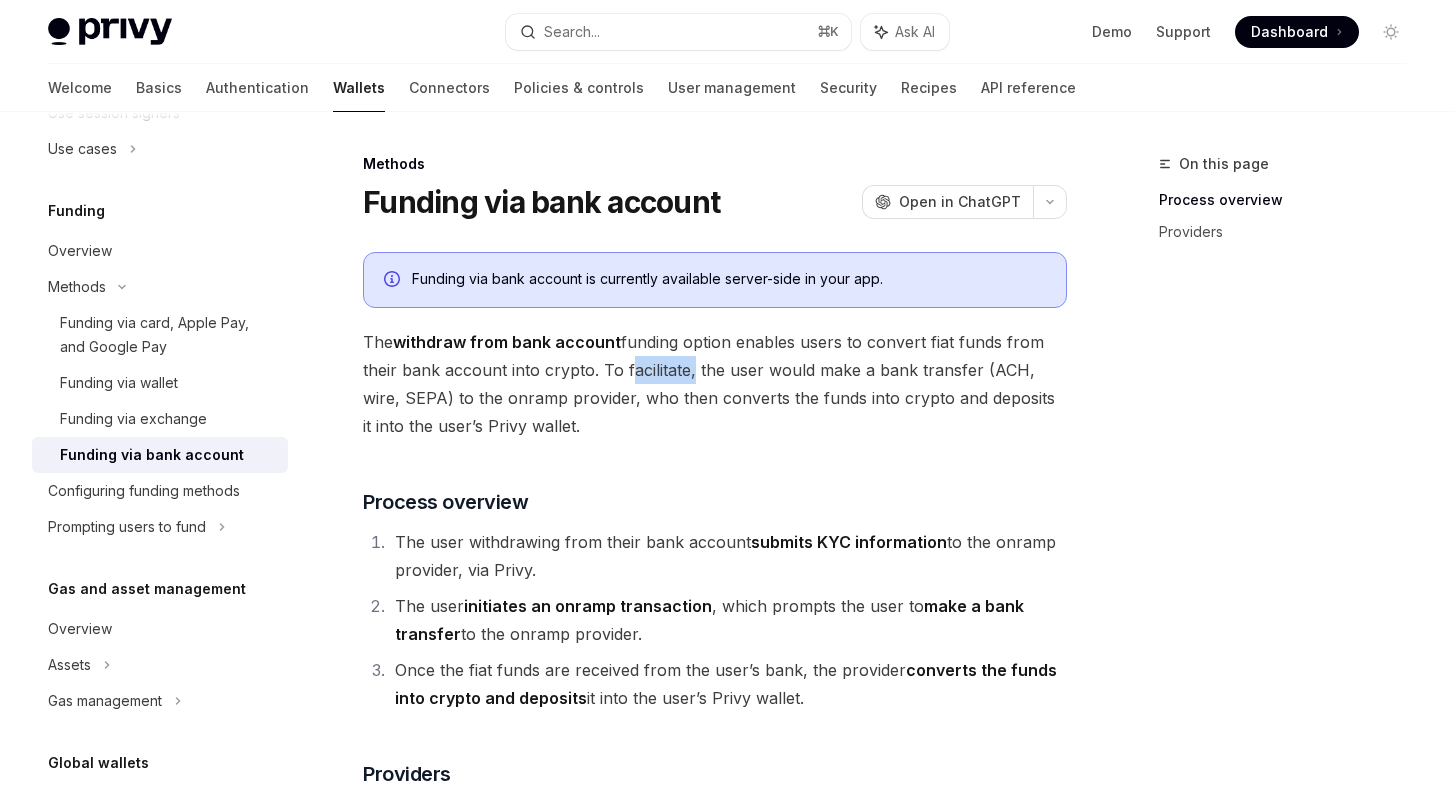 click on "The  withdraw from bank account  funding option enables users to convert fiat funds from their bank account into crypto. To facilitate, the user would make a bank transfer (ACH, wire, SEPA) to the onramp provider, who then converts the funds into crypto and deposits it into the user’s Privy wallet." at bounding box center (715, 384) 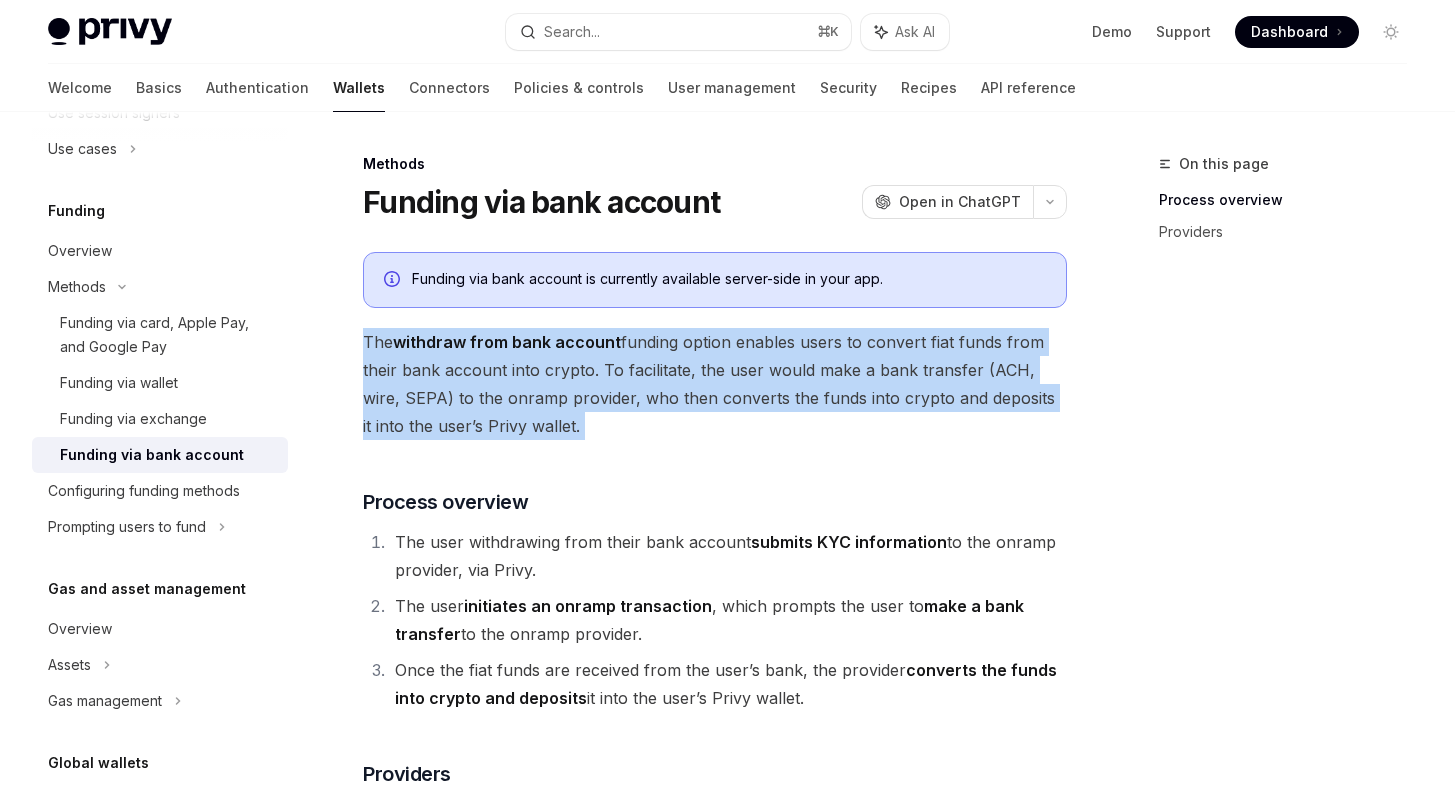 click on "The  withdraw from bank account  funding option enables users to convert fiat funds from their bank account into crypto. To facilitate, the user would make a bank transfer (ACH, wire, SEPA) to the onramp provider, who then converts the funds into crypto and deposits it into the user’s Privy wallet." at bounding box center [715, 384] 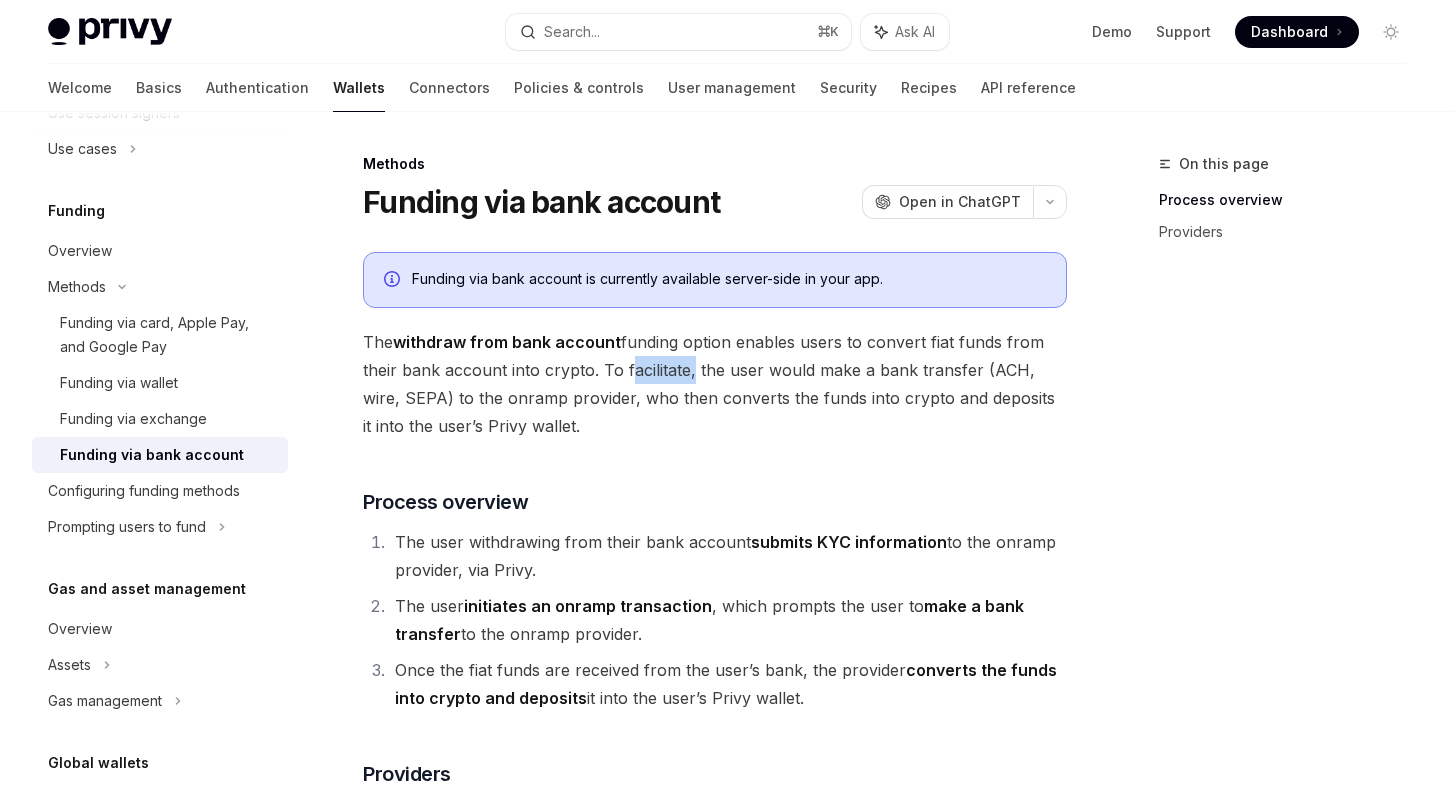 click on "The  withdraw from bank account  funding option enables users to convert fiat funds from their bank account into crypto. To facilitate, the user would make a bank transfer (ACH, wire, SEPA) to the onramp provider, who then converts the funds into crypto and deposits it into the user’s Privy wallet." at bounding box center [715, 384] 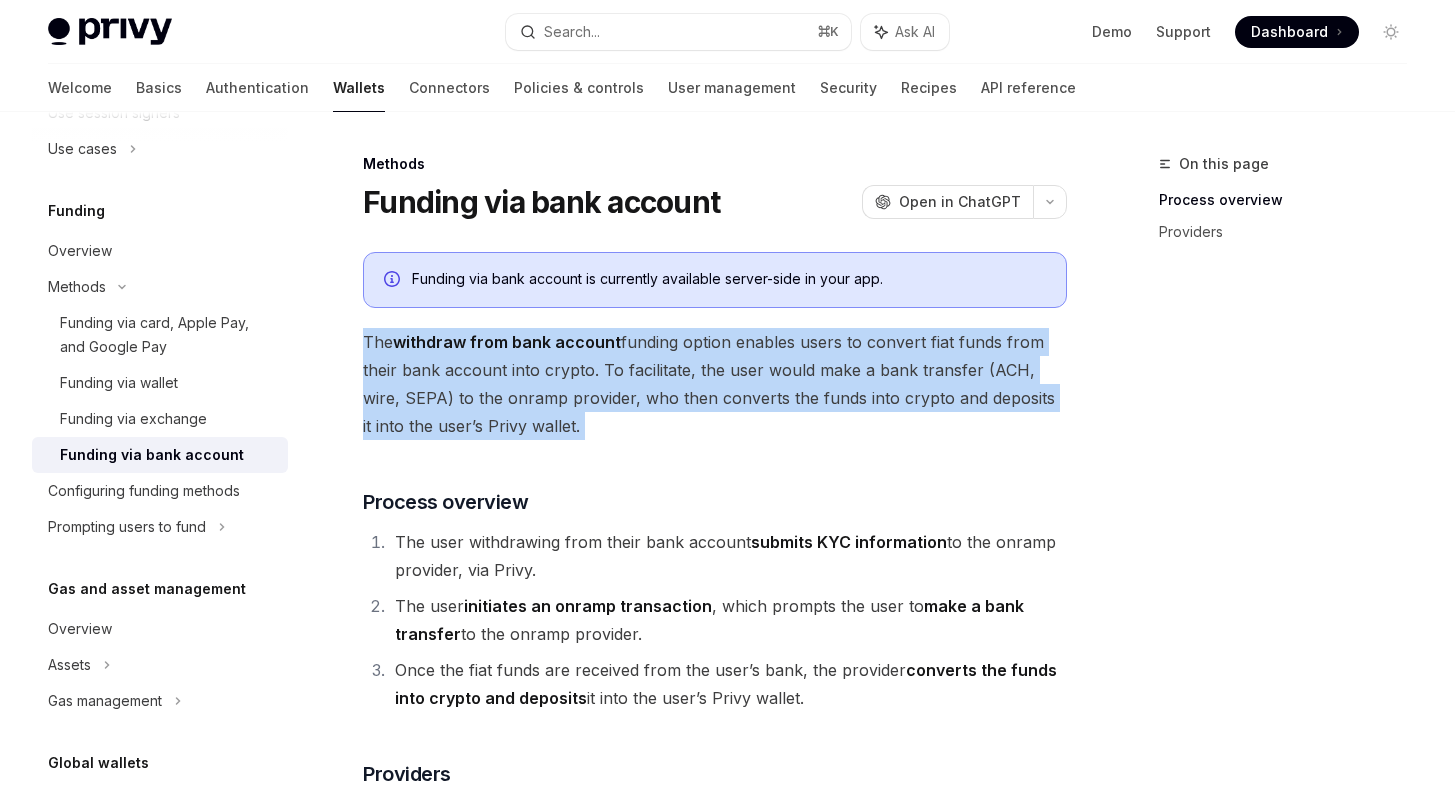 click on "The  withdraw from bank account  funding option enables users to convert fiat funds from their bank account into crypto. To facilitate, the user would make a bank transfer (ACH, wire, SEPA) to the onramp provider, who then converts the funds into crypto and deposits it into the user’s Privy wallet." at bounding box center [715, 384] 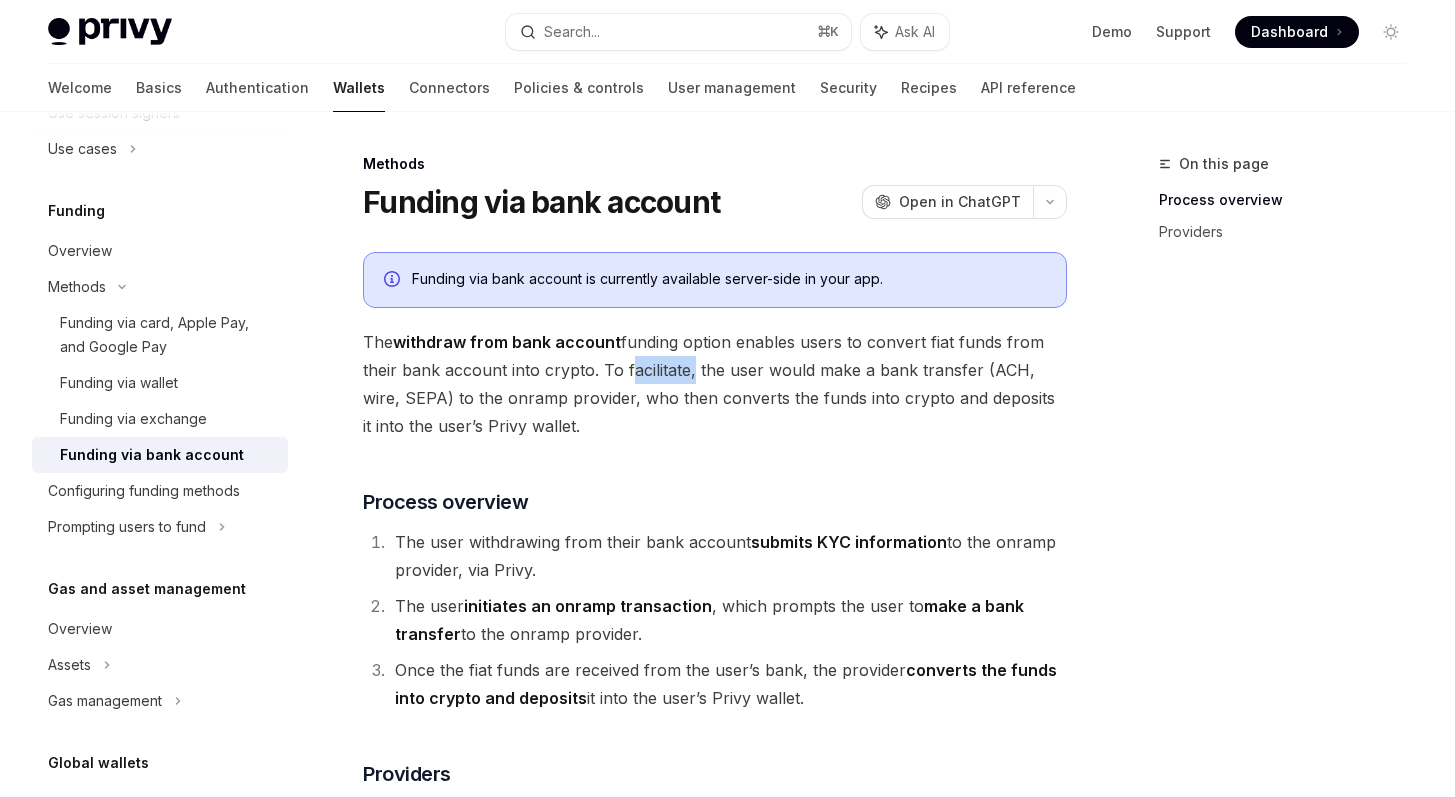 click on "The  withdraw from bank account  funding option enables users to convert fiat funds from their bank account into crypto. To facilitate, the user would make a bank transfer (ACH, wire, SEPA) to the onramp provider, who then converts the funds into crypto and deposits it into the user’s Privy wallet." at bounding box center (715, 384) 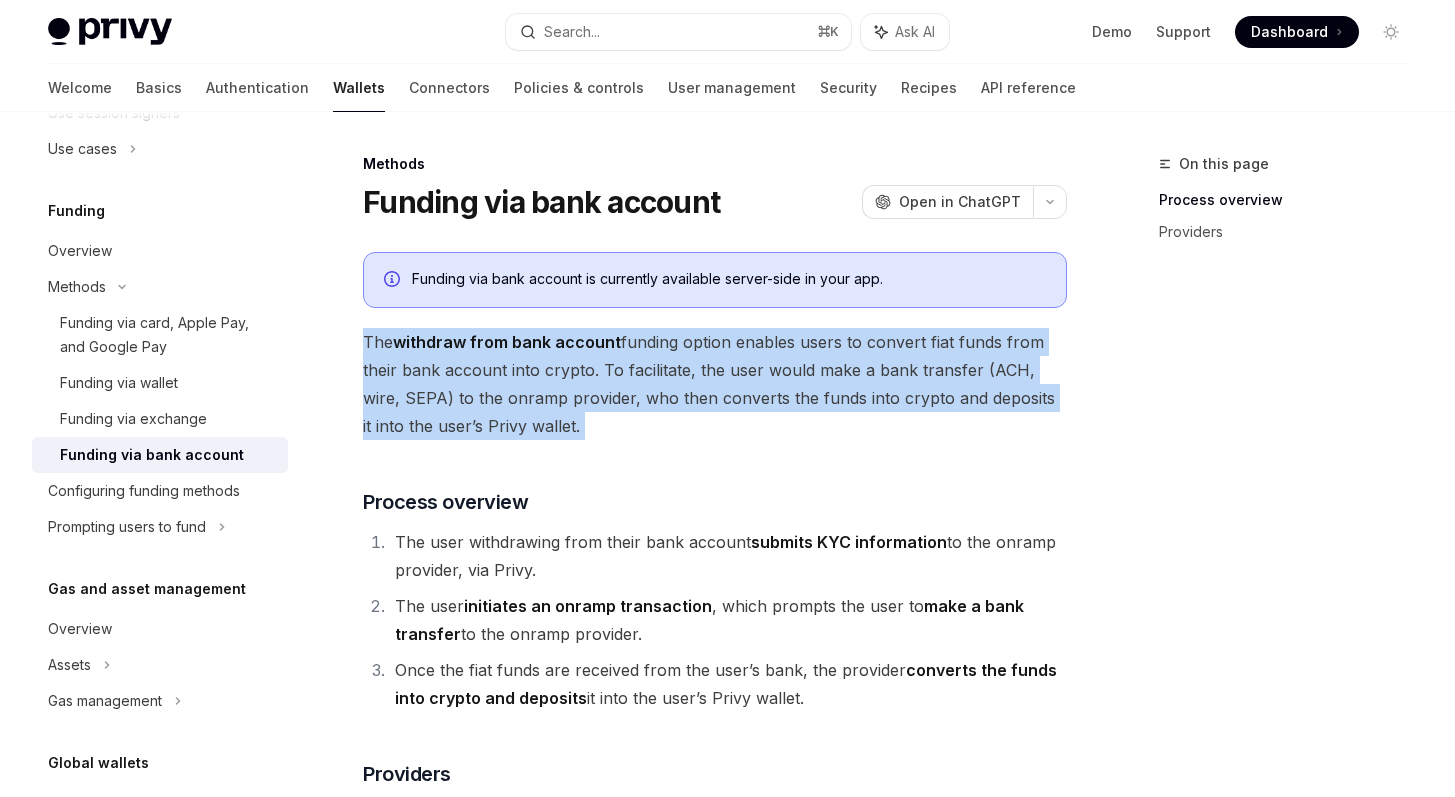 click on "The  withdraw from bank account  funding option enables users to convert fiat funds from their bank account into crypto. To facilitate, the user would make a bank transfer (ACH, wire, SEPA) to the onramp provider, who then converts the funds into crypto and deposits it into the user’s Privy wallet." at bounding box center [715, 384] 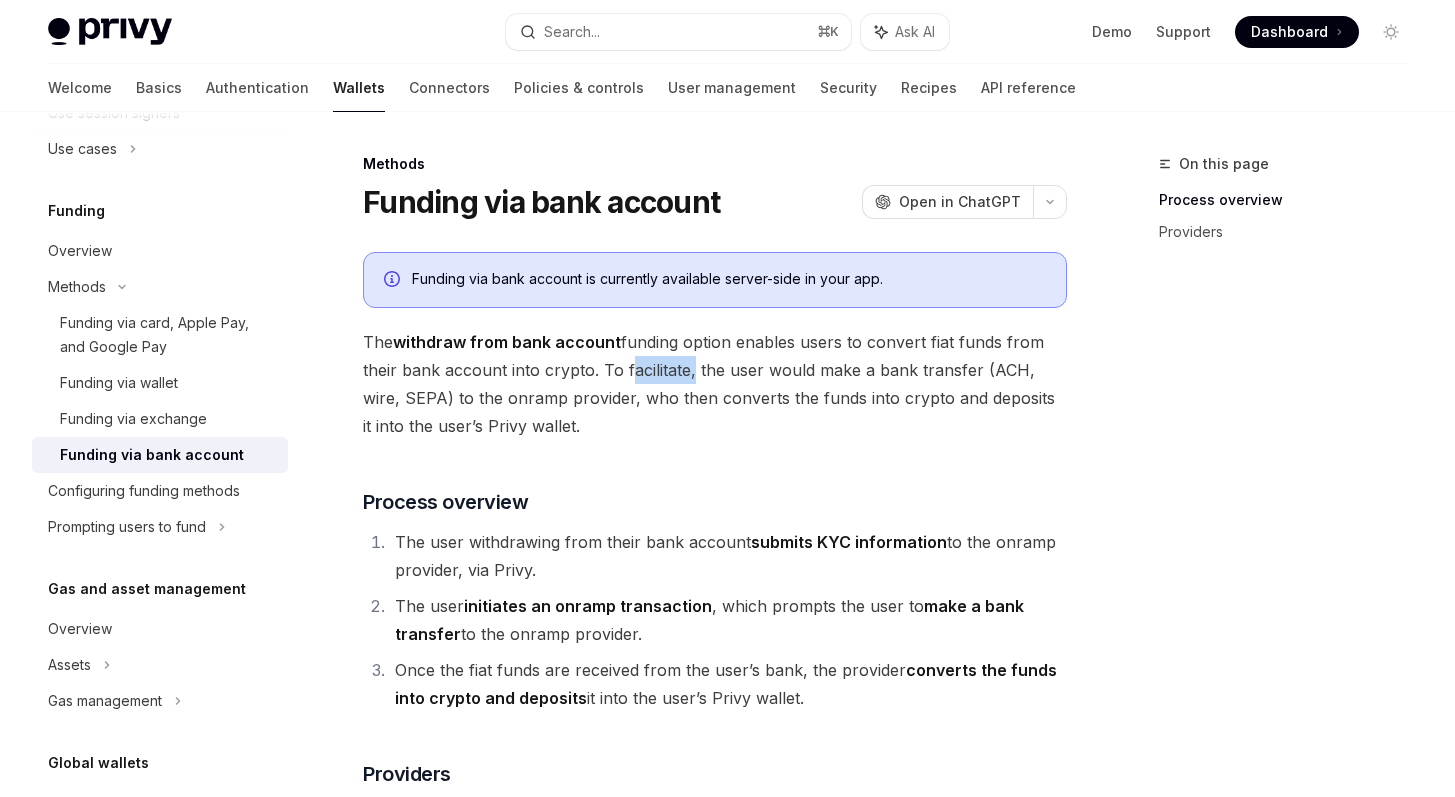 click on "The  withdraw from bank account  funding option enables users to convert fiat funds from their bank account into crypto. To facilitate, the user would make a bank transfer (ACH, wire, SEPA) to the onramp provider, who then converts the funds into crypto and deposits it into the user’s Privy wallet." at bounding box center (715, 384) 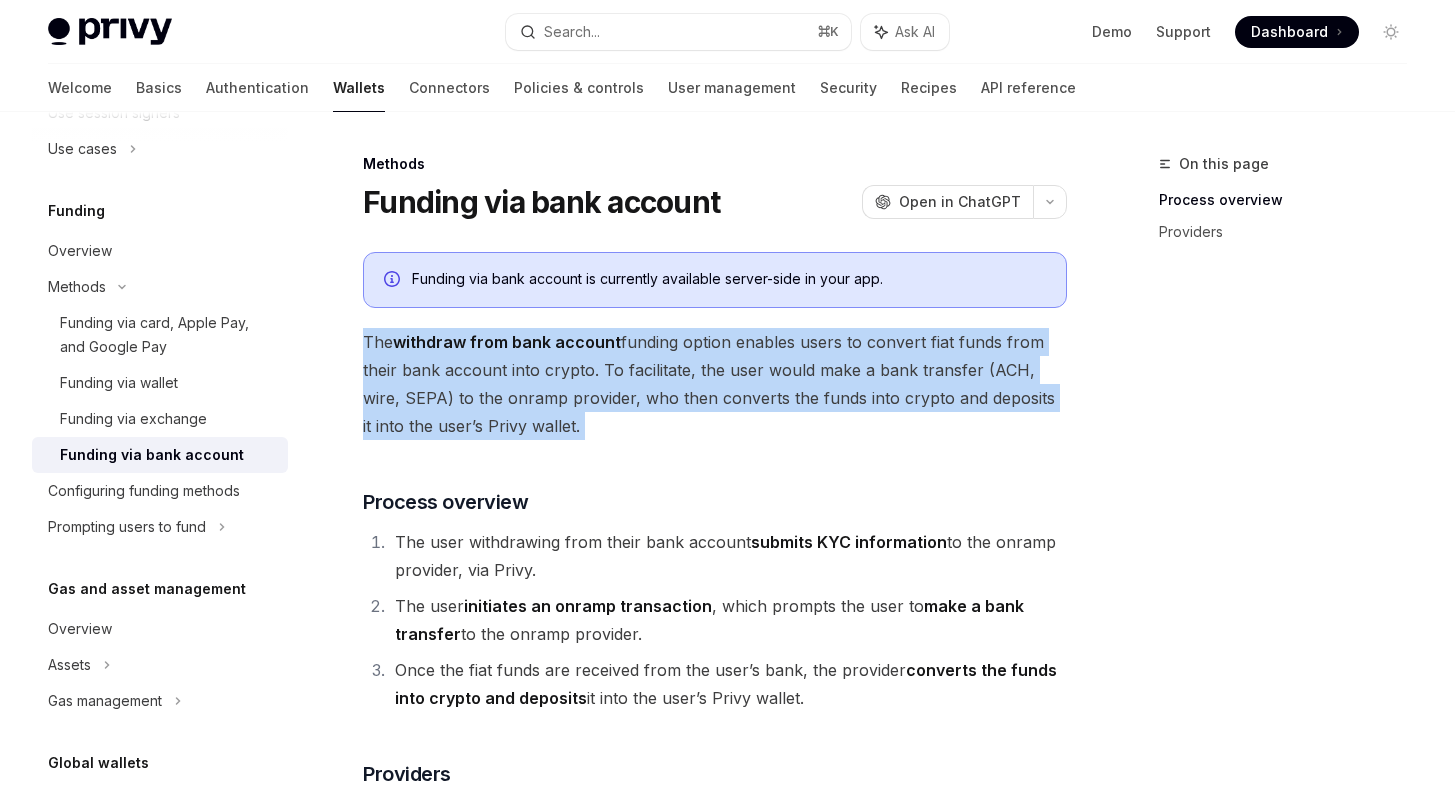 click on "The  withdraw from bank account  funding option enables users to convert fiat funds from their bank account into crypto. To facilitate, the user would make a bank transfer (ACH, wire, SEPA) to the onramp provider, who then converts the funds into crypto and deposits it into the user’s Privy wallet." at bounding box center (715, 384) 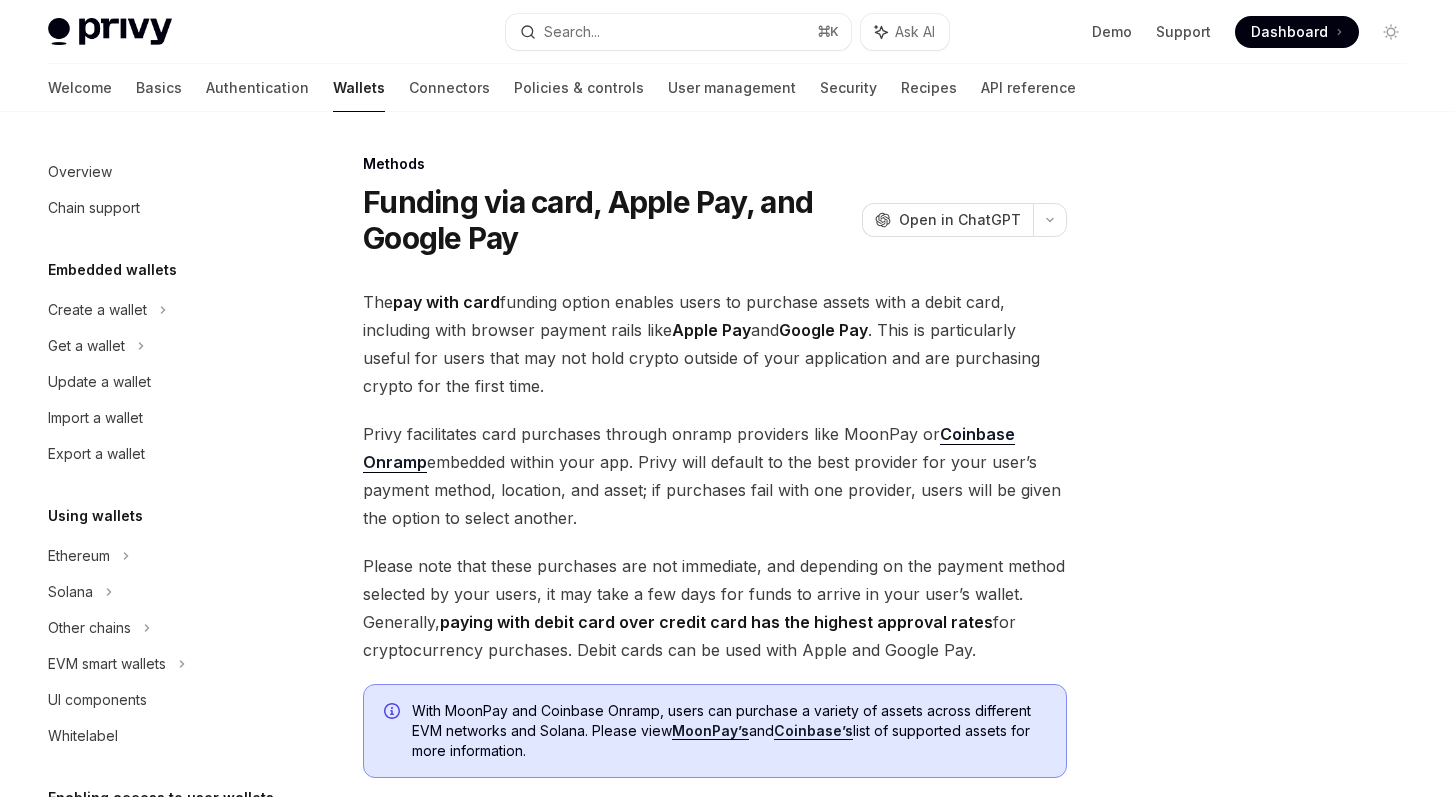 scroll, scrollTop: 0, scrollLeft: 0, axis: both 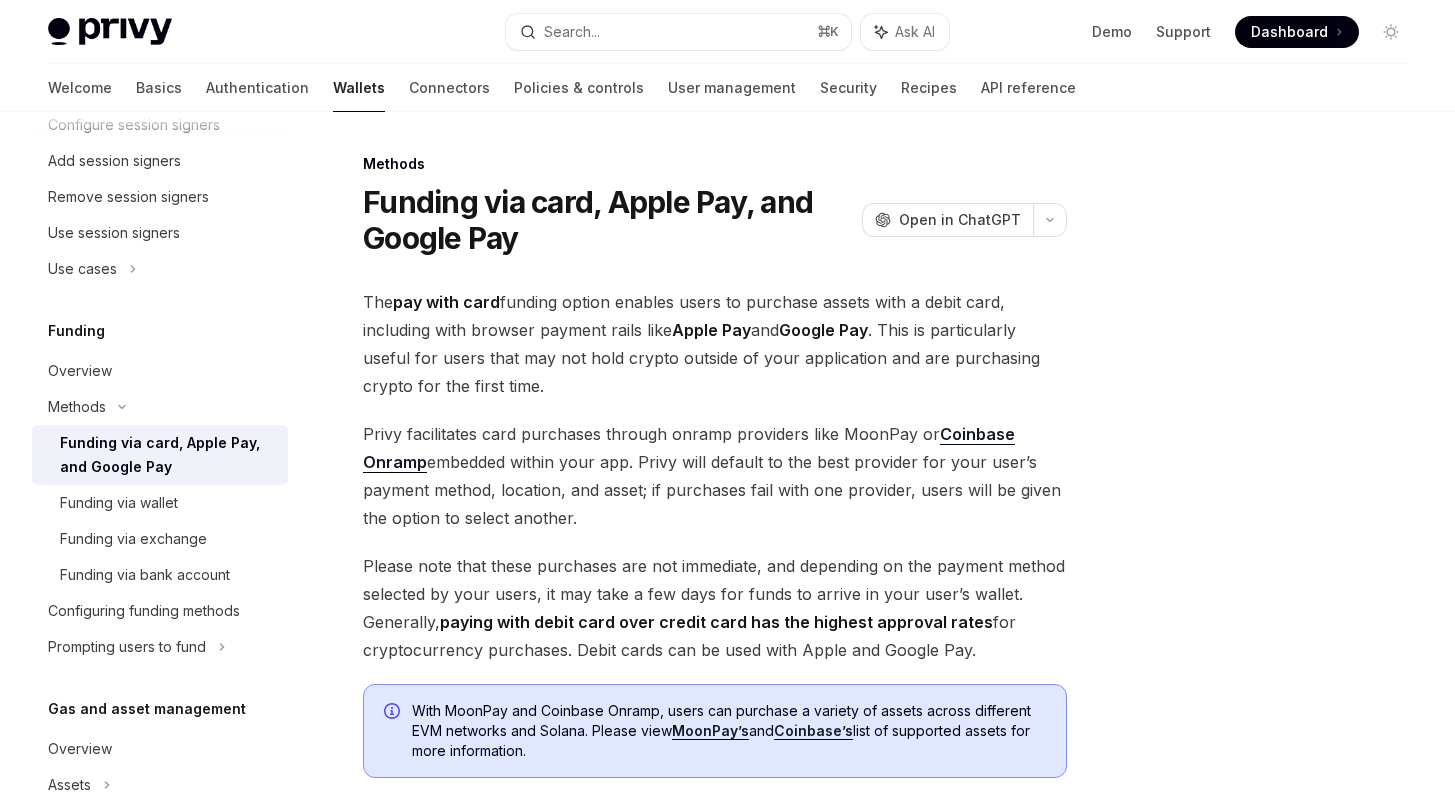click on "Privy facilitates card purchases through onramp providers like MoonPay or  Coinbase Onramp  embedded within your app. Privy will default to the best provider for your user’s payment method, location, and asset; if purchases fail with one provider, users will be given the option to select another." at bounding box center (715, 476) 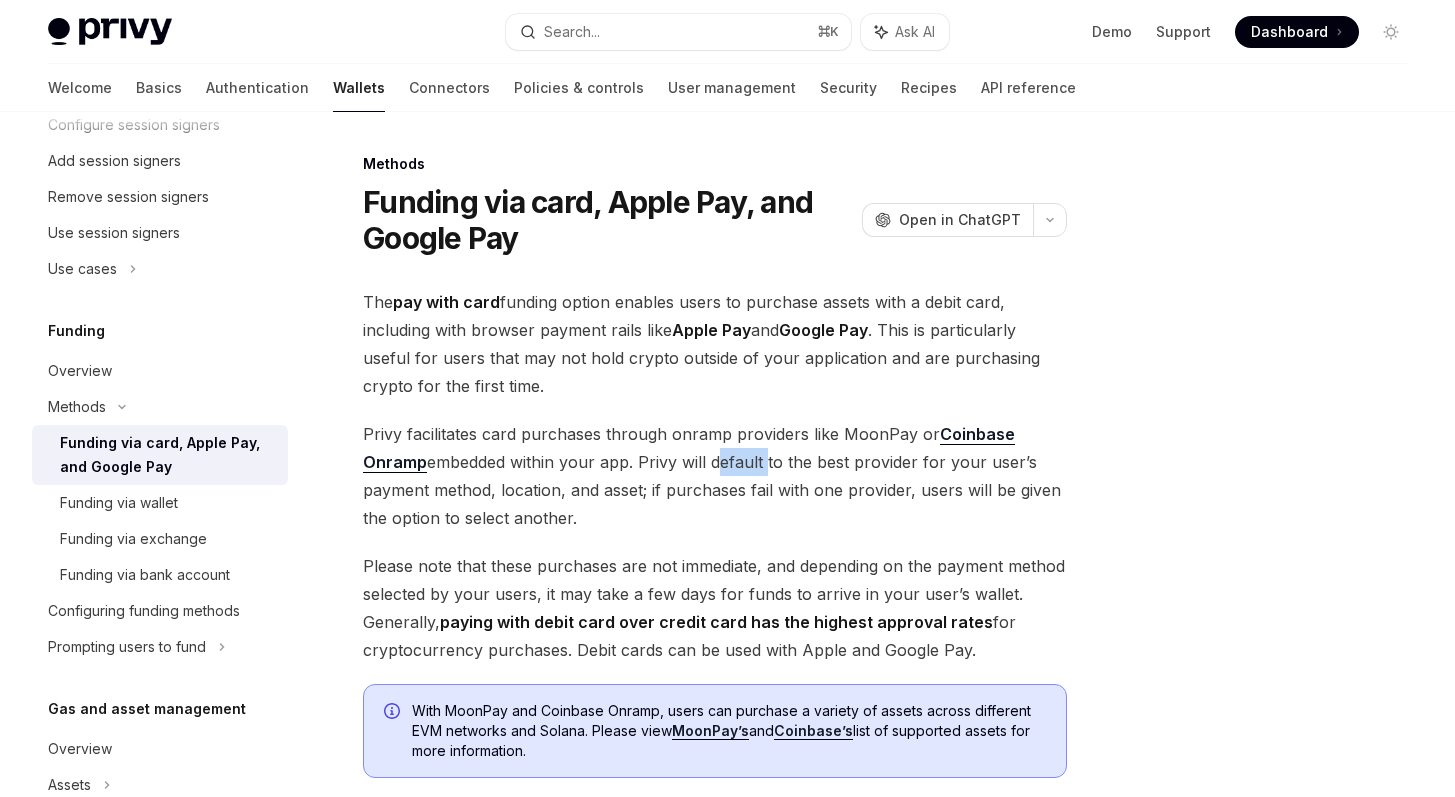 click on "Privy facilitates card purchases through onramp providers like MoonPay or  Coinbase Onramp  embedded within your app. Privy will default to the best provider for your user’s payment method, location, and asset; if purchases fail with one provider, users will be given the option to select another." at bounding box center [715, 476] 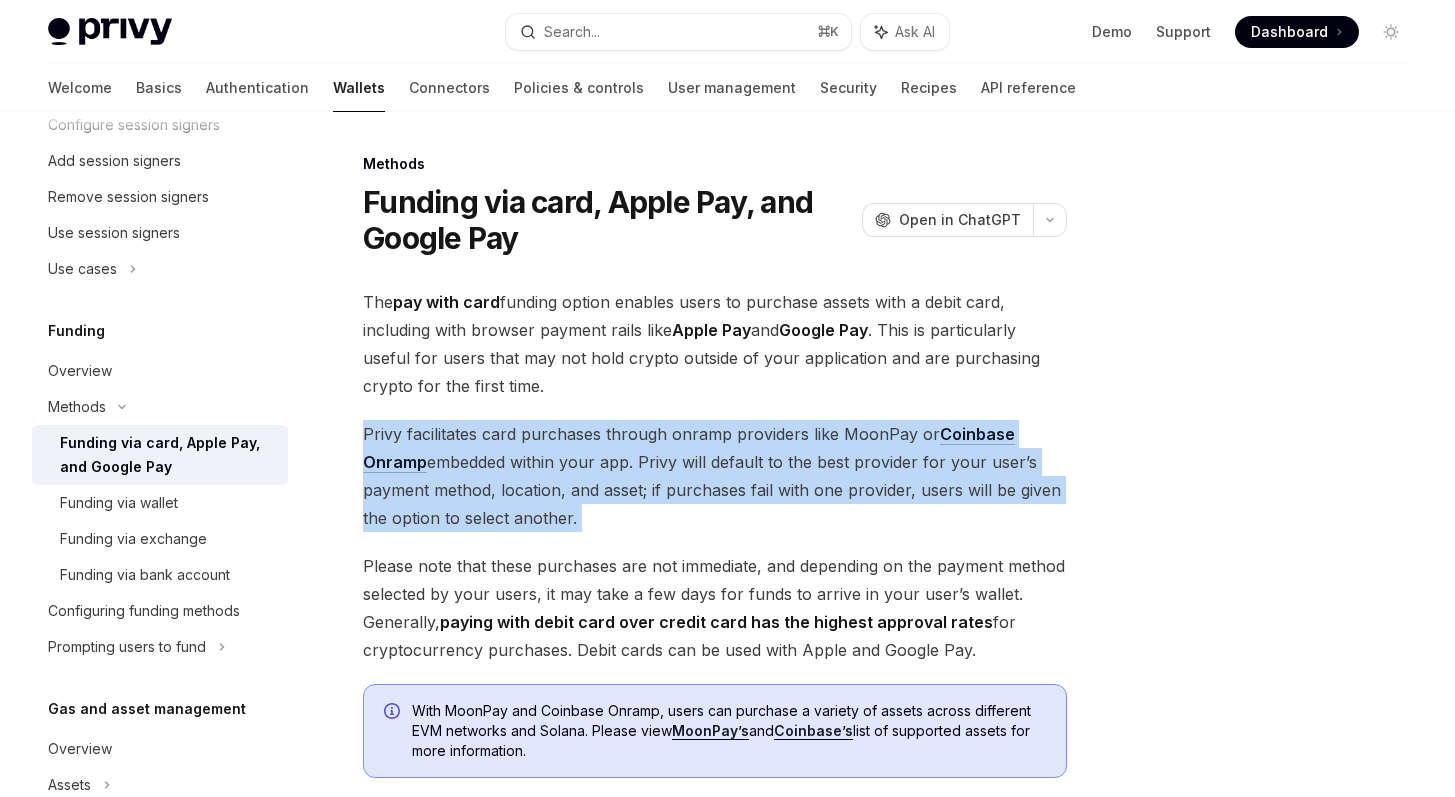 click on "Privy facilitates card purchases through onramp providers like MoonPay or  Coinbase Onramp  embedded within your app. Privy will default to the best provider for your user’s payment method, location, and asset; if purchases fail with one provider, users will be given the option to select another." at bounding box center [715, 476] 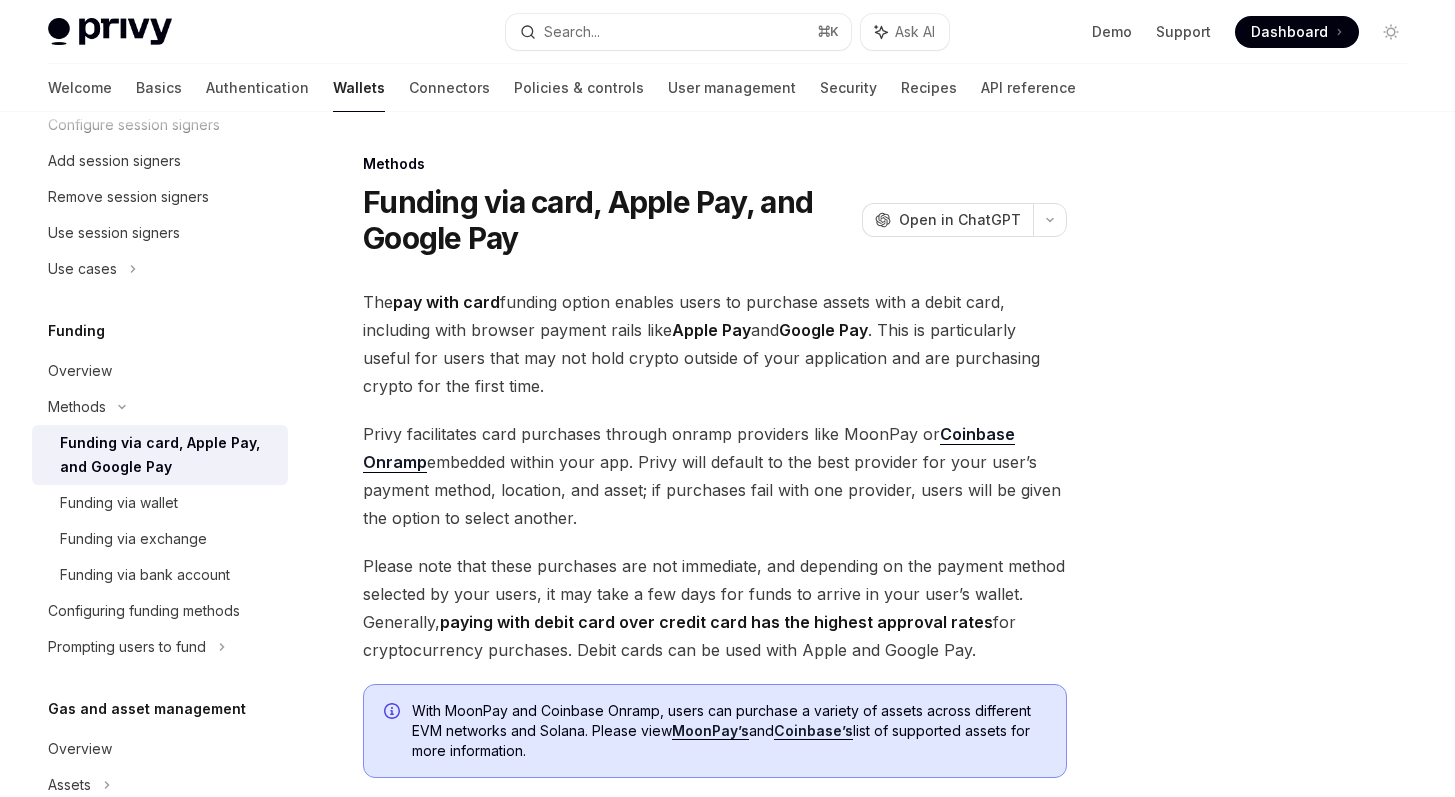 click on "Privy facilitates card purchases through onramp providers like MoonPay or  Coinbase Onramp  embedded within your app. Privy will default to the best provider for your user’s payment method, location, and asset; if purchases fail with one provider, users will be given the option to select another." at bounding box center (715, 476) 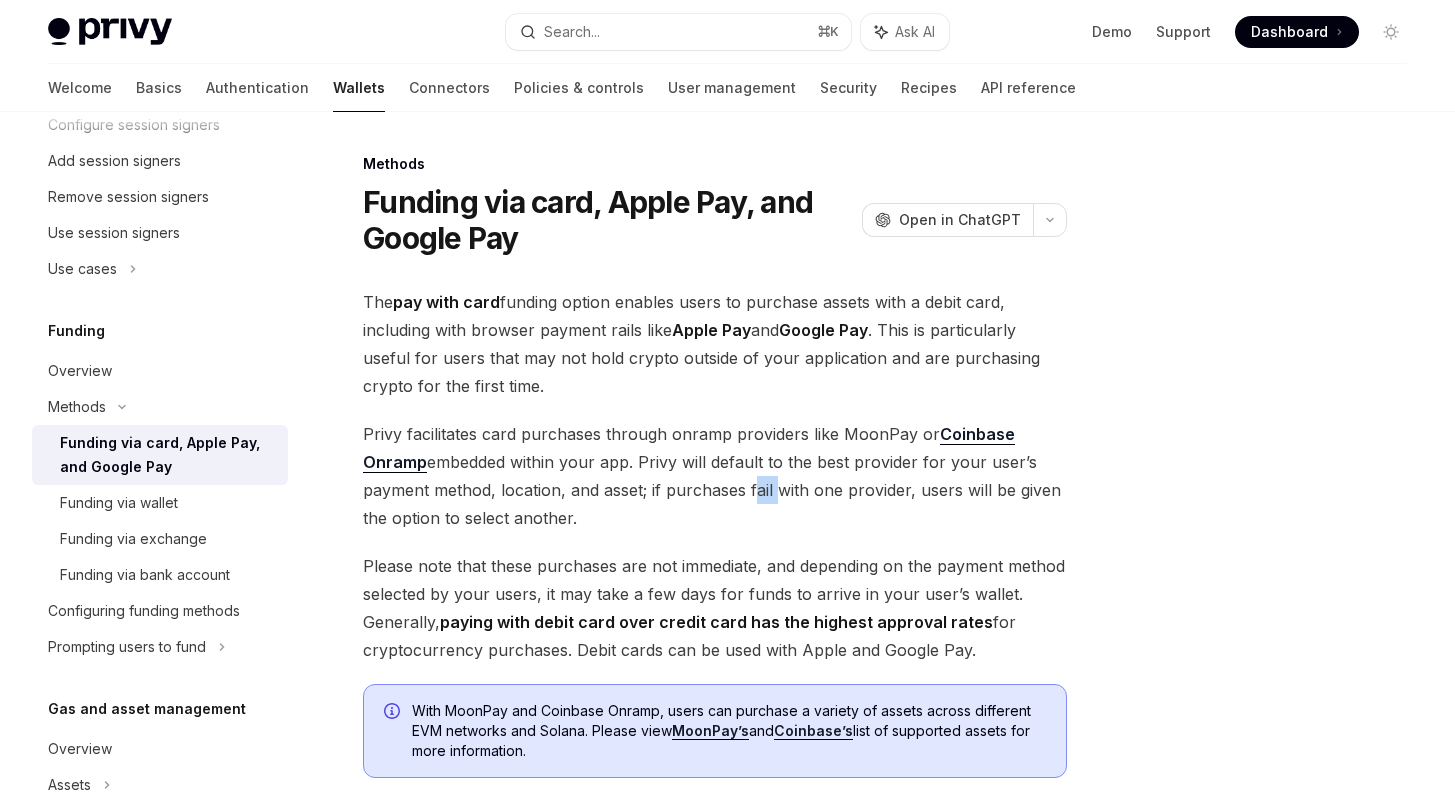 click on "Privy facilitates card purchases through onramp providers like MoonPay or  Coinbase Onramp  embedded within your app. Privy will default to the best provider for your user’s payment method, location, and asset; if purchases fail with one provider, users will be given the option to select another." at bounding box center (715, 476) 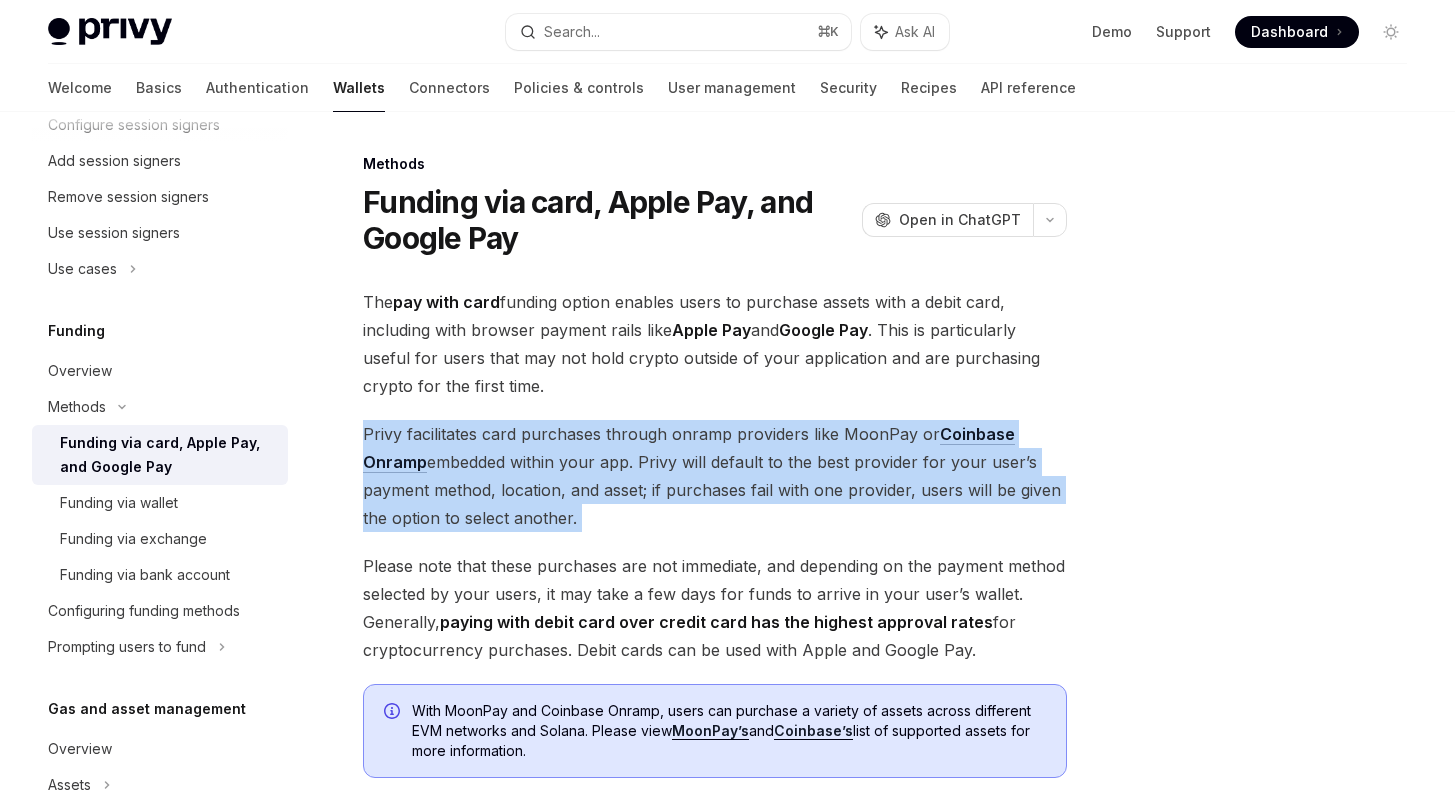 click on "Privy facilitates card purchases through onramp providers like MoonPay or  Coinbase Onramp  embedded within your app. Privy will default to the best provider for your user’s payment method, location, and asset; if purchases fail with one provider, users will be given the option to select another." at bounding box center (715, 476) 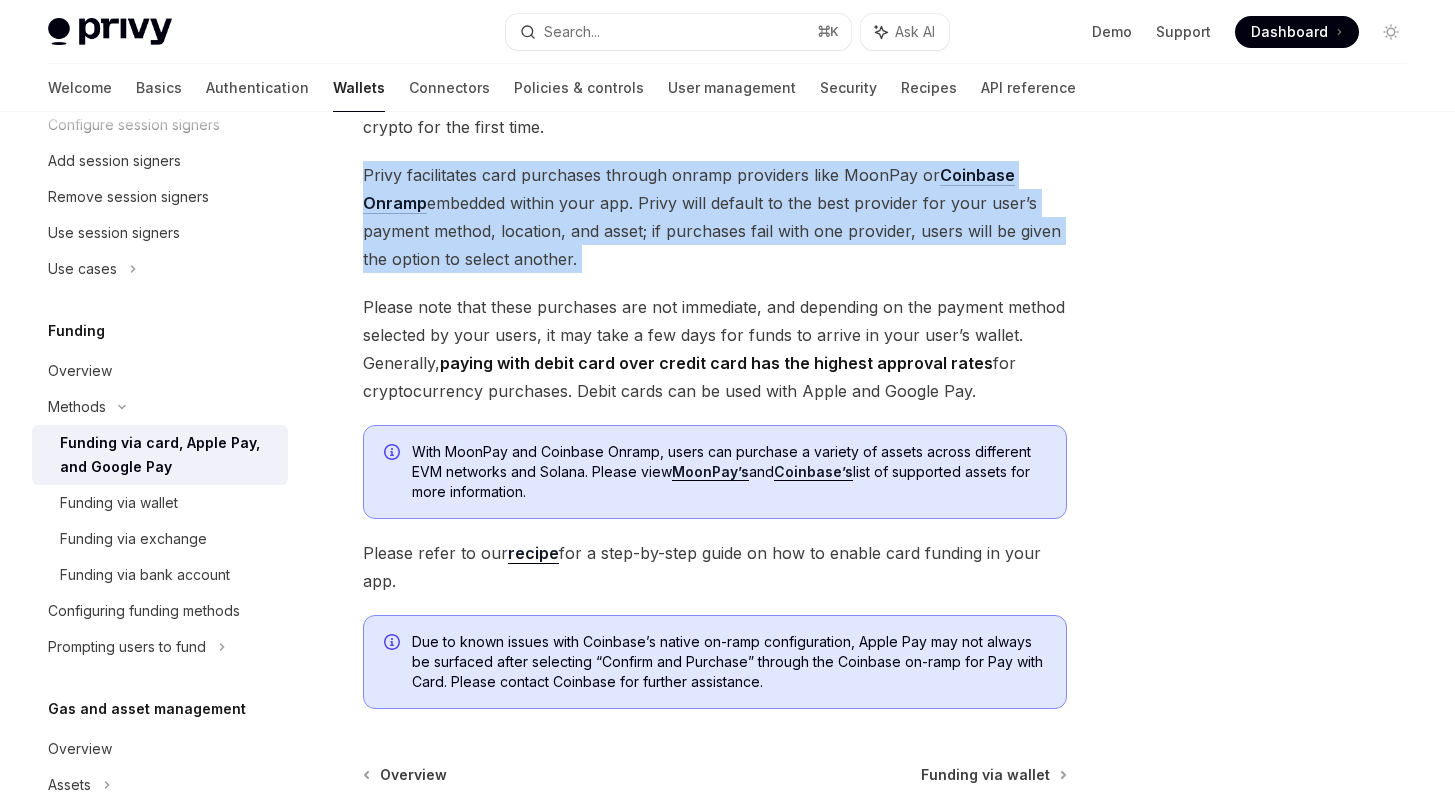 scroll, scrollTop: 260, scrollLeft: 0, axis: vertical 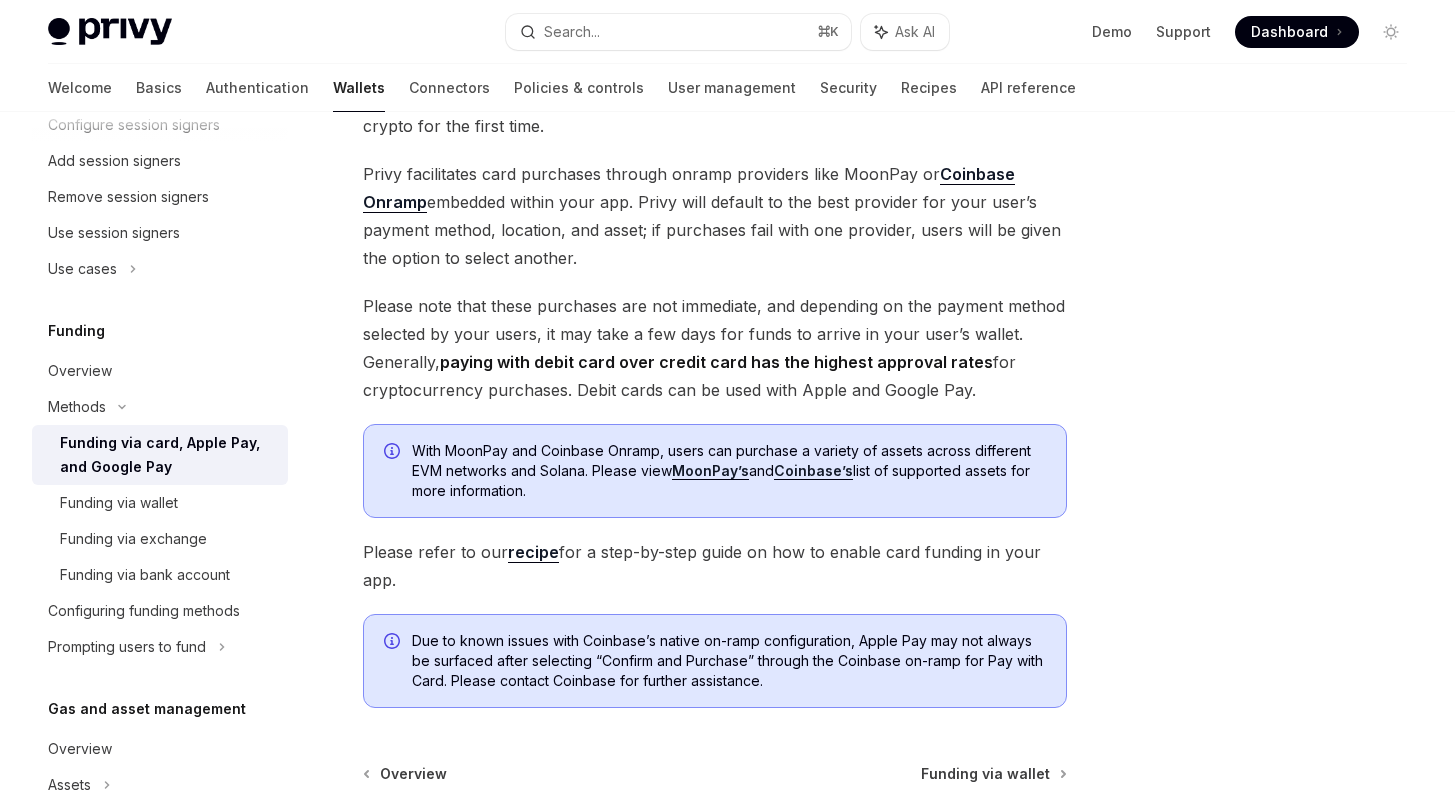 click on "paying with debit card over credit card has the highest approval rates" at bounding box center [716, 362] 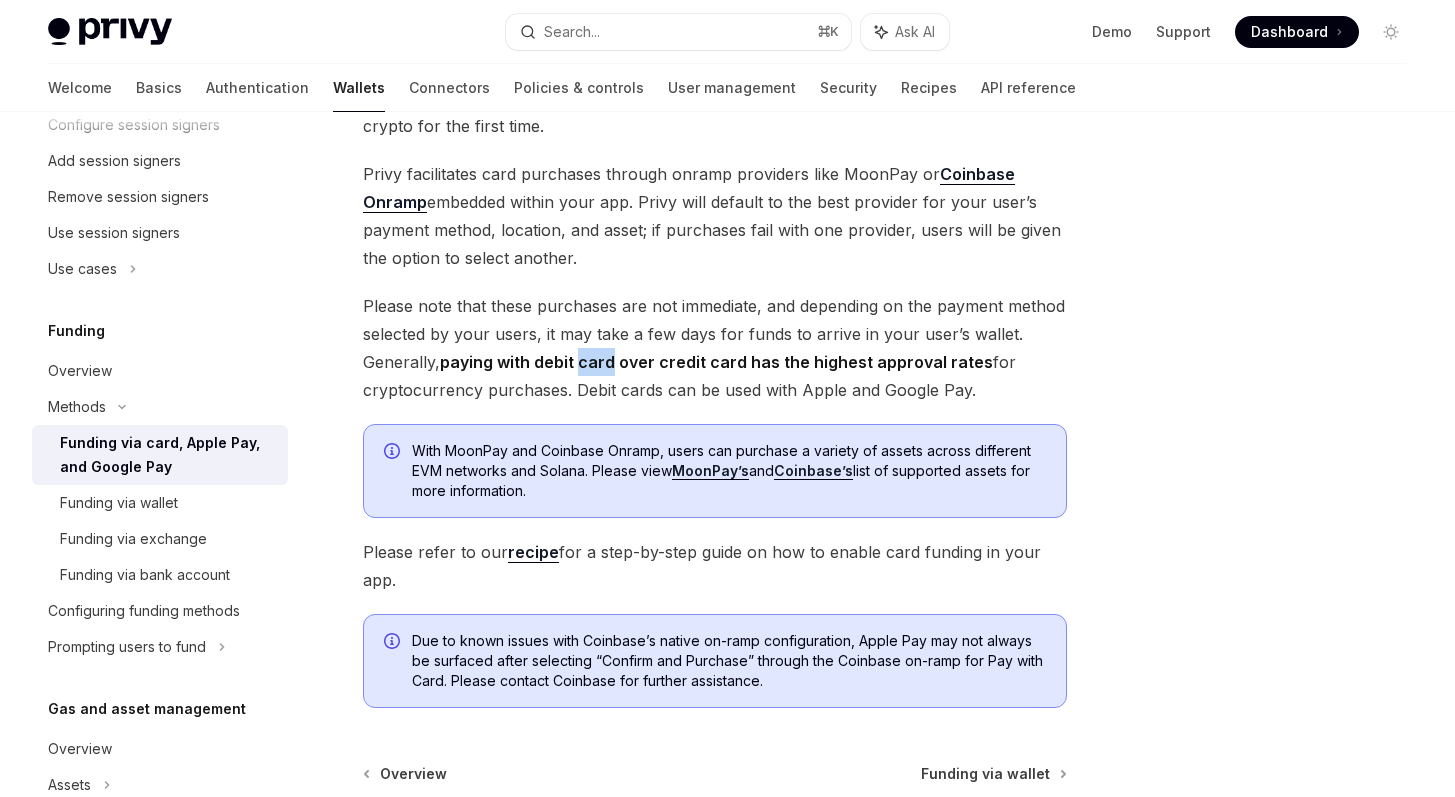 click on "paying with debit card over credit card has the highest approval rates" at bounding box center (716, 362) 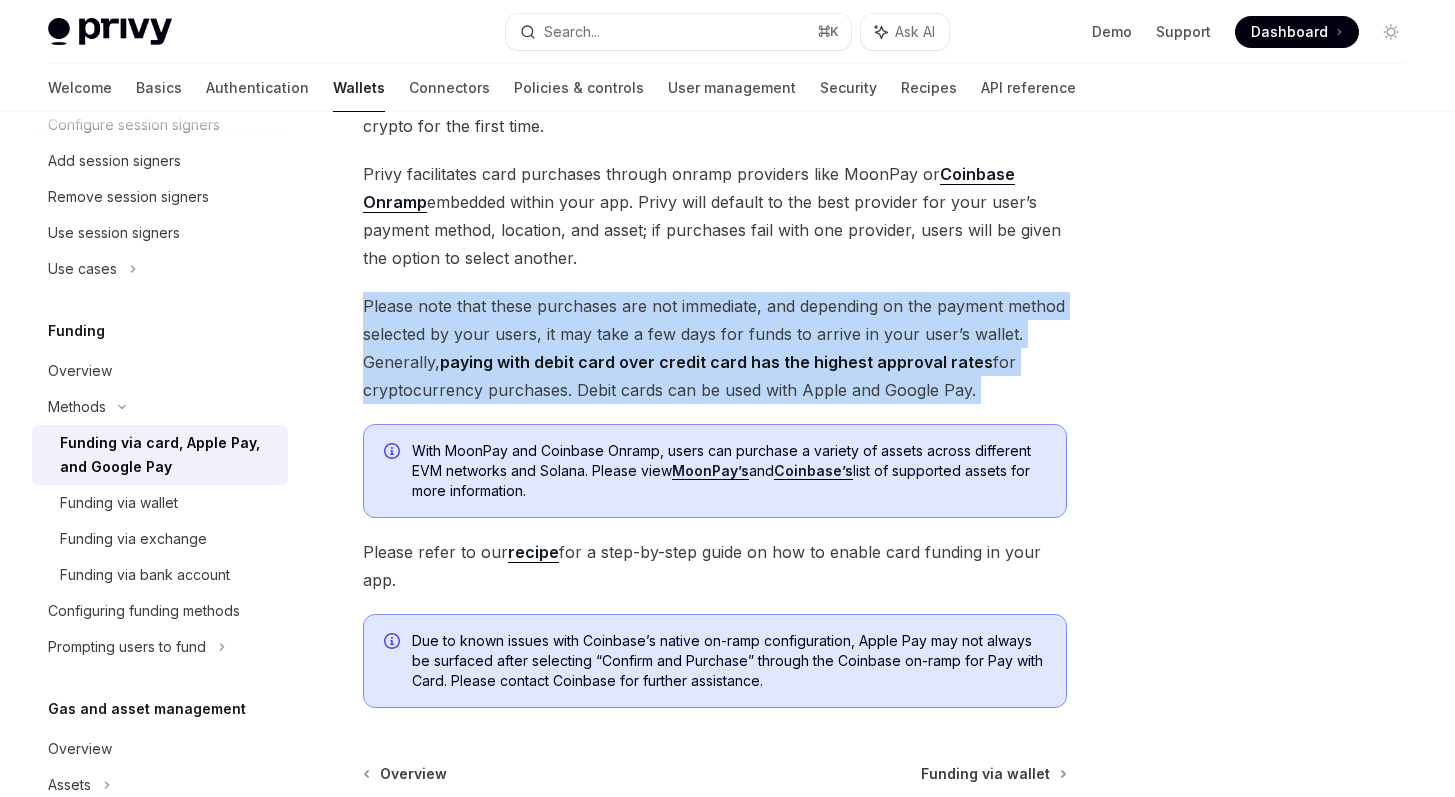 click on "paying with debit card over credit card has the highest approval rates" at bounding box center [716, 362] 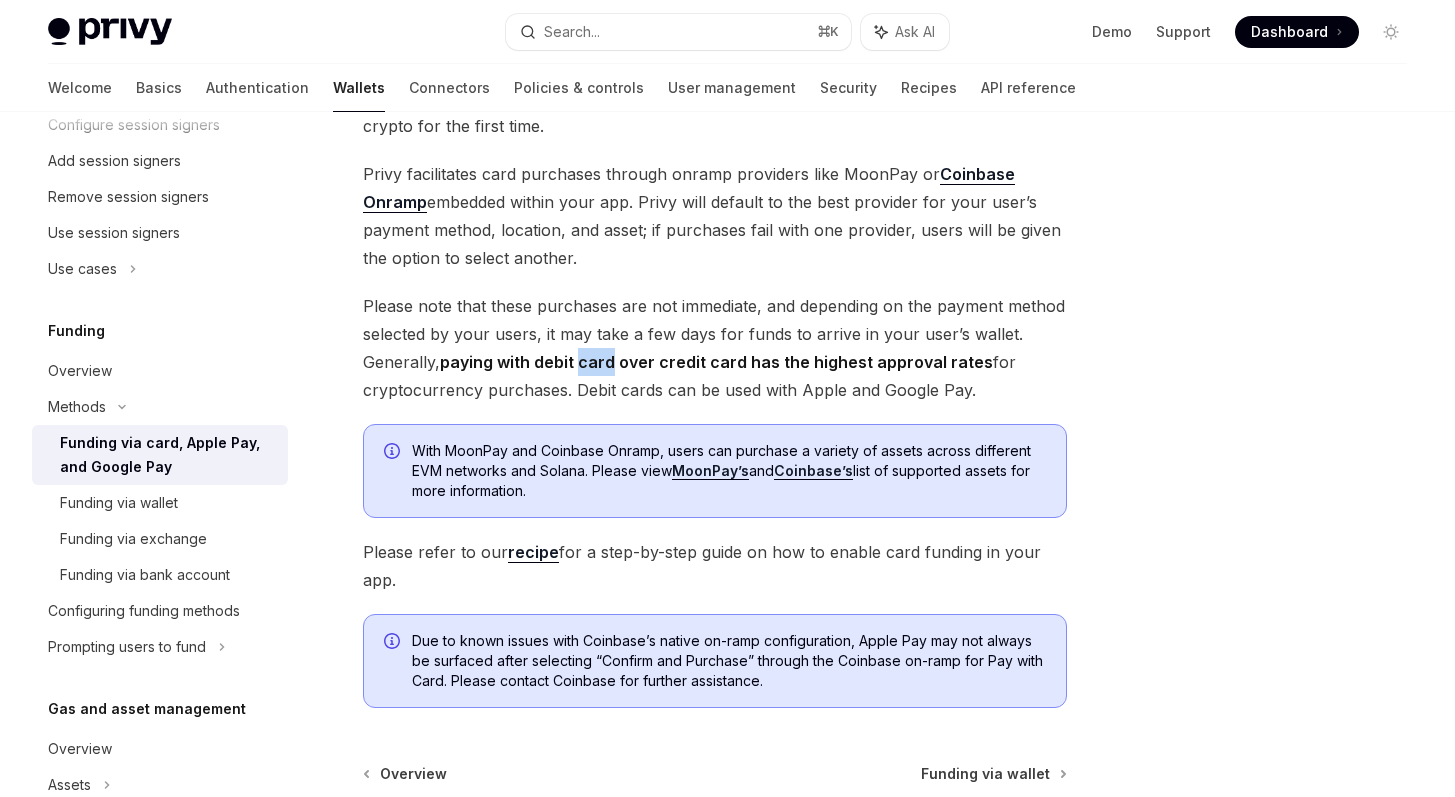 click on "paying with debit card over credit card has the highest approval rates" at bounding box center [716, 362] 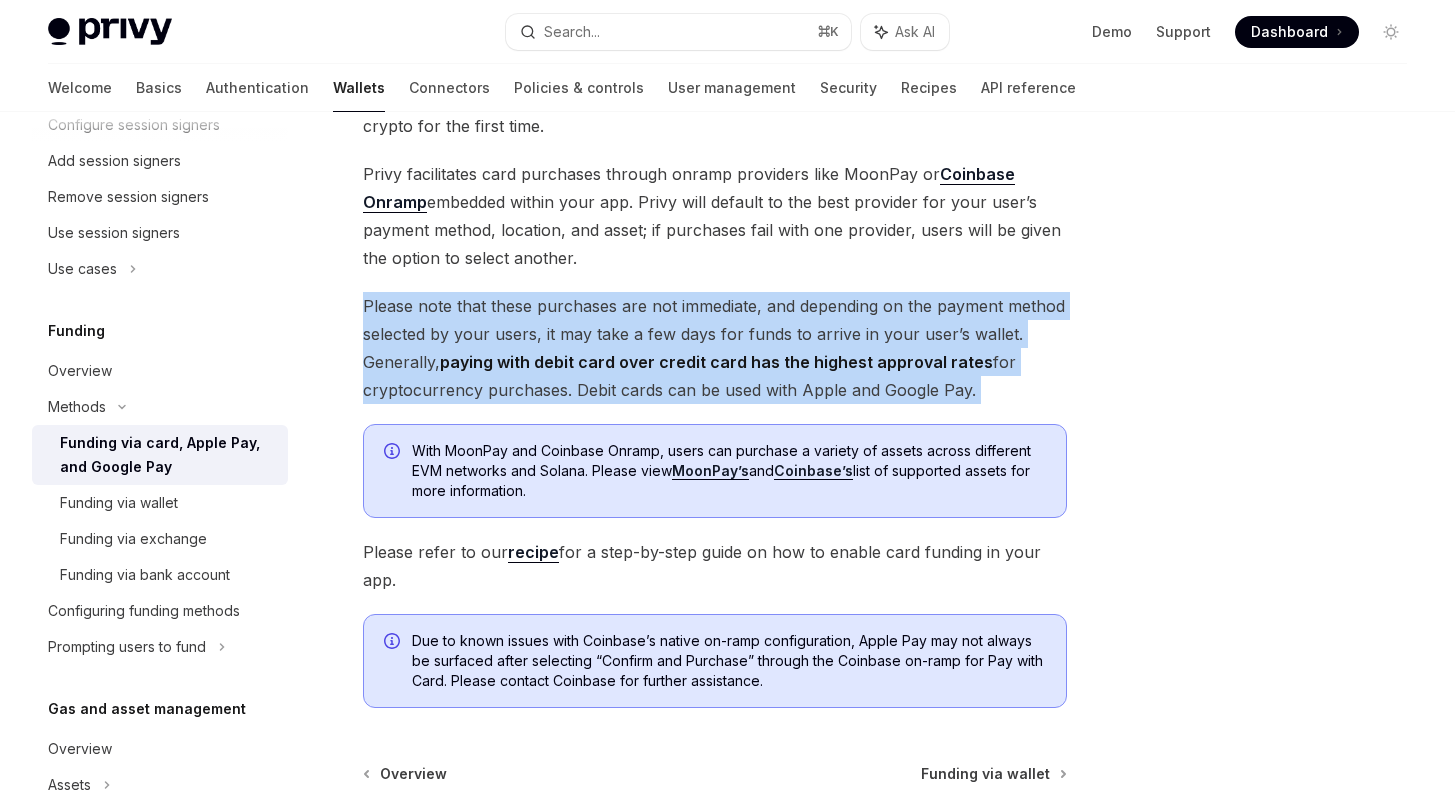 click on "paying with debit card over credit card has the highest approval rates" at bounding box center (716, 362) 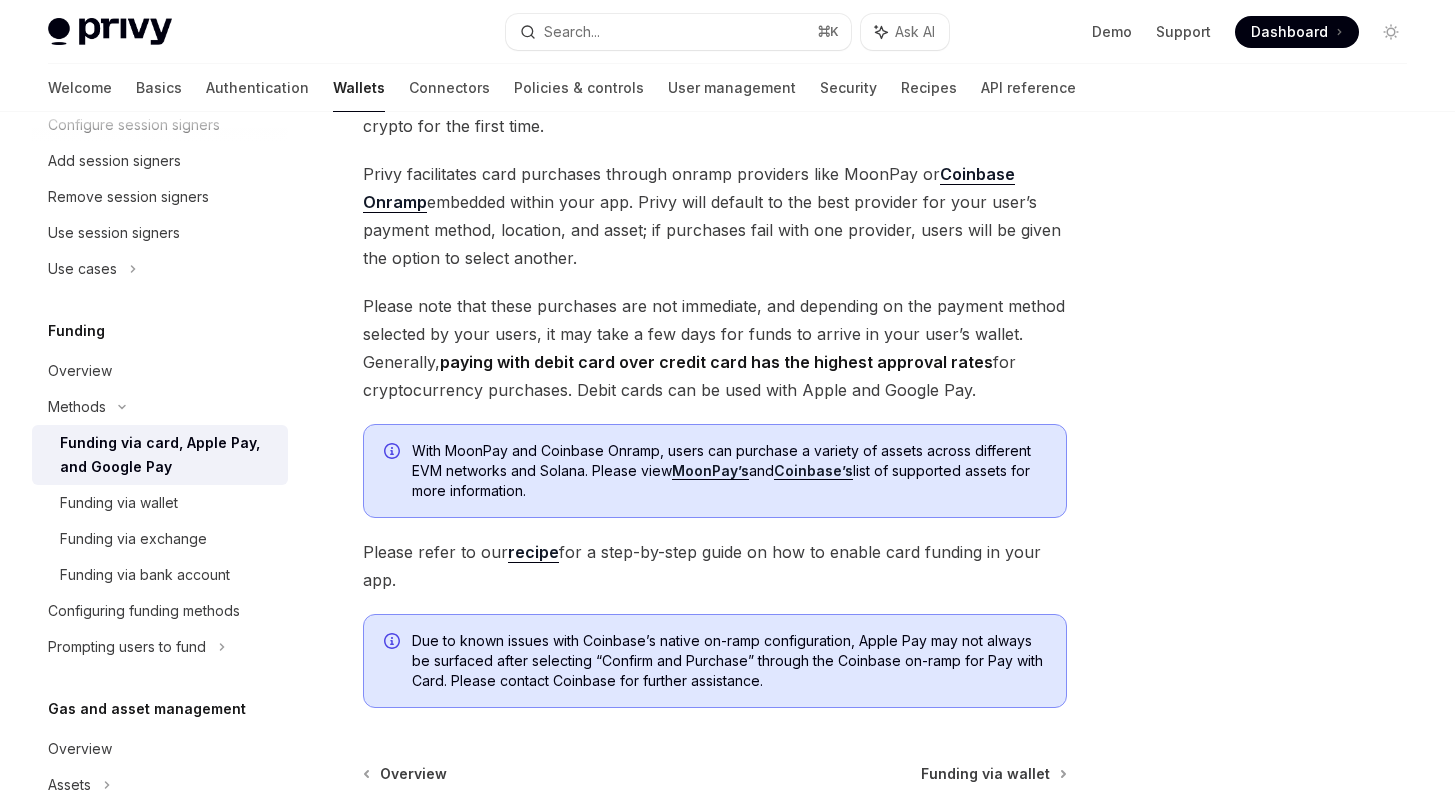 click on "MoonPay’s" at bounding box center (710, 471) 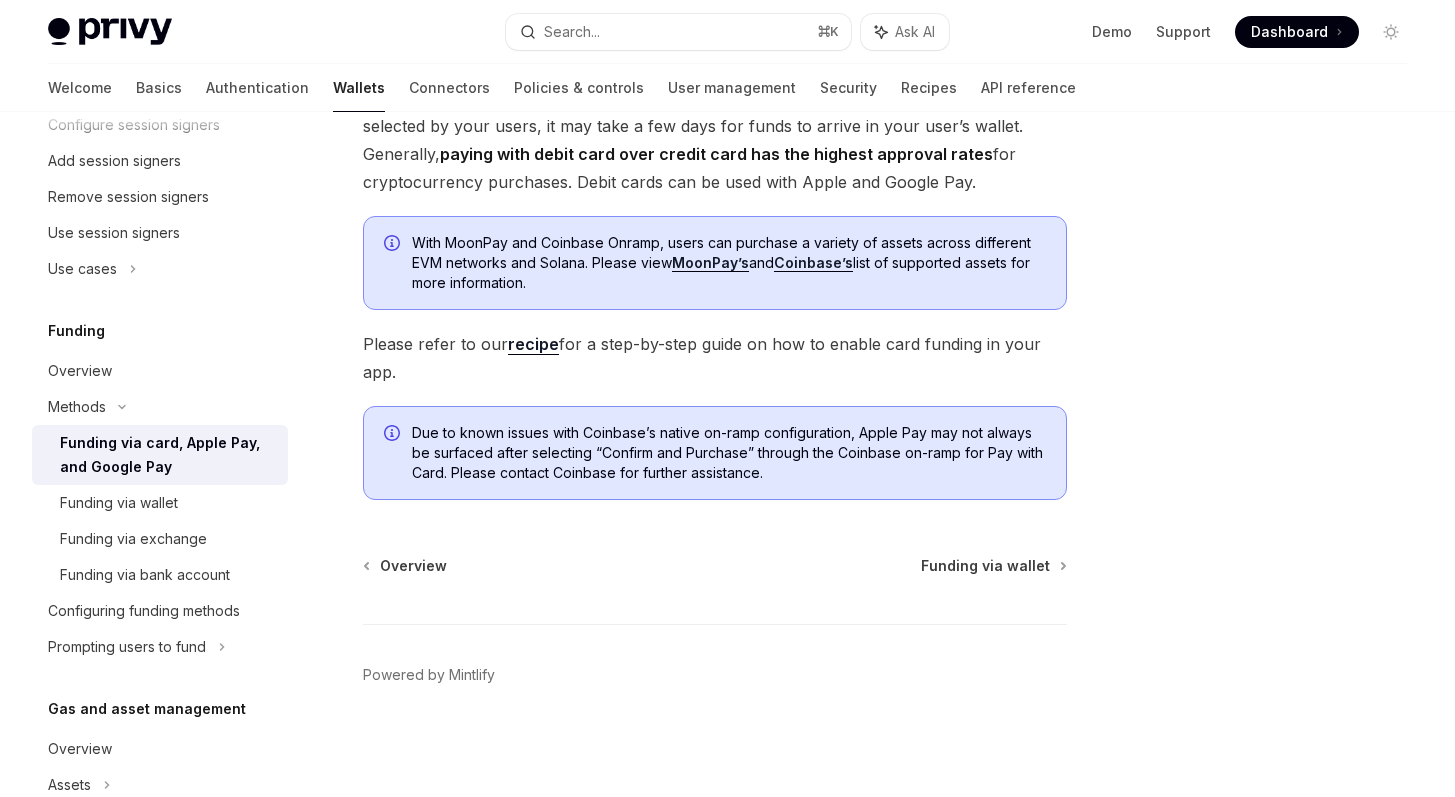 scroll, scrollTop: 463, scrollLeft: 0, axis: vertical 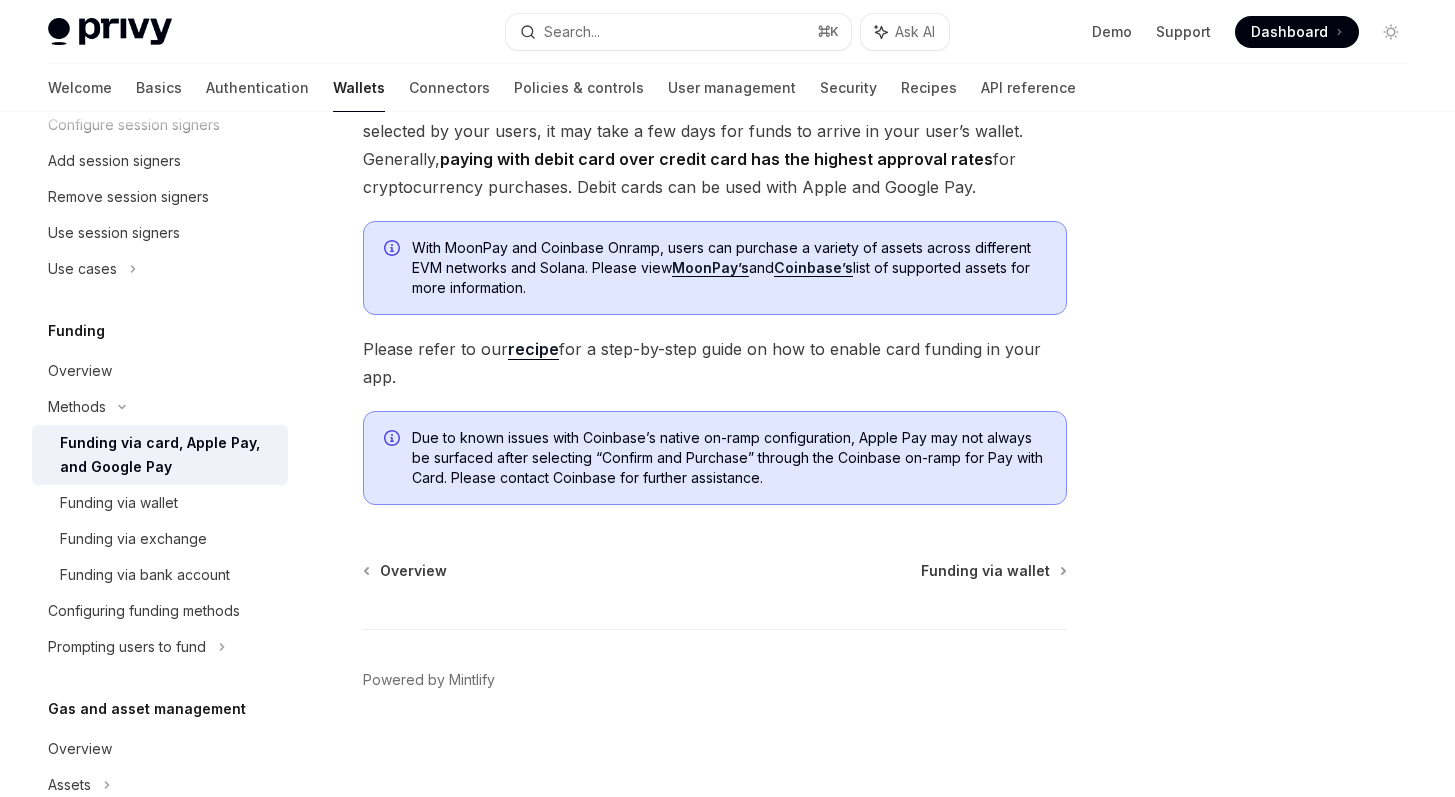 click on "Due to known issues with Coinbase’s native on-ramp configuration, Apple Pay may not always be
surfaced after selecting “Confirm and Purchase” through the Coinbase on-ramp for Pay with Card.
Please contact Coinbase for further assistance." at bounding box center [729, 458] 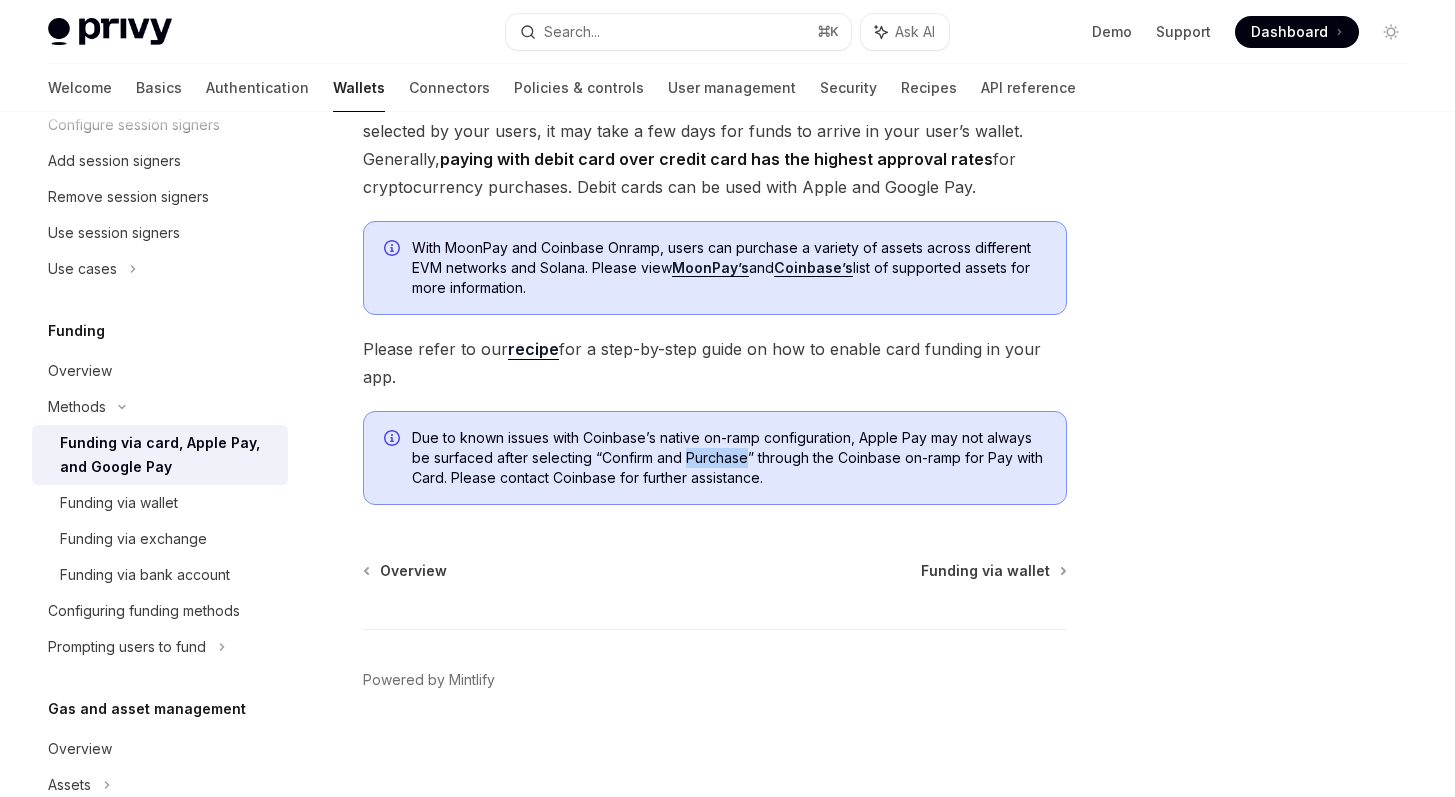 click on "Due to known issues with Coinbase’s native on-ramp configuration, Apple Pay may not always be
surfaced after selecting “Confirm and Purchase” through the Coinbase on-ramp for Pay with Card.
Please contact Coinbase for further assistance." at bounding box center (729, 458) 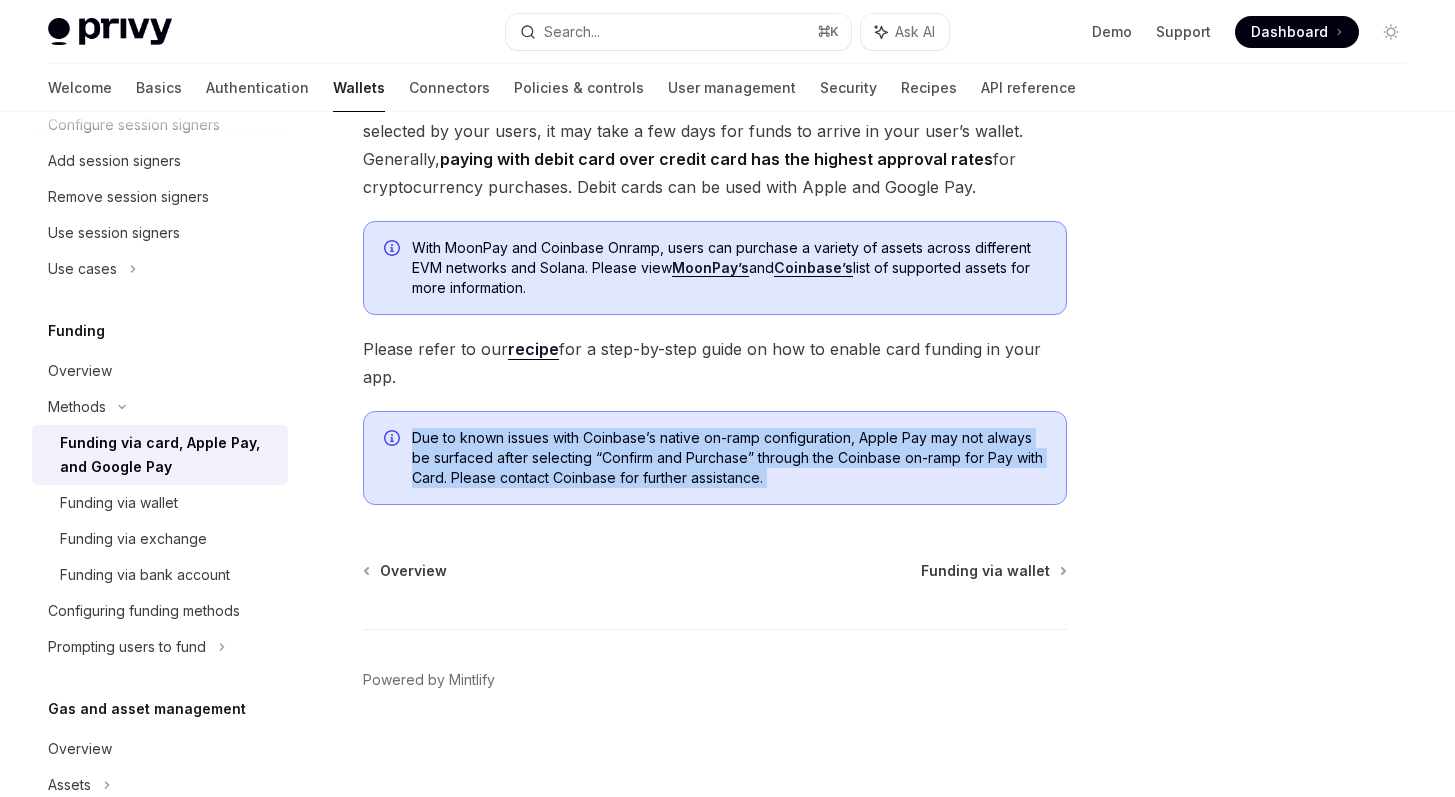 click on "Due to known issues with Coinbase’s native on-ramp configuration, Apple Pay may not always be
surfaced after selecting “Confirm and Purchase” through the Coinbase on-ramp for Pay with Card.
Please contact Coinbase for further assistance." at bounding box center [729, 458] 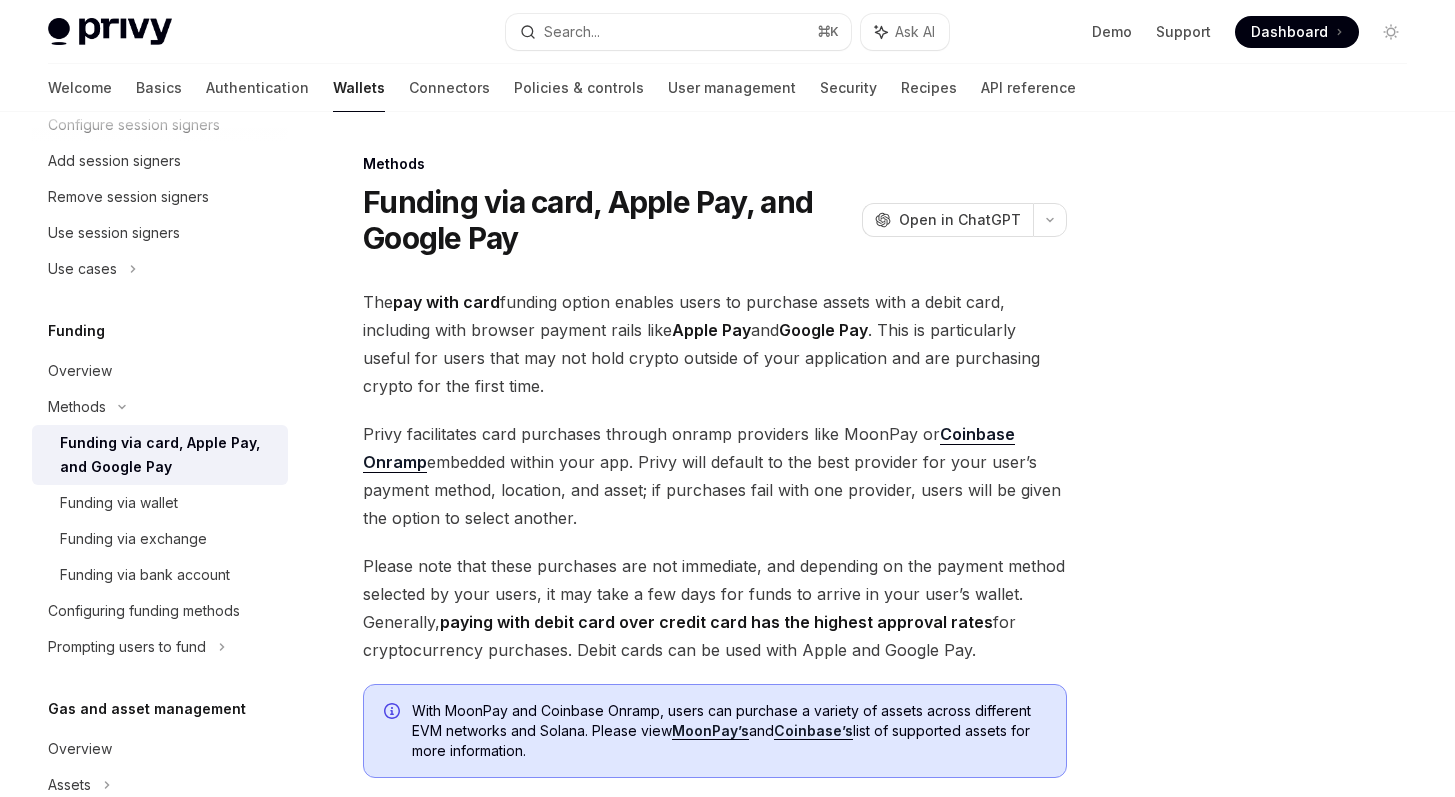 click on "The  pay with card  funding option enables users to purchase assets with a debit card, including with browser payment rails like  Apple Pay  and  Google Pay . This is particularly useful for users that may not hold crypto outside of your application and are purchasing crypto for the first time." at bounding box center [715, 344] 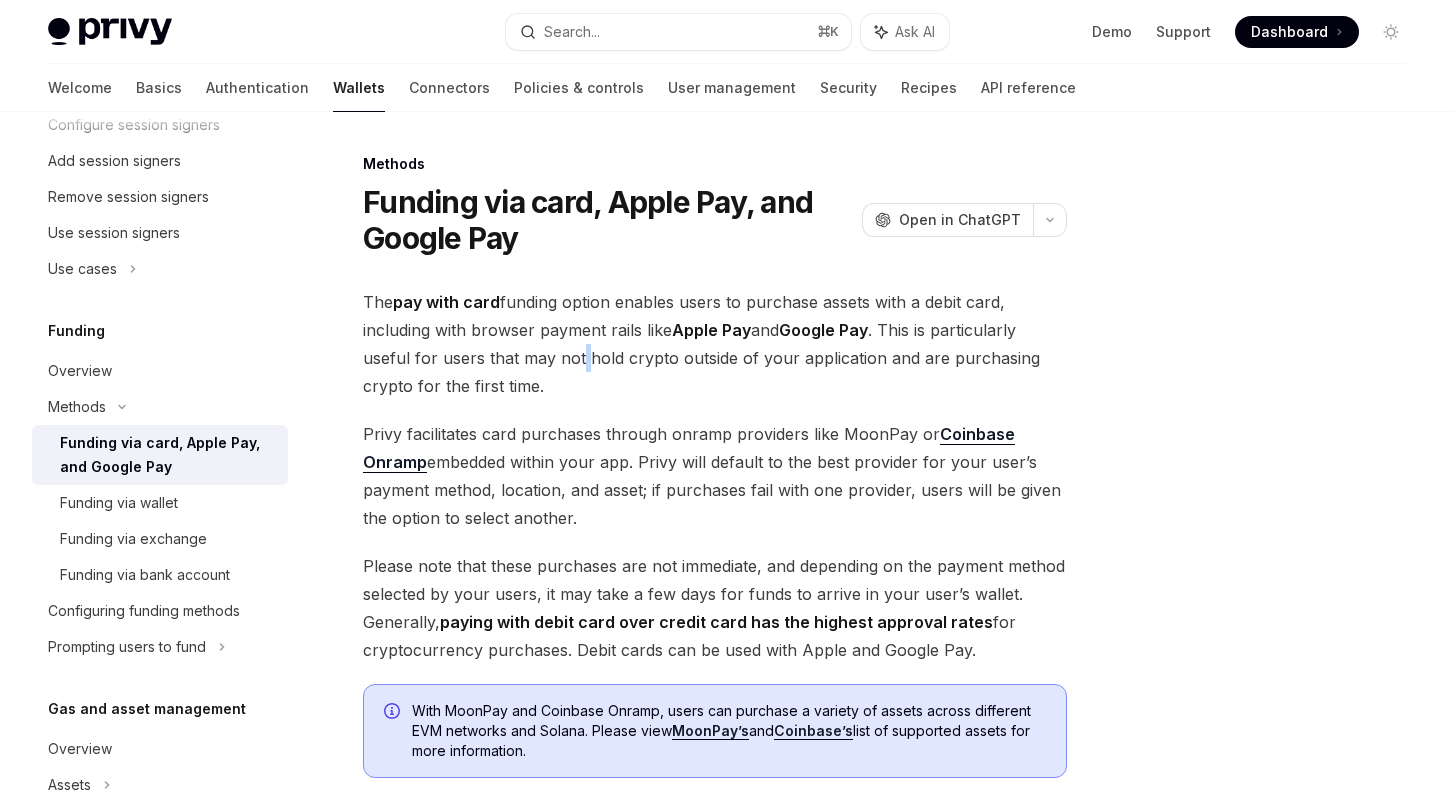 click on "The  pay with card  funding option enables users to purchase assets with a debit card, including with browser payment rails like  Apple Pay  and  Google Pay . This is particularly useful for users that may not hold crypto outside of your application and are purchasing crypto for the first time." at bounding box center [715, 344] 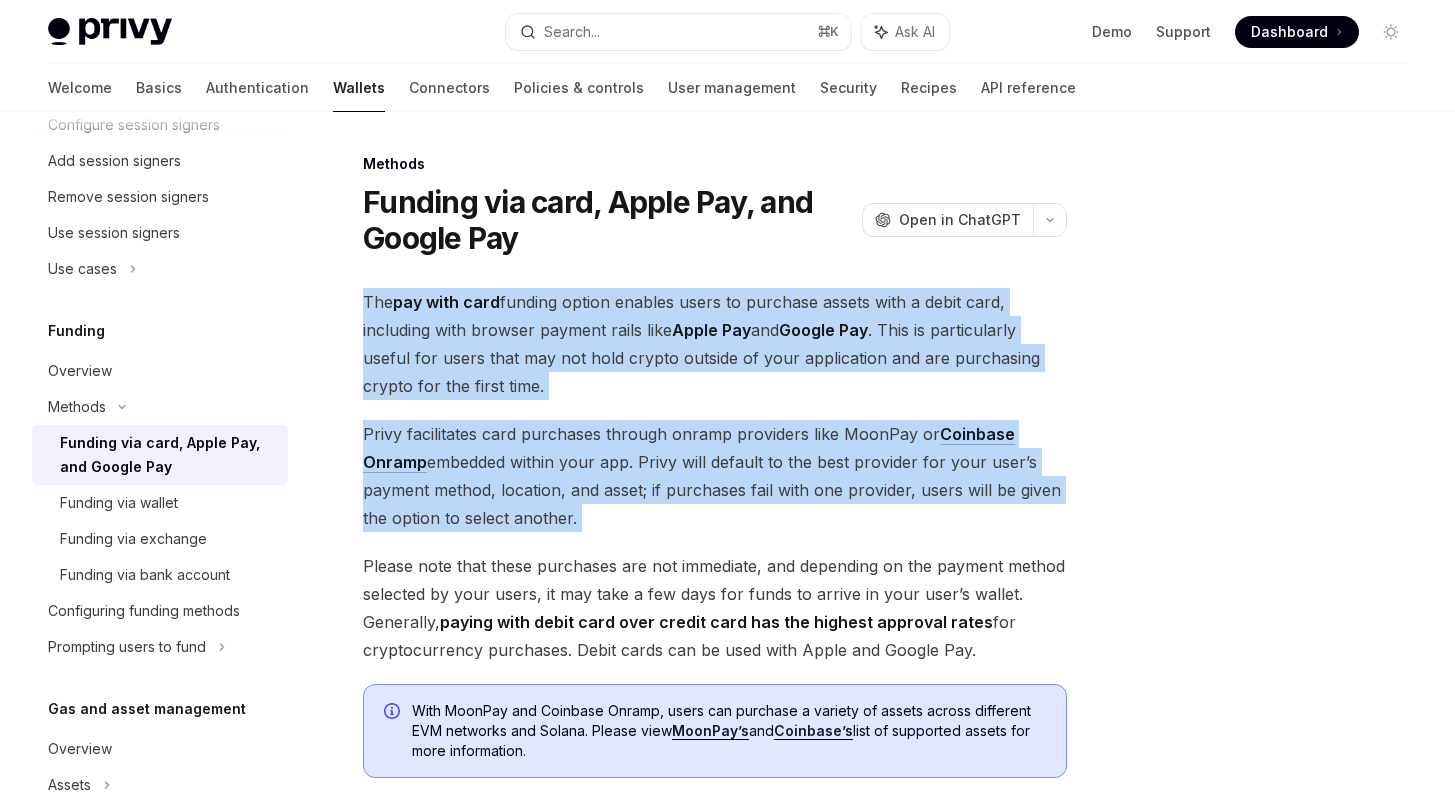 drag, startPoint x: 577, startPoint y: 344, endPoint x: 585, endPoint y: 479, distance: 135.23683 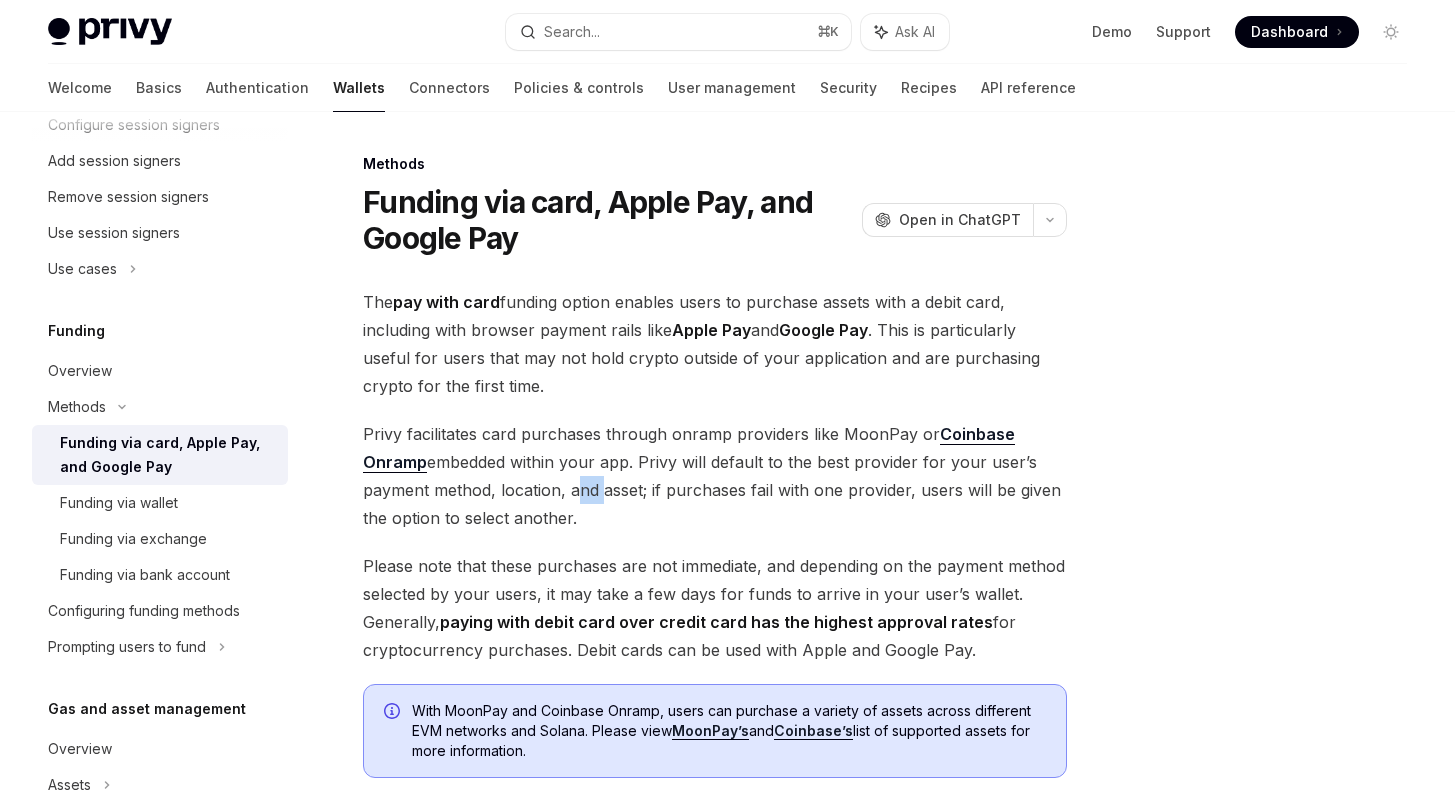 click on "Privy facilitates card purchases through onramp providers like MoonPay or  Coinbase Onramp  embedded within your app. Privy will default to the best provider for your user’s payment method, location, and asset; if purchases fail with one provider, users will be given the option to select another." at bounding box center [715, 476] 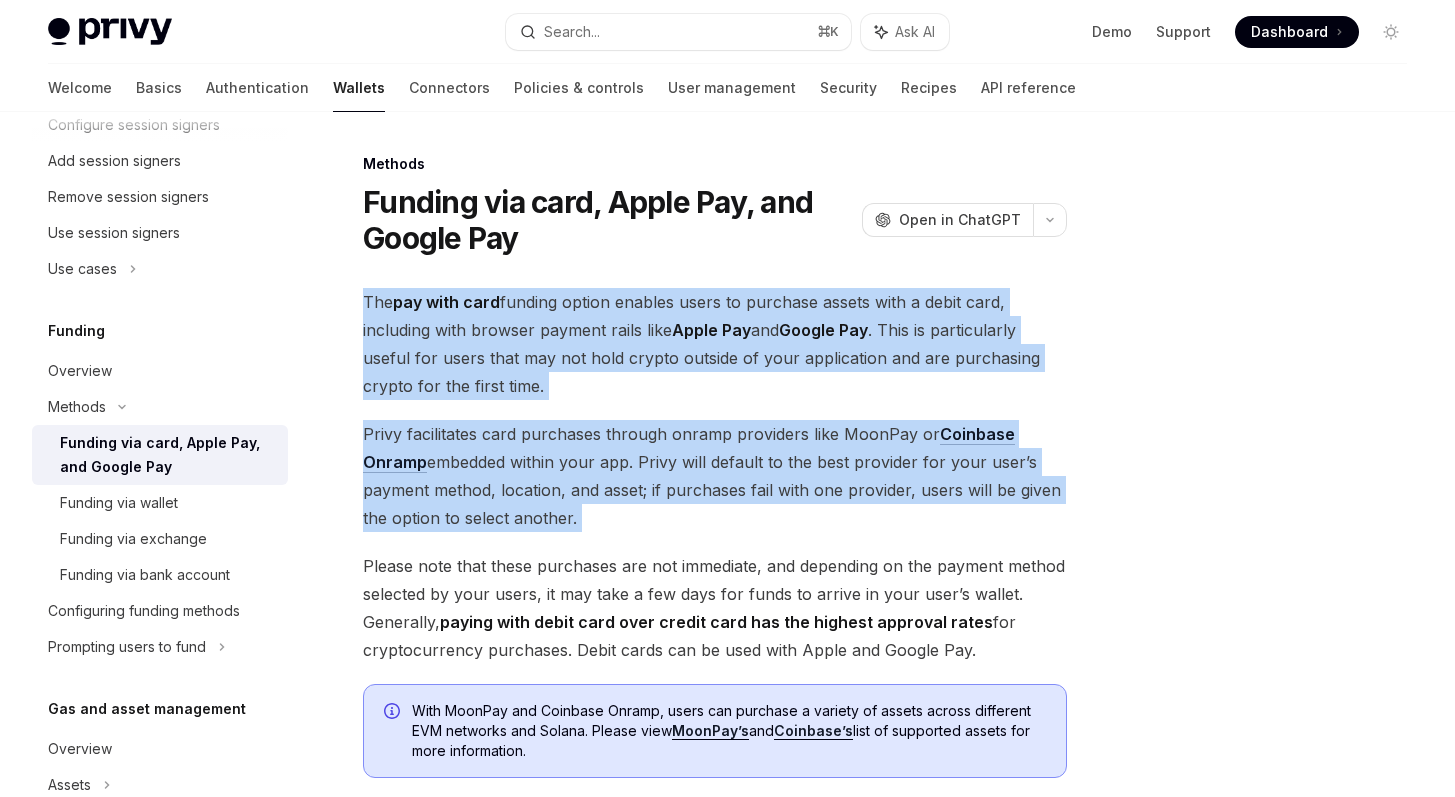 drag, startPoint x: 585, startPoint y: 479, endPoint x: 558, endPoint y: 302, distance: 179.04749 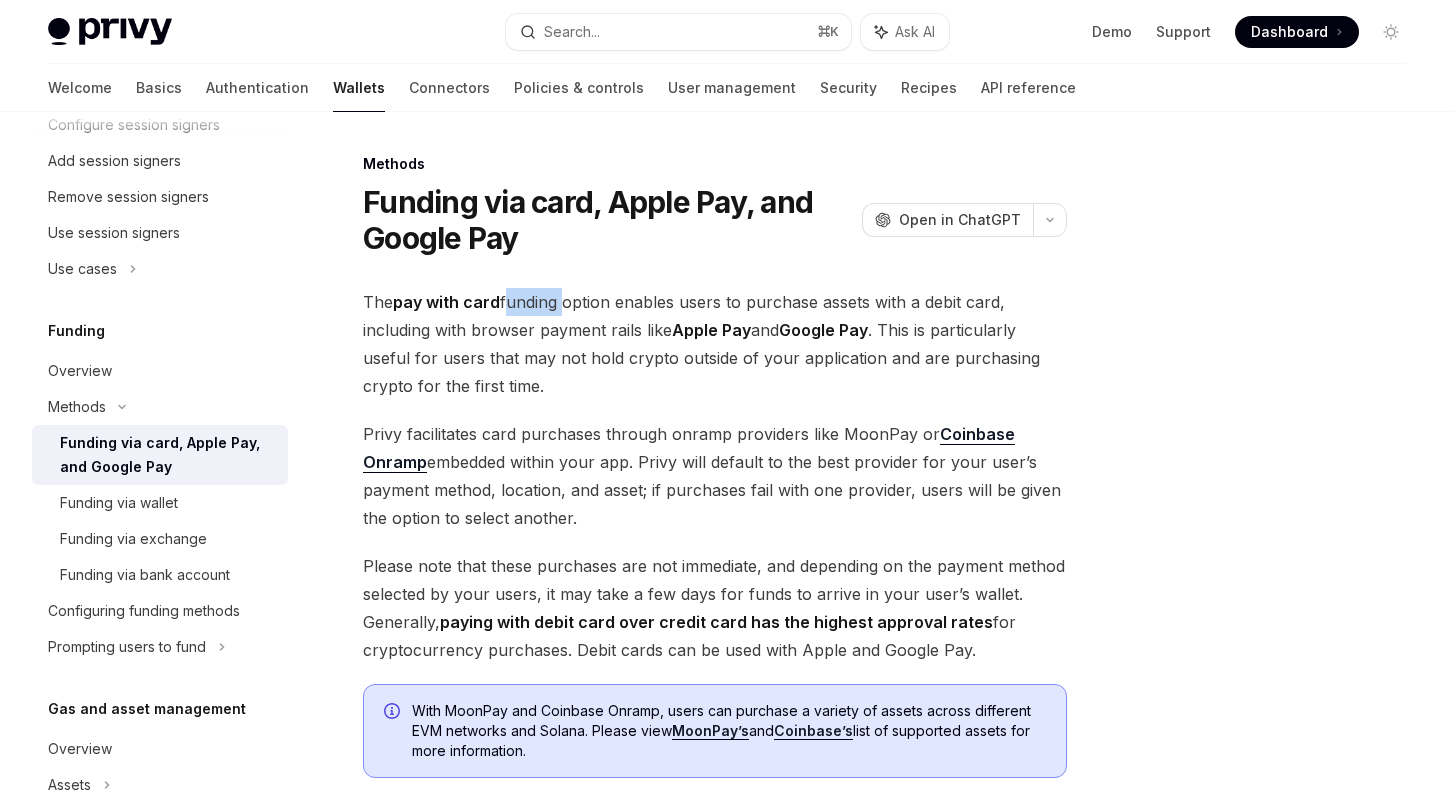 click on "The  pay with card  funding option enables users to purchase assets with a debit card, including with browser payment rails like  Apple Pay  and  Google Pay . This is particularly useful for users that may not hold crypto outside of your application and are purchasing crypto for the first time." at bounding box center (715, 344) 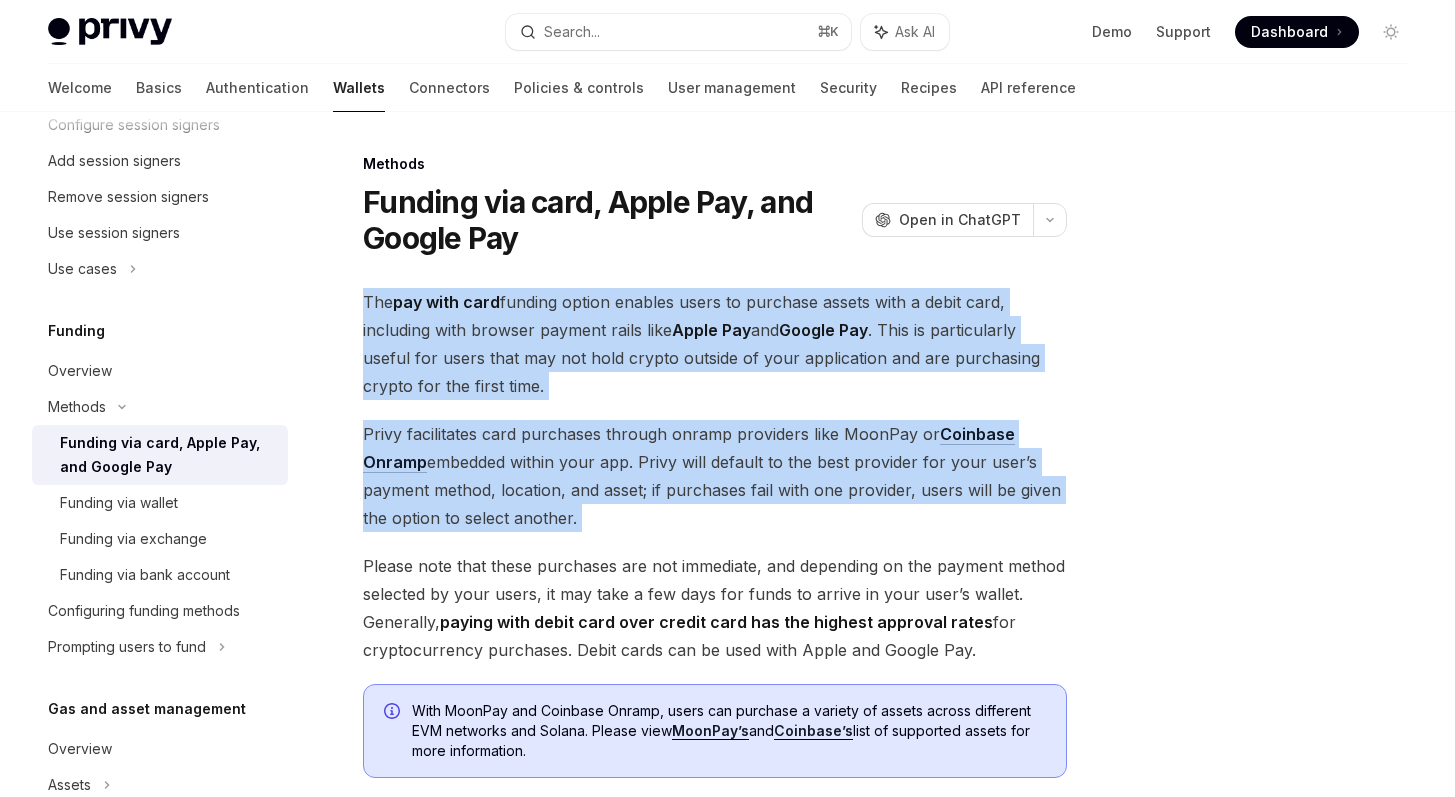 drag, startPoint x: 558, startPoint y: 302, endPoint x: 609, endPoint y: 500, distance: 204.4627 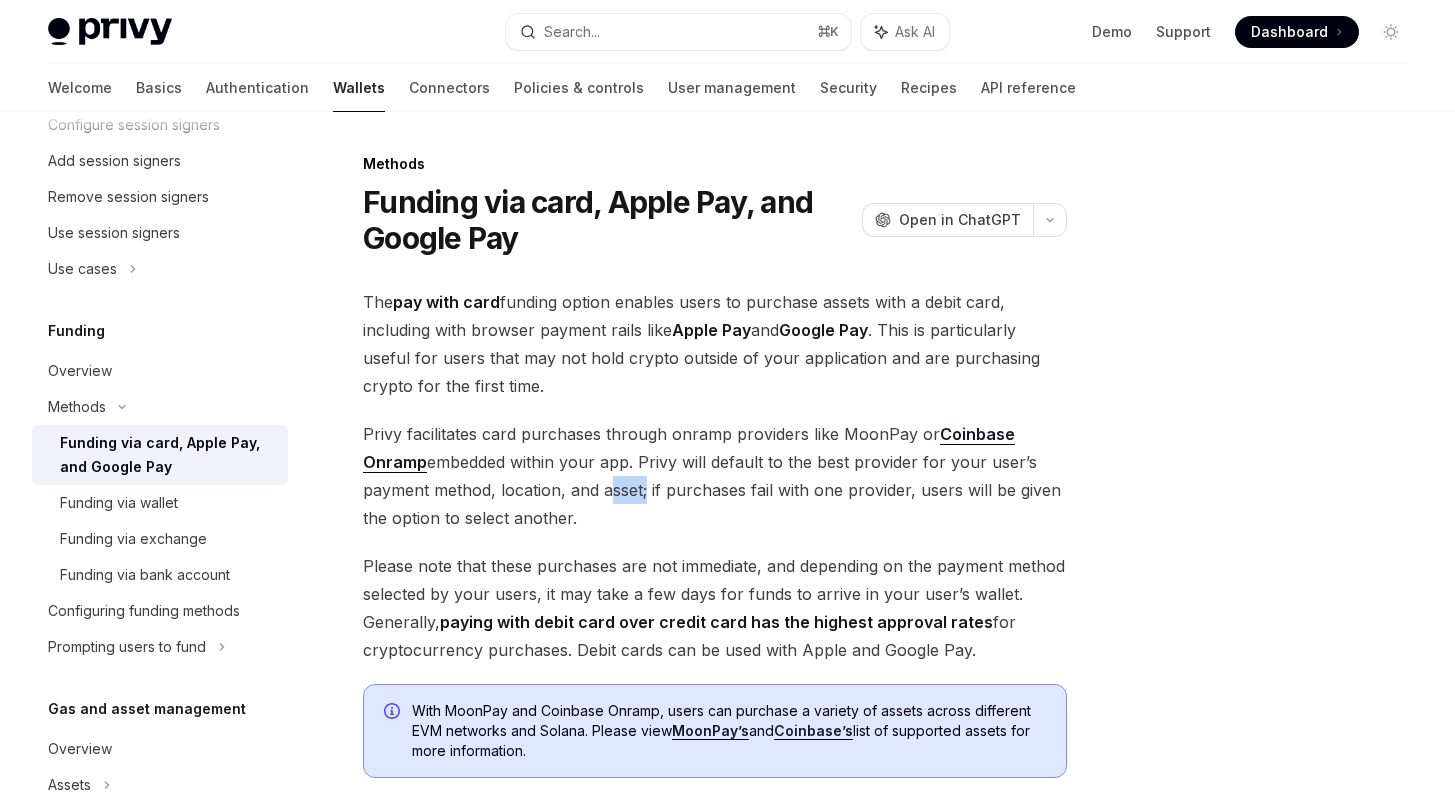 click on "Privy facilitates card purchases through onramp providers like MoonPay or  Coinbase Onramp  embedded within your app. Privy will default to the best provider for your user’s payment method, location, and asset; if purchases fail with one provider, users will be given the option to select another." at bounding box center (715, 476) 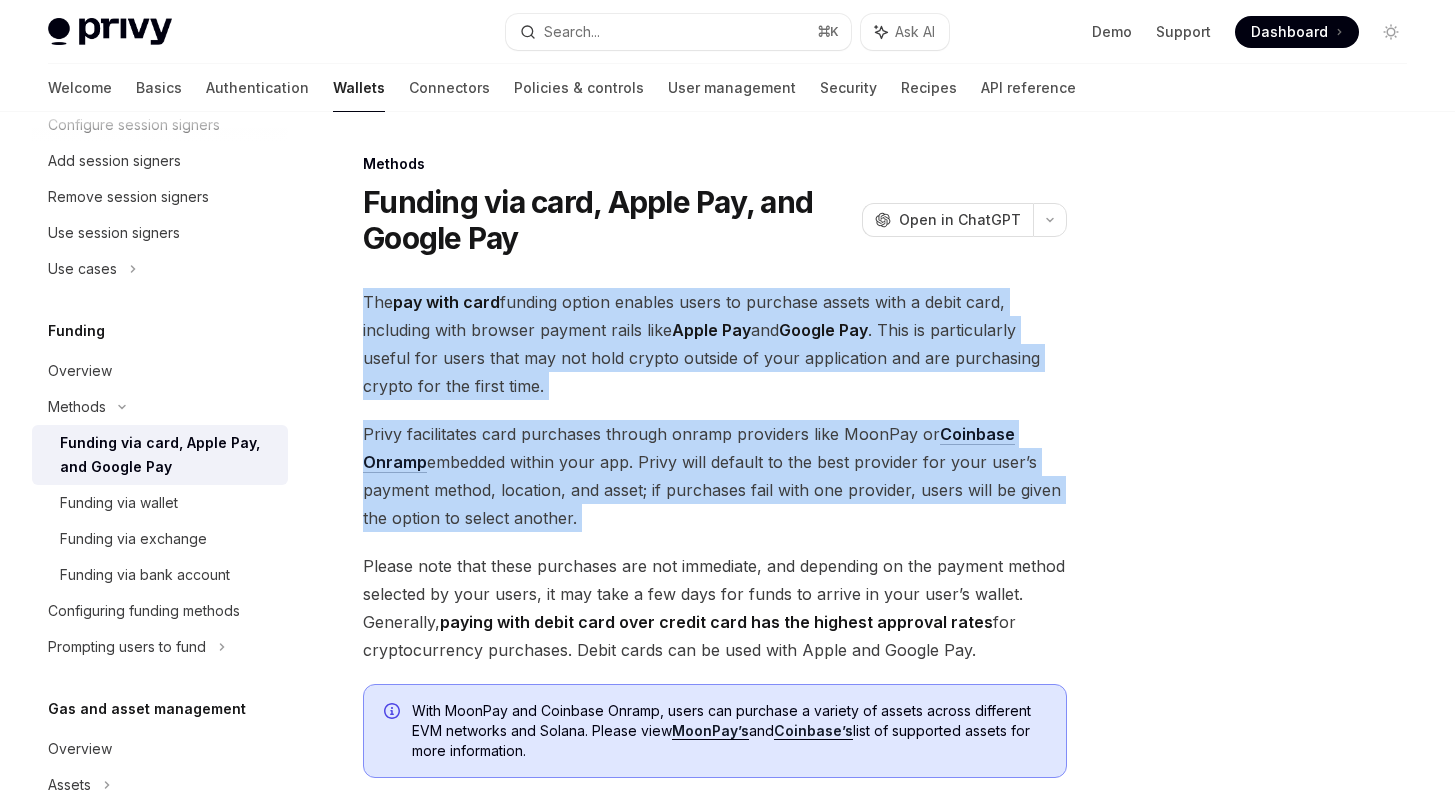 drag, startPoint x: 609, startPoint y: 500, endPoint x: 547, endPoint y: 329, distance: 181.89282 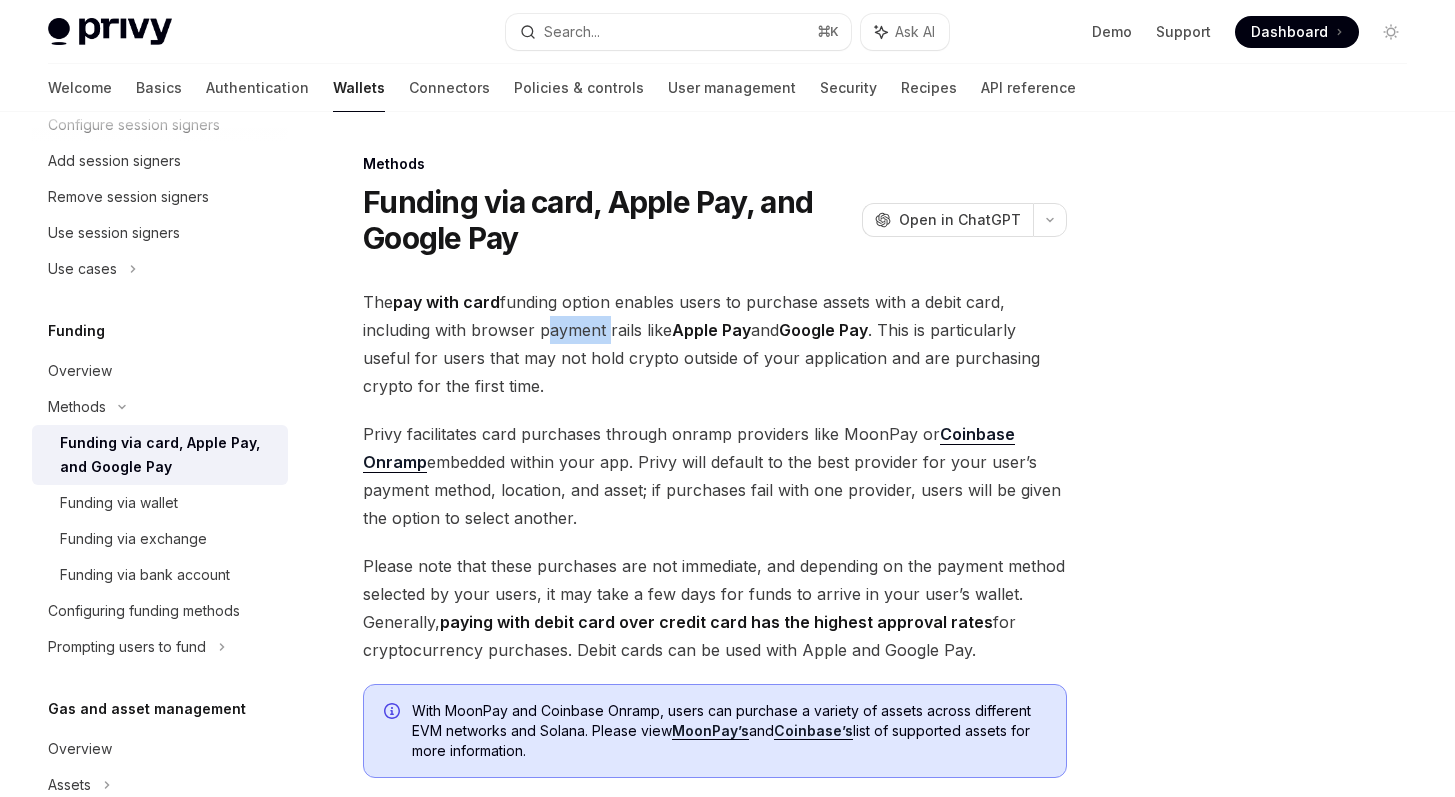 click on "The  pay with card  funding option enables users to purchase assets with a debit card, including with browser payment rails like  Apple Pay  and  Google Pay . This is particularly useful for users that may not hold crypto outside of your application and are purchasing crypto for the first time." at bounding box center (715, 344) 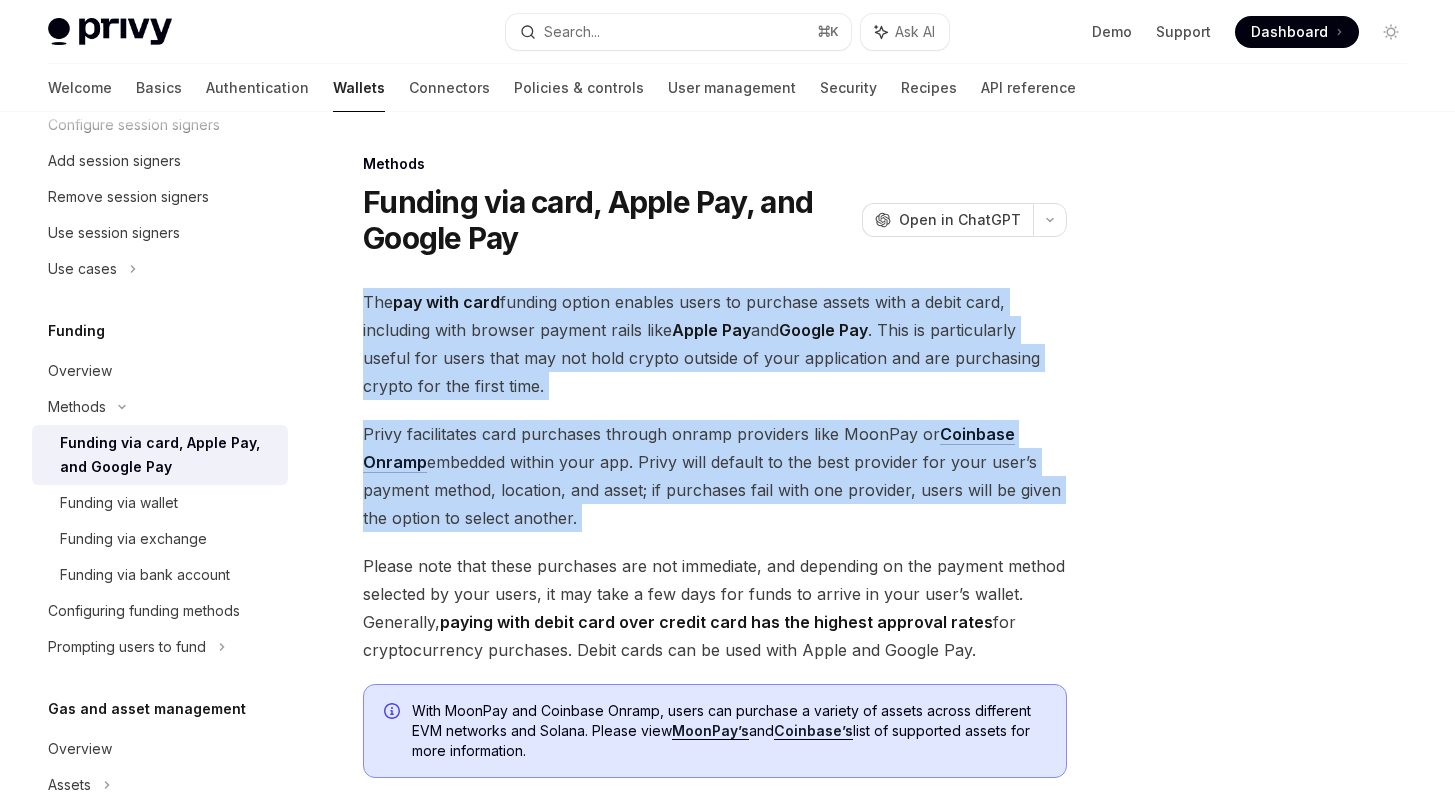 drag, startPoint x: 547, startPoint y: 330, endPoint x: 626, endPoint y: 506, distance: 192.91708 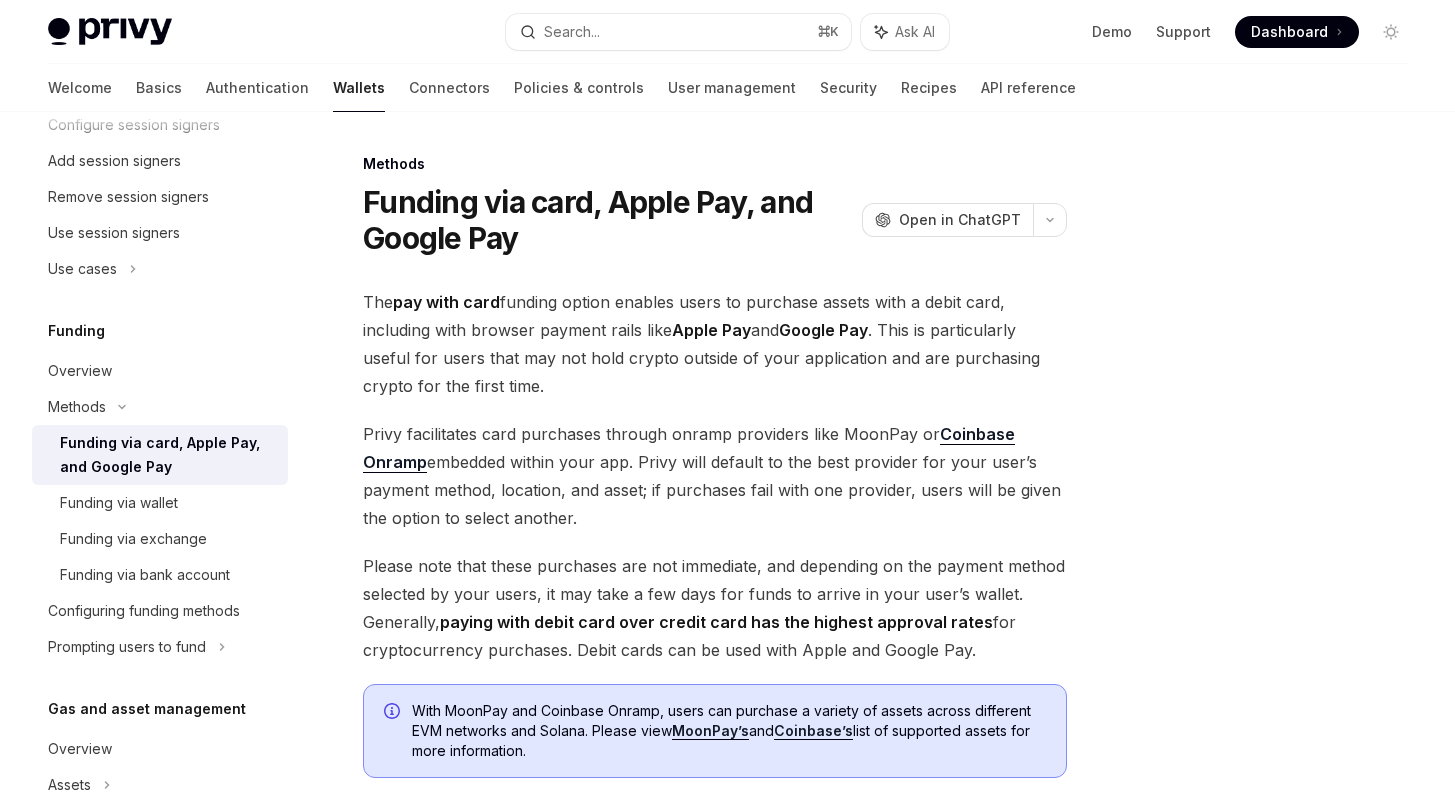 click on "Privy facilitates card purchases through onramp providers like MoonPay or  Coinbase Onramp  embedded within your app. Privy will default to the best provider for your user’s payment method, location, and asset; if purchases fail with one provider, users will be given the option to select another." at bounding box center [715, 476] 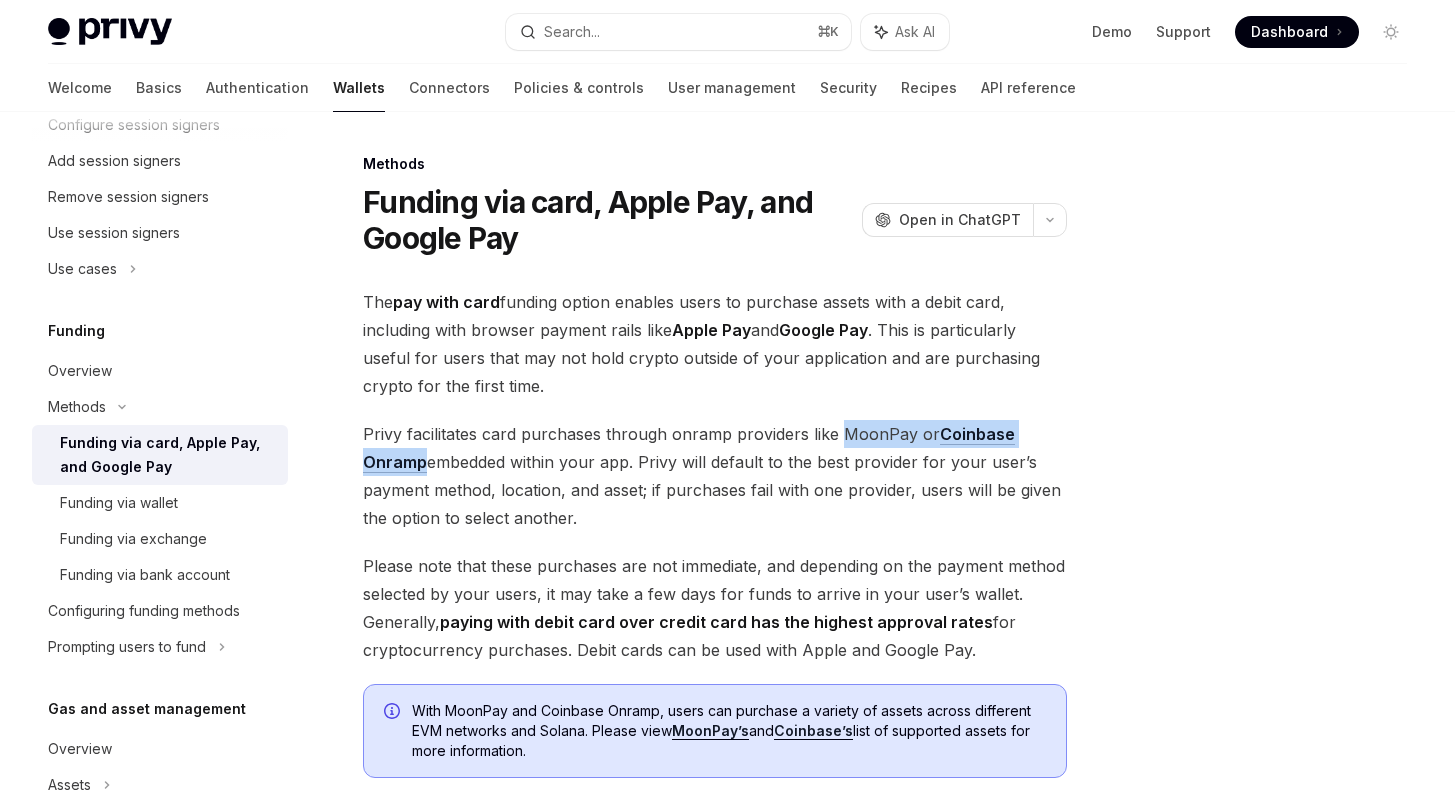 drag, startPoint x: 861, startPoint y: 431, endPoint x: 395, endPoint y: 461, distance: 466.96466 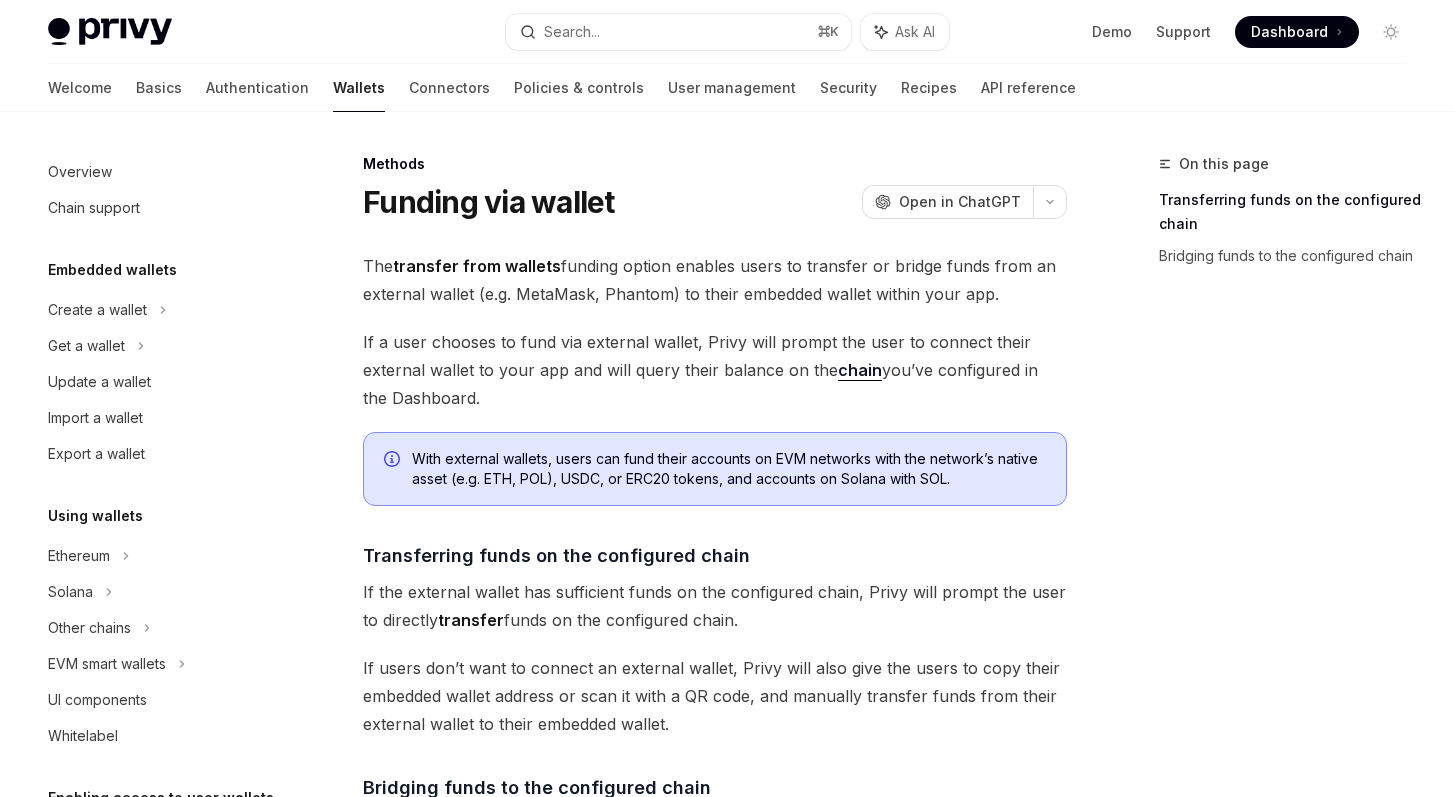 scroll, scrollTop: 0, scrollLeft: 0, axis: both 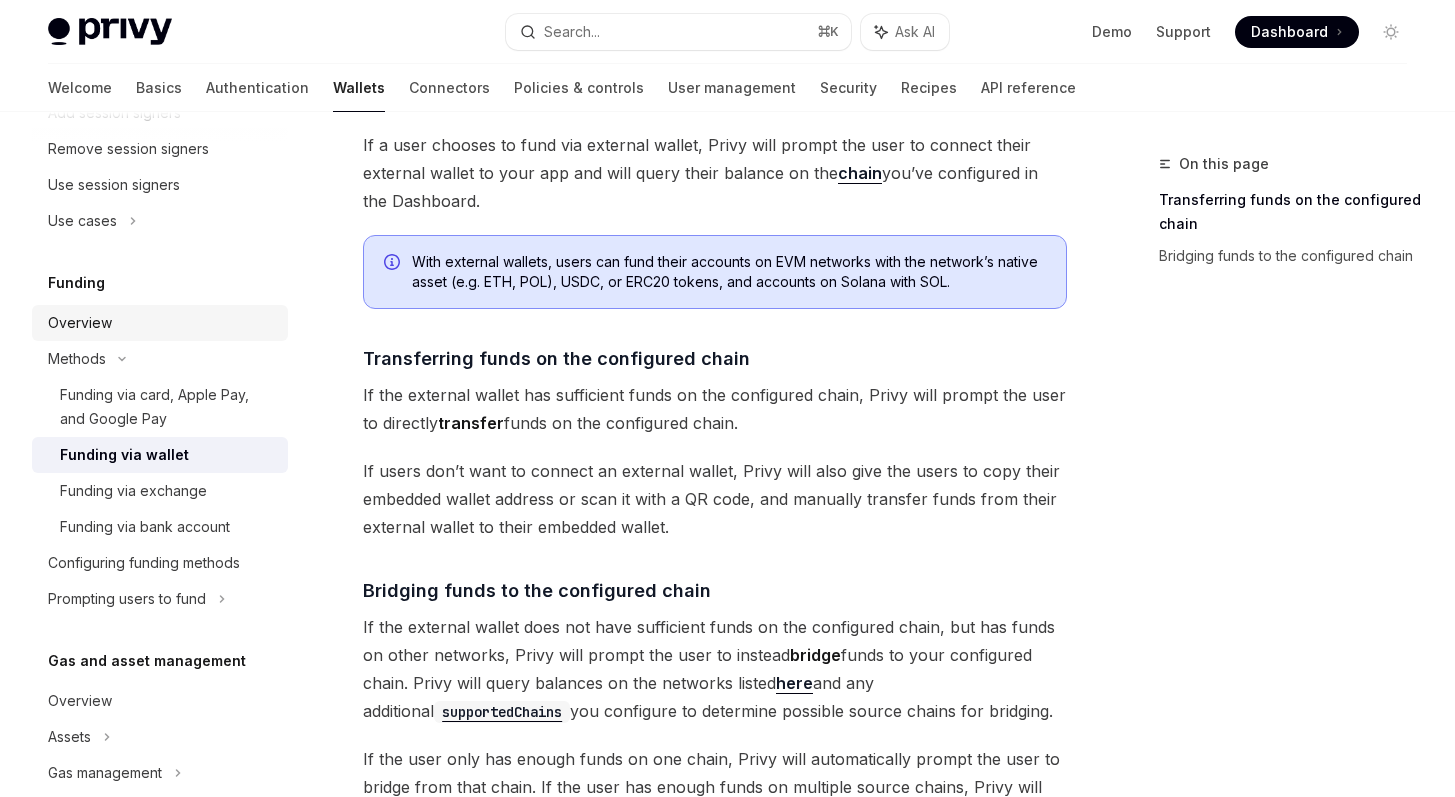click on "Overview" at bounding box center (80, 323) 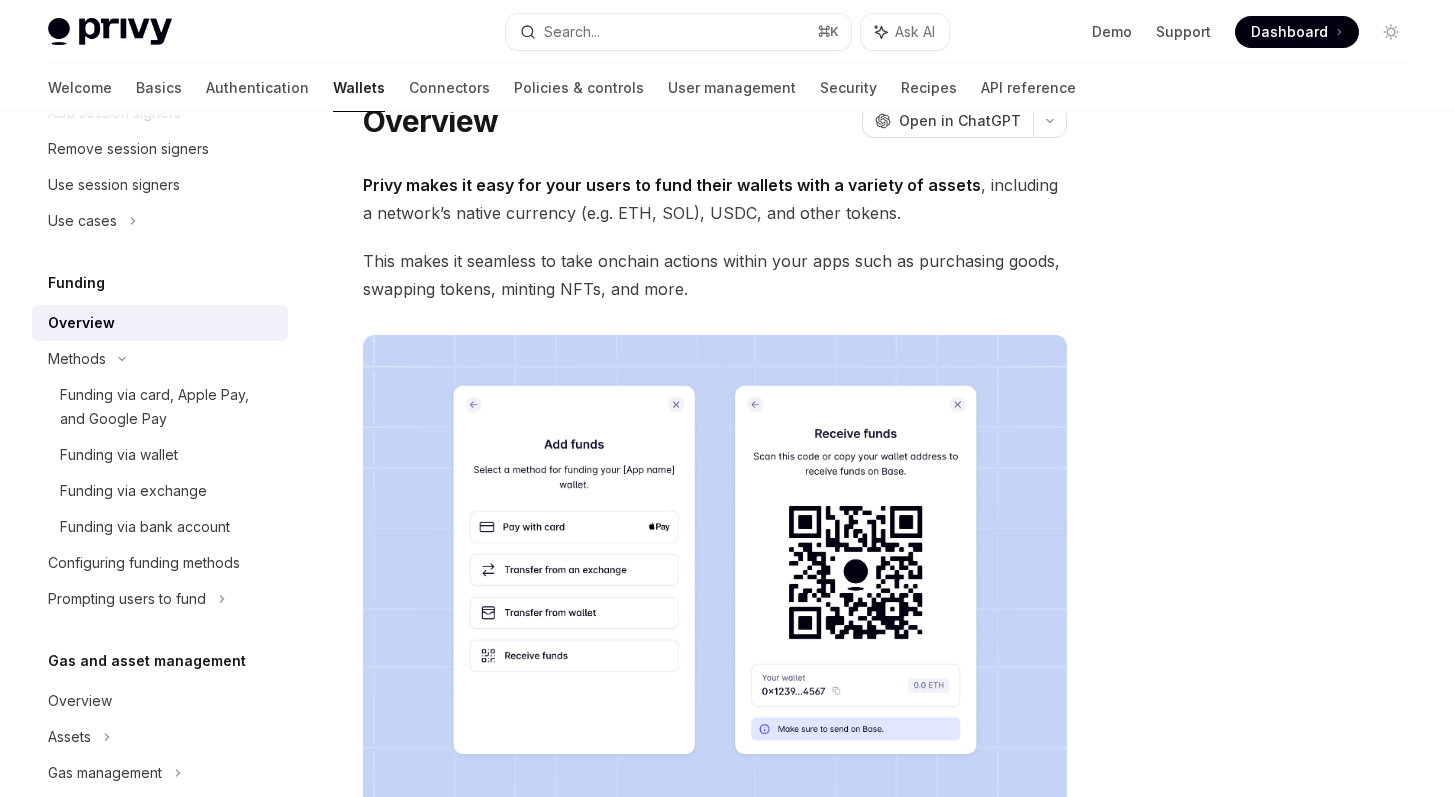 scroll, scrollTop: 67, scrollLeft: 0, axis: vertical 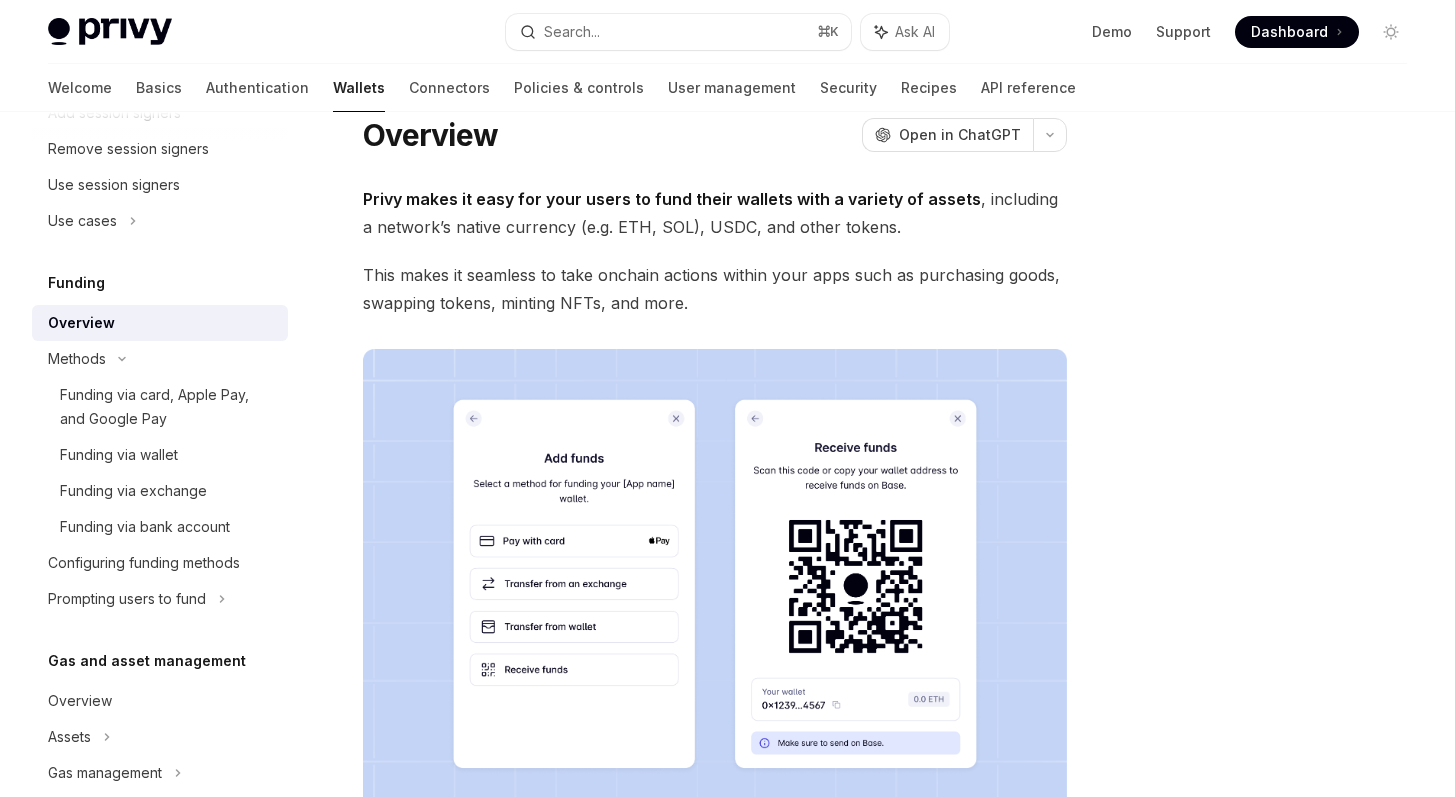 click on "Privy makes it easy for your users to fund their wallets with a variety of assets" at bounding box center [672, 199] 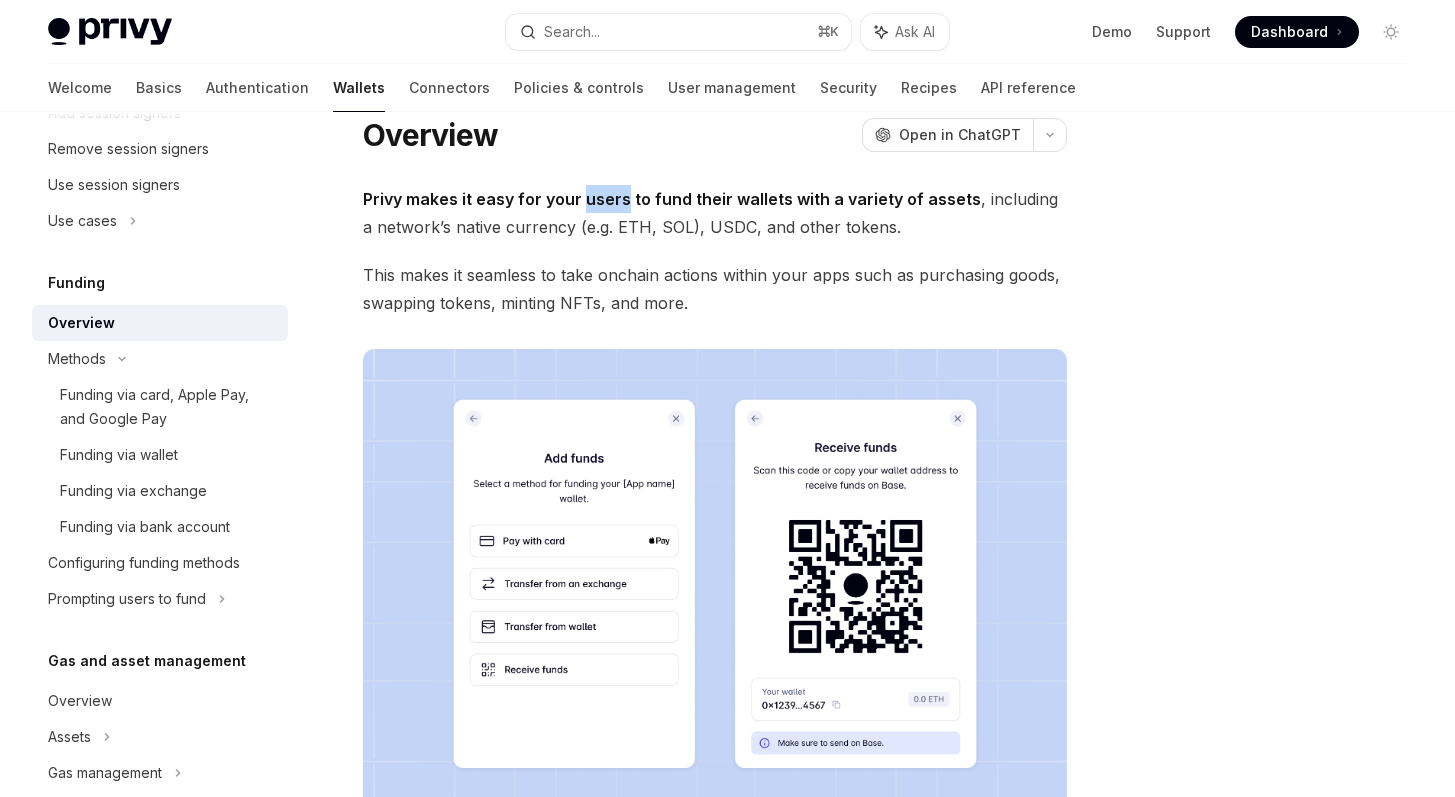 click on "Privy makes it easy for your users to fund their wallets with a variety of assets" at bounding box center [672, 199] 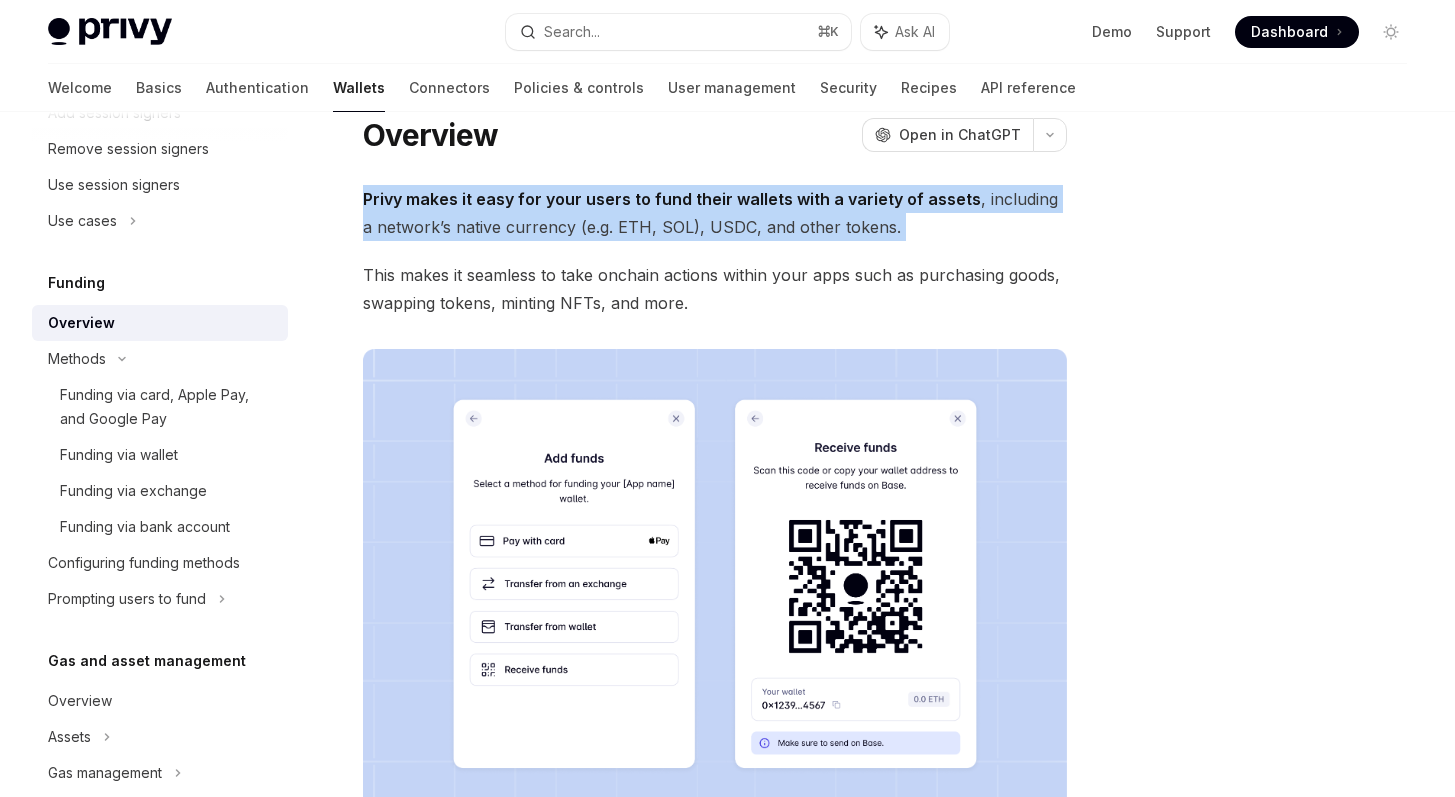 click on "Privy makes it easy for your users to fund their wallets with a variety of assets" at bounding box center (672, 199) 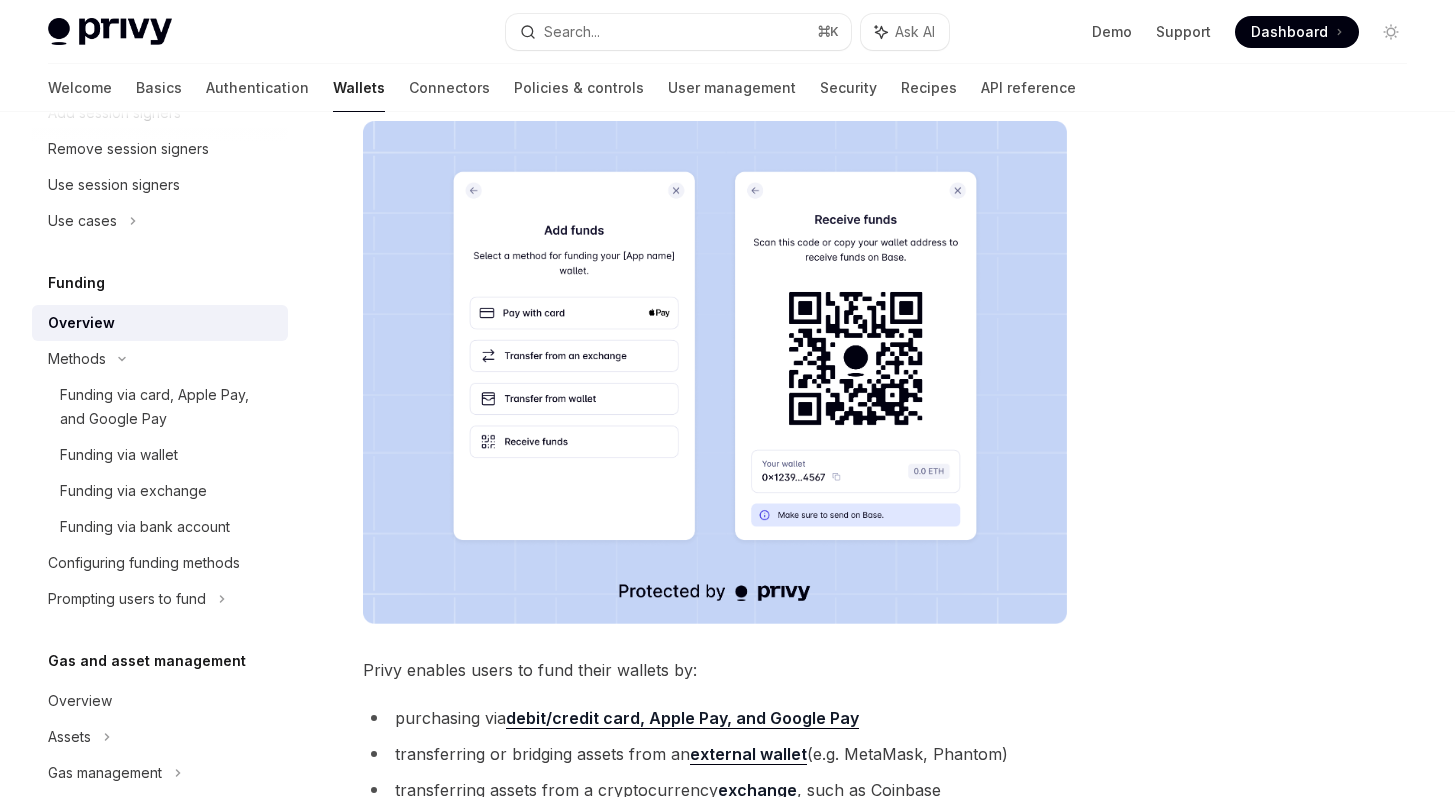 scroll, scrollTop: 2, scrollLeft: 0, axis: vertical 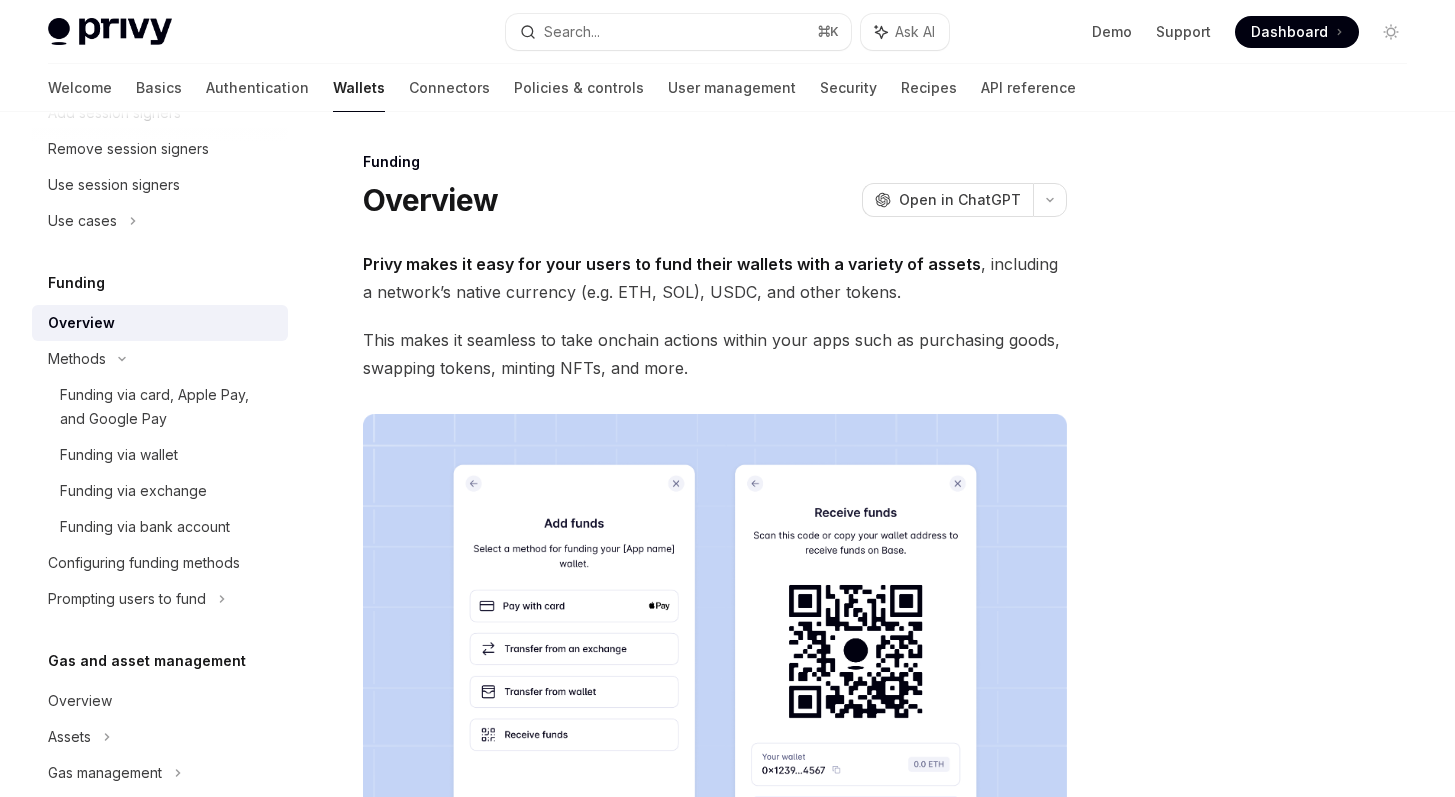click on "This makes it seamless to take onchain actions within your apps such as purchasing goods, swapping tokens, minting NFTs, and more." at bounding box center [715, 354] 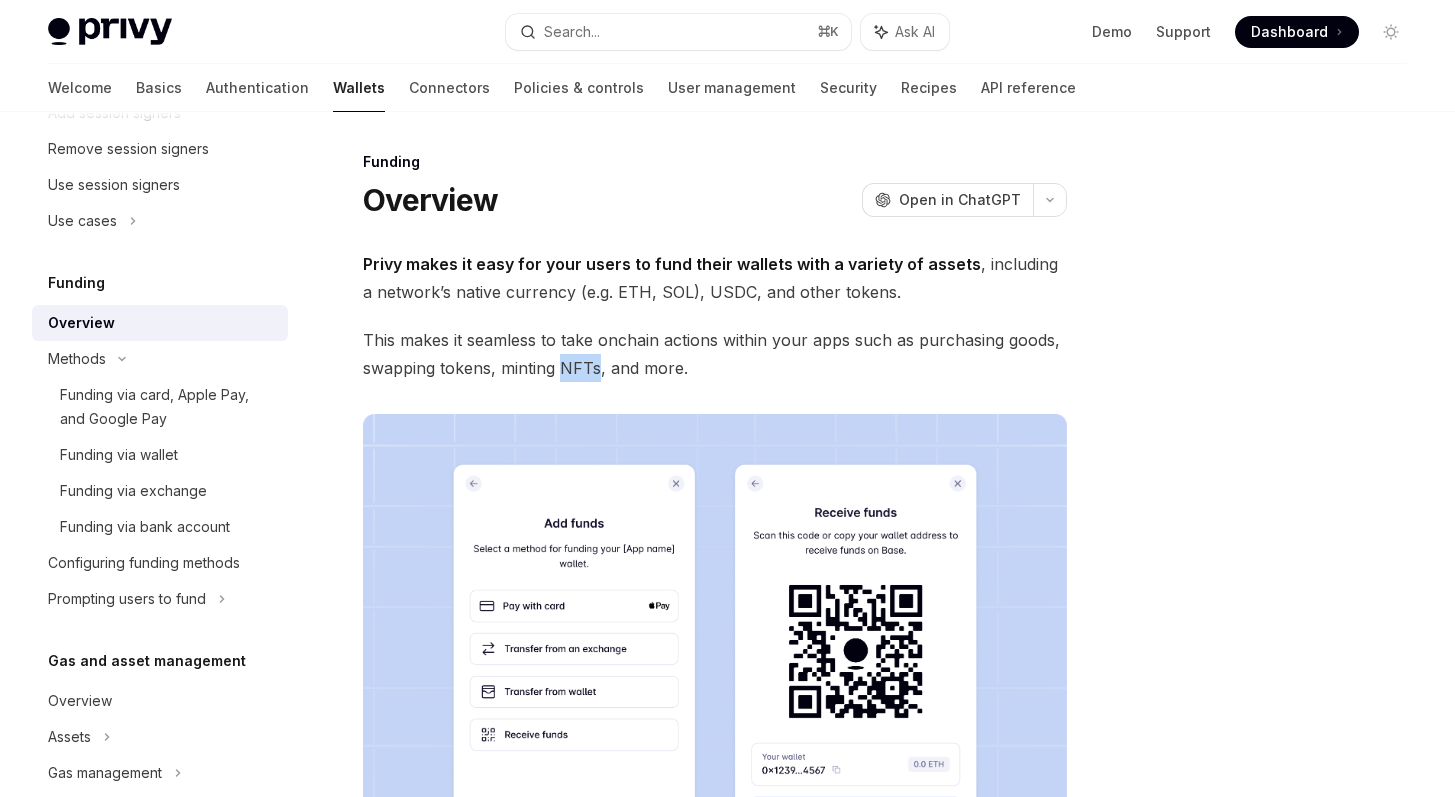 click on "This makes it seamless to take onchain actions within your apps such as purchasing goods, swapping tokens, minting NFTs, and more." at bounding box center (715, 354) 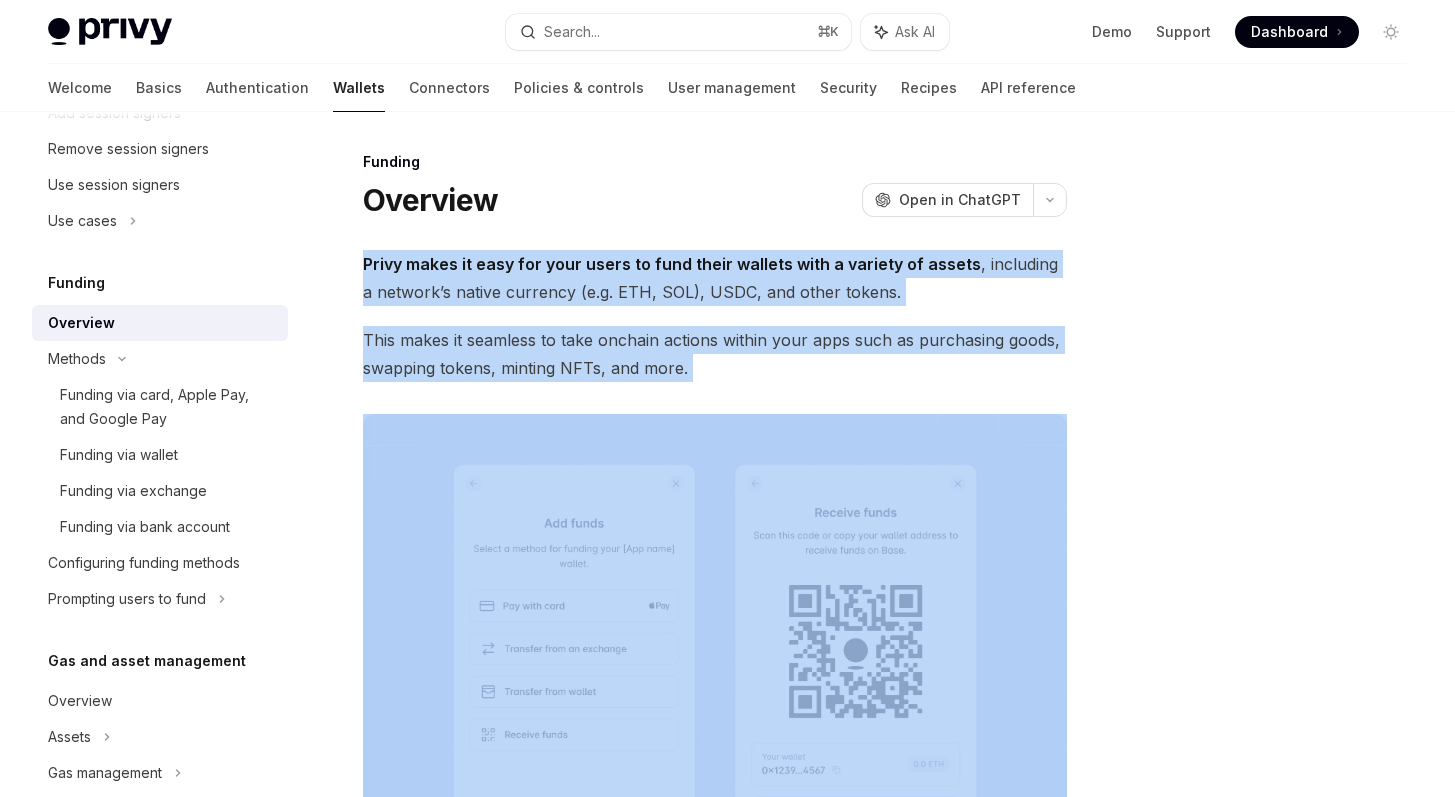 drag, startPoint x: 588, startPoint y: 362, endPoint x: 584, endPoint y: 277, distance: 85.09406 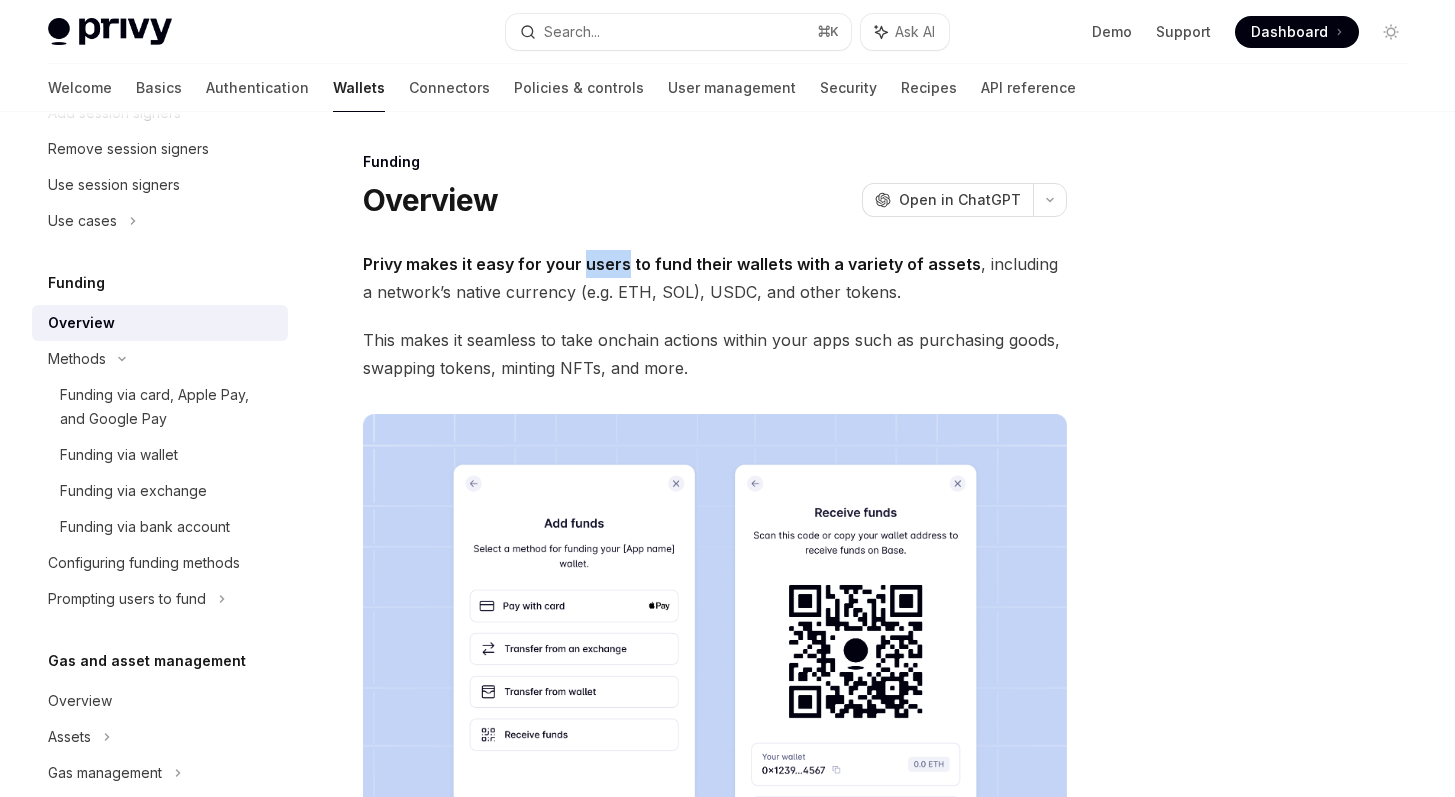 click on "Privy makes it easy for your users to fund their wallets with a variety of assets , including a network’s native currency (e.g. ETH, SOL), USDC, and other tokens." at bounding box center (715, 278) 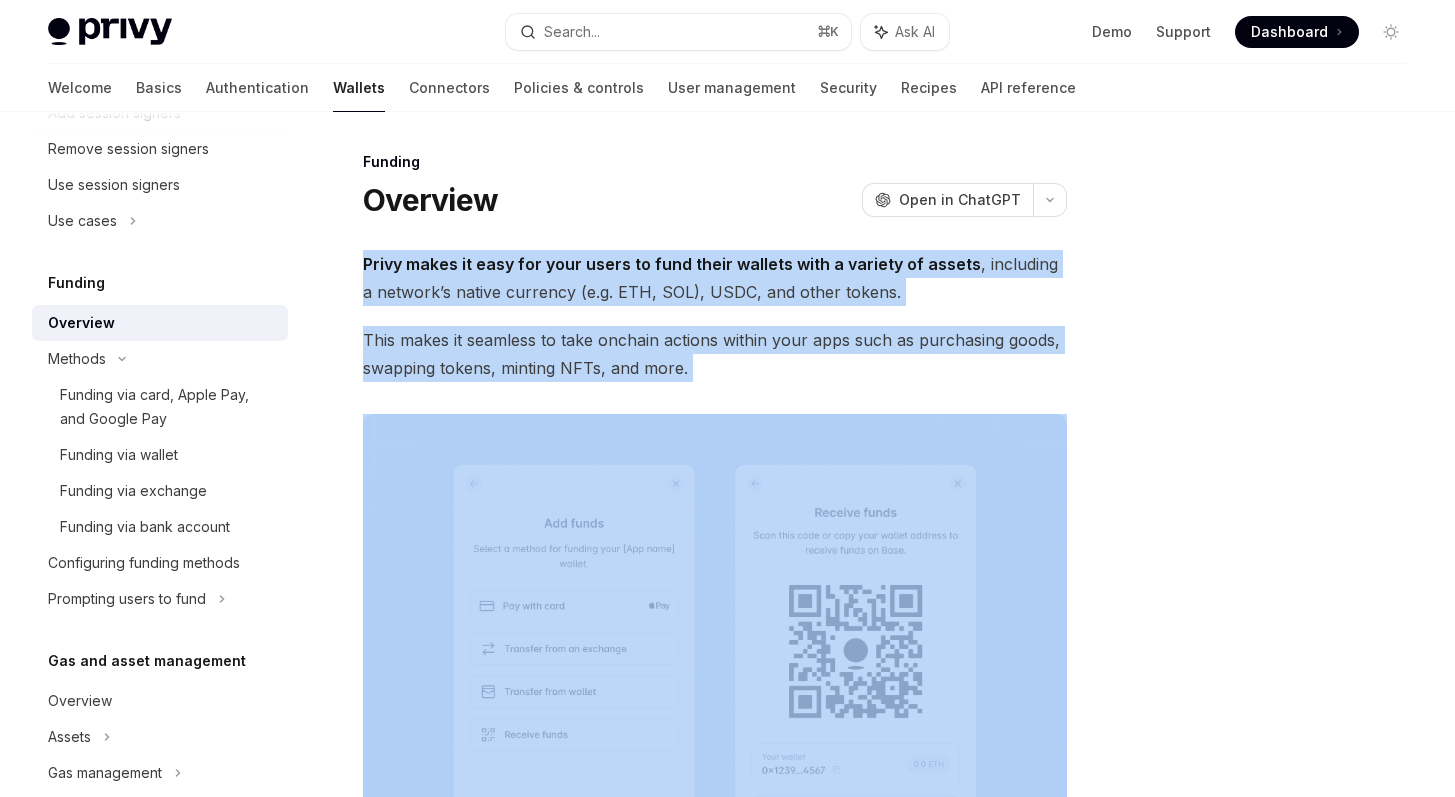 drag, startPoint x: 584, startPoint y: 277, endPoint x: 597, endPoint y: 357, distance: 81.04937 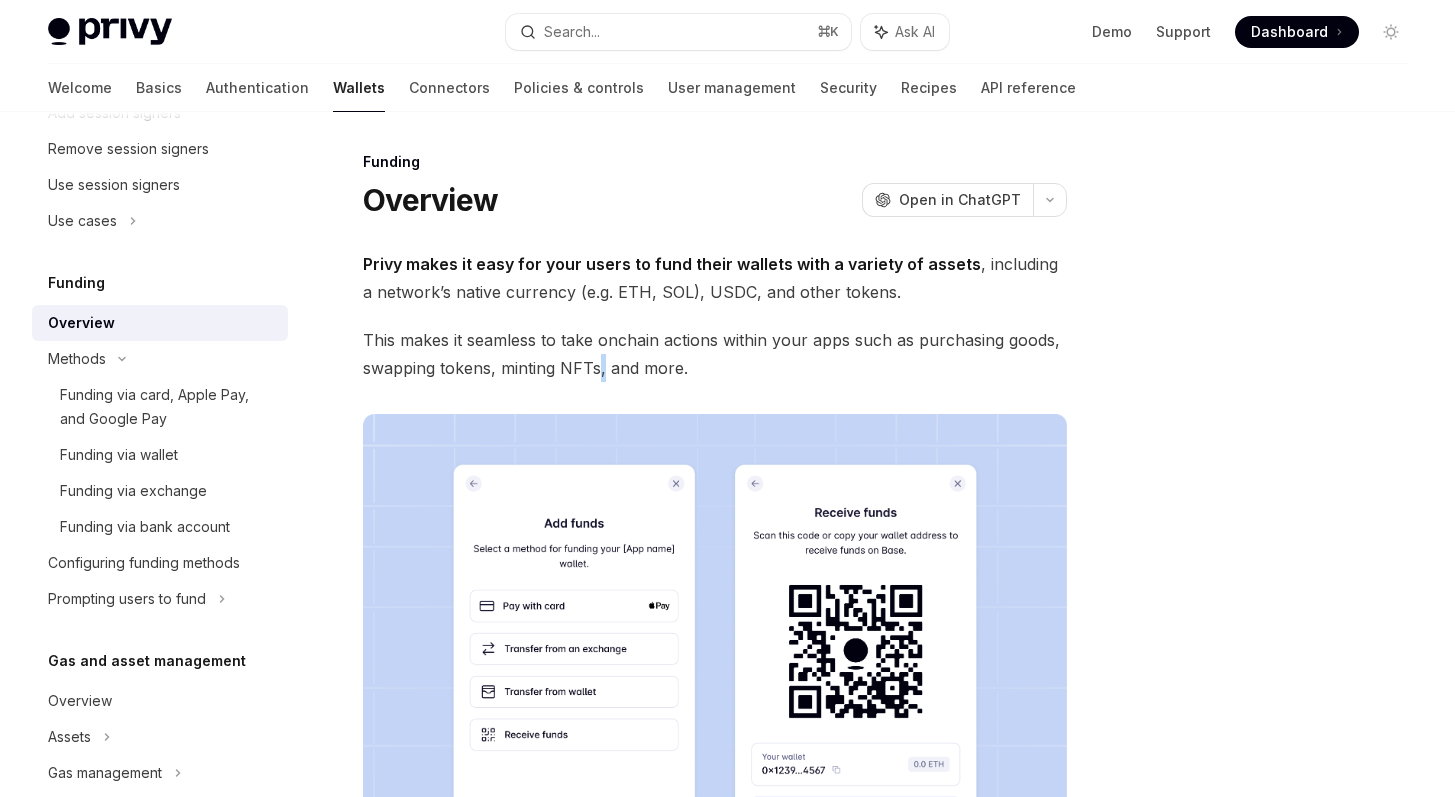 click on "This makes it seamless to take onchain actions within your apps such as purchasing goods, swapping tokens, minting NFTs, and more." at bounding box center [715, 354] 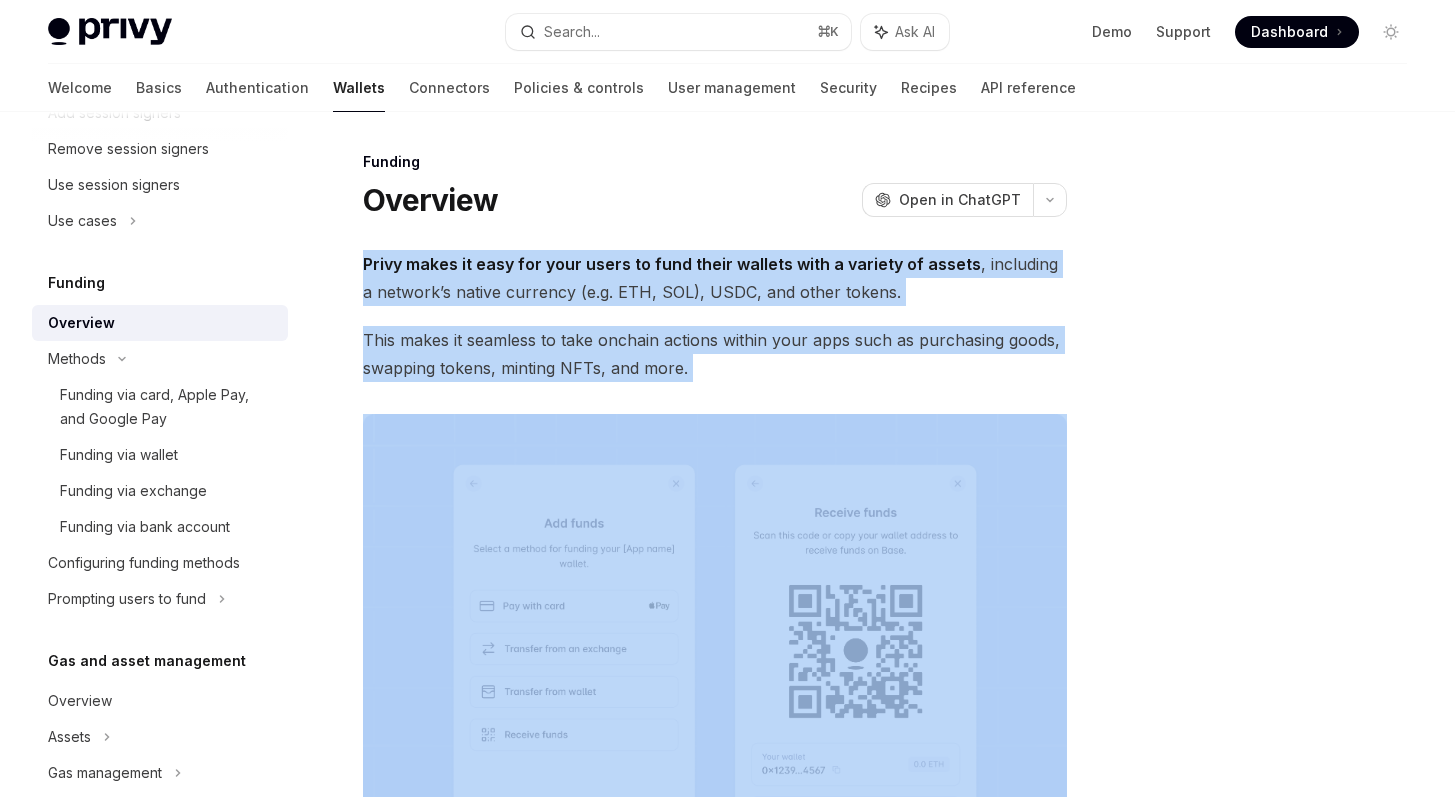 drag, startPoint x: 597, startPoint y: 357, endPoint x: 569, endPoint y: 274, distance: 87.595665 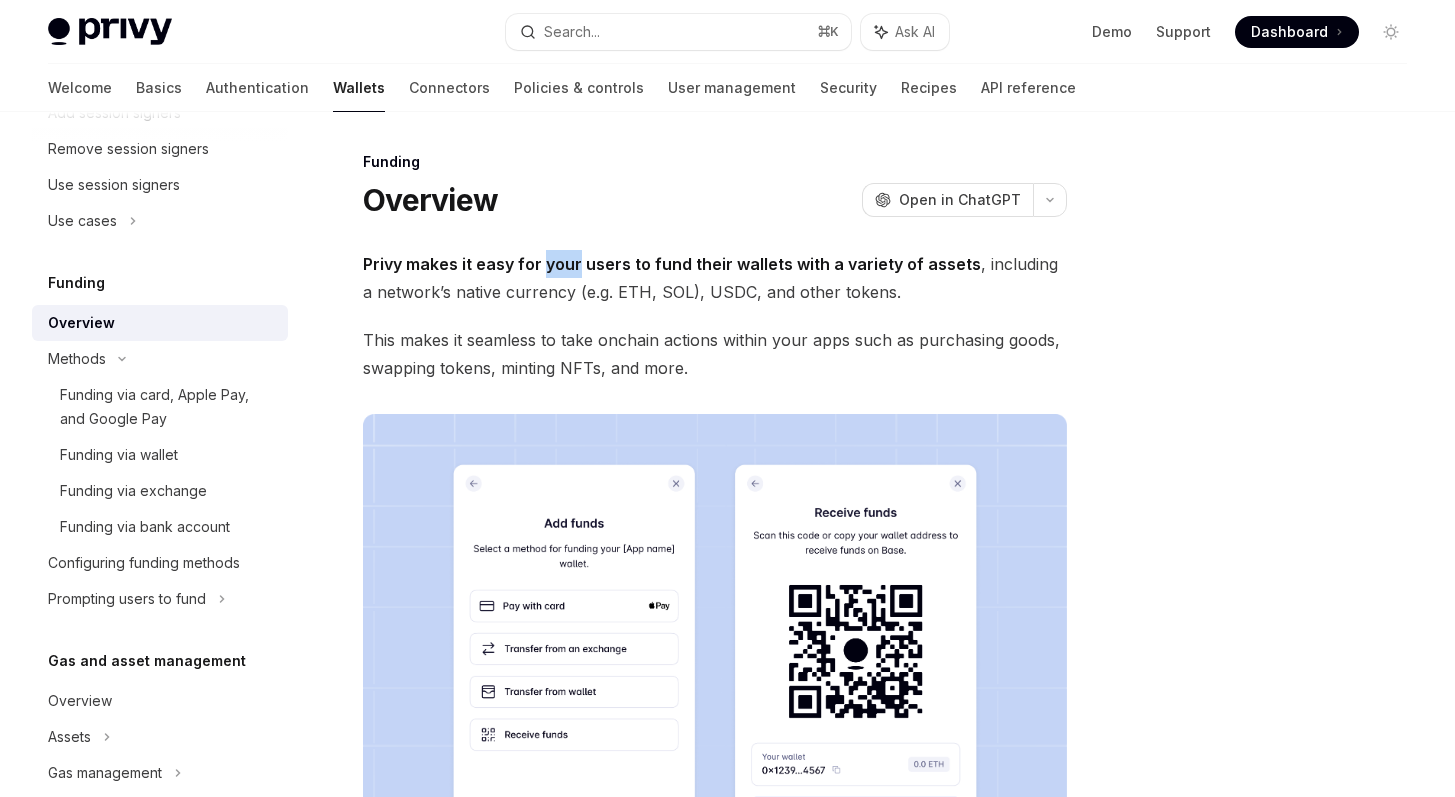 click on "Privy makes it easy for your users to fund their wallets with a variety of assets , including a network’s native currency (e.g. ETH, SOL), USDC, and other tokens." at bounding box center (715, 278) 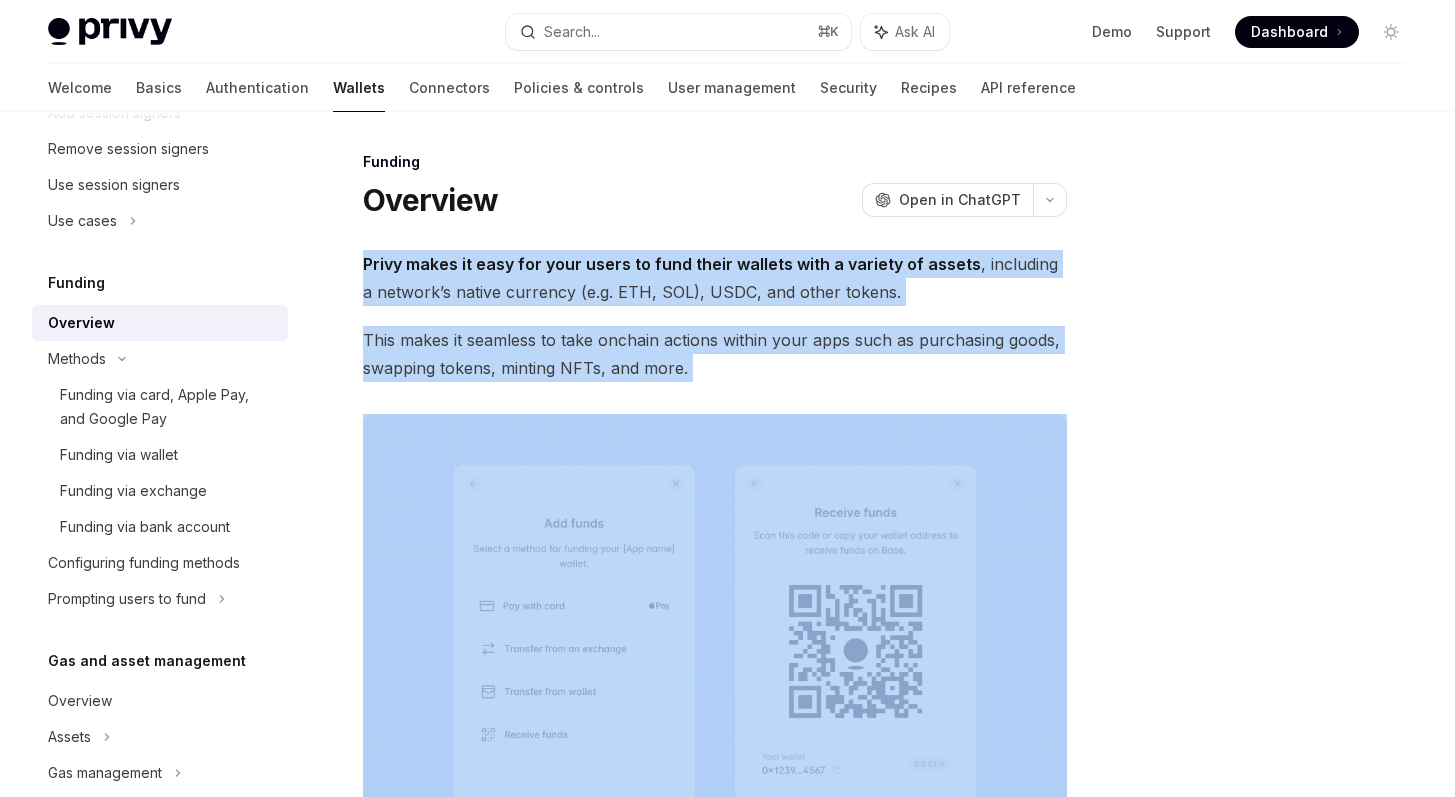 drag, startPoint x: 569, startPoint y: 274, endPoint x: 586, endPoint y: 345, distance: 73.00685 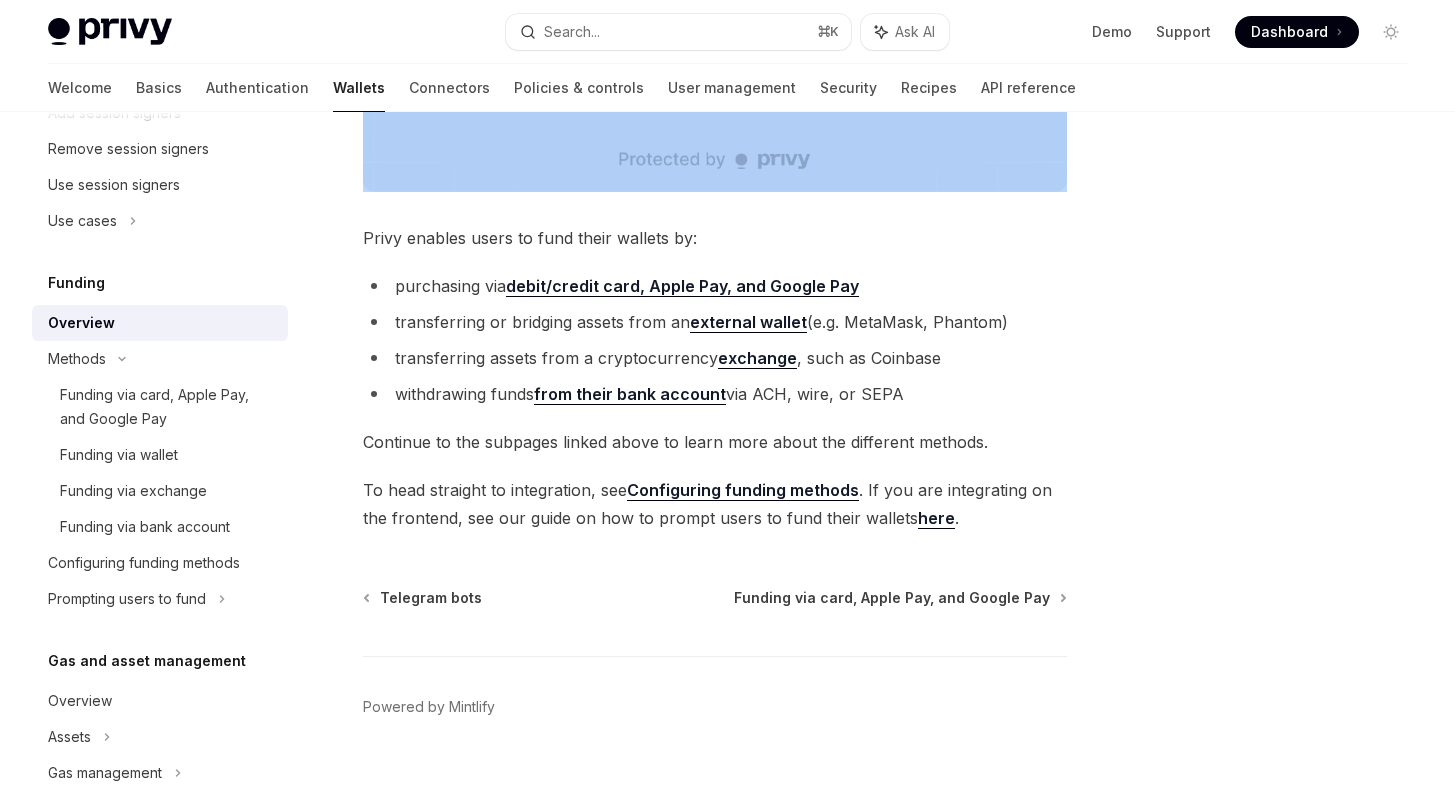 scroll, scrollTop: 0, scrollLeft: 0, axis: both 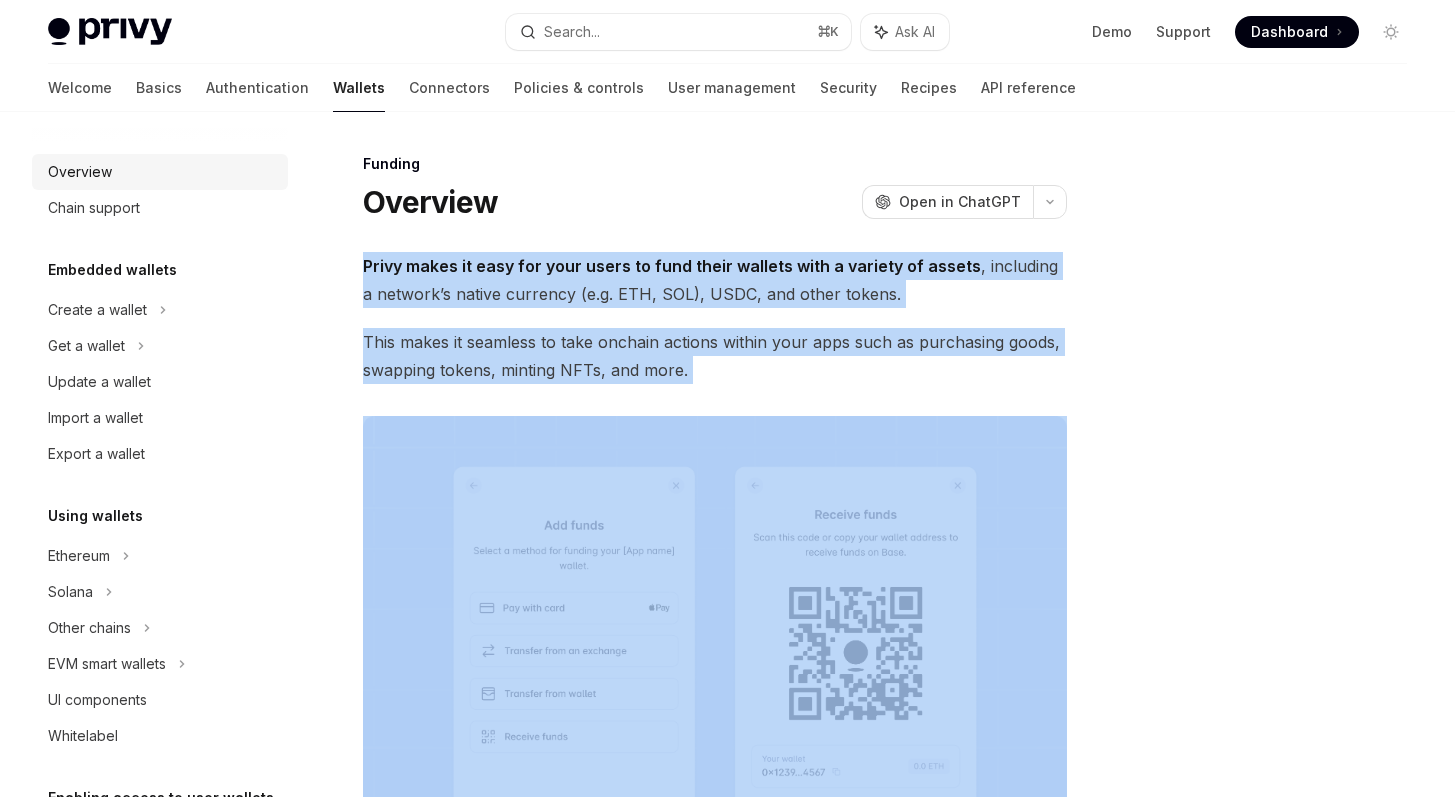 click on "Overview" at bounding box center [162, 172] 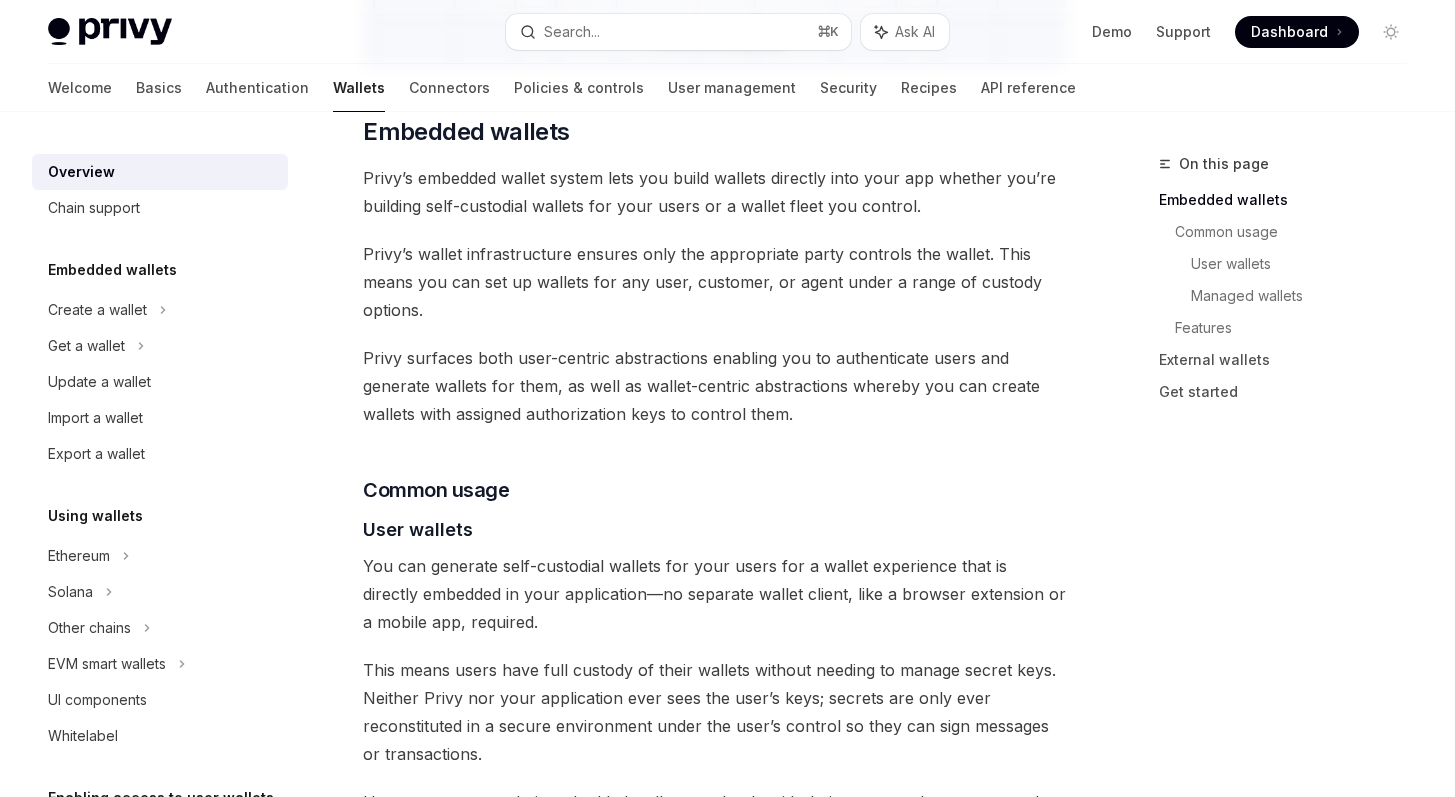 scroll, scrollTop: 0, scrollLeft: 0, axis: both 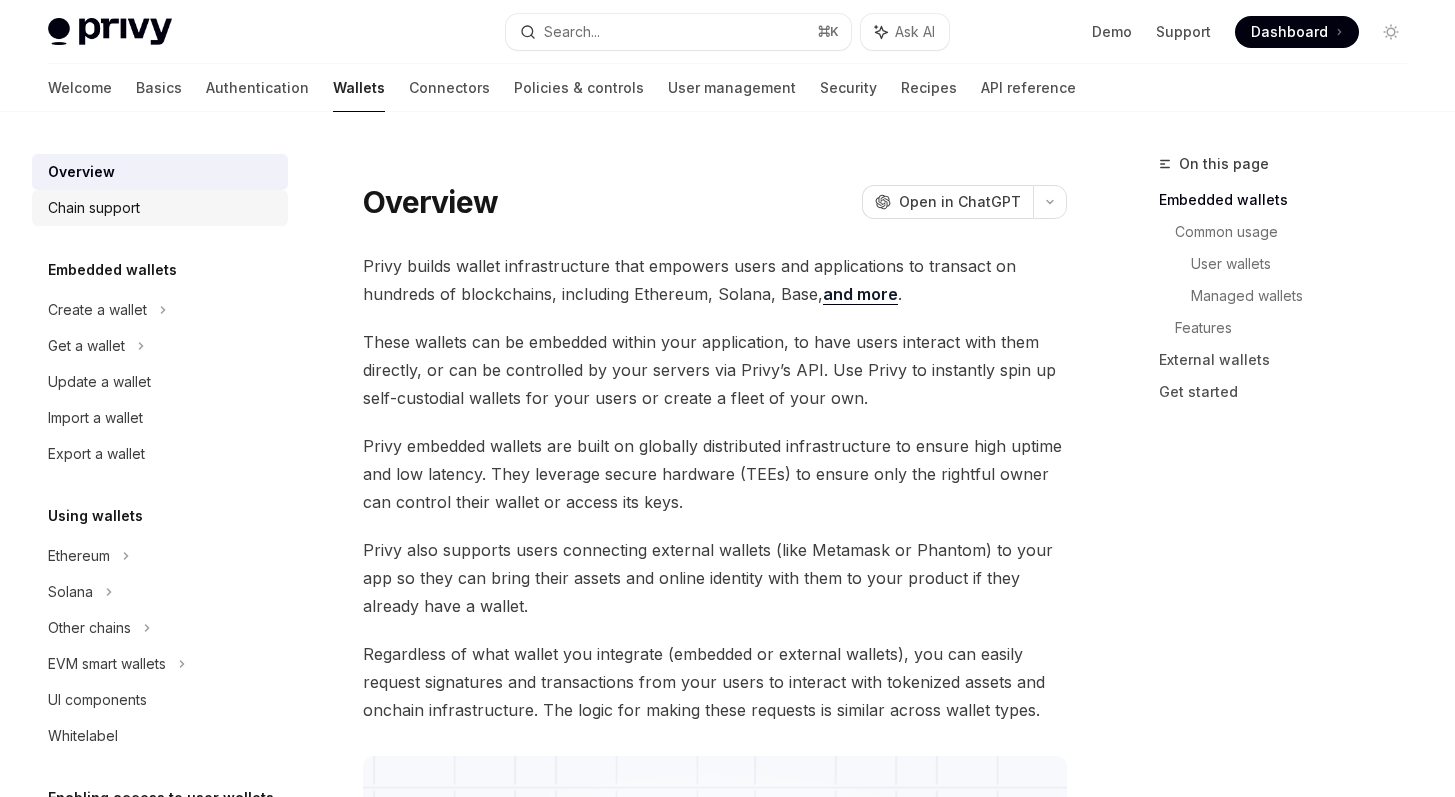click on "Chain support" at bounding box center (162, 208) 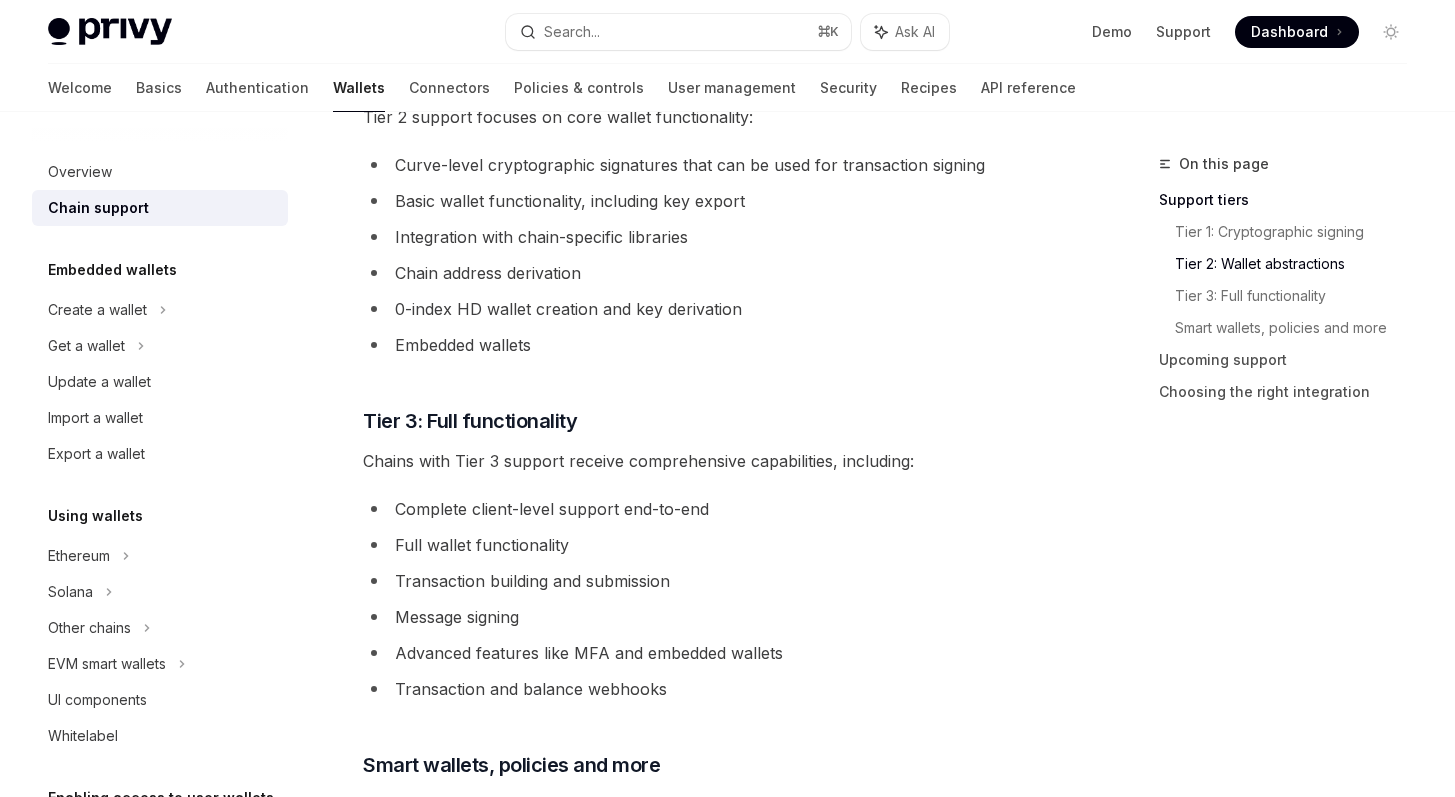 scroll, scrollTop: 1846, scrollLeft: 0, axis: vertical 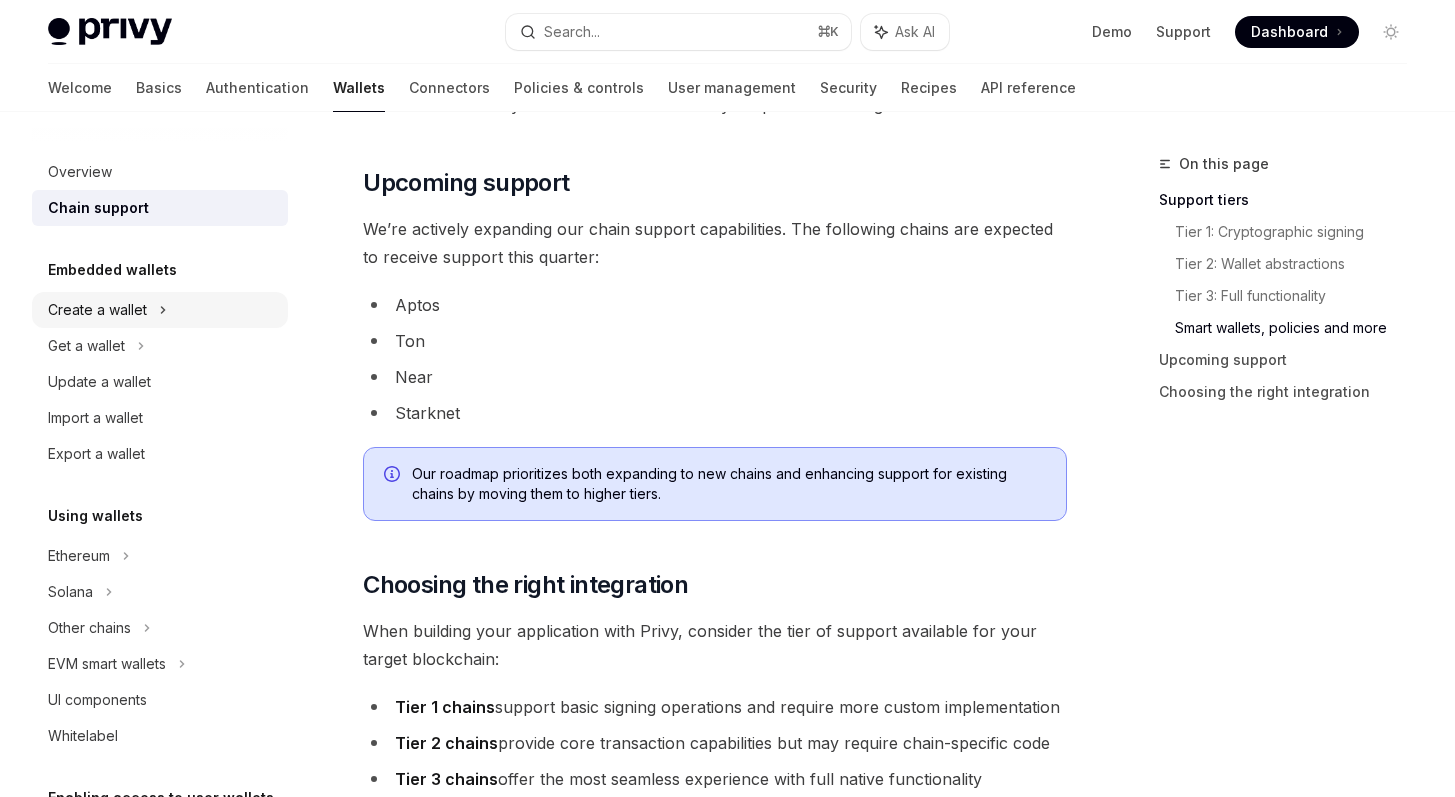 click on "Create a wallet" at bounding box center (97, 310) 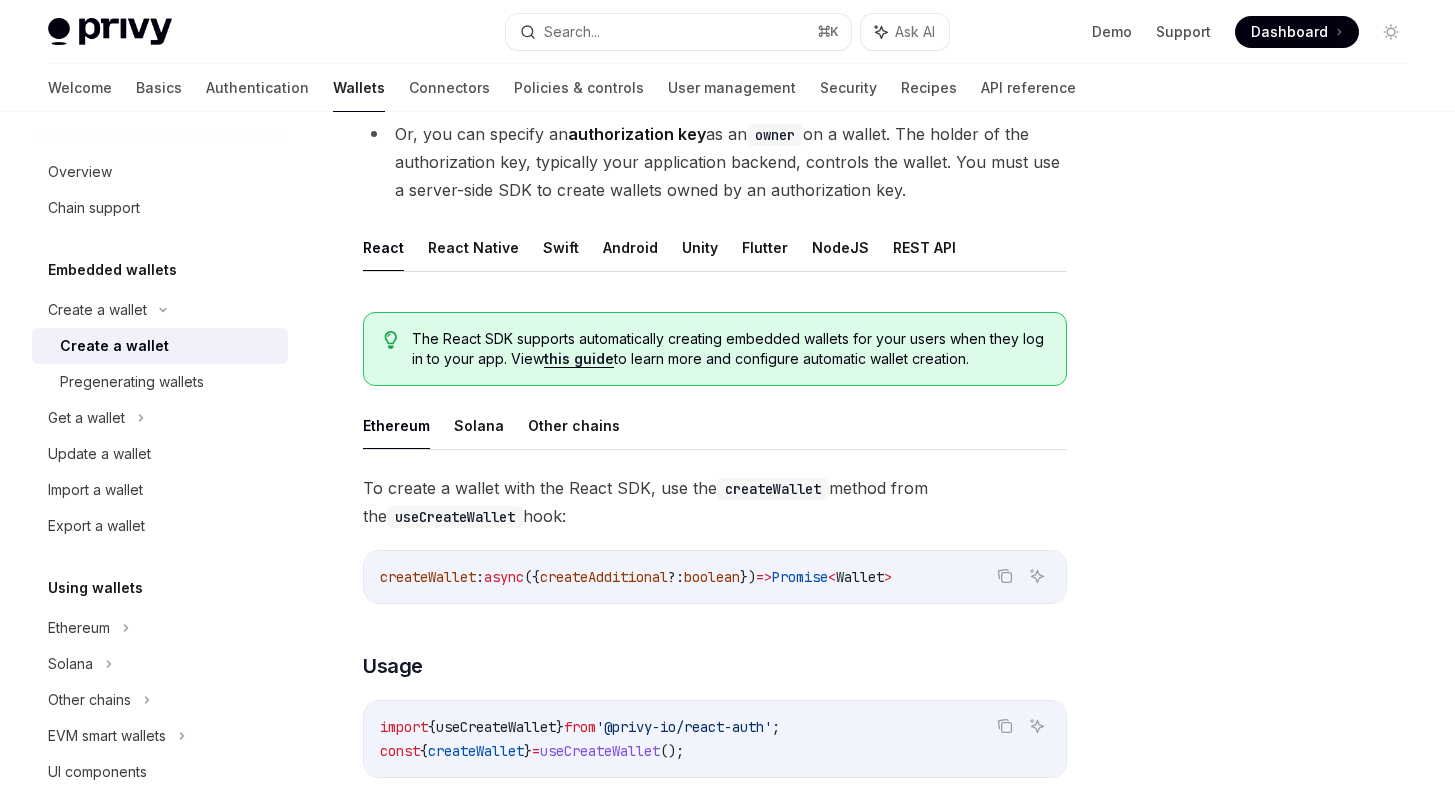 scroll, scrollTop: 357, scrollLeft: 0, axis: vertical 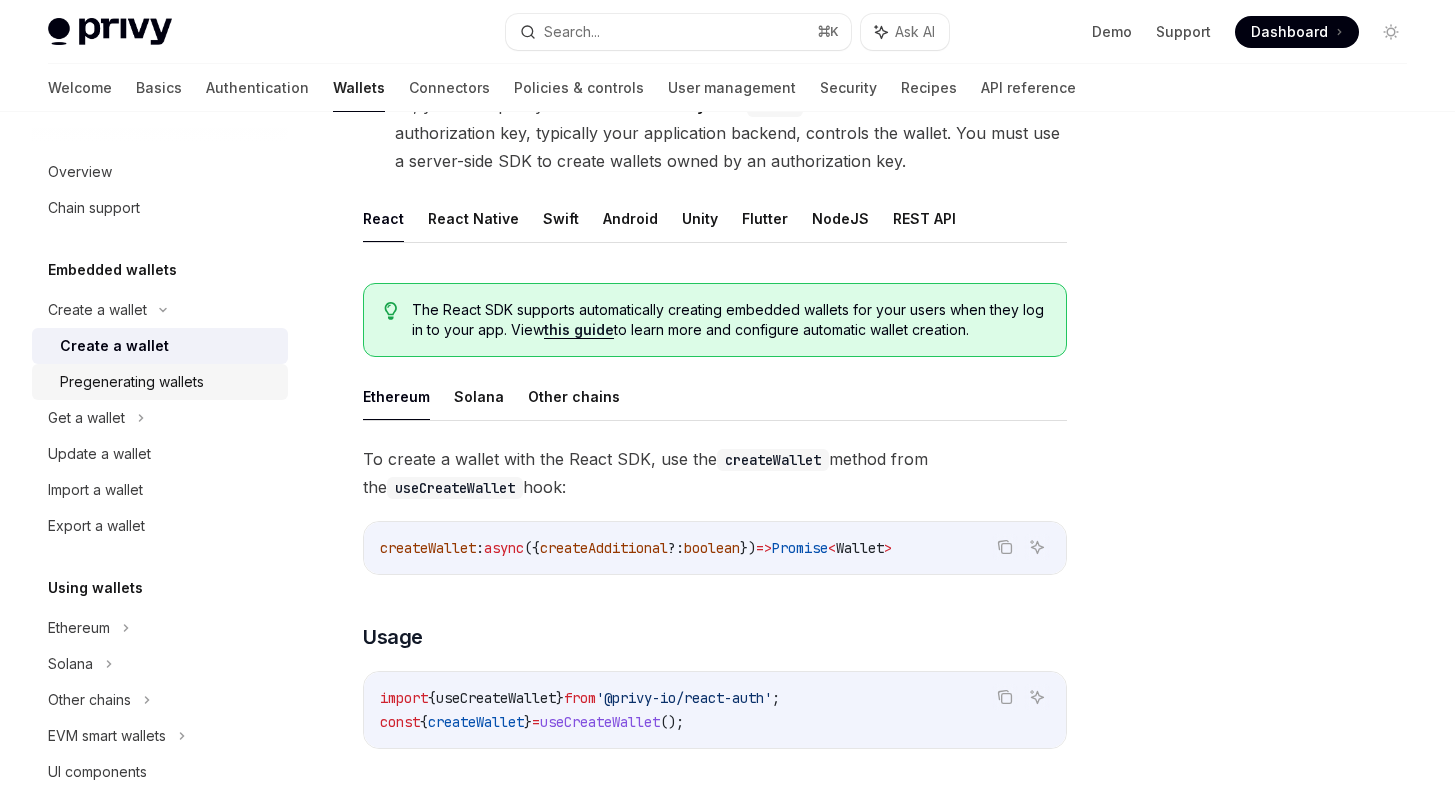 click on "Pregenerating wallets" at bounding box center [132, 382] 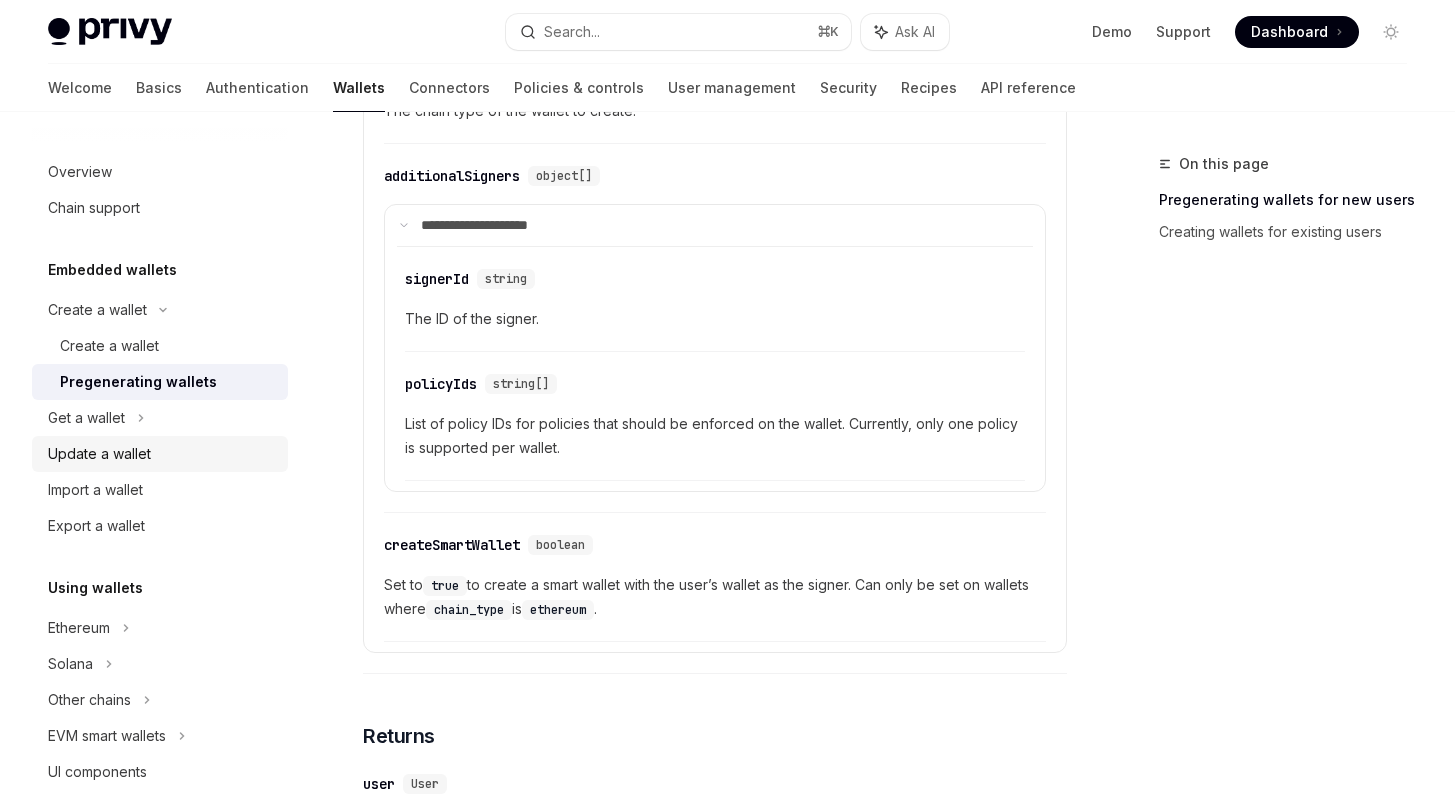 scroll, scrollTop: 1705, scrollLeft: 0, axis: vertical 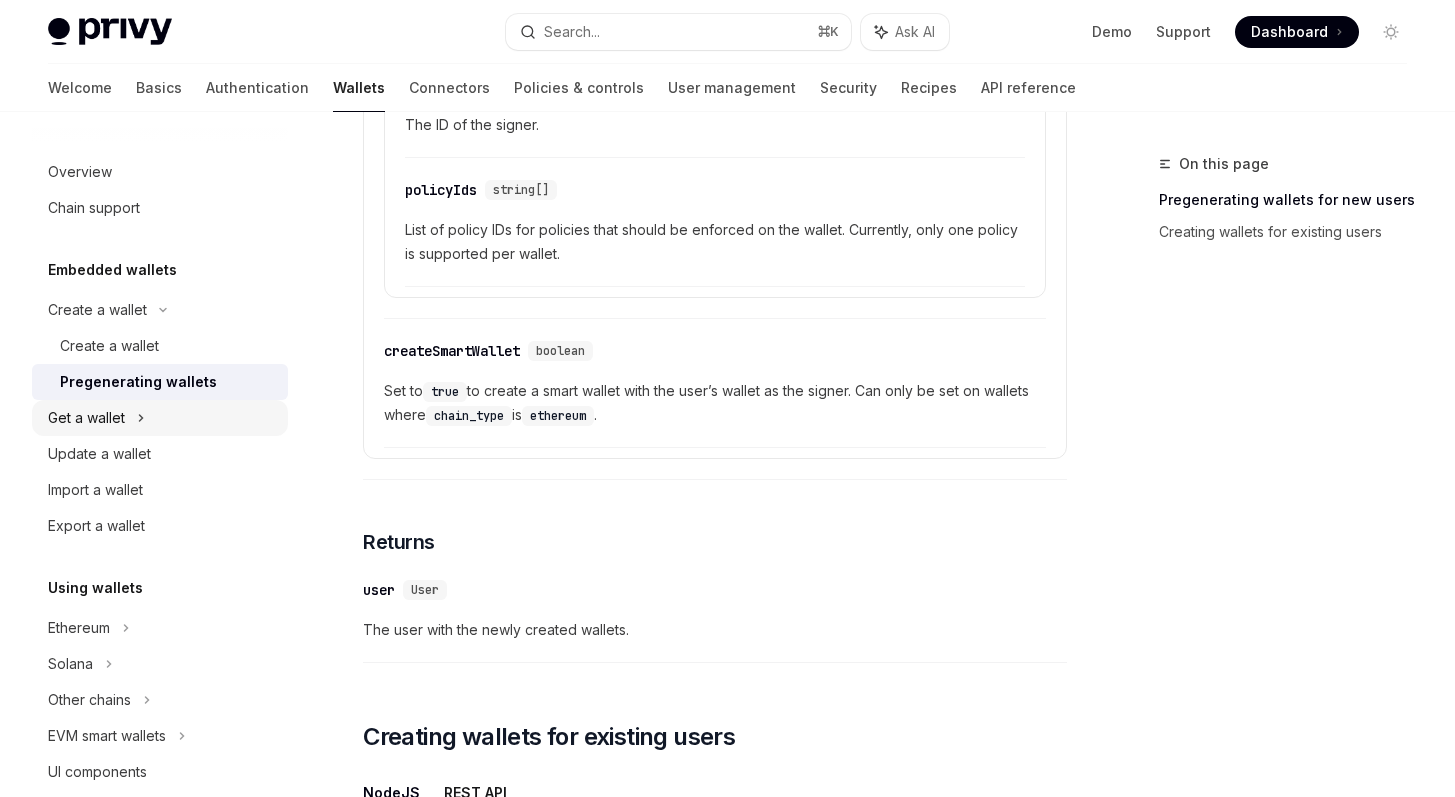 click on "Get a wallet" at bounding box center (160, 418) 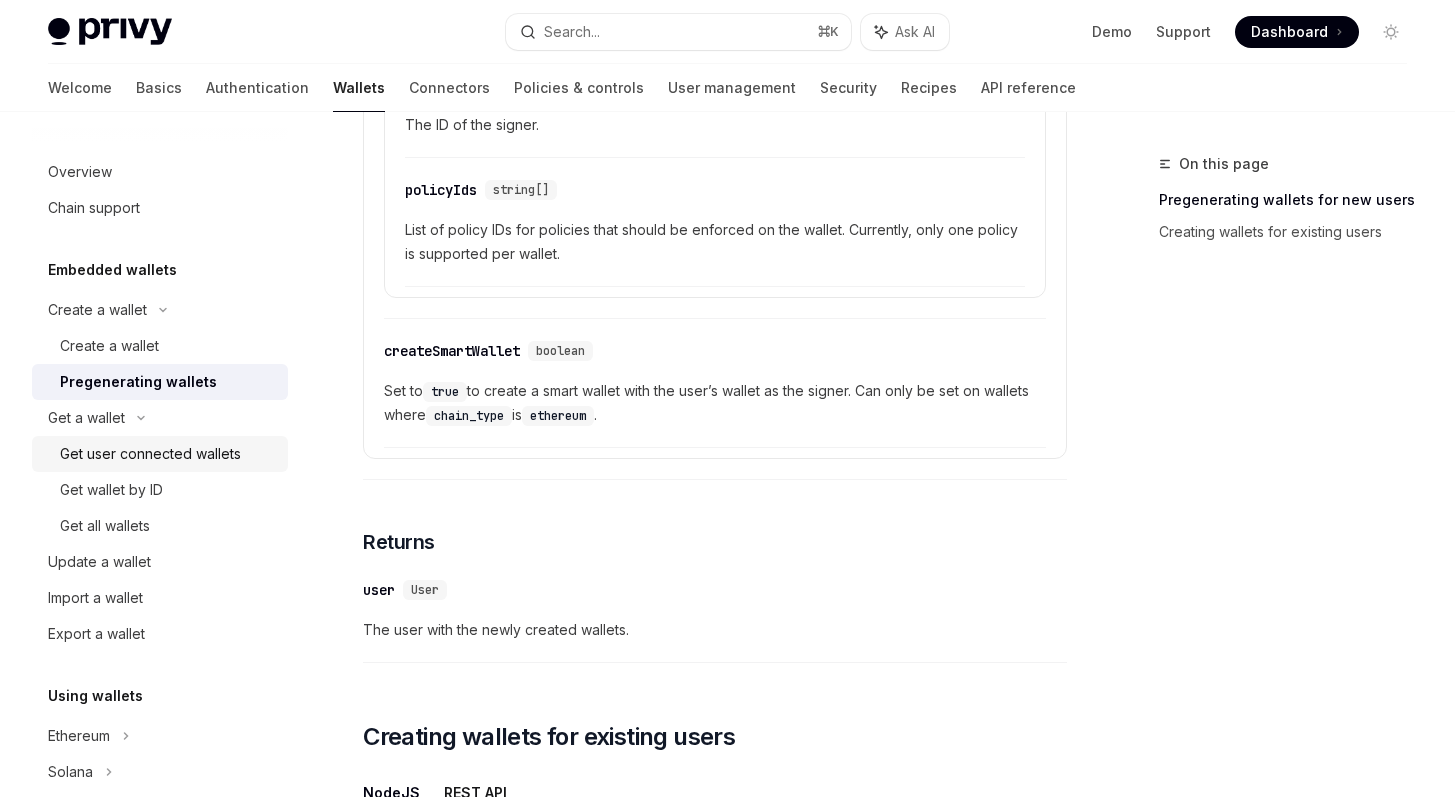 scroll, scrollTop: 0, scrollLeft: 0, axis: both 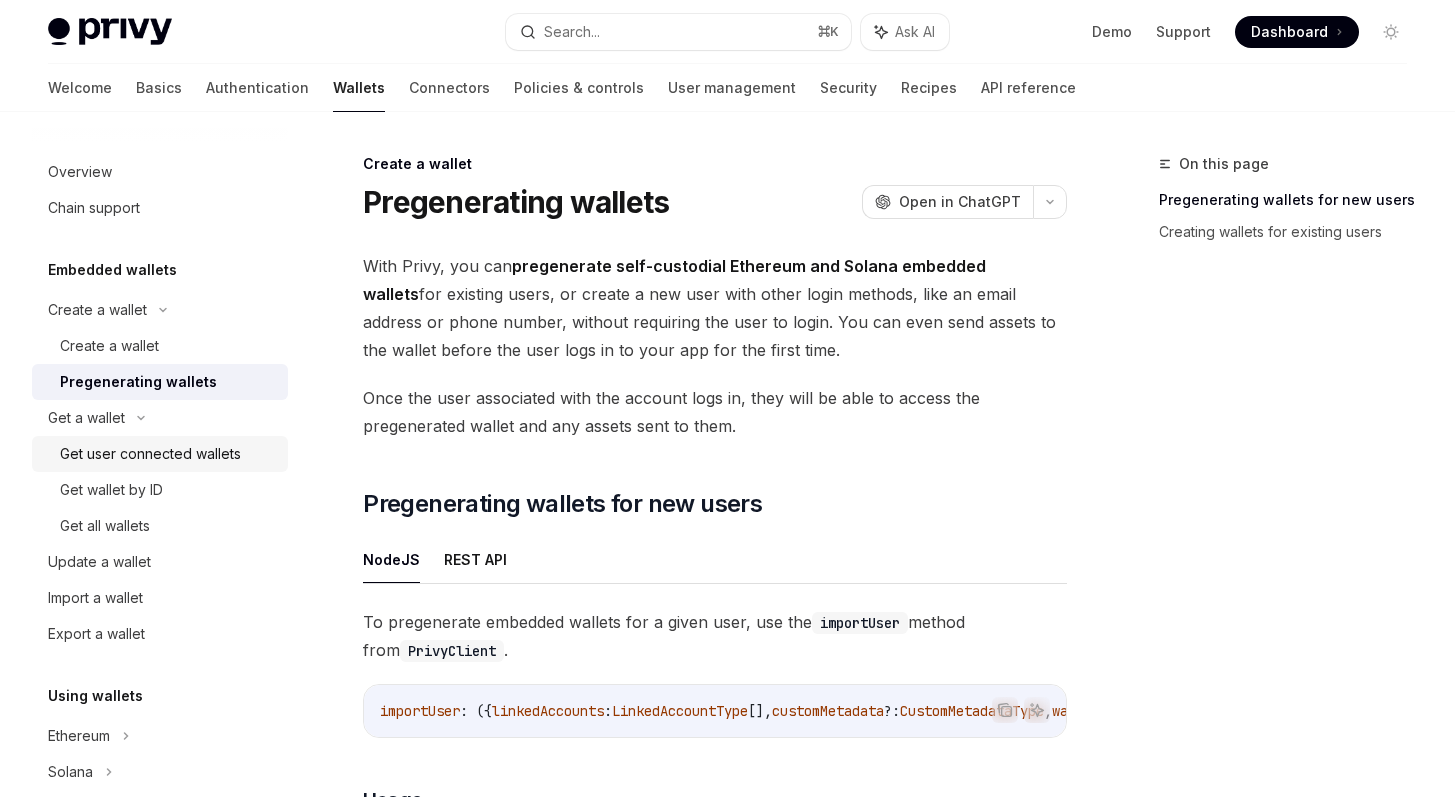 click on "Get user connected wallets" at bounding box center [150, 454] 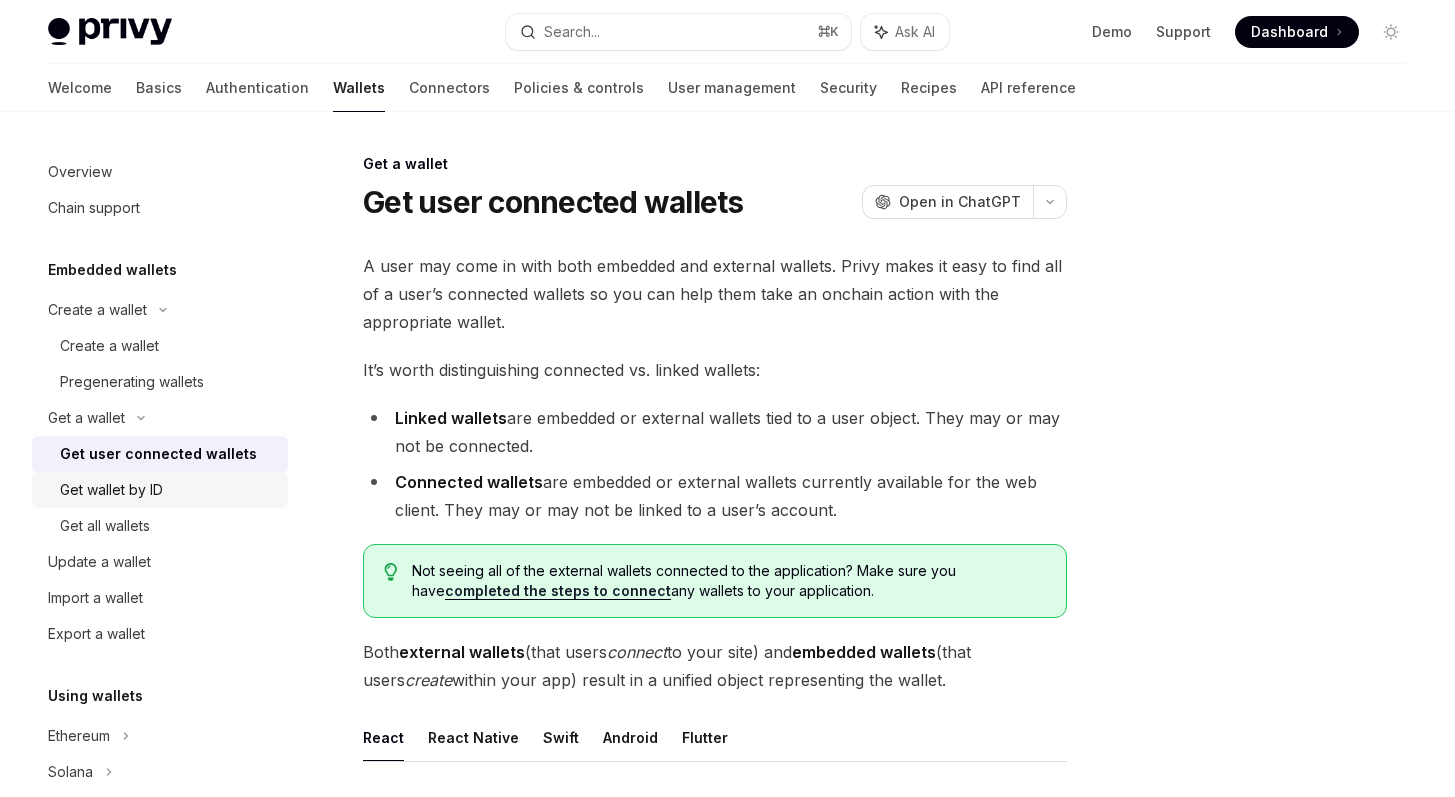 click on "Get wallet by ID" at bounding box center (168, 490) 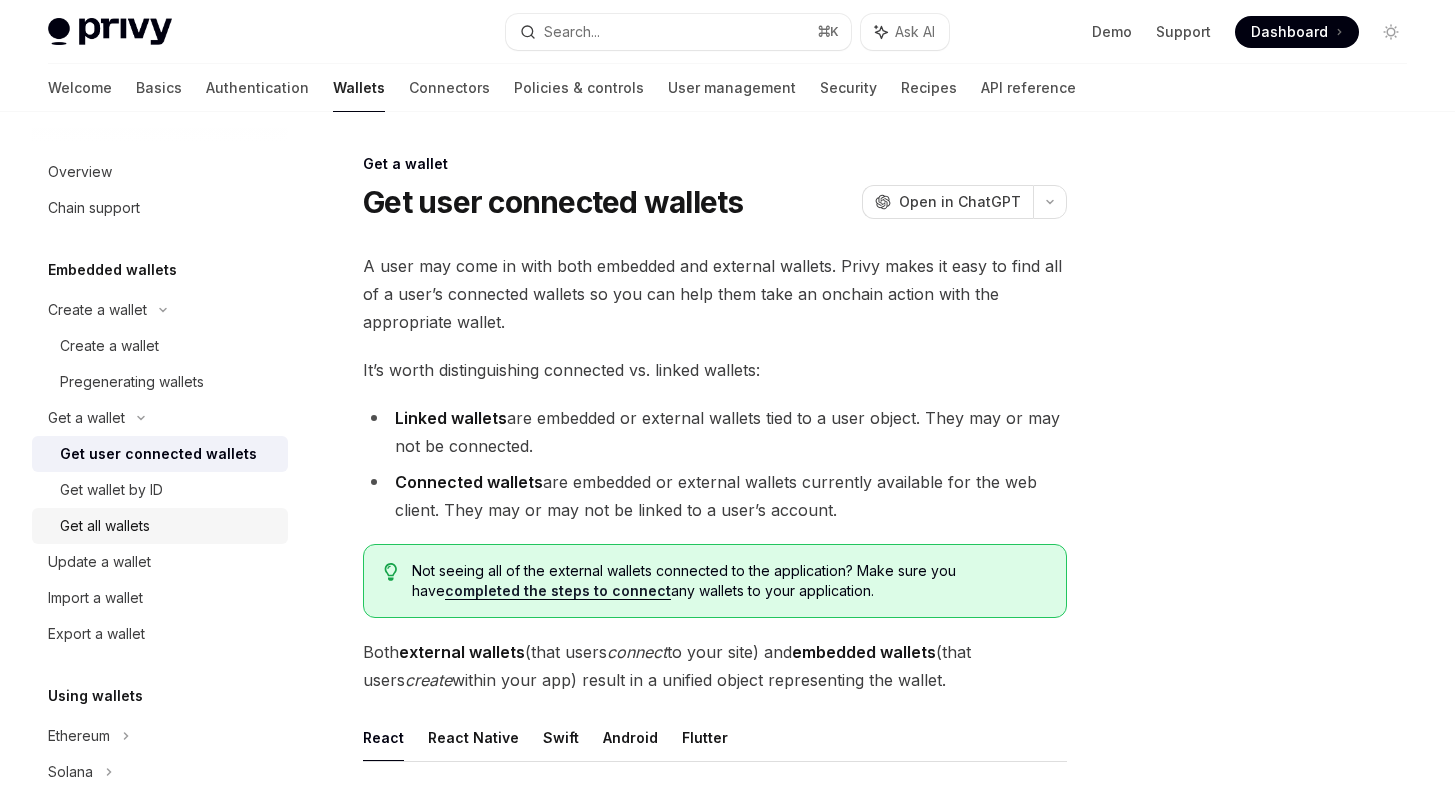 click on "Get all wallets" at bounding box center [168, 526] 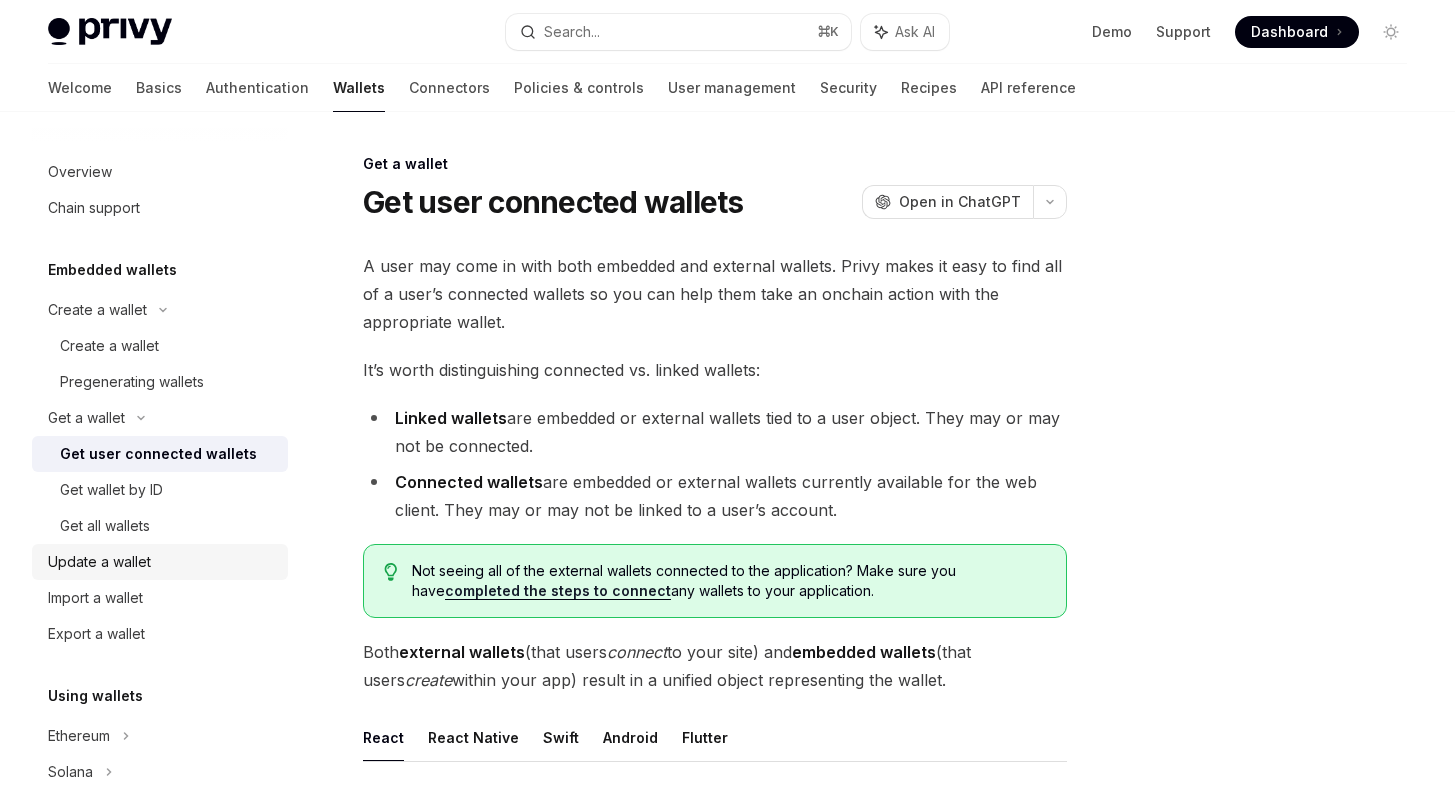 click on "Update a wallet" at bounding box center (162, 562) 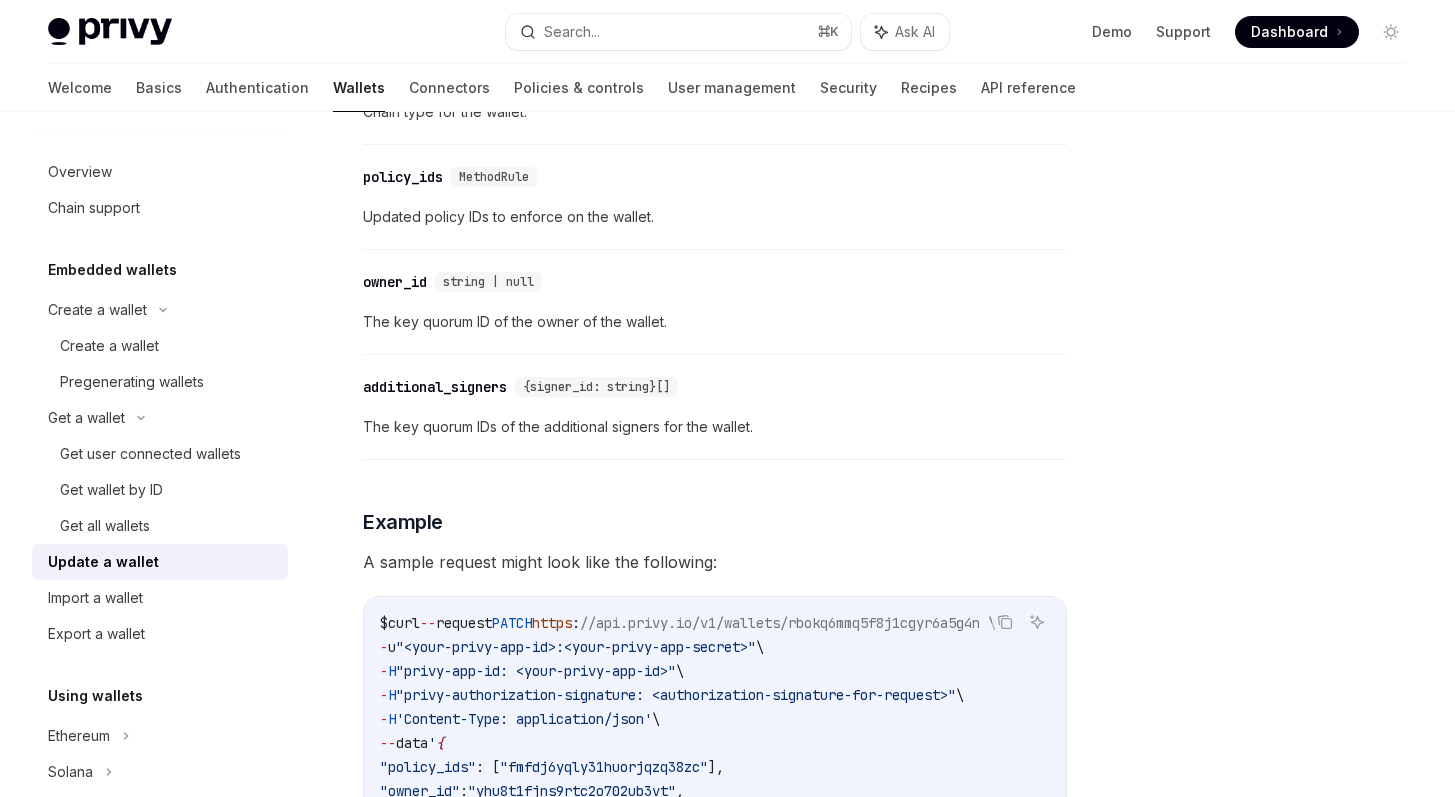 scroll, scrollTop: 1922, scrollLeft: 0, axis: vertical 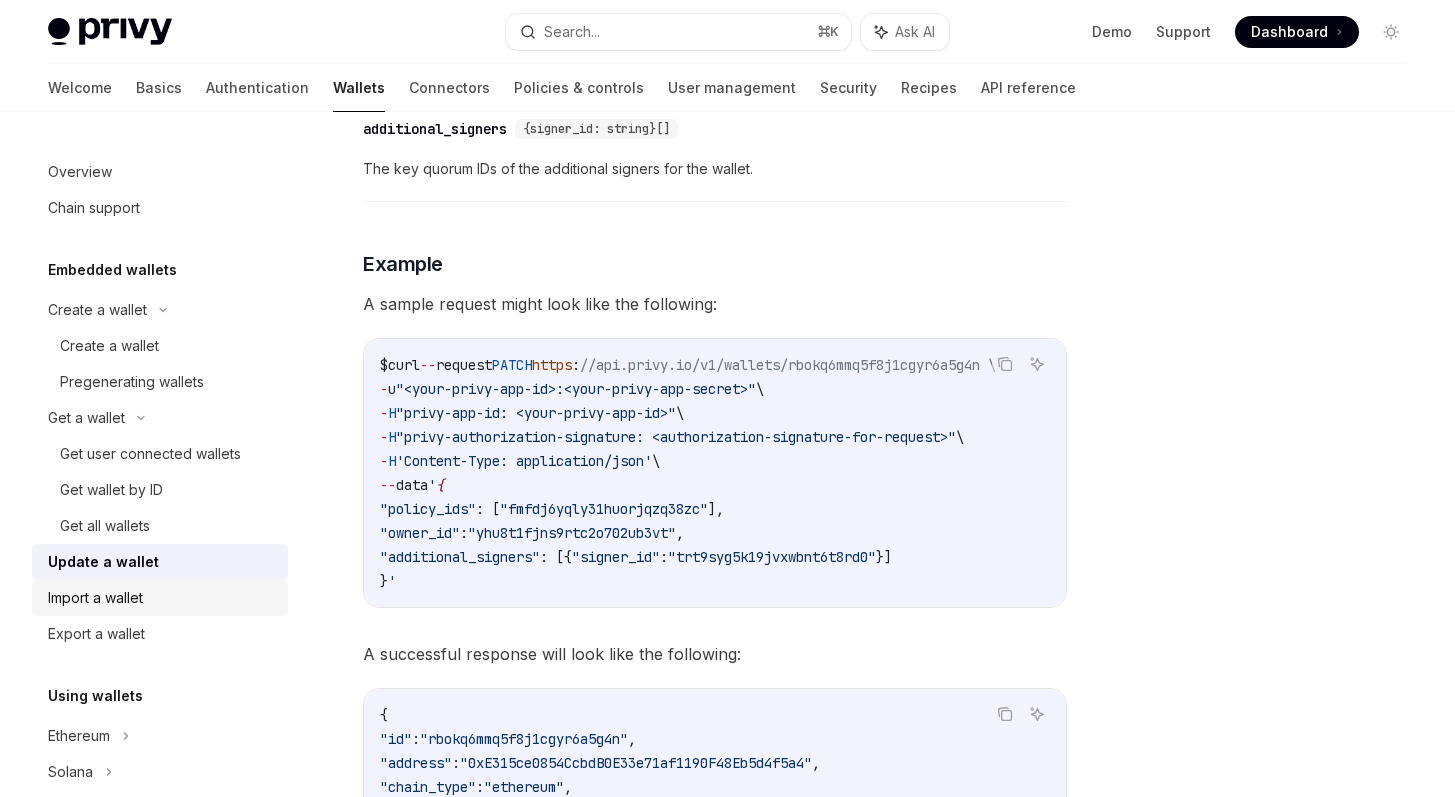 click on "Import a wallet" at bounding box center [162, 598] 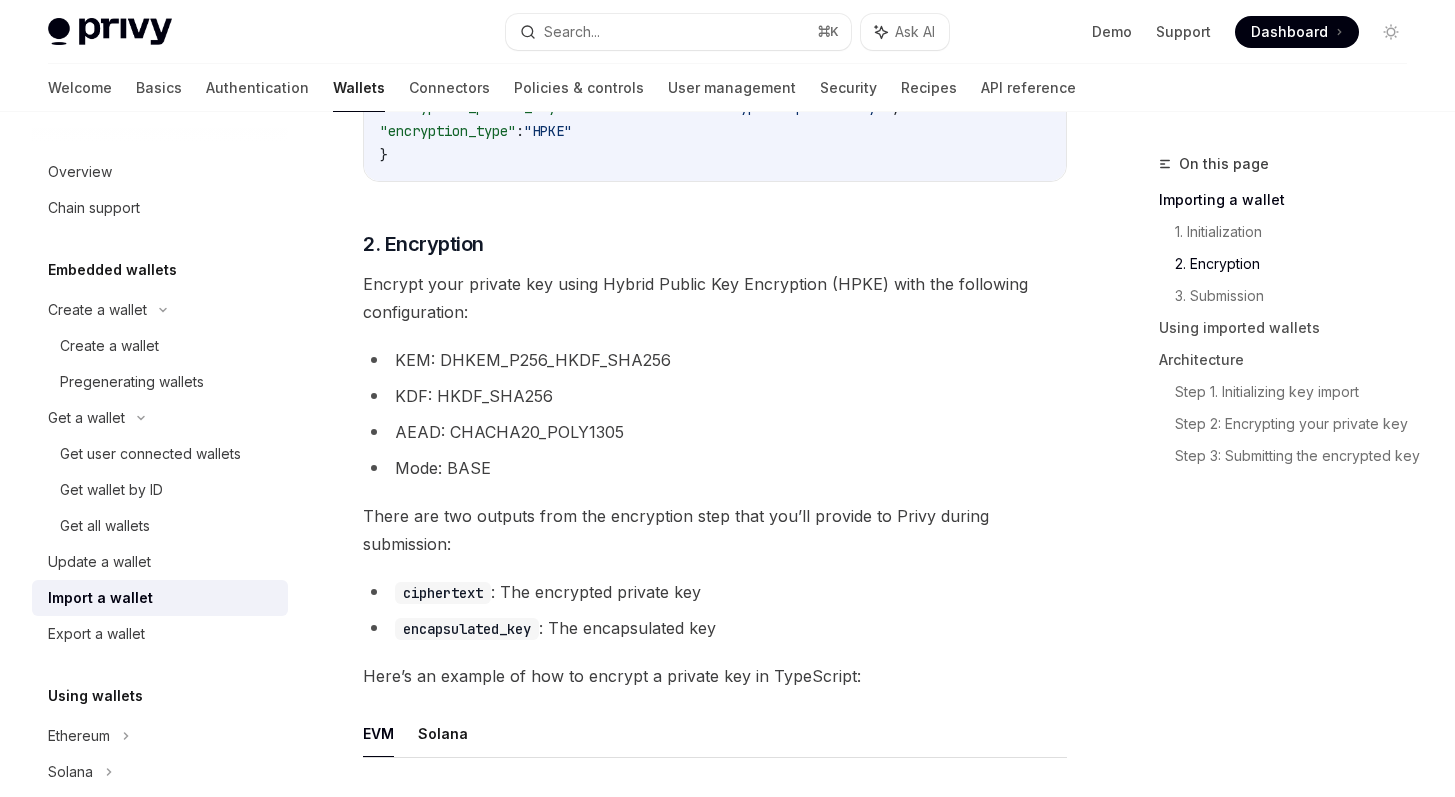 scroll, scrollTop: 2010, scrollLeft: 0, axis: vertical 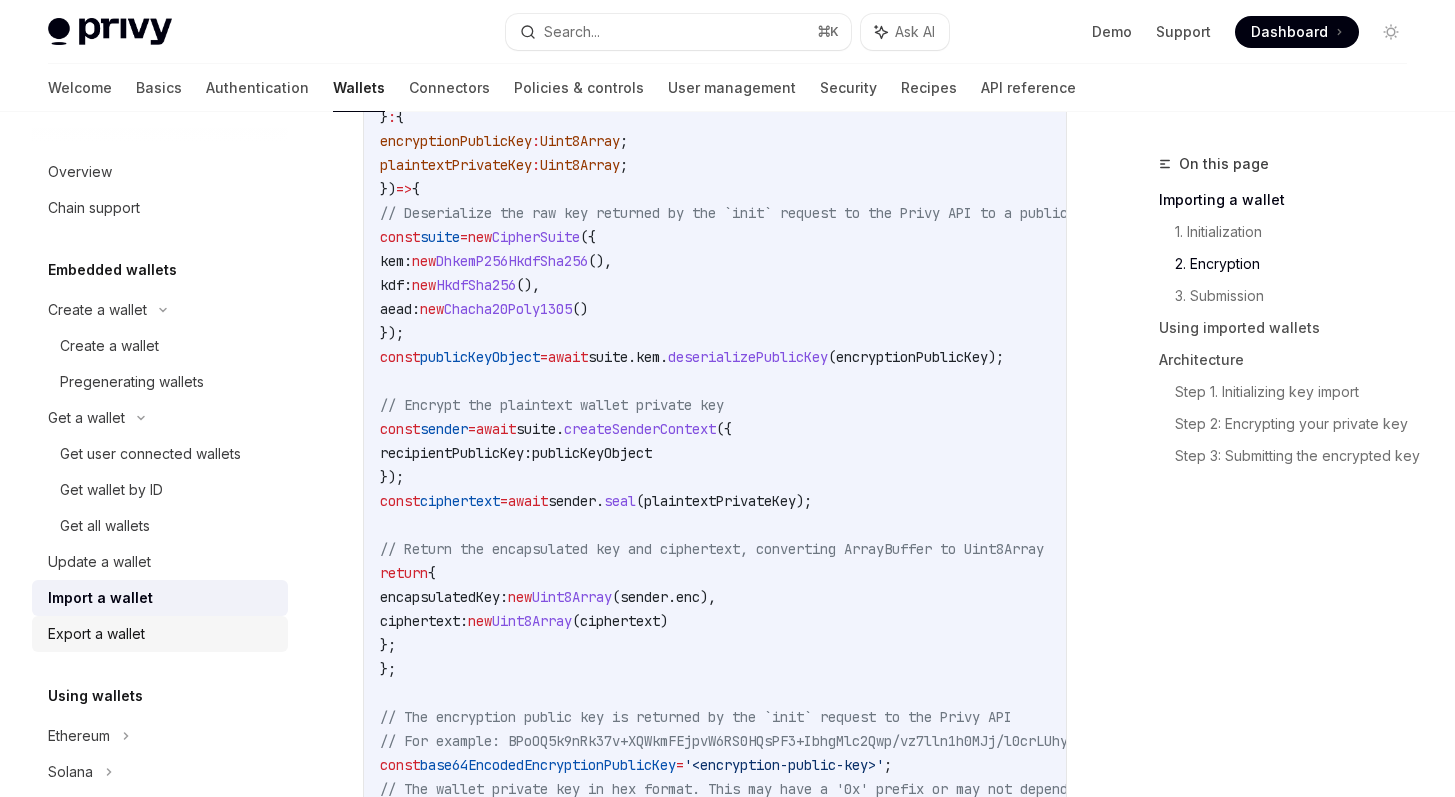 click on "Export a wallet" at bounding box center [162, 634] 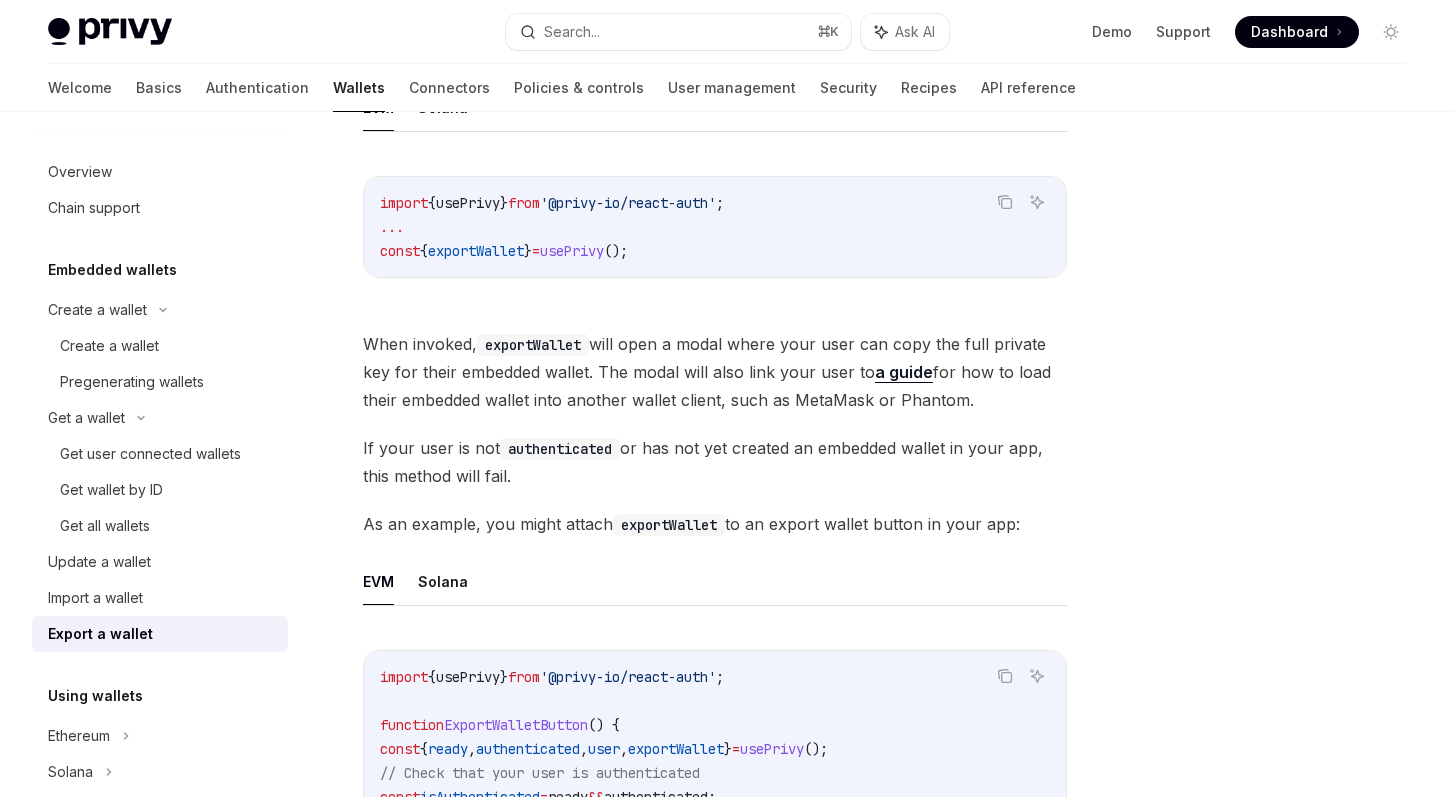 scroll, scrollTop: 0, scrollLeft: 0, axis: both 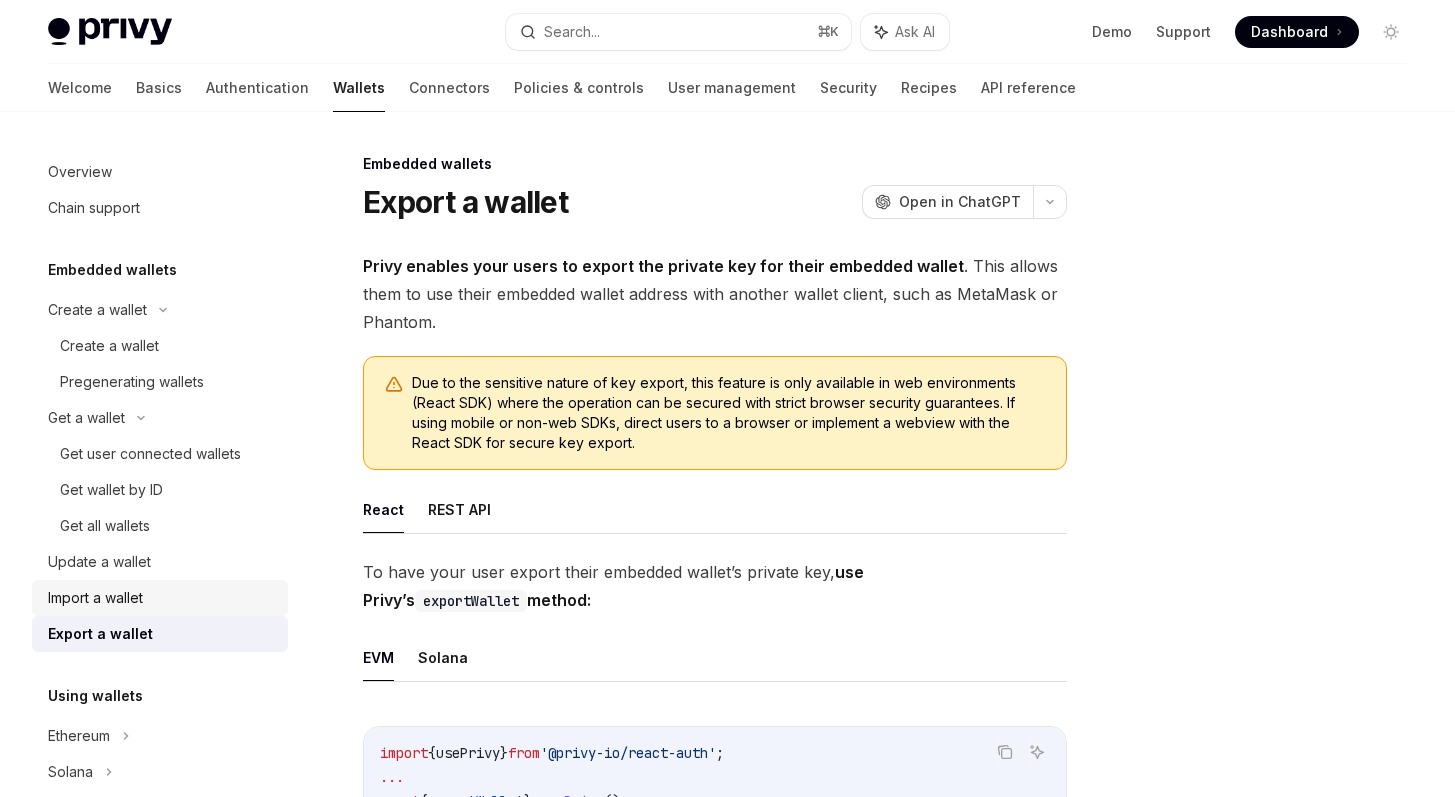 click on "Import a wallet" at bounding box center [162, 598] 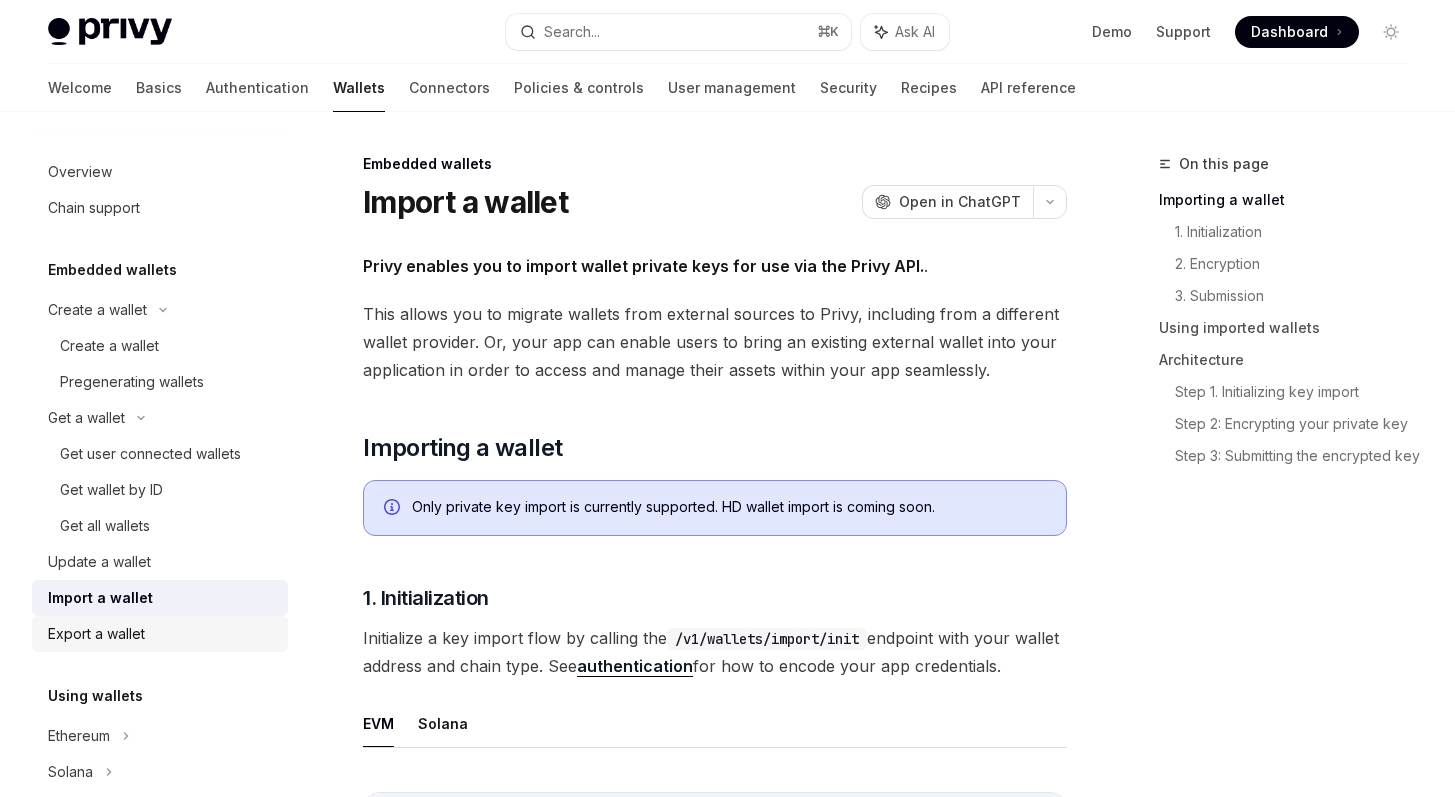 click on "Export a wallet" at bounding box center (162, 634) 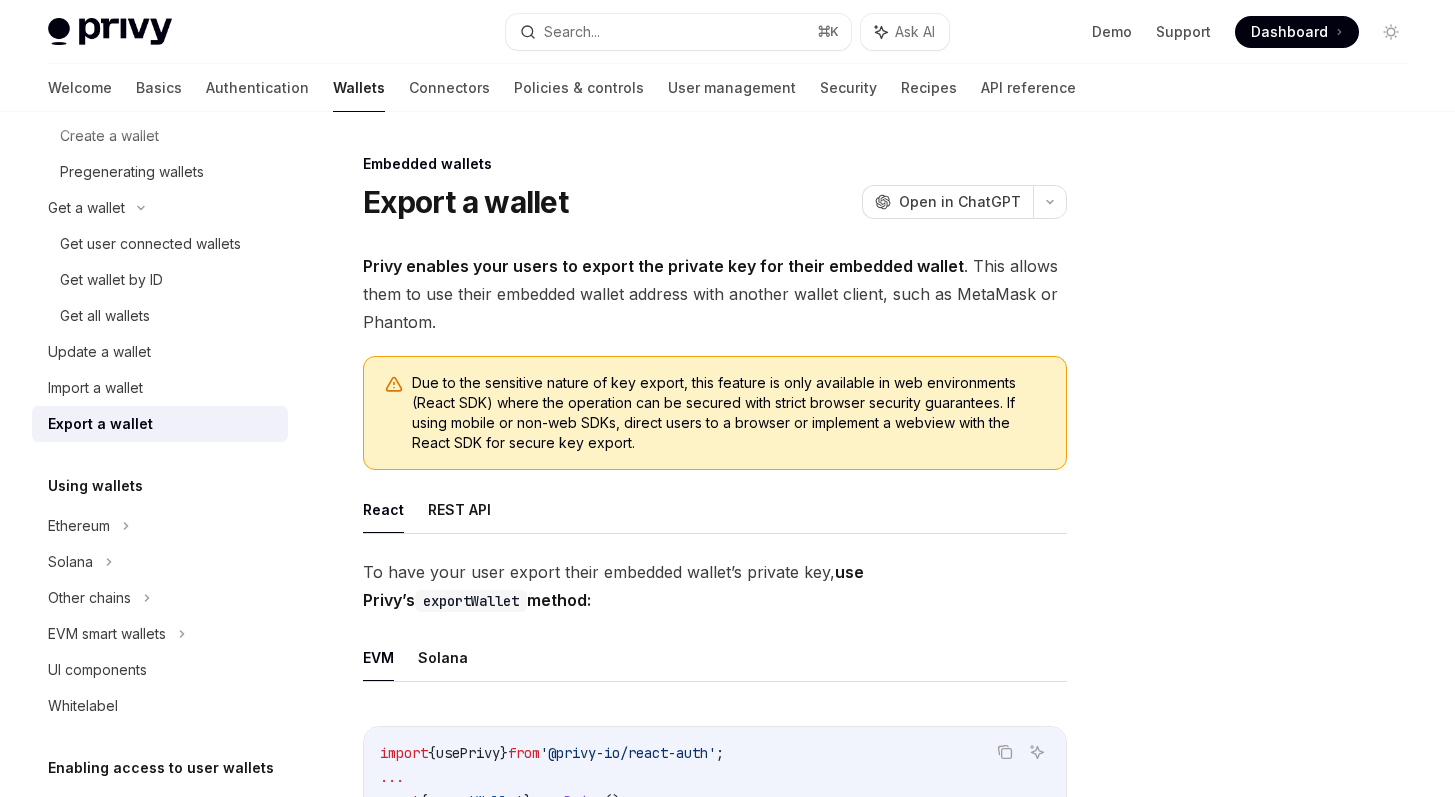 scroll, scrollTop: 247, scrollLeft: 0, axis: vertical 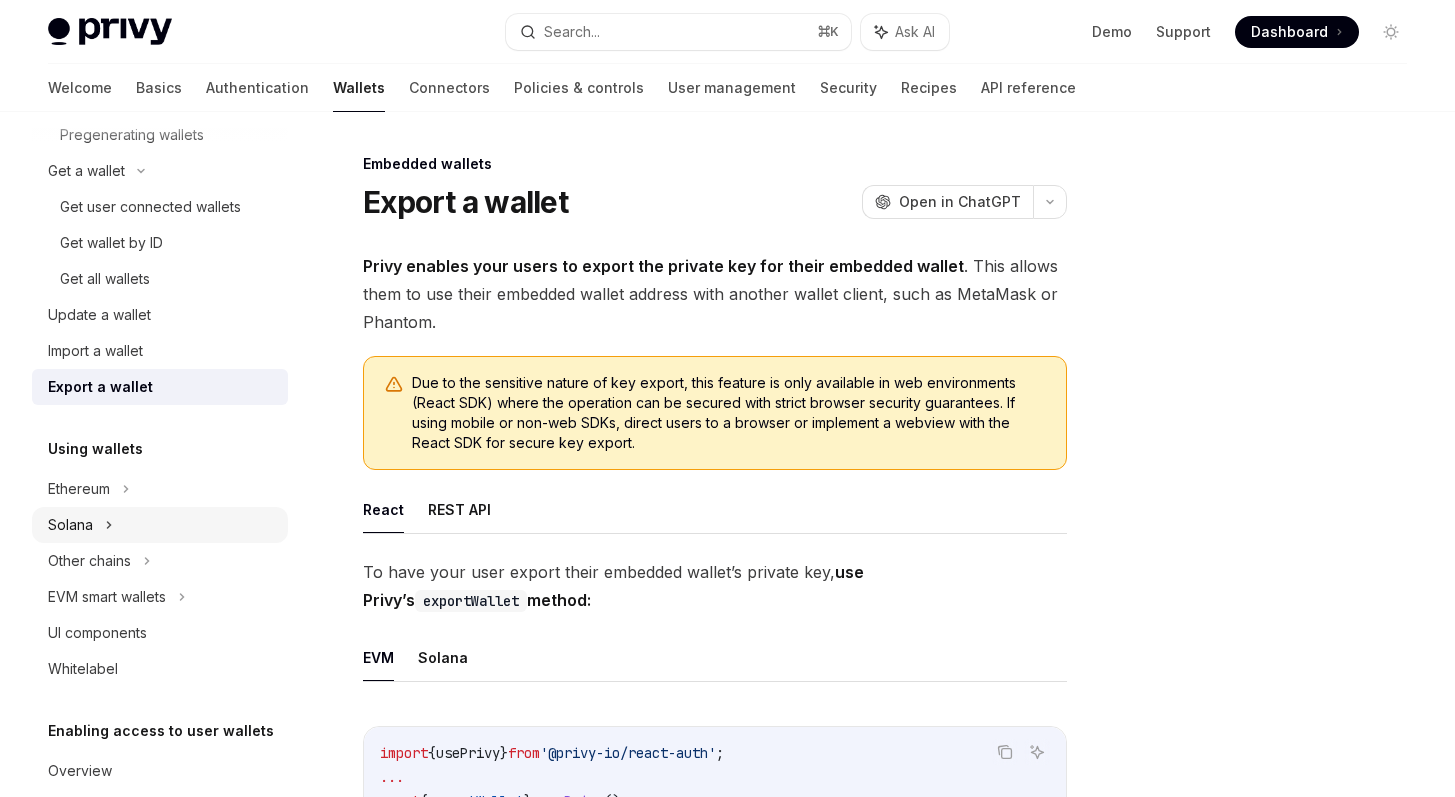 click 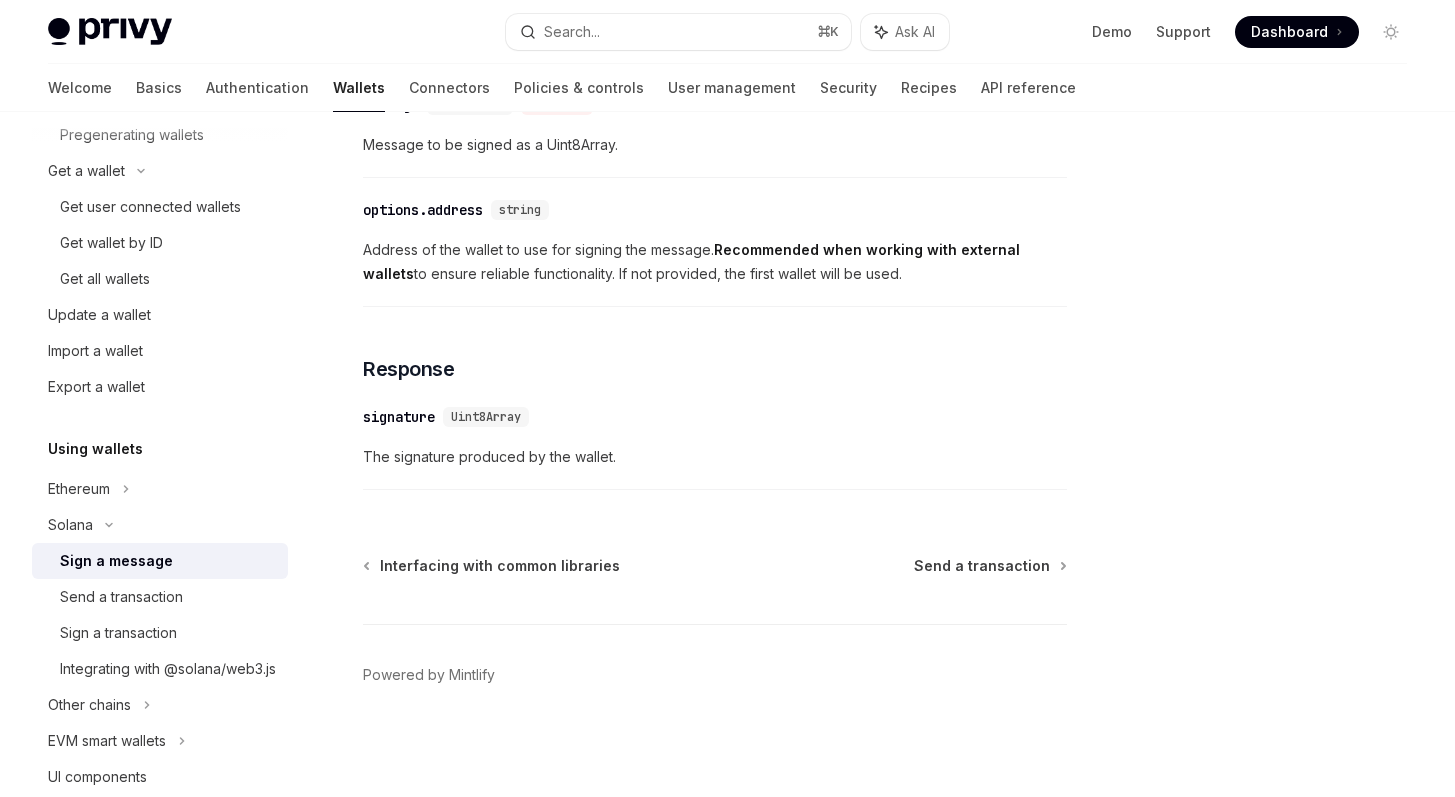 scroll, scrollTop: 0, scrollLeft: 0, axis: both 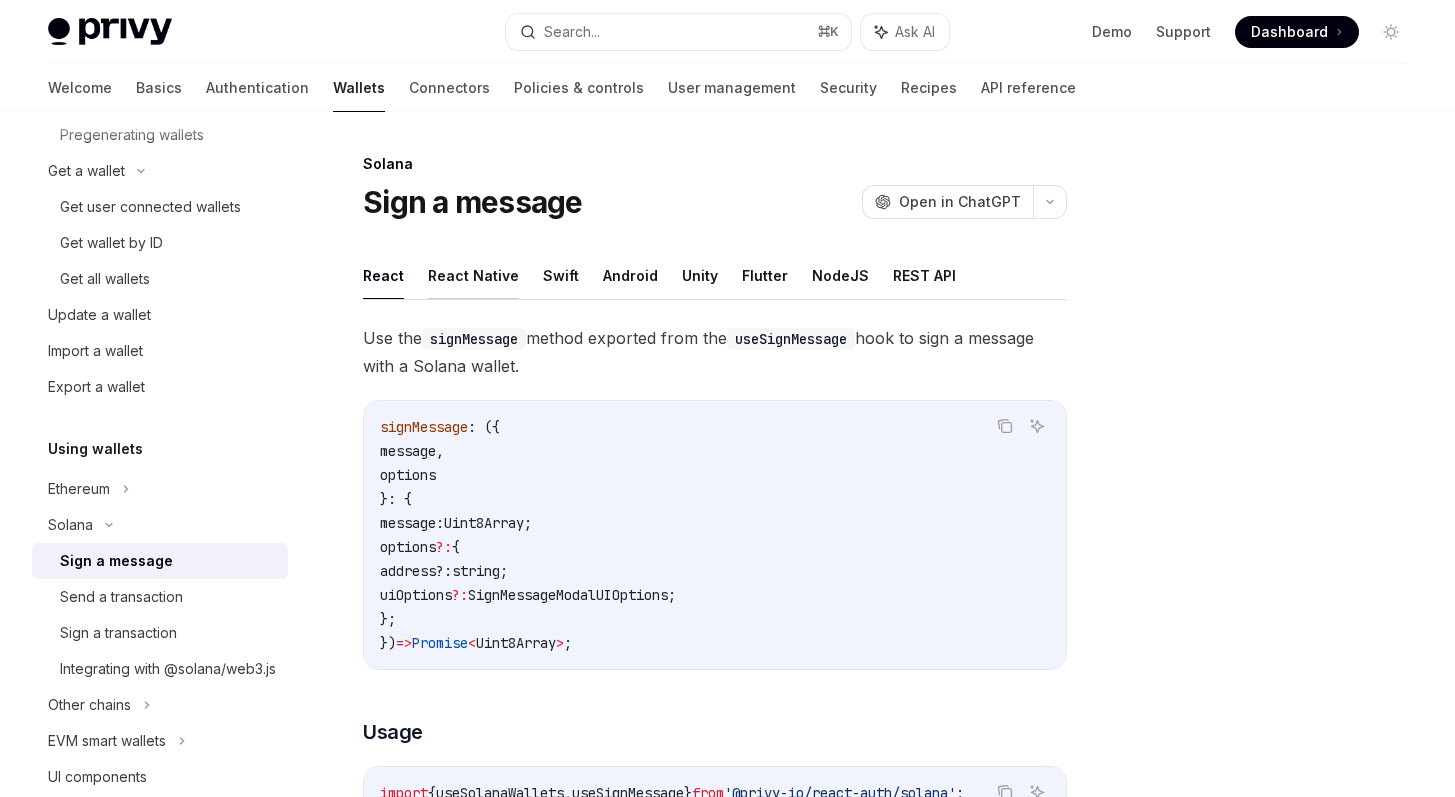 click on "React Native" at bounding box center (473, 275) 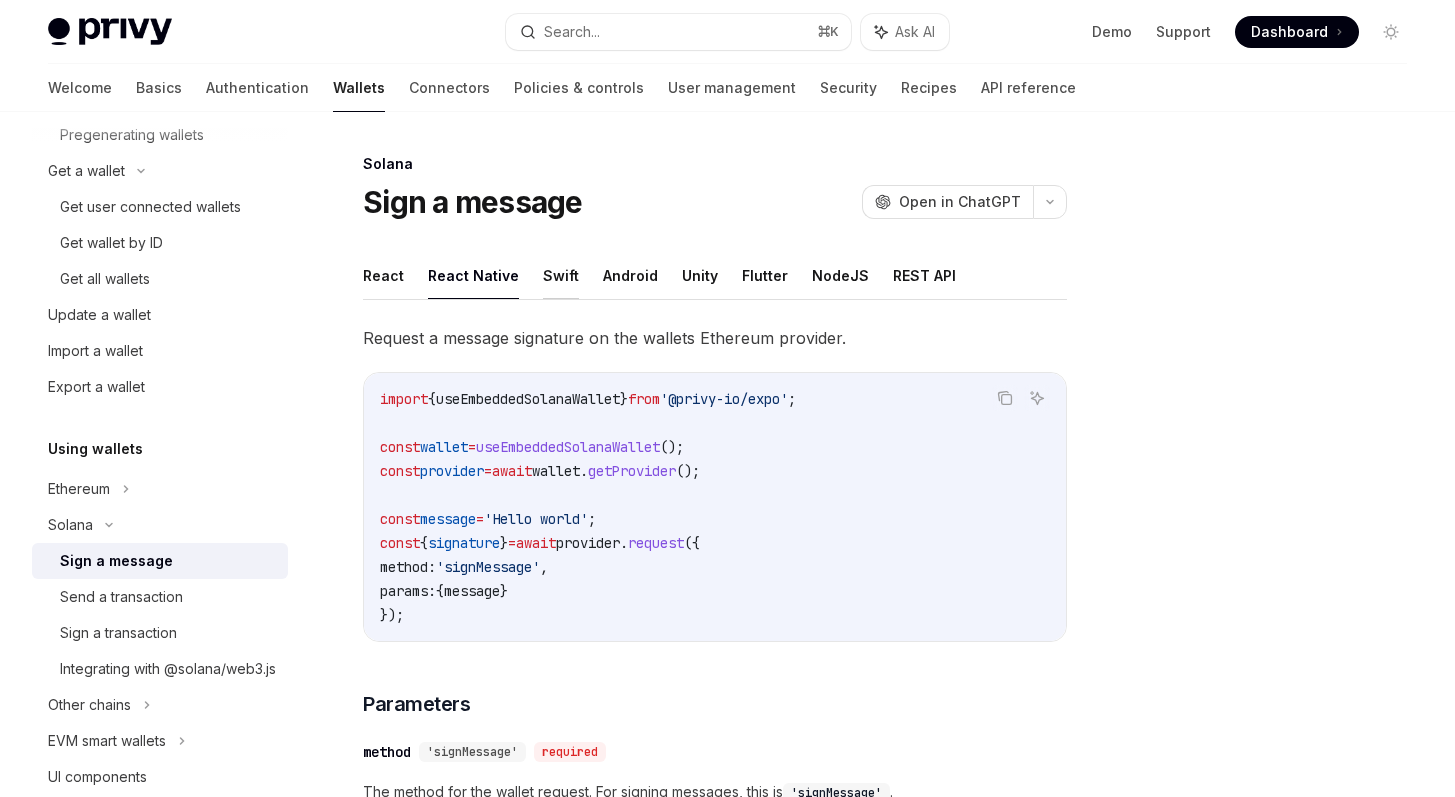click on "Swift" at bounding box center [561, 275] 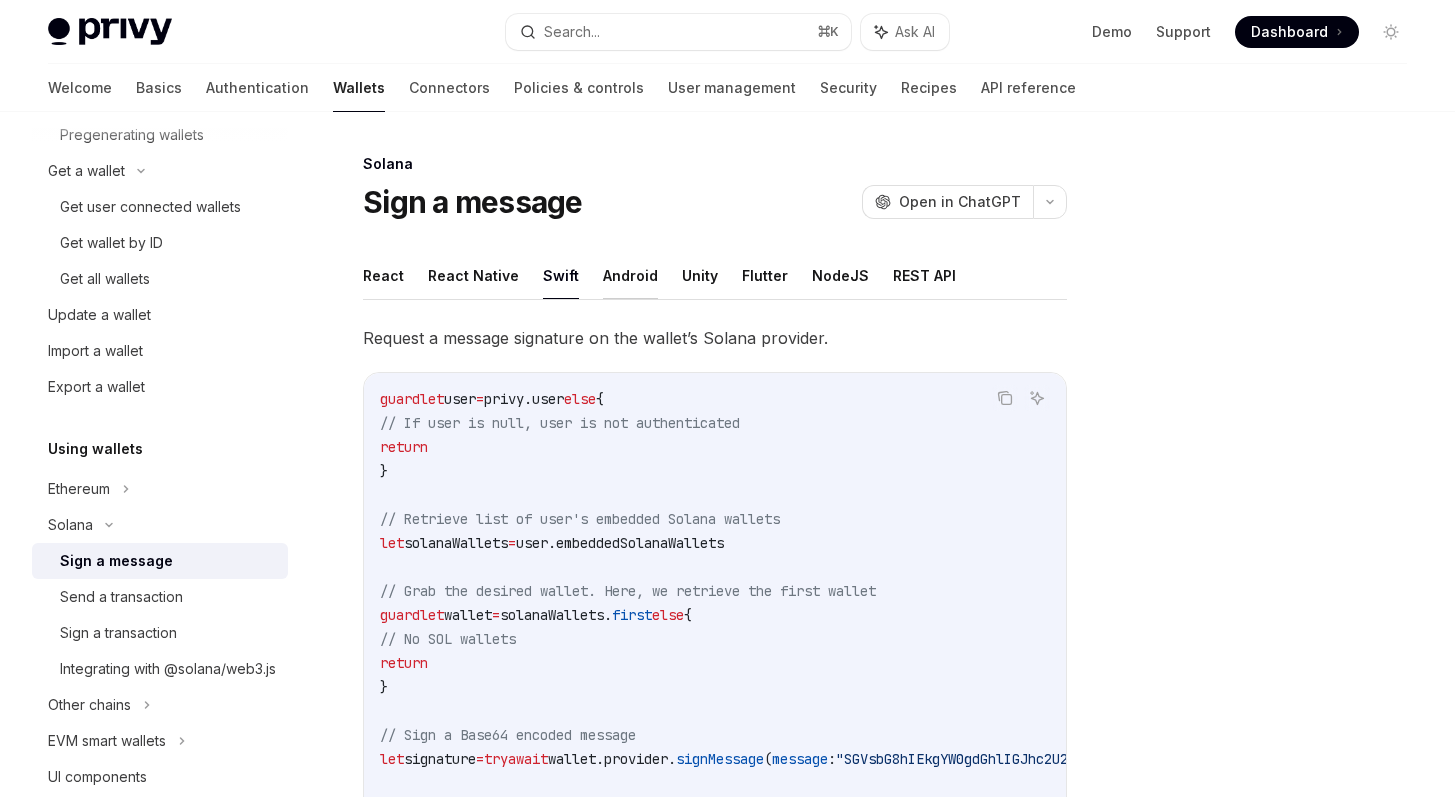 click on "Android" at bounding box center (630, 275) 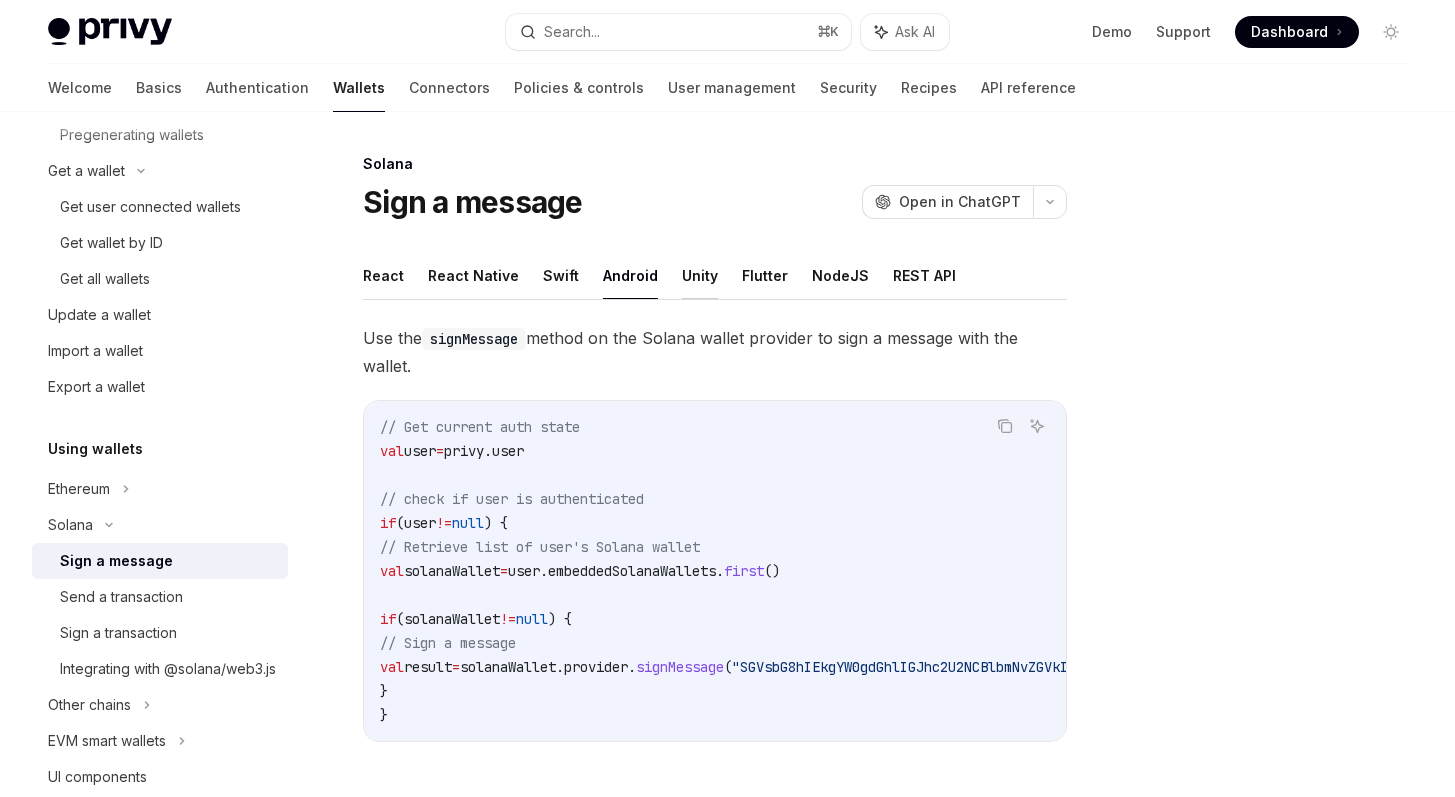 click on "Unity" at bounding box center [700, 275] 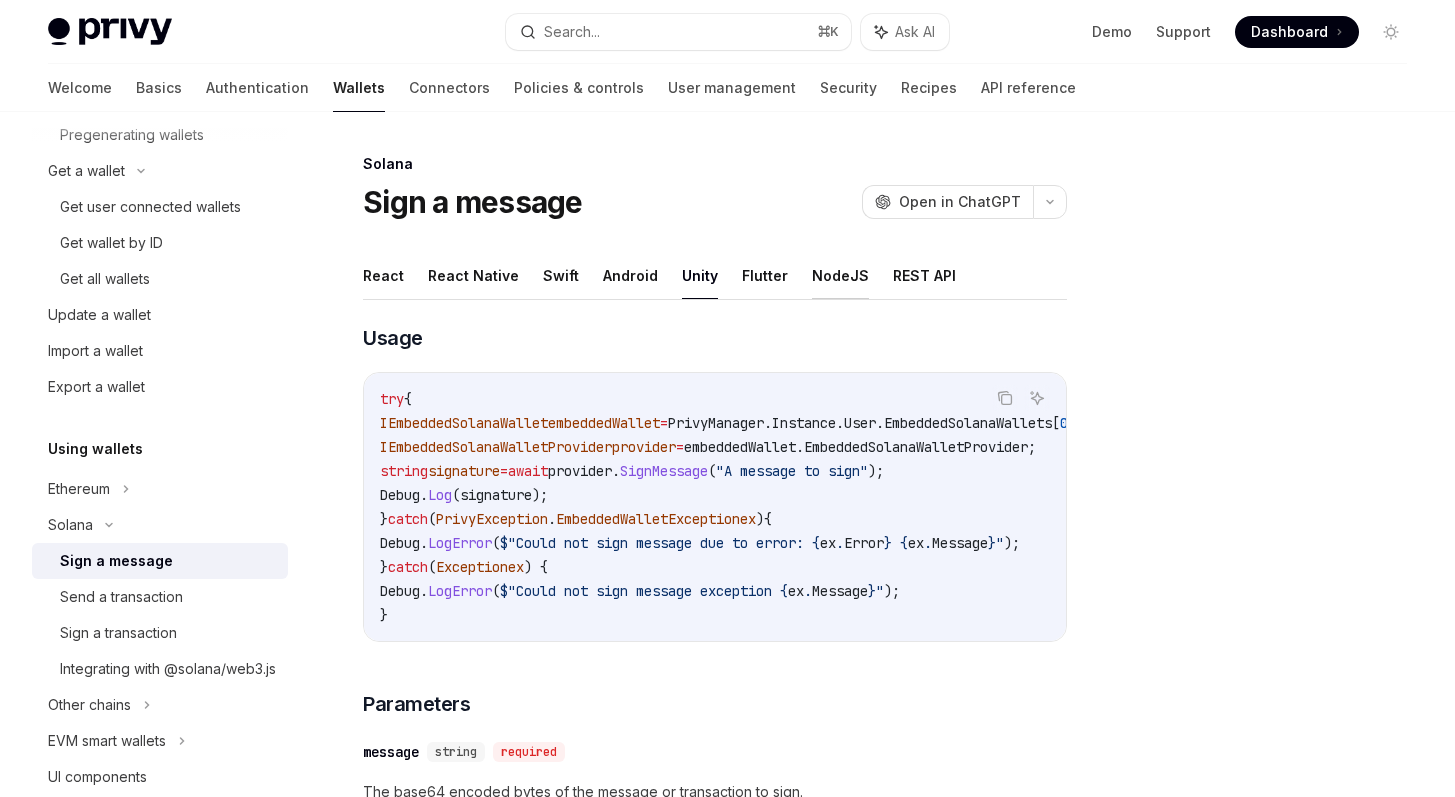 click on "NodeJS" at bounding box center [840, 275] 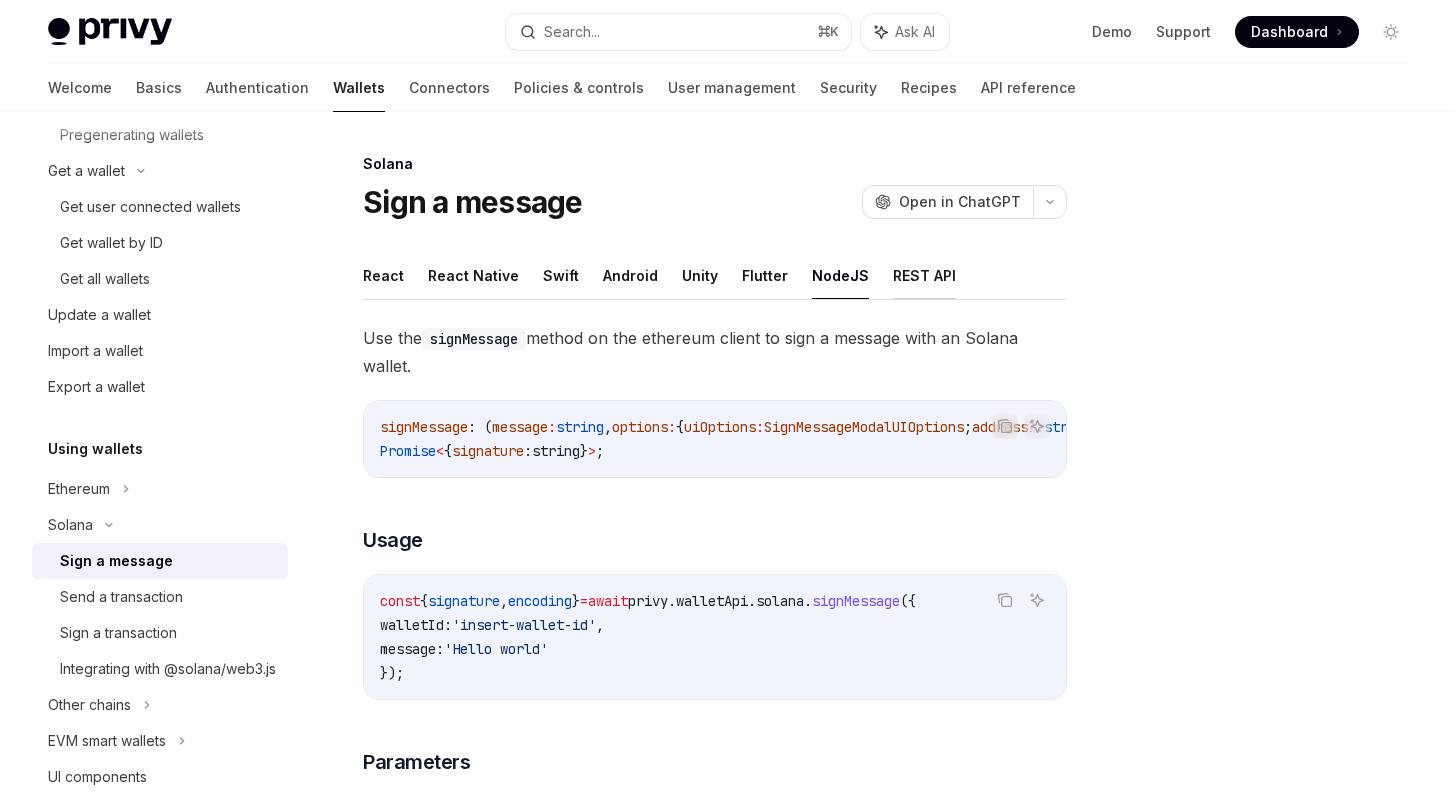 click on "REST API" at bounding box center [924, 275] 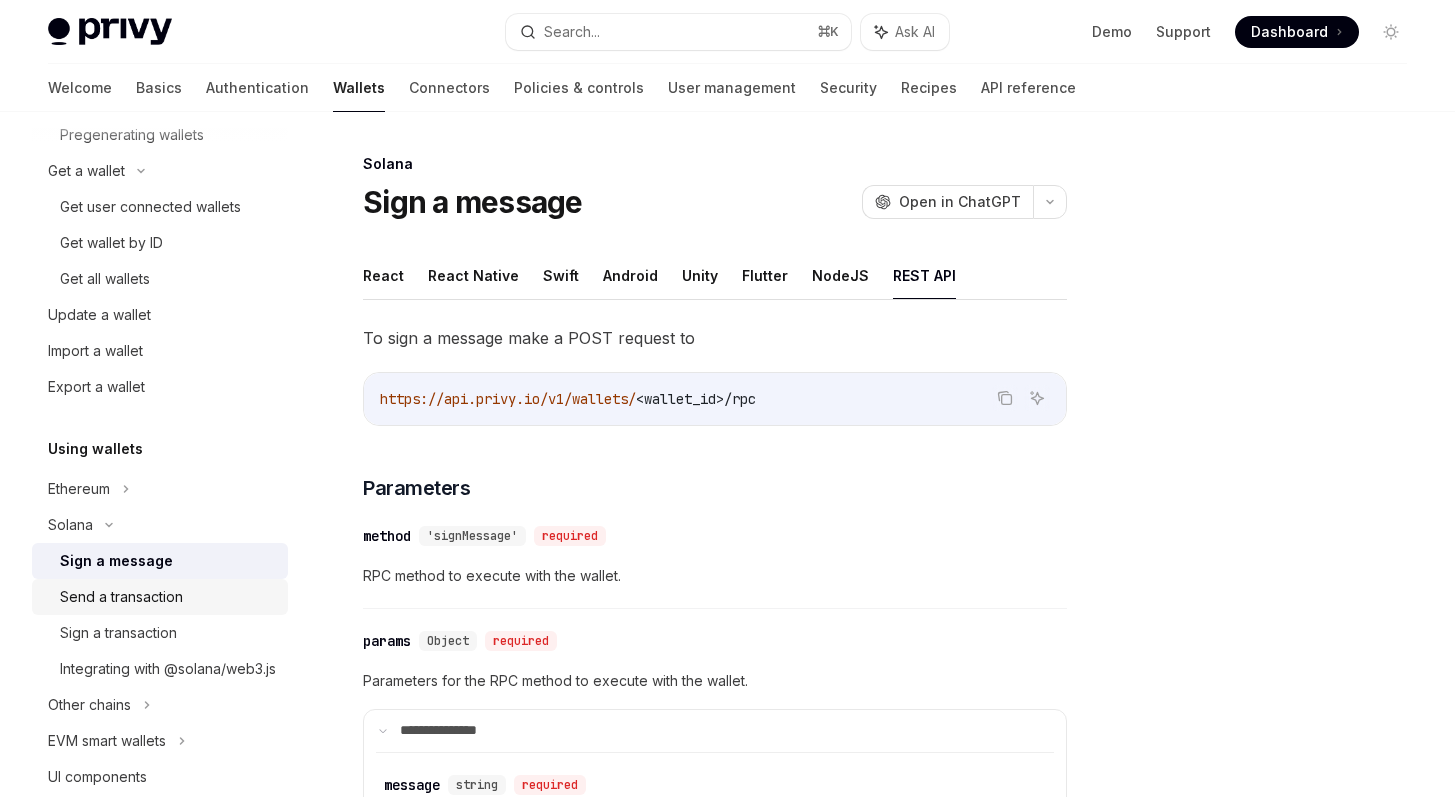click on "Send a transaction" at bounding box center [160, 597] 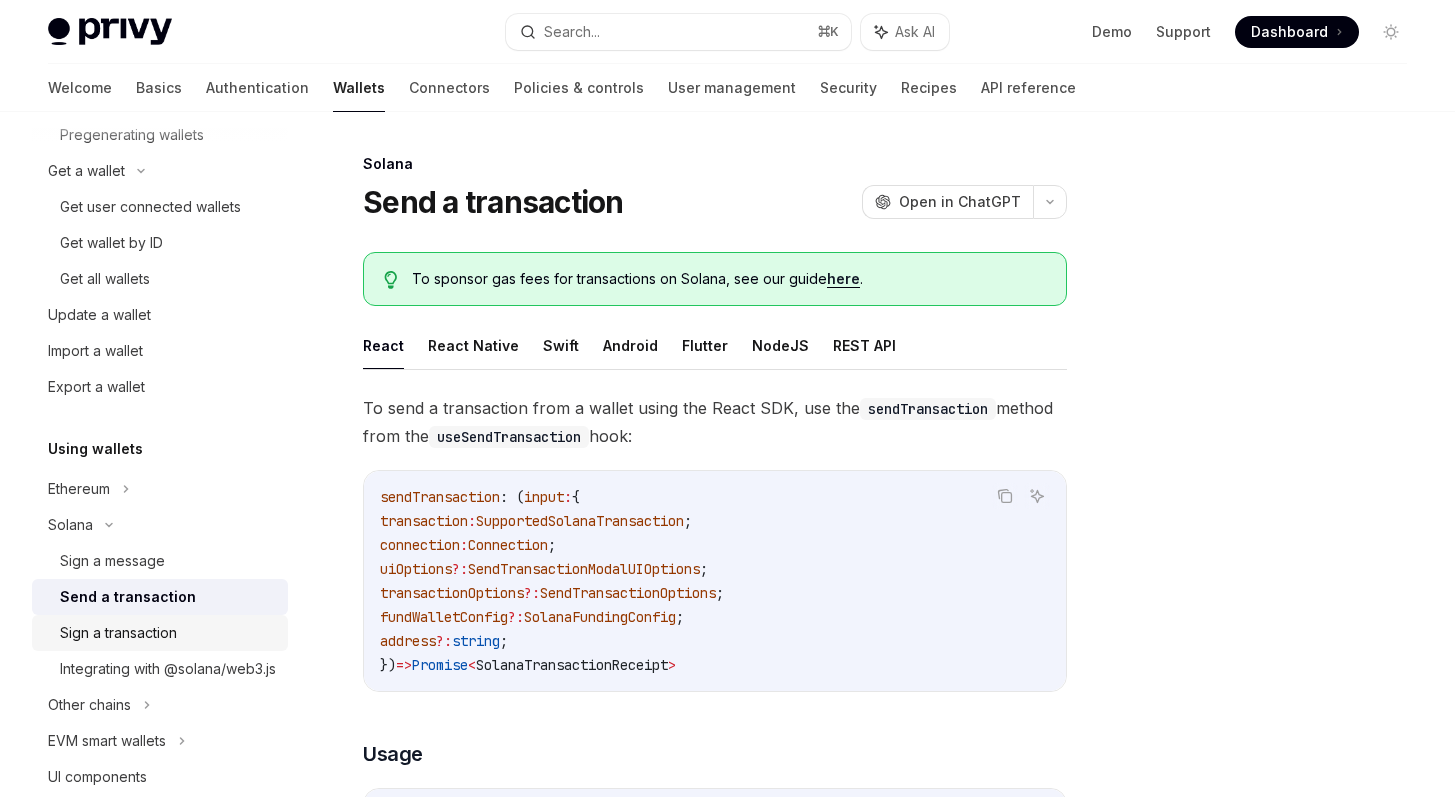click on "Sign a transaction" at bounding box center [168, 633] 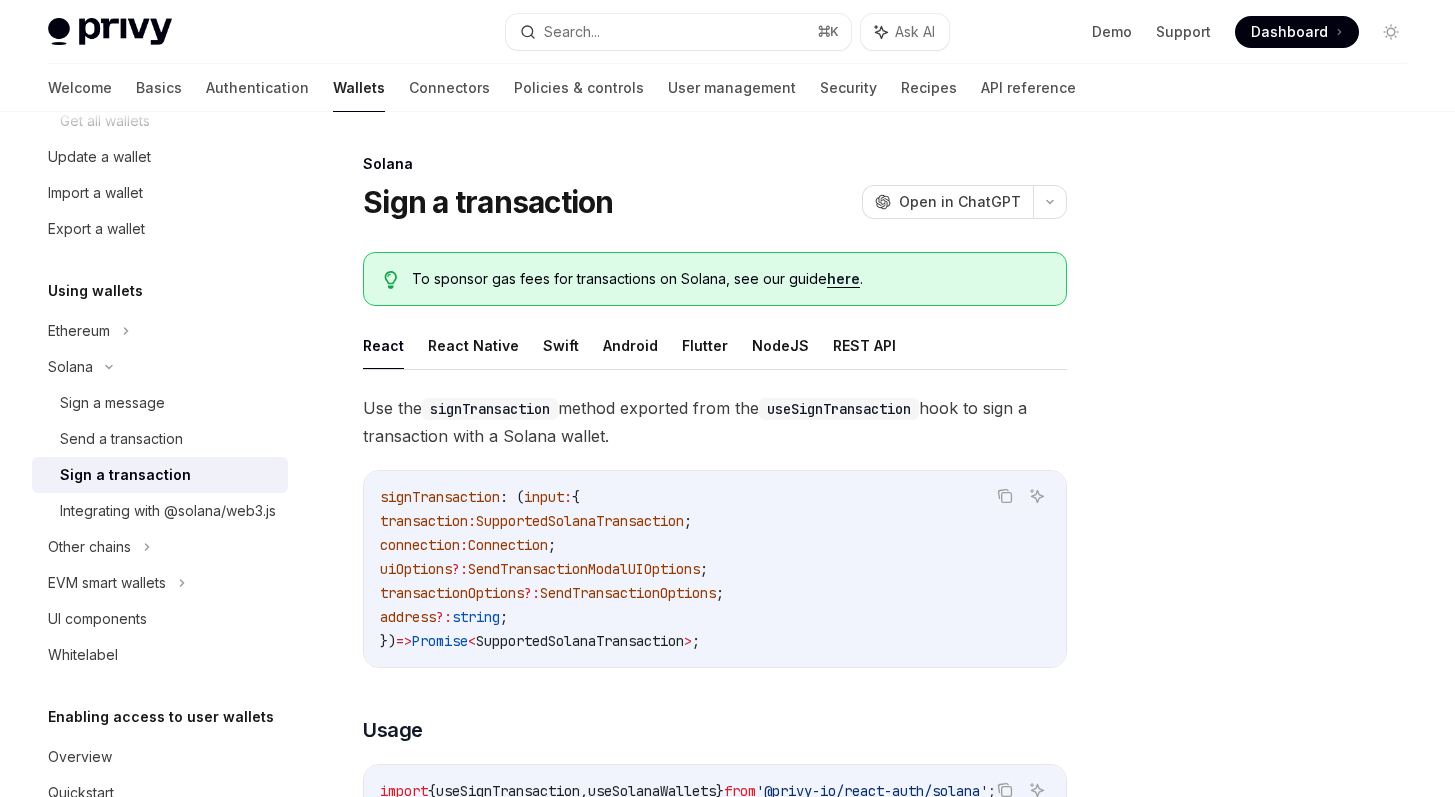 scroll, scrollTop: 422, scrollLeft: 0, axis: vertical 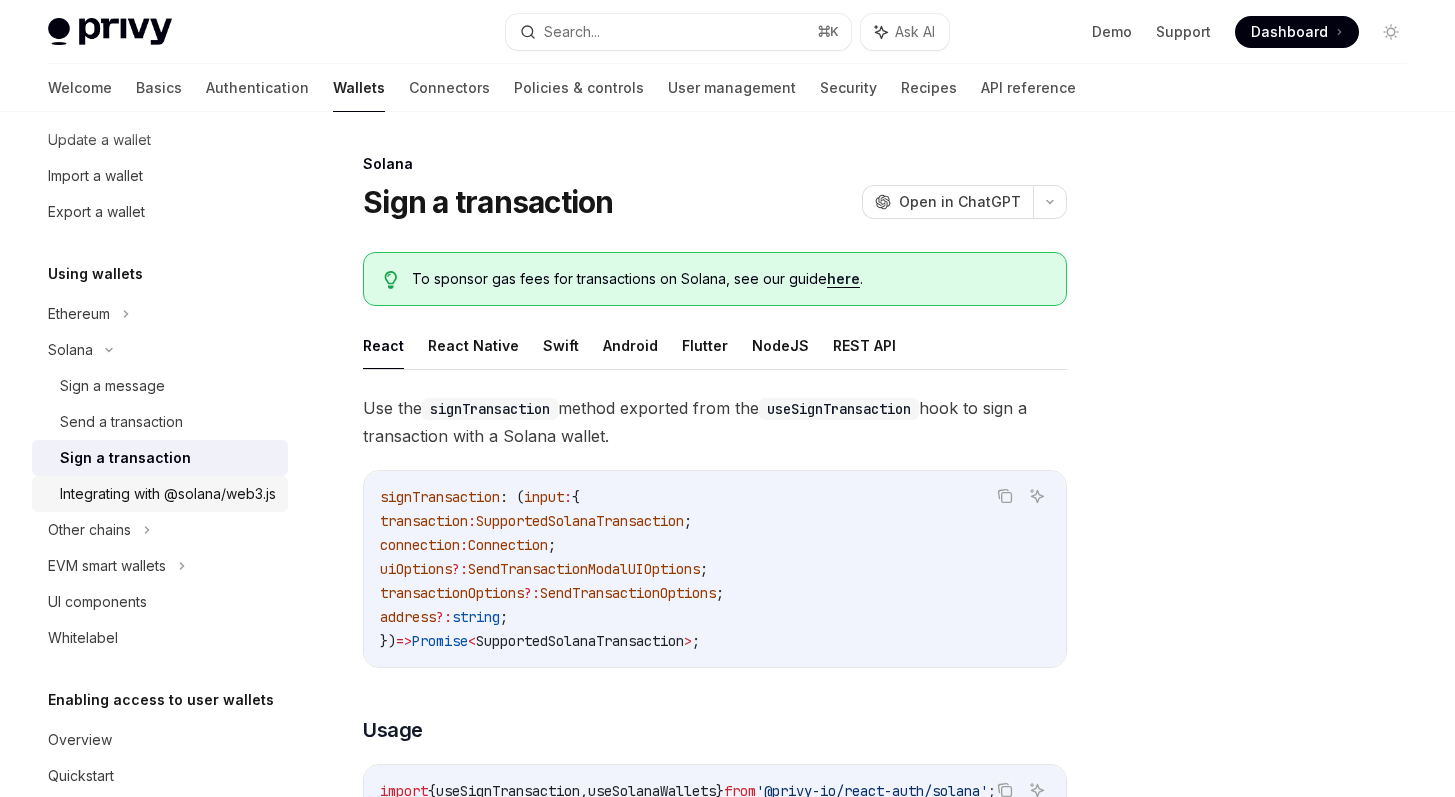 click on "Integrating with @solana/web3.js" at bounding box center (168, 494) 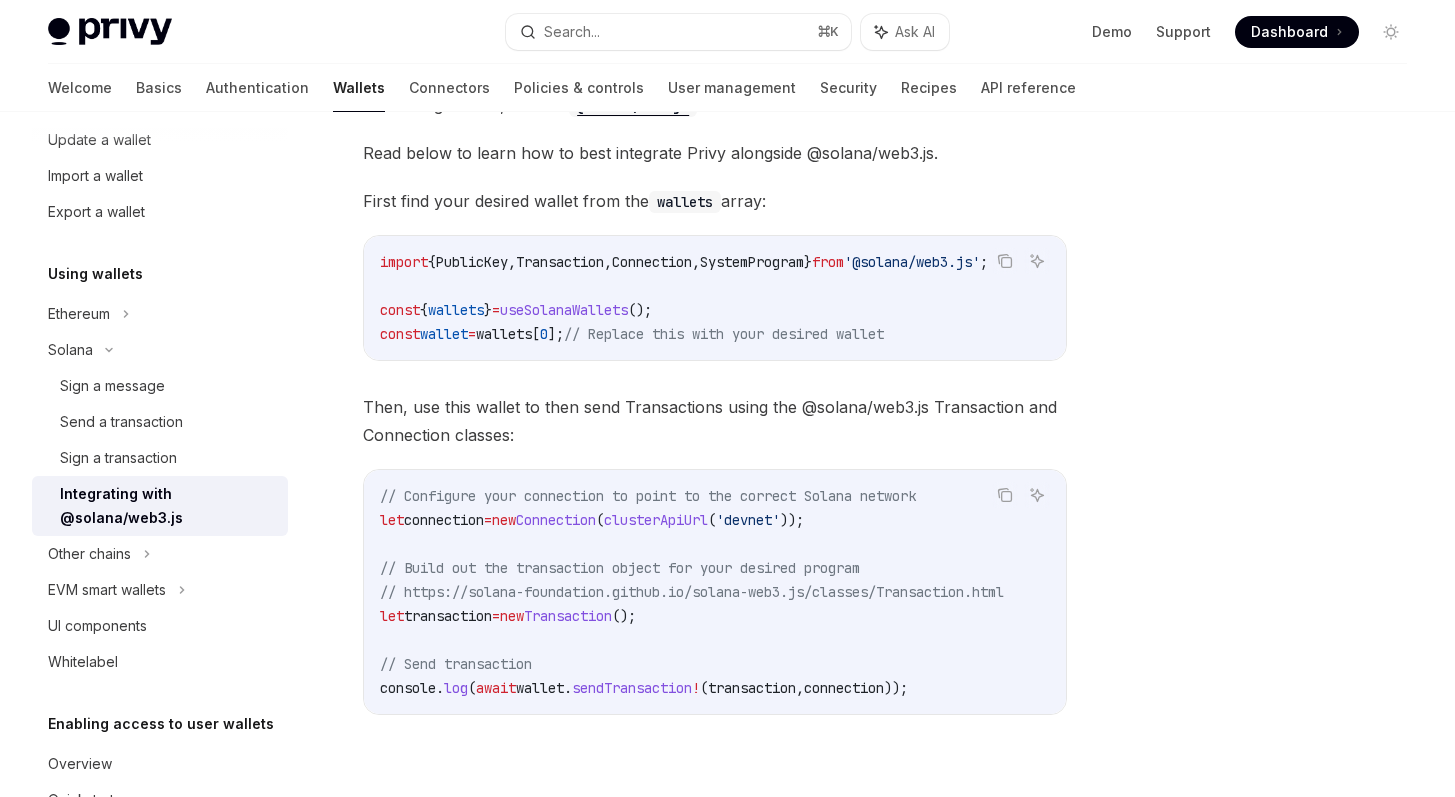 scroll, scrollTop: 524, scrollLeft: 0, axis: vertical 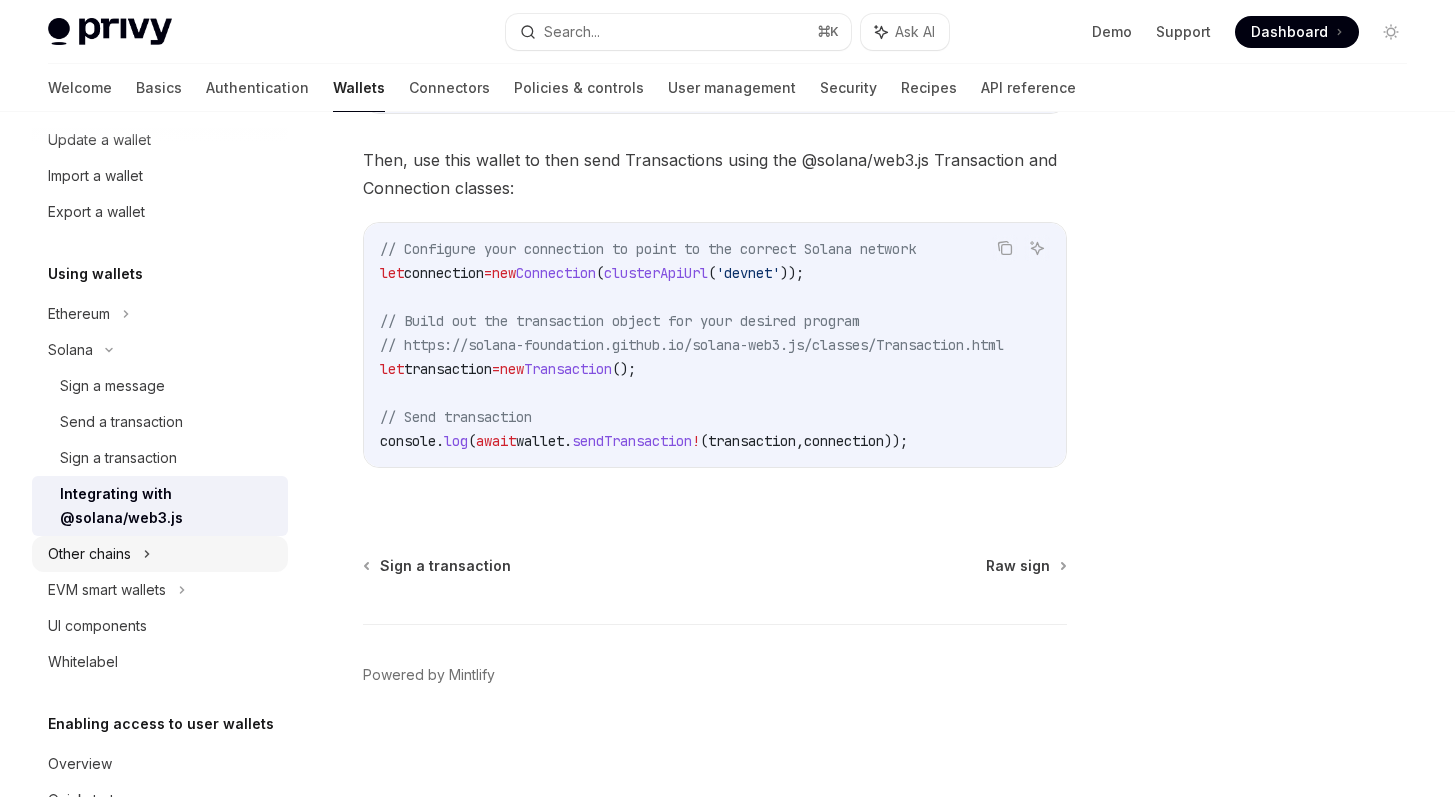 click on "Other chains" at bounding box center [160, 554] 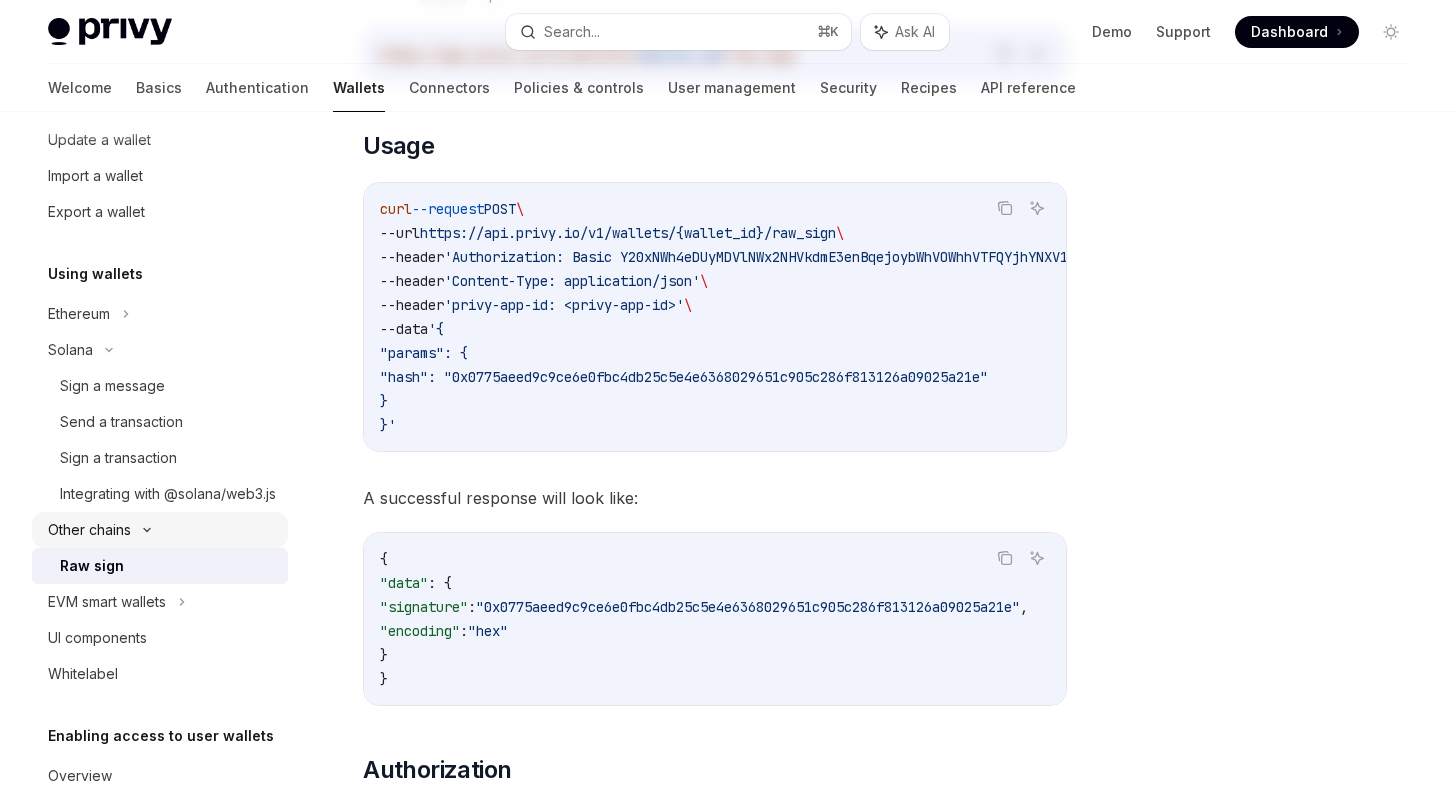 scroll, scrollTop: 0, scrollLeft: 0, axis: both 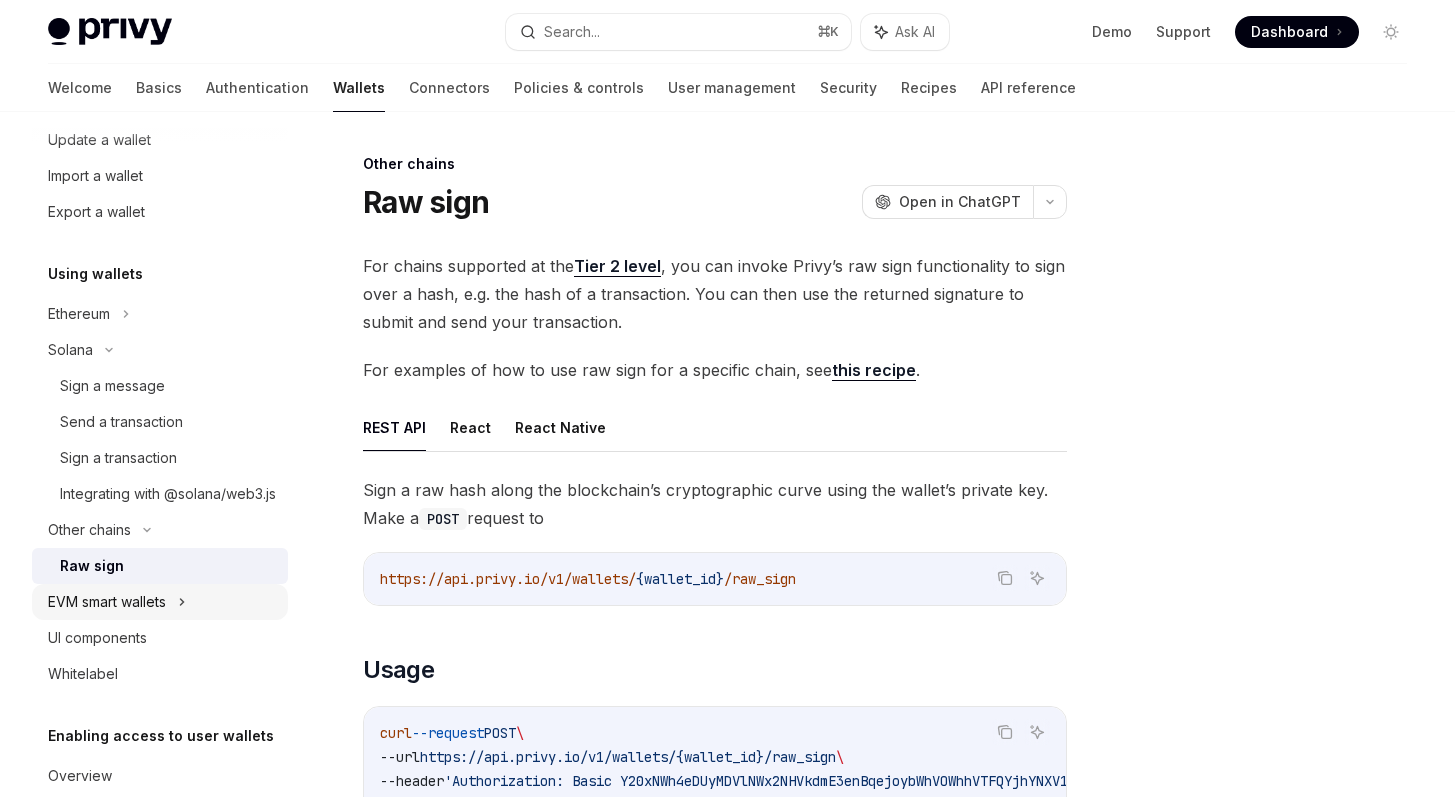 click on "EVM smart wallets" at bounding box center [107, 602] 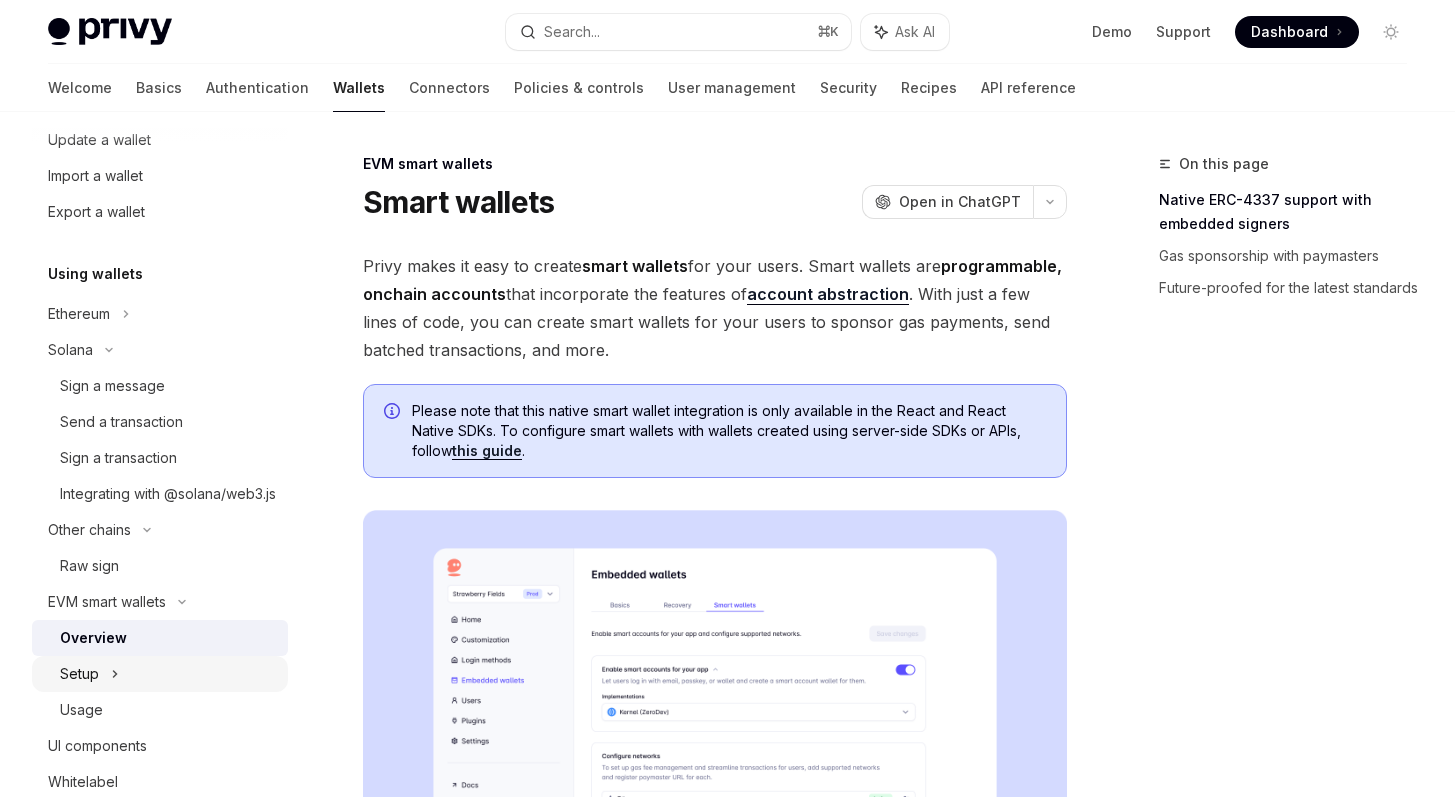 scroll, scrollTop: 693, scrollLeft: 0, axis: vertical 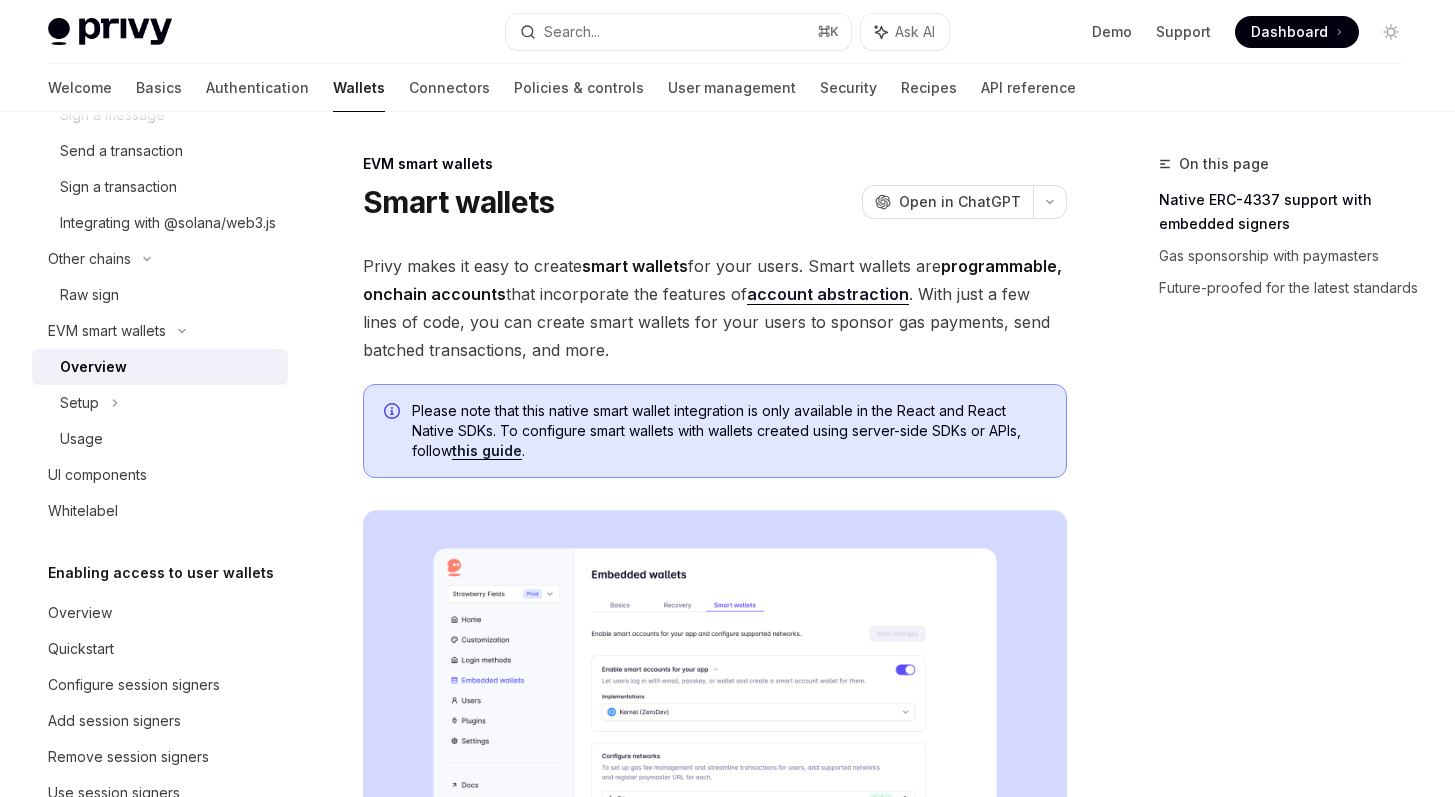 click on "Privy makes it easy to create  smart wallets  for your users. Smart wallets are  programmable, onchain accounts  that incorporate the features of  account abstraction . With just a few lines of code, you can create smart wallets for your users to sponsor gas payments, send batched transactions, and more." at bounding box center [715, 308] 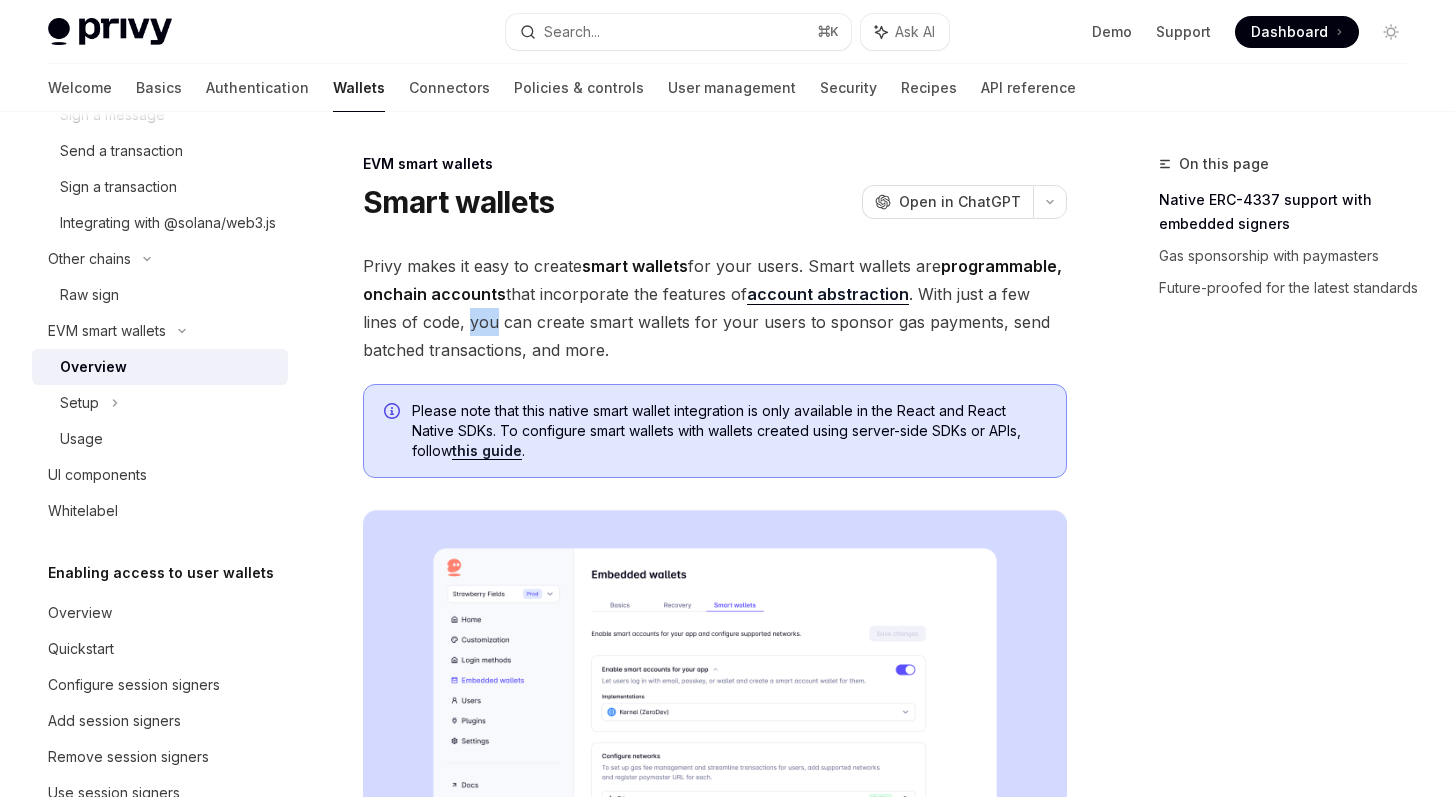 click on "Privy makes it easy to create  smart wallets  for your users. Smart wallets are  programmable, onchain accounts  that incorporate the features of  account abstraction . With just a few lines of code, you can create smart wallets for your users to sponsor gas payments, send batched transactions, and more." at bounding box center [715, 308] 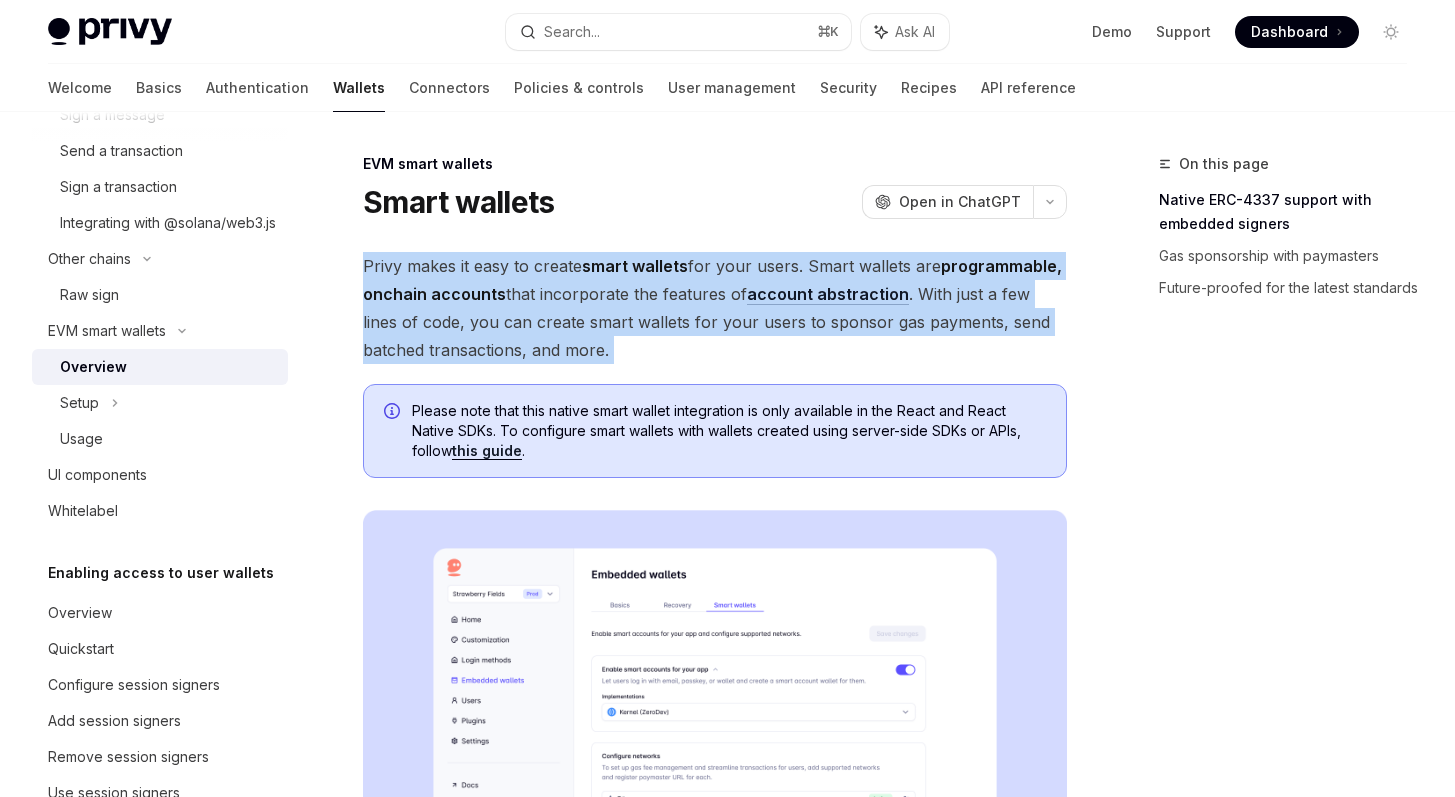 click on "Privy makes it easy to create  smart wallets  for your users. Smart wallets are  programmable, onchain accounts  that incorporate the features of  account abstraction . With just a few lines of code, you can create smart wallets for your users to sponsor gas payments, send batched transactions, and more." at bounding box center (715, 308) 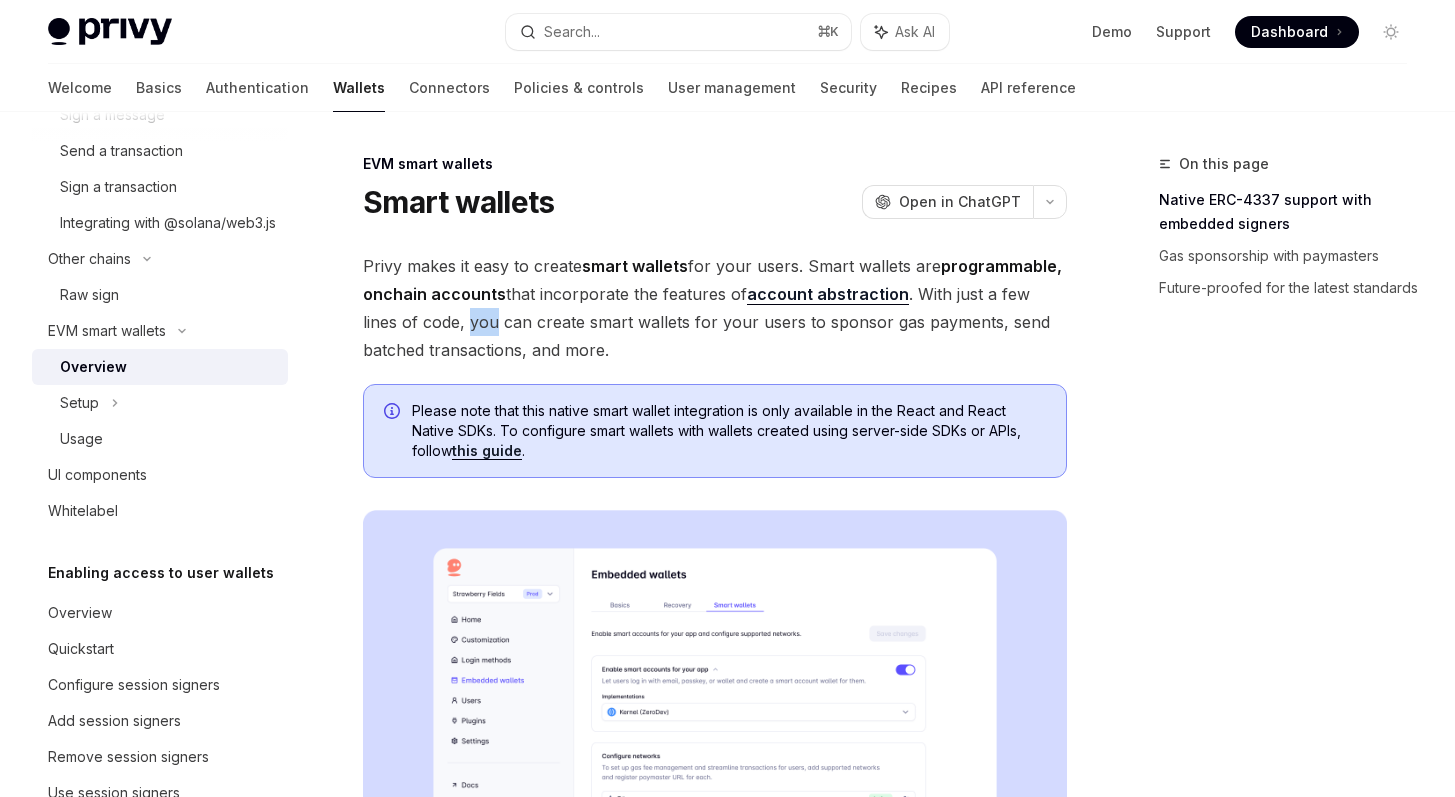 click on "Privy makes it easy to create  smart wallets  for your users. Smart wallets are  programmable, onchain accounts  that incorporate the features of  account abstraction . With just a few lines of code, you can create smart wallets for your users to sponsor gas payments, send batched transactions, and more." at bounding box center (715, 308) 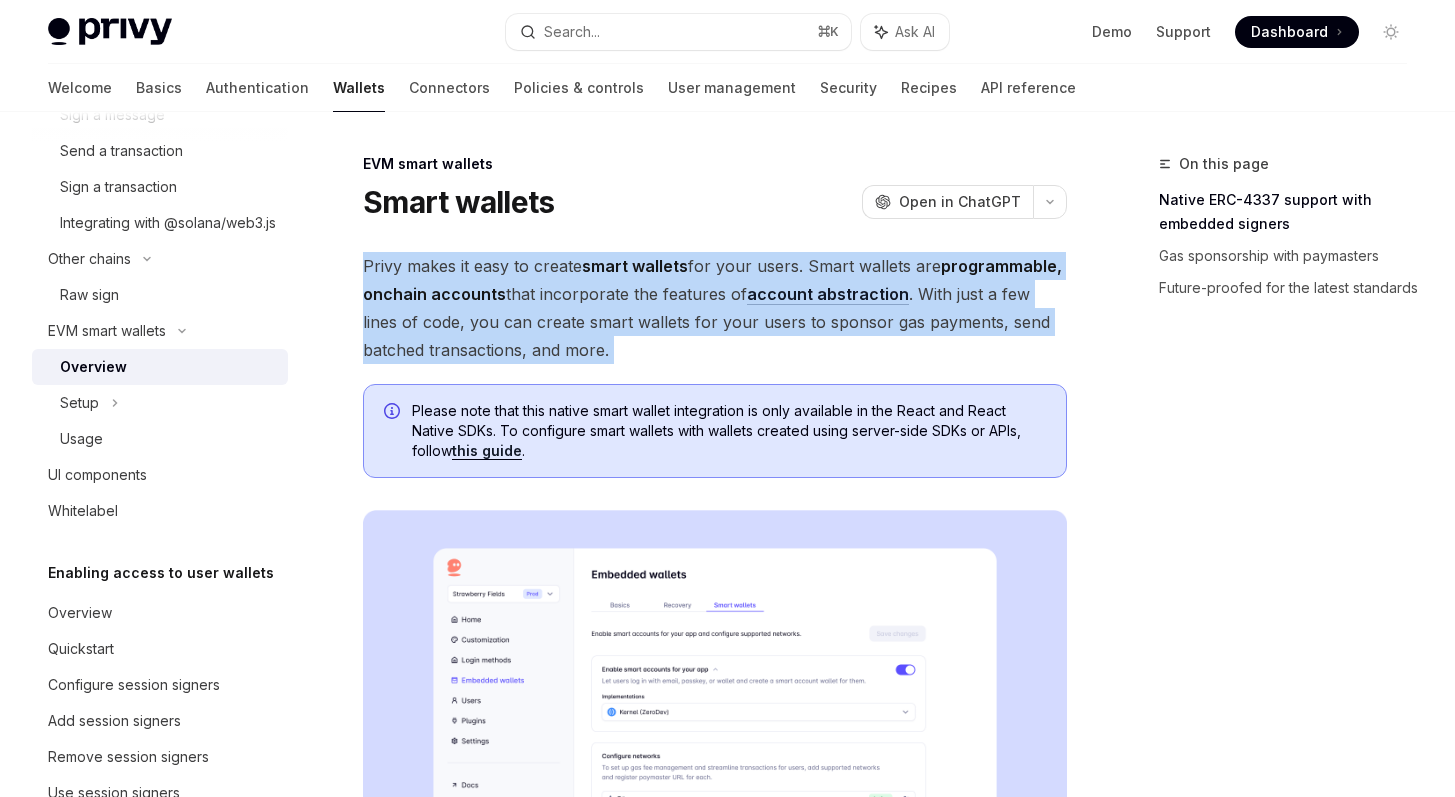 click on "Privy makes it easy to create  smart wallets  for your users. Smart wallets are  programmable, onchain accounts  that incorporate the features of  account abstraction . With just a few lines of code, you can create smart wallets for your users to sponsor gas payments, send batched transactions, and more." at bounding box center [715, 308] 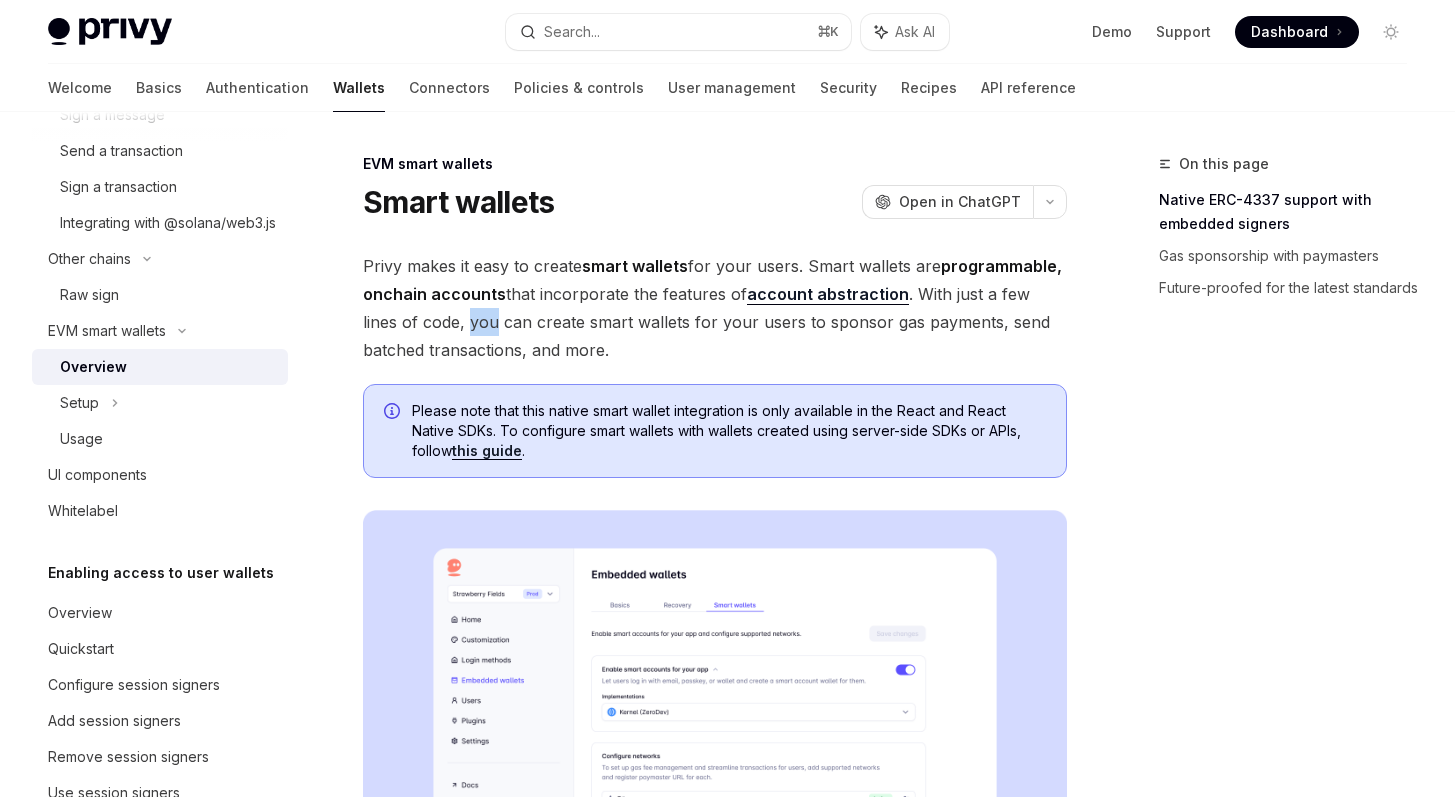 click on "Privy makes it easy to create  smart wallets  for your users. Smart wallets are  programmable, onchain accounts  that incorporate the features of  account abstraction . With just a few lines of code, you can create smart wallets for your users to sponsor gas payments, send batched transactions, and more." at bounding box center (715, 308) 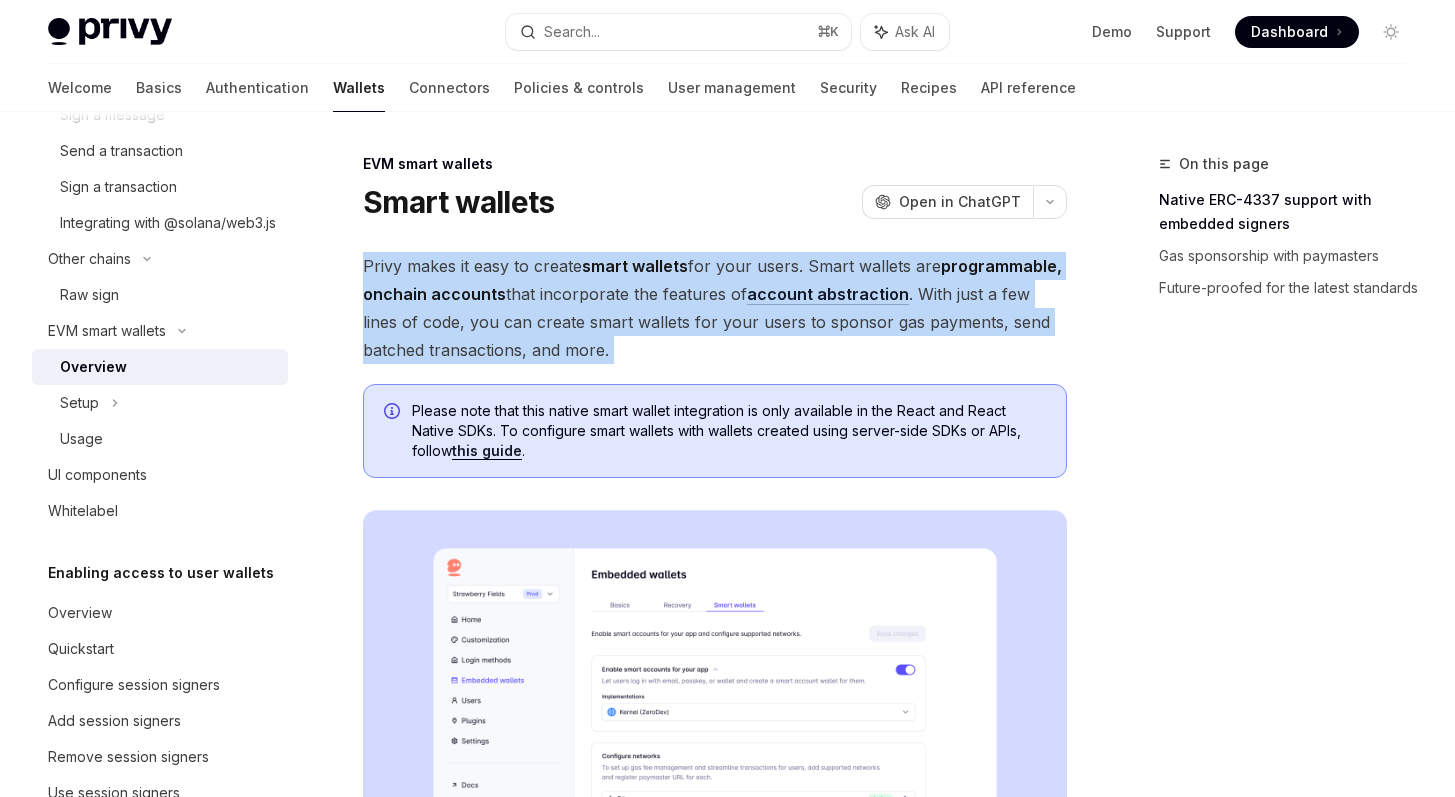 click on "Privy makes it easy to create  smart wallets  for your users. Smart wallets are  programmable, onchain accounts  that incorporate the features of  account abstraction . With just a few lines of code, you can create smart wallets for your users to sponsor gas payments, send batched transactions, and more." at bounding box center (715, 308) 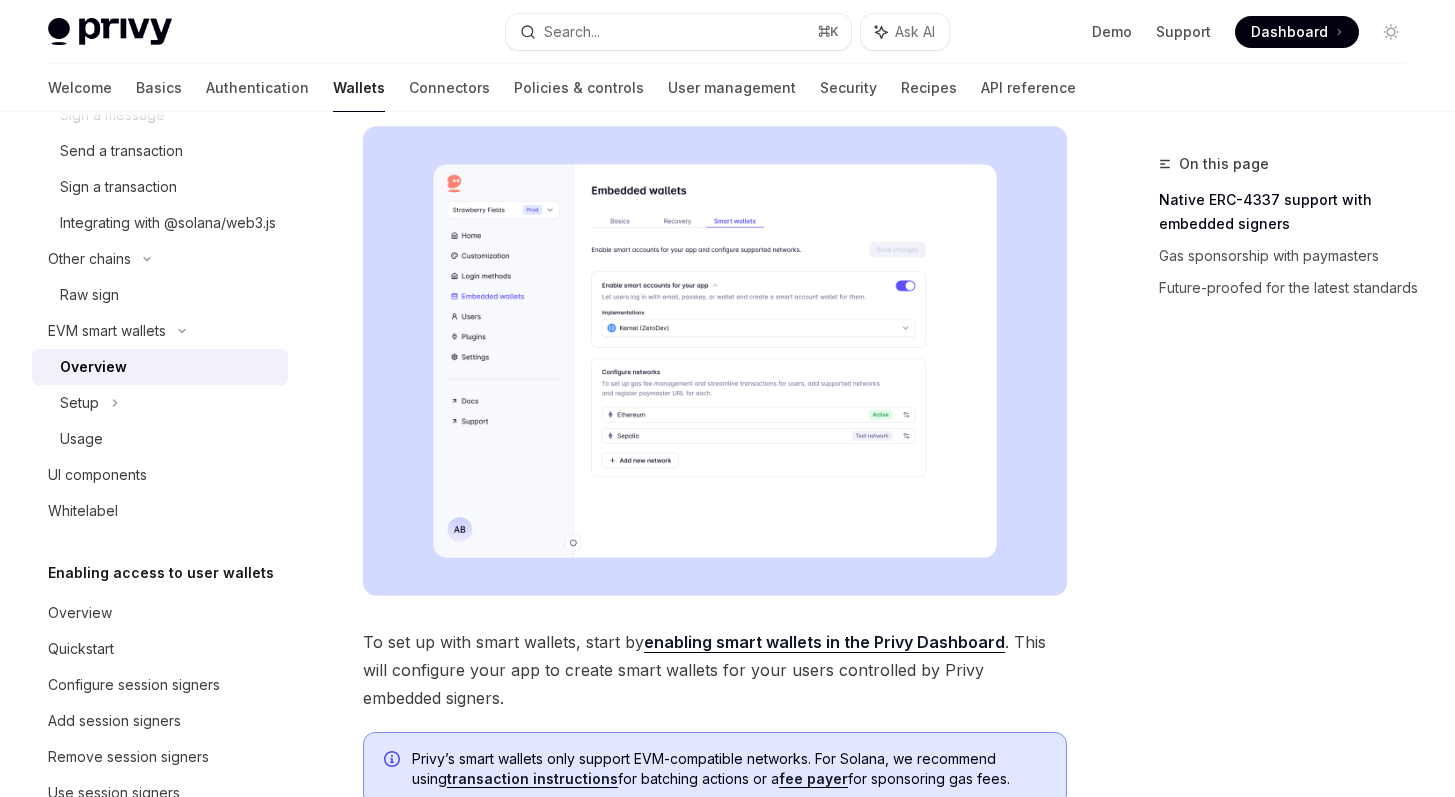 scroll, scrollTop: 1255, scrollLeft: 0, axis: vertical 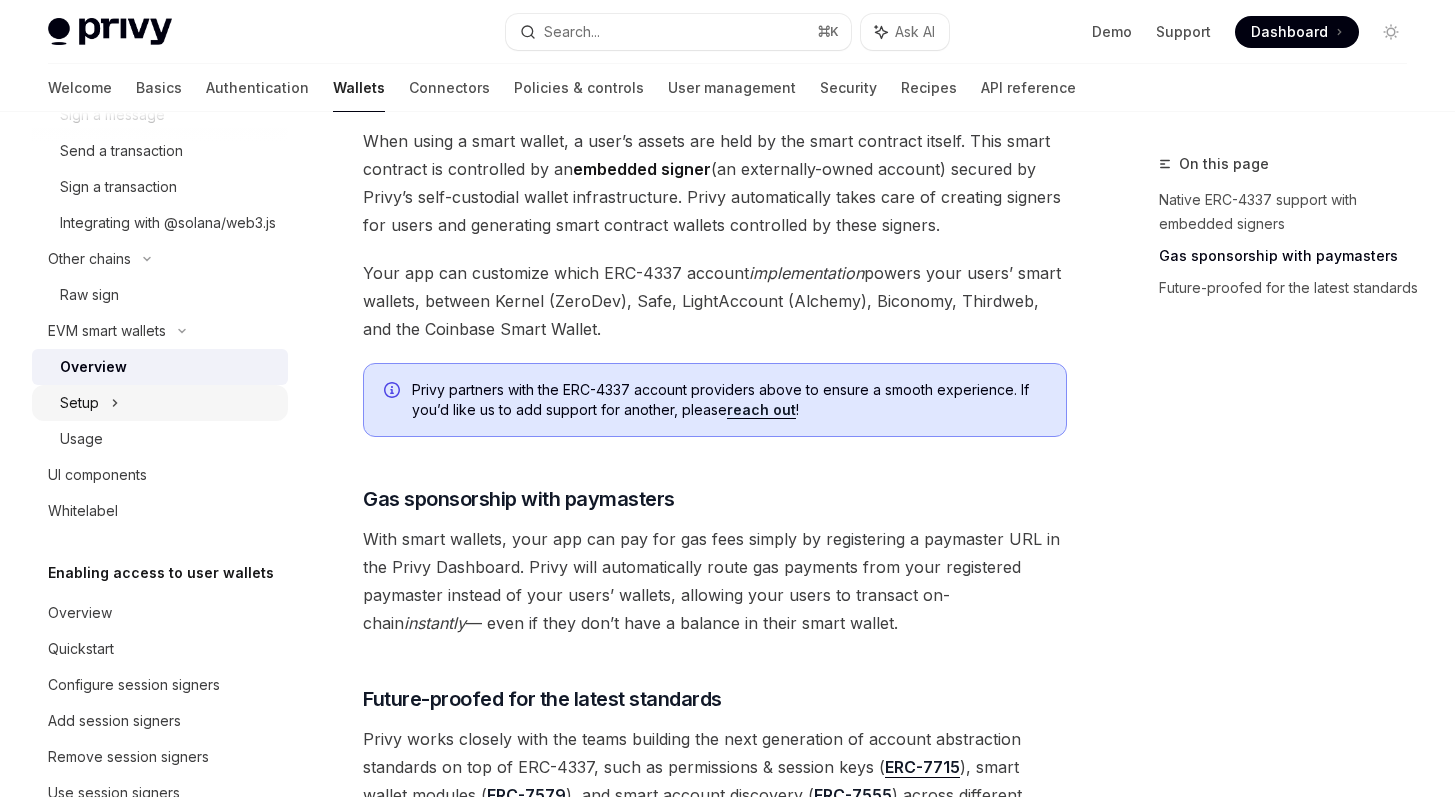 click on "Setup" at bounding box center (160, 403) 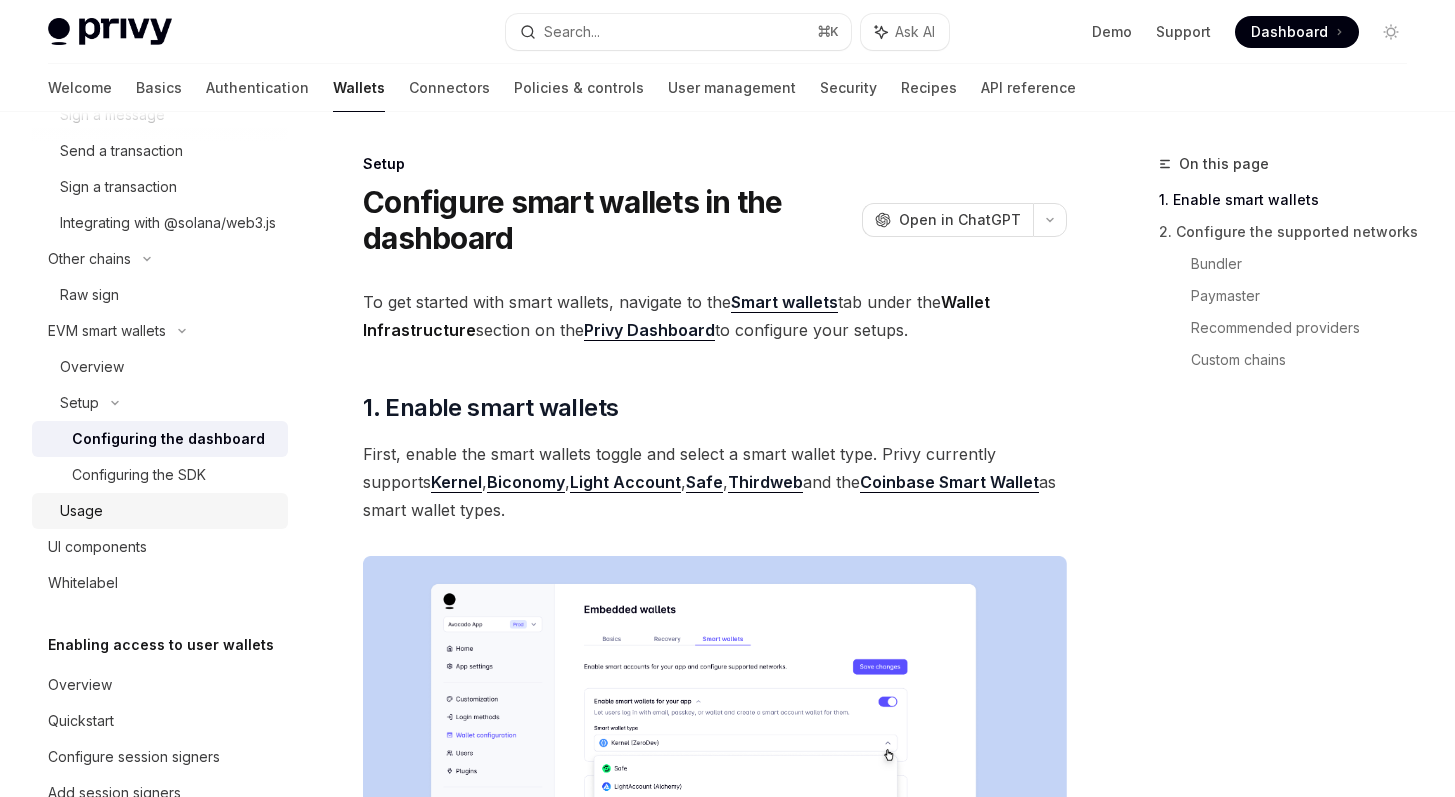 click on "Usage" at bounding box center [168, 511] 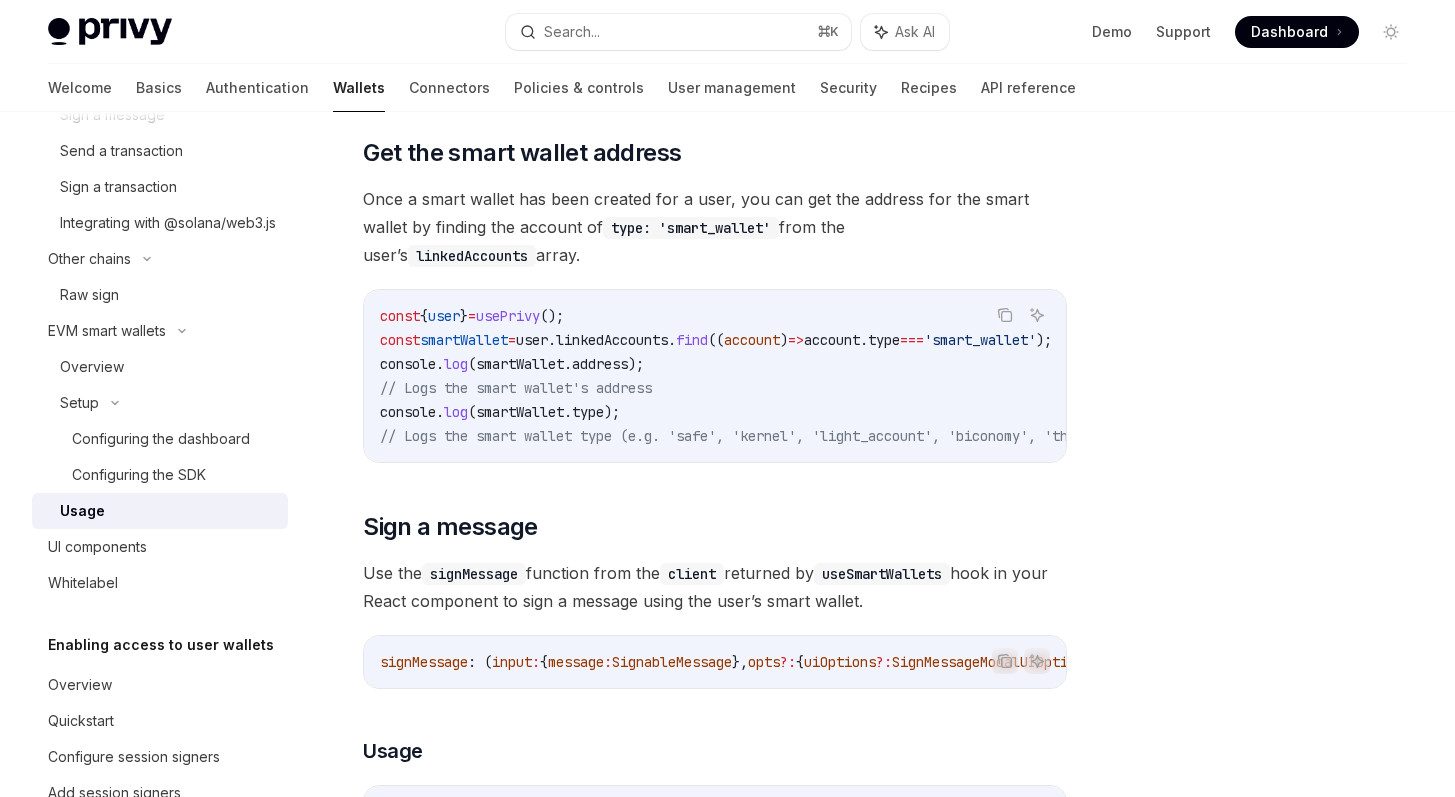 scroll, scrollTop: 350, scrollLeft: 0, axis: vertical 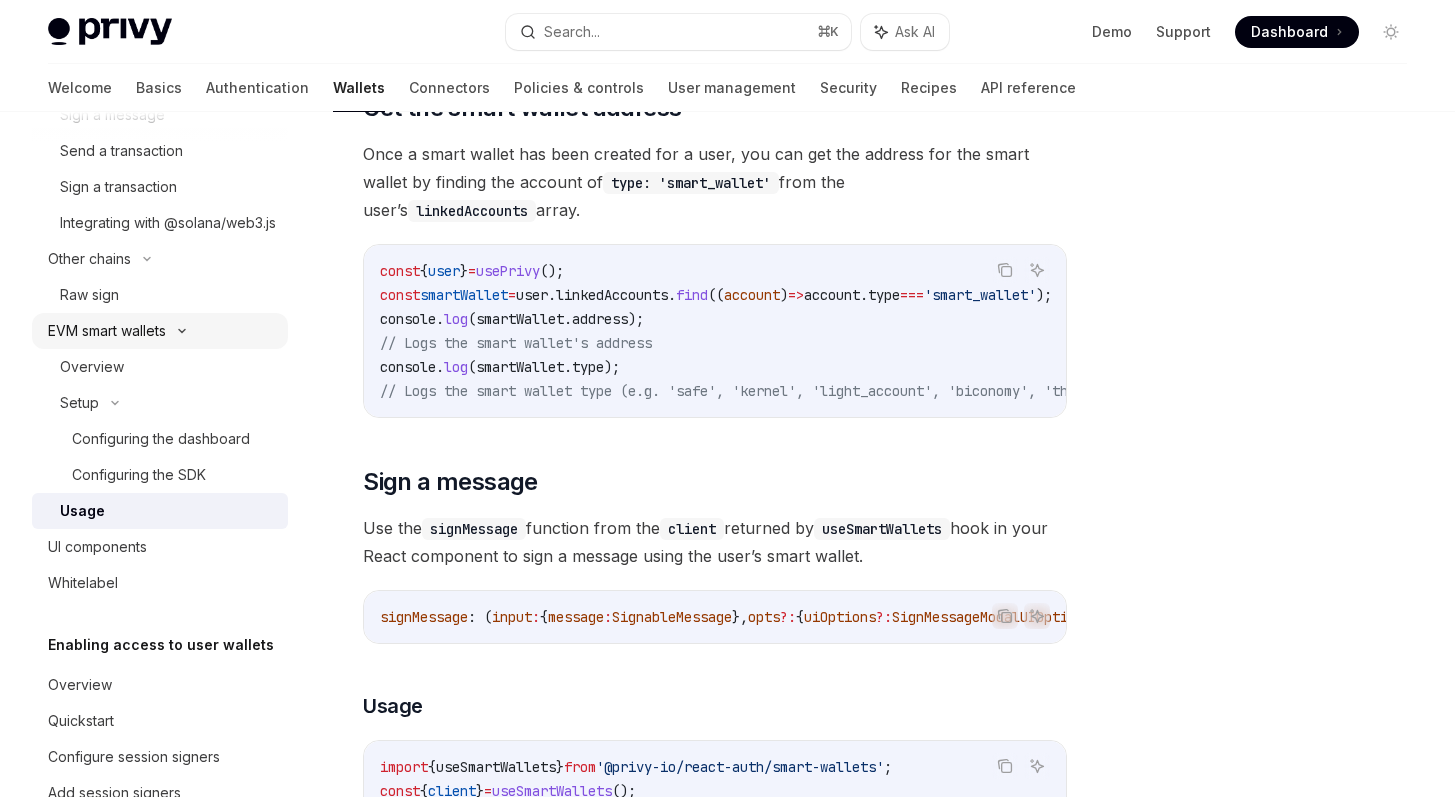 click on "EVM smart wallets" at bounding box center [160, 331] 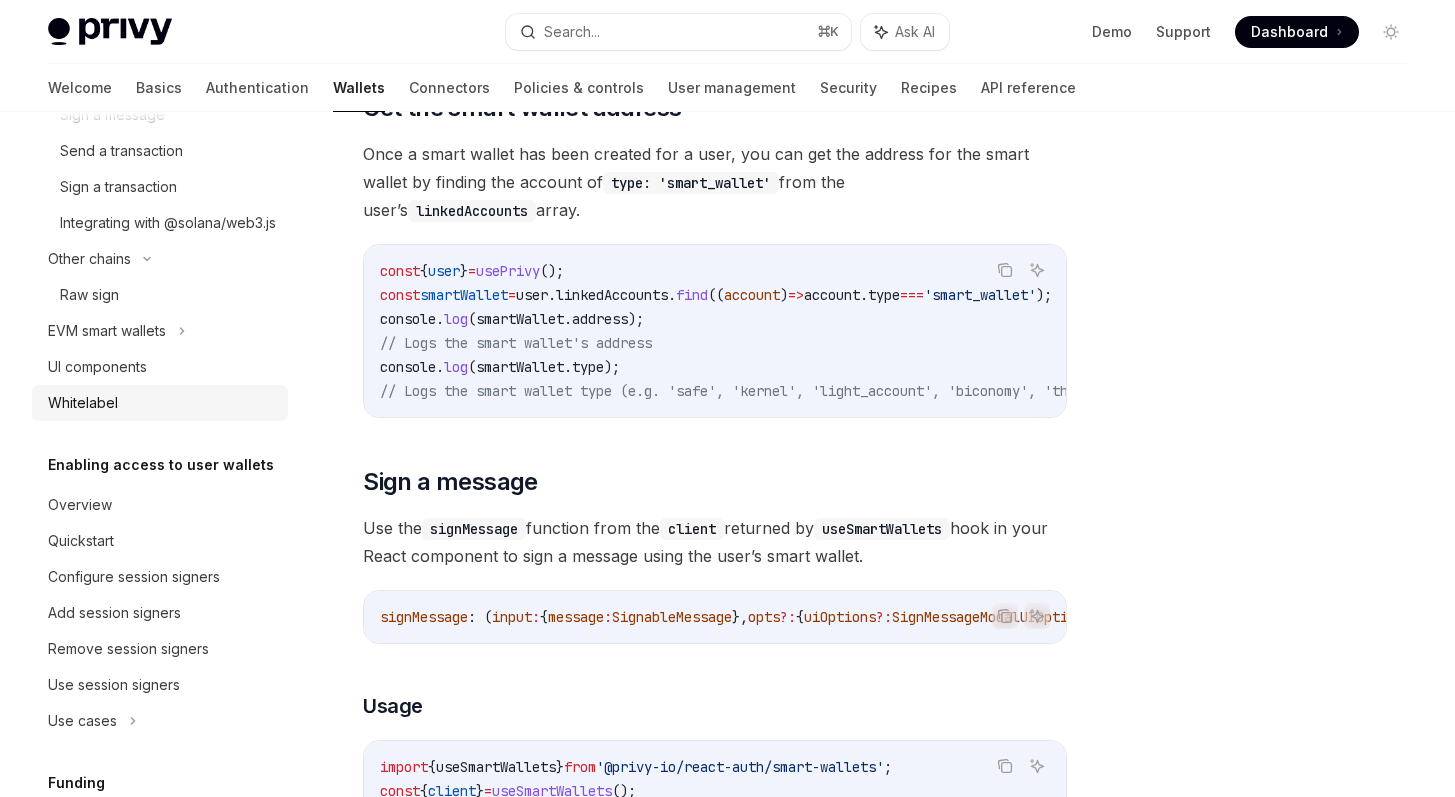 click on "Whitelabel" at bounding box center (160, 403) 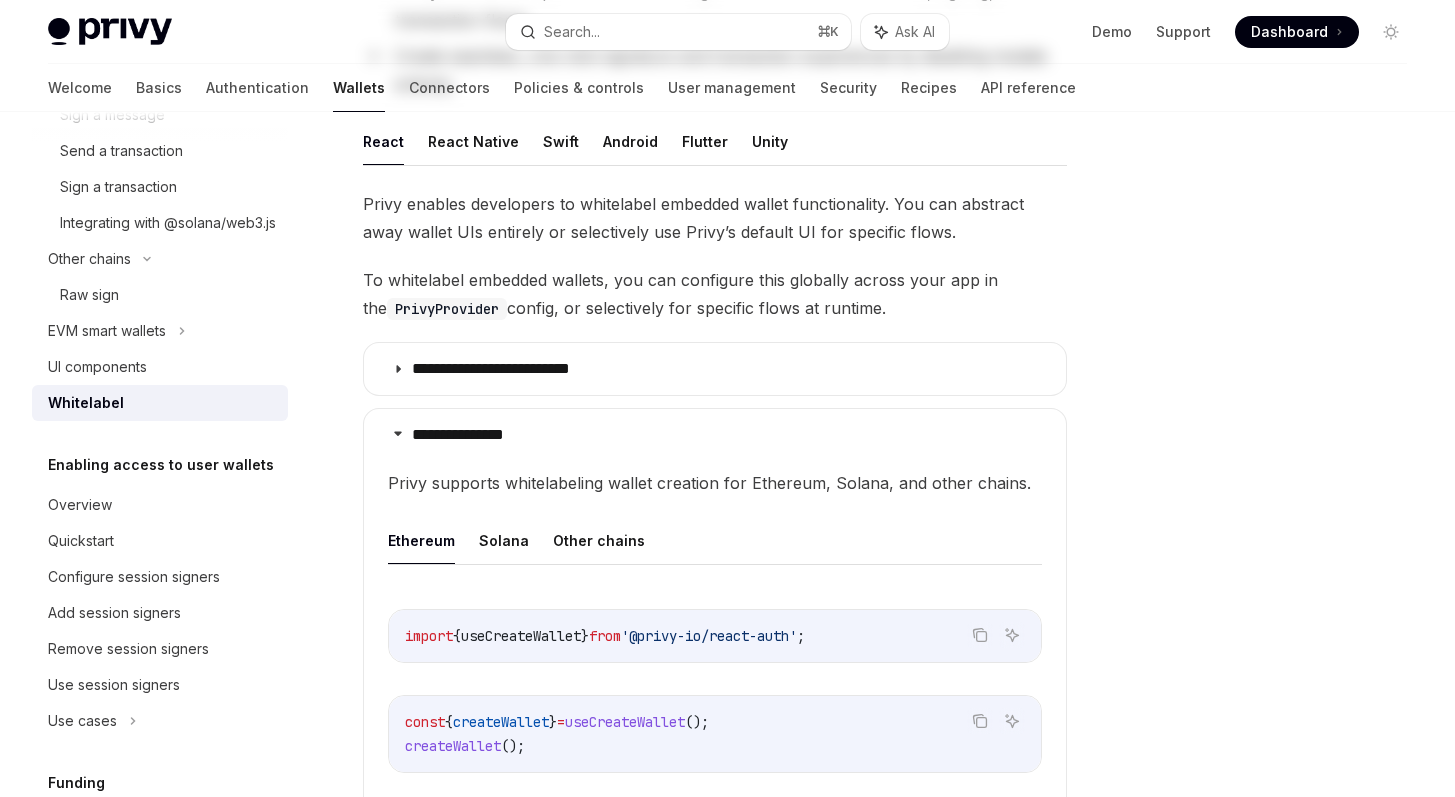 scroll, scrollTop: 0, scrollLeft: 0, axis: both 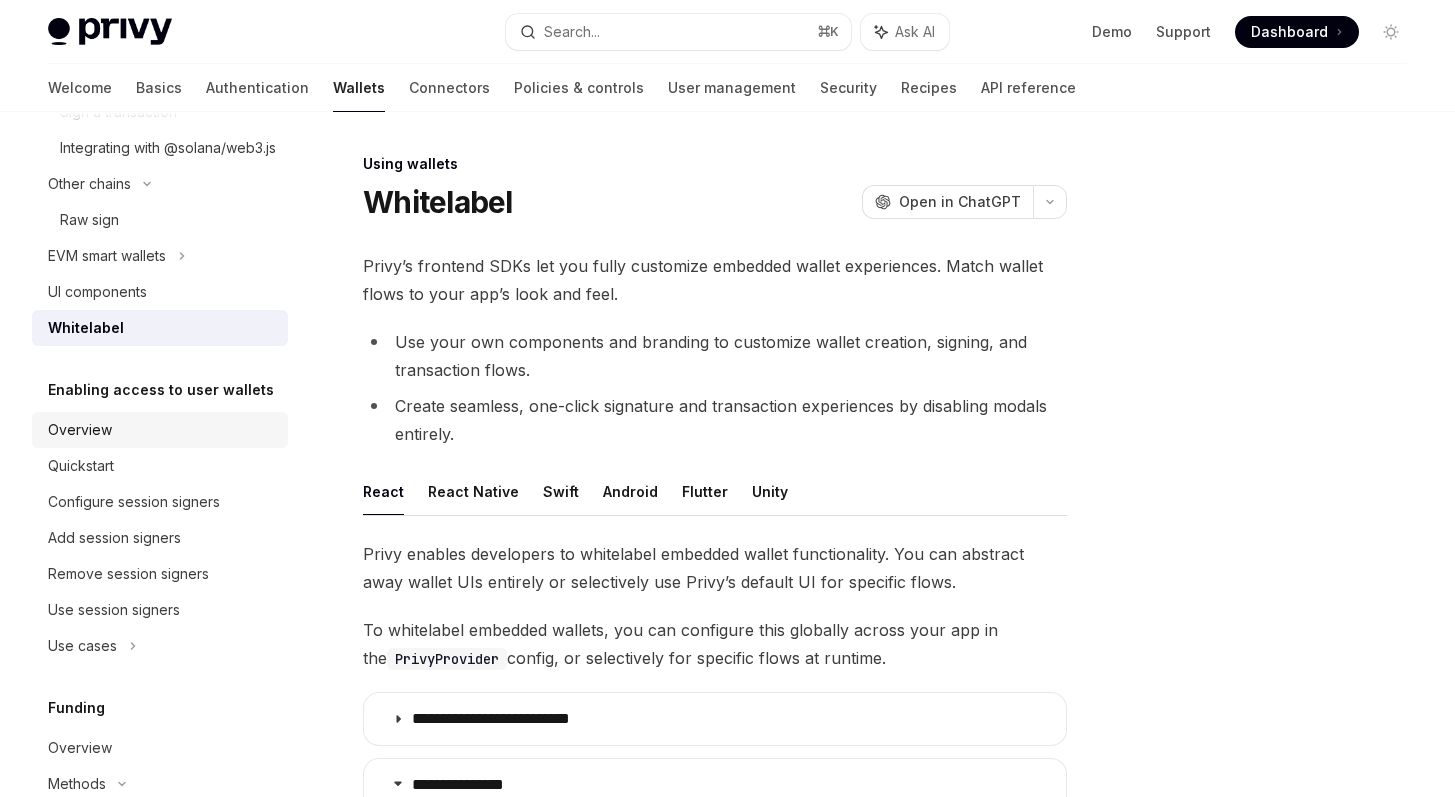 click on "Overview" at bounding box center [162, 430] 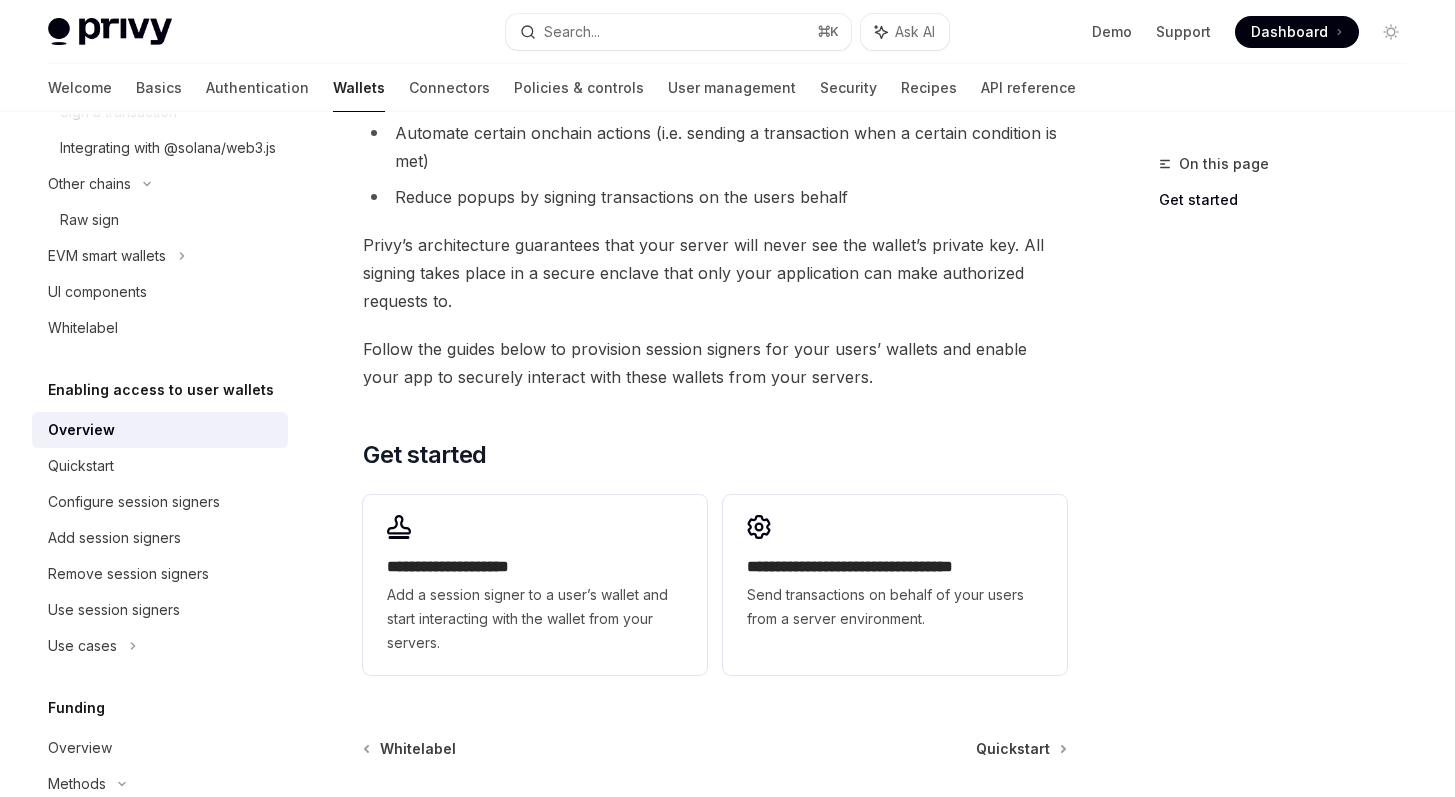 scroll, scrollTop: 560, scrollLeft: 0, axis: vertical 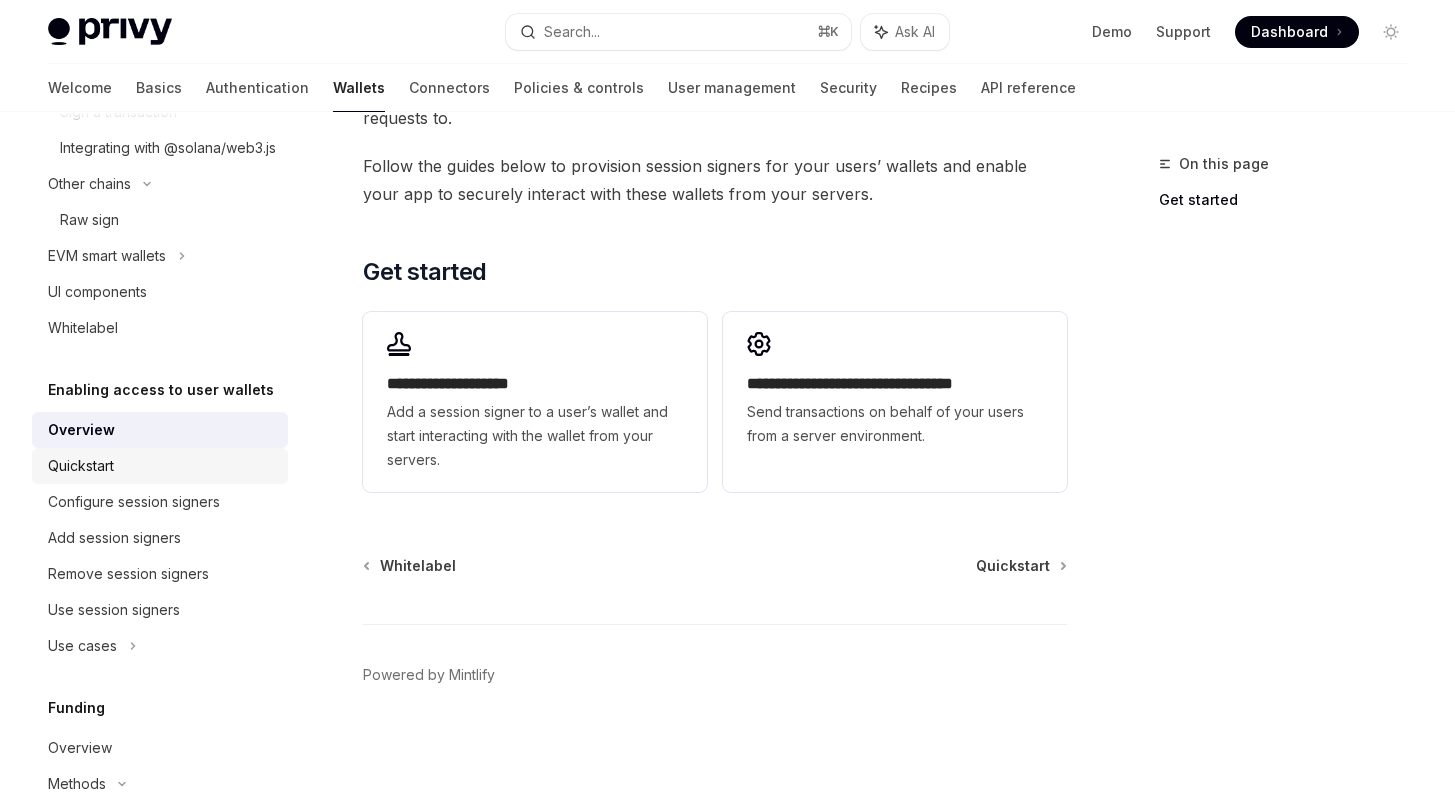 click on "Quickstart" at bounding box center [162, 466] 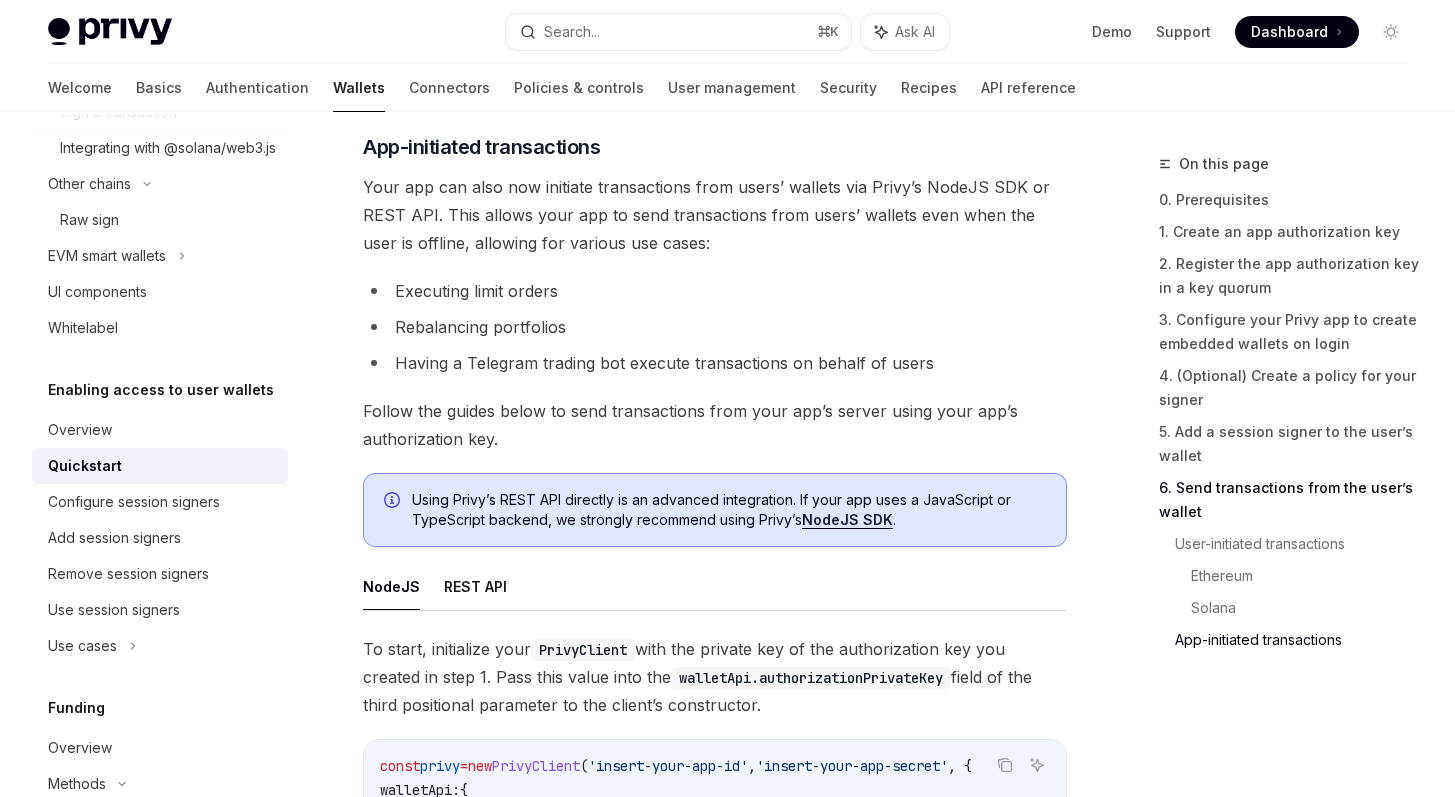 scroll, scrollTop: 5351, scrollLeft: 0, axis: vertical 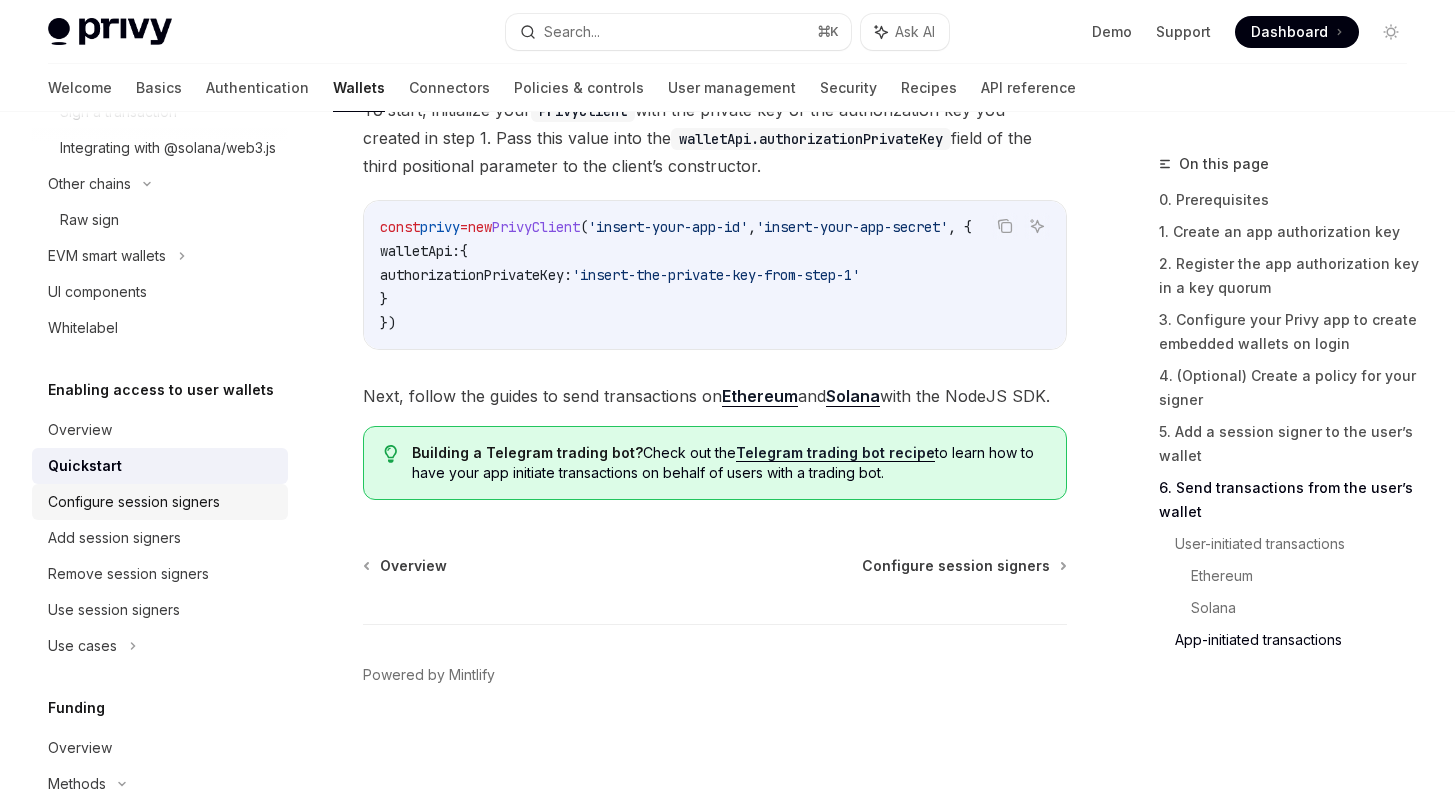 click on "Configure session signers" at bounding box center [134, 502] 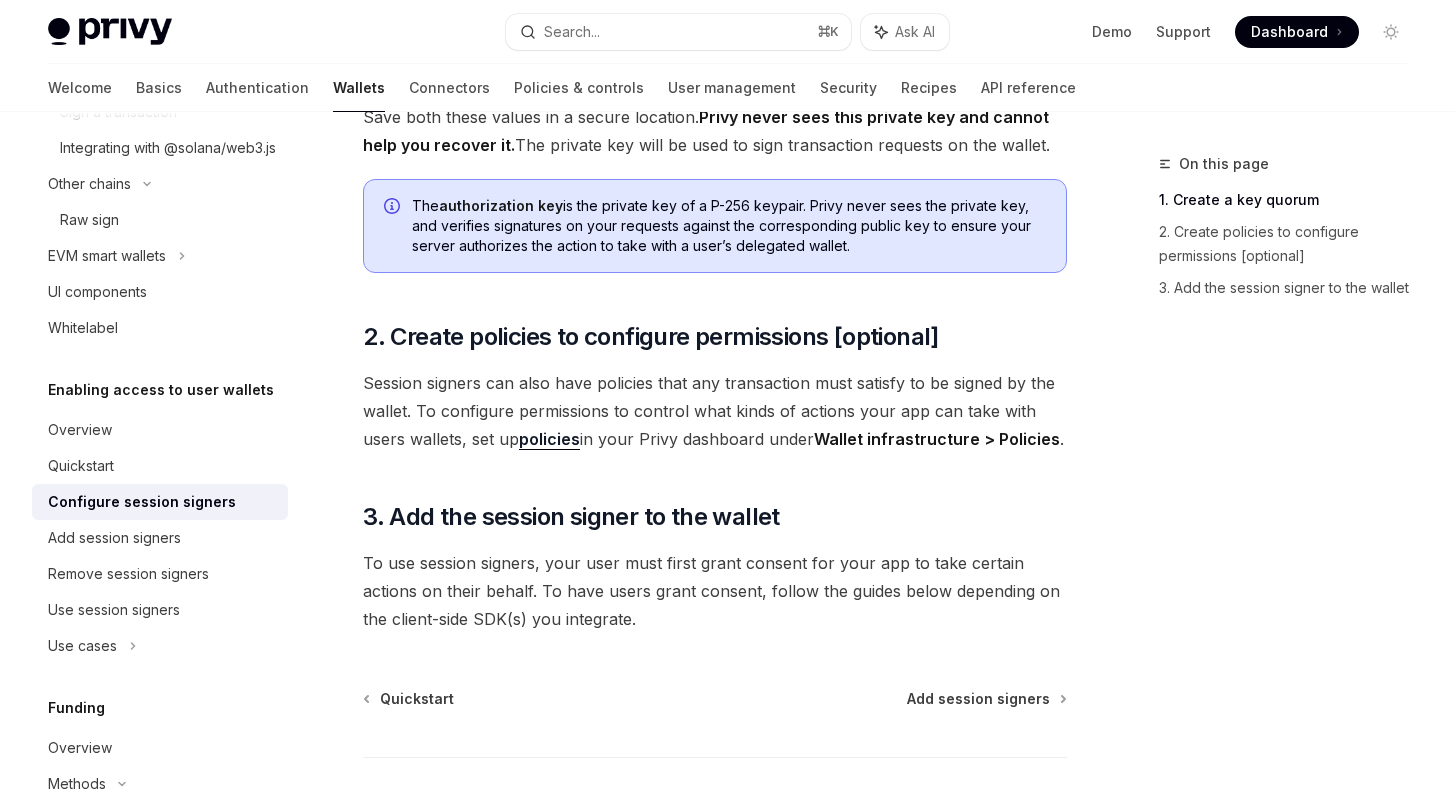 scroll, scrollTop: 662, scrollLeft: 0, axis: vertical 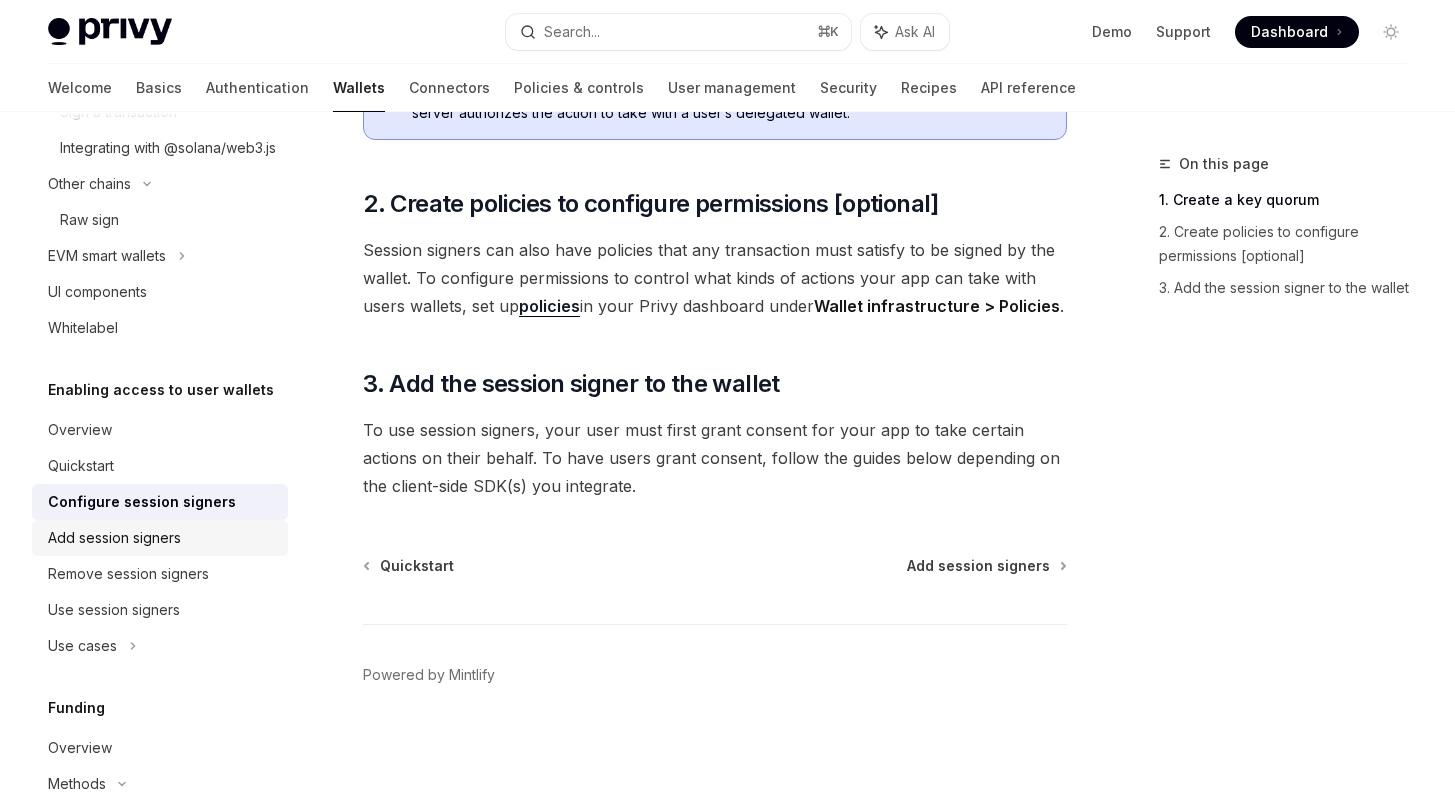 click on "Add session signers" at bounding box center [114, 538] 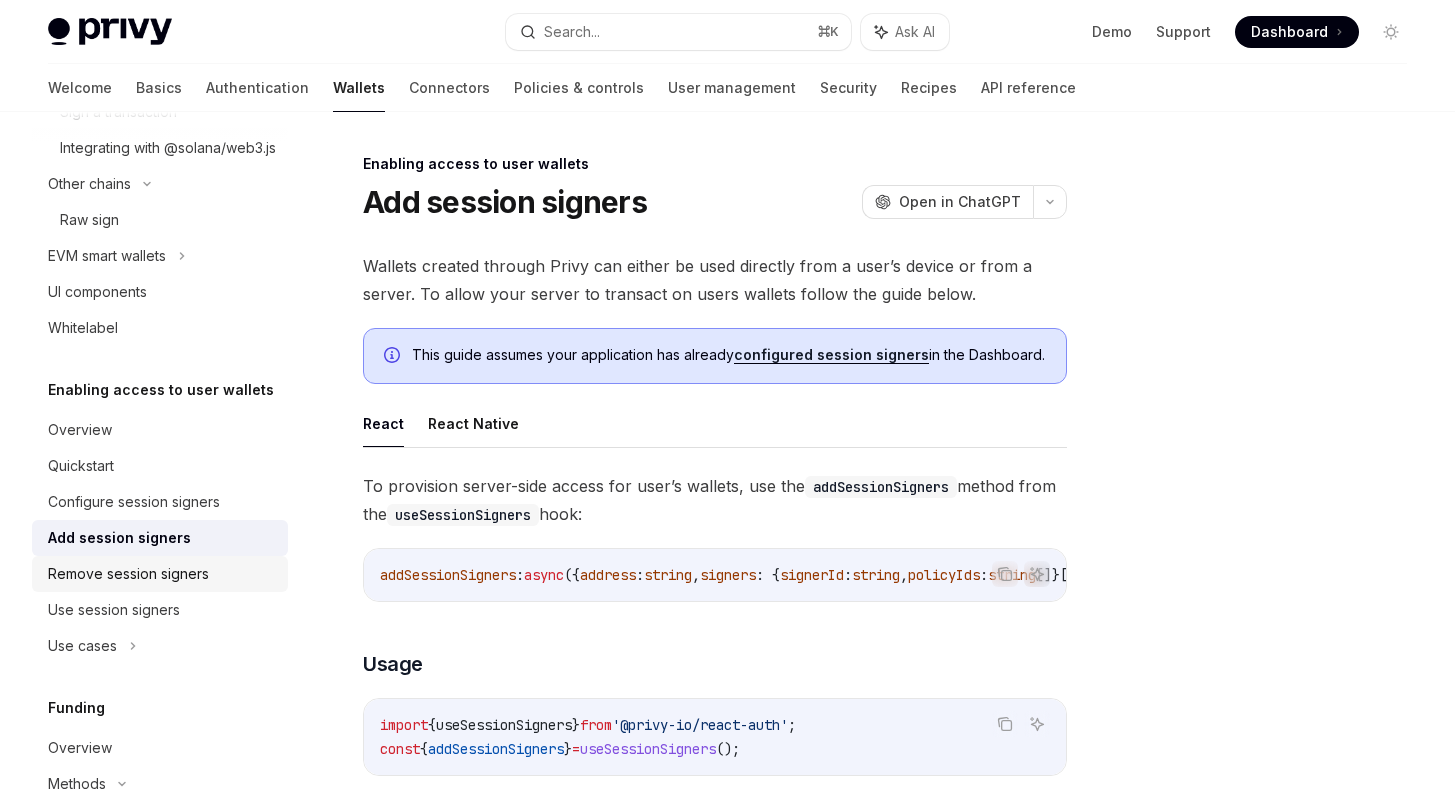 click on "Remove session signers" at bounding box center [128, 574] 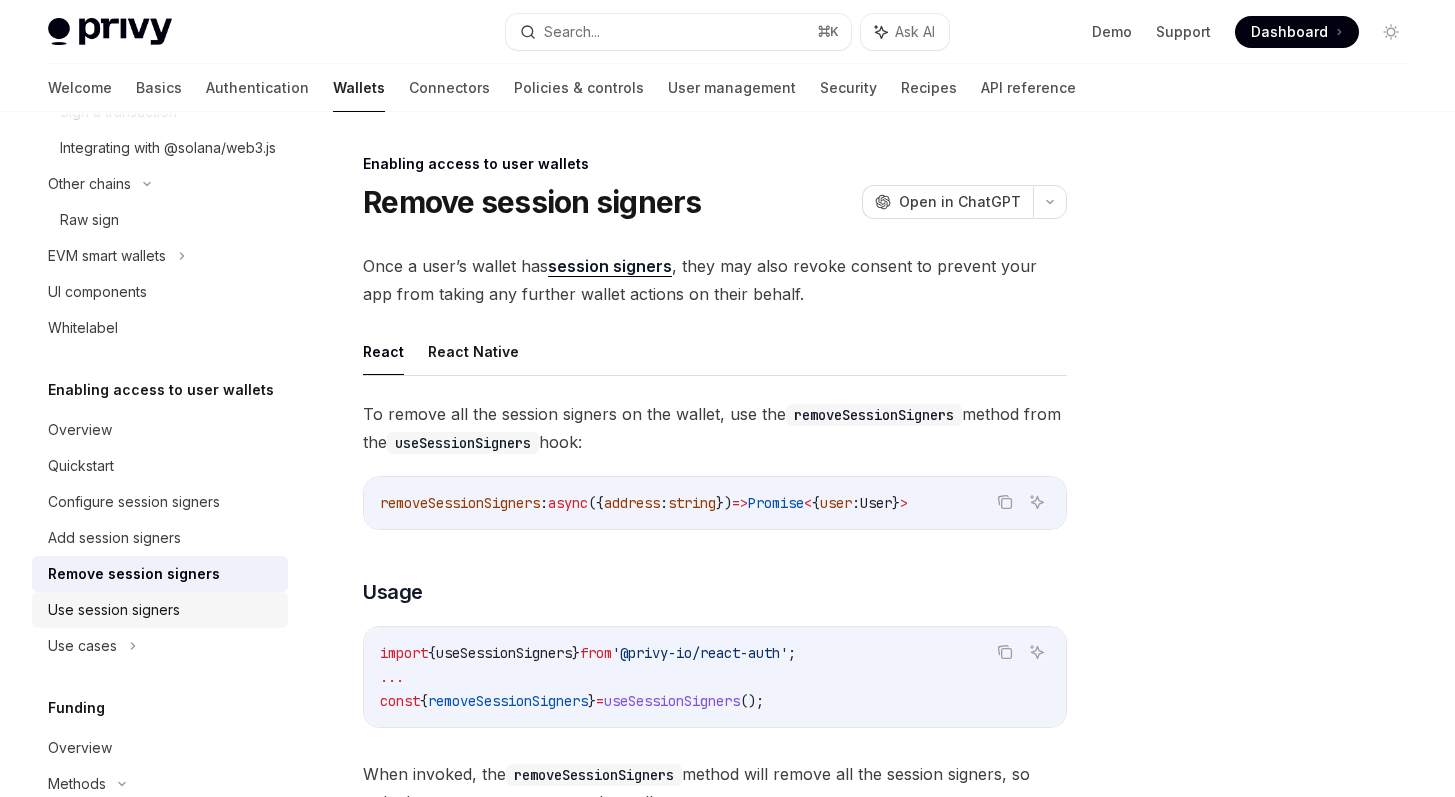 click on "Use session signers" at bounding box center (114, 610) 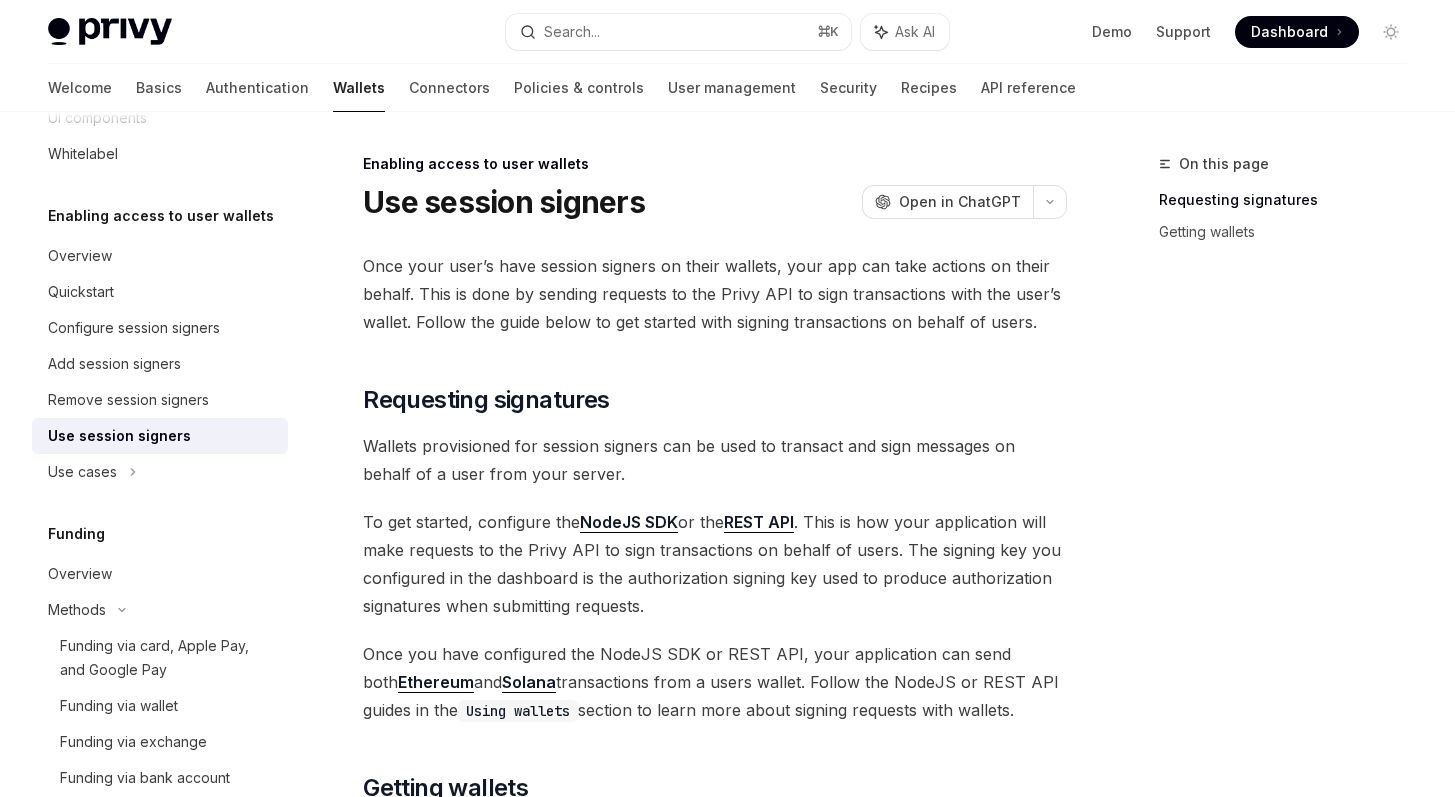 scroll, scrollTop: 967, scrollLeft: 0, axis: vertical 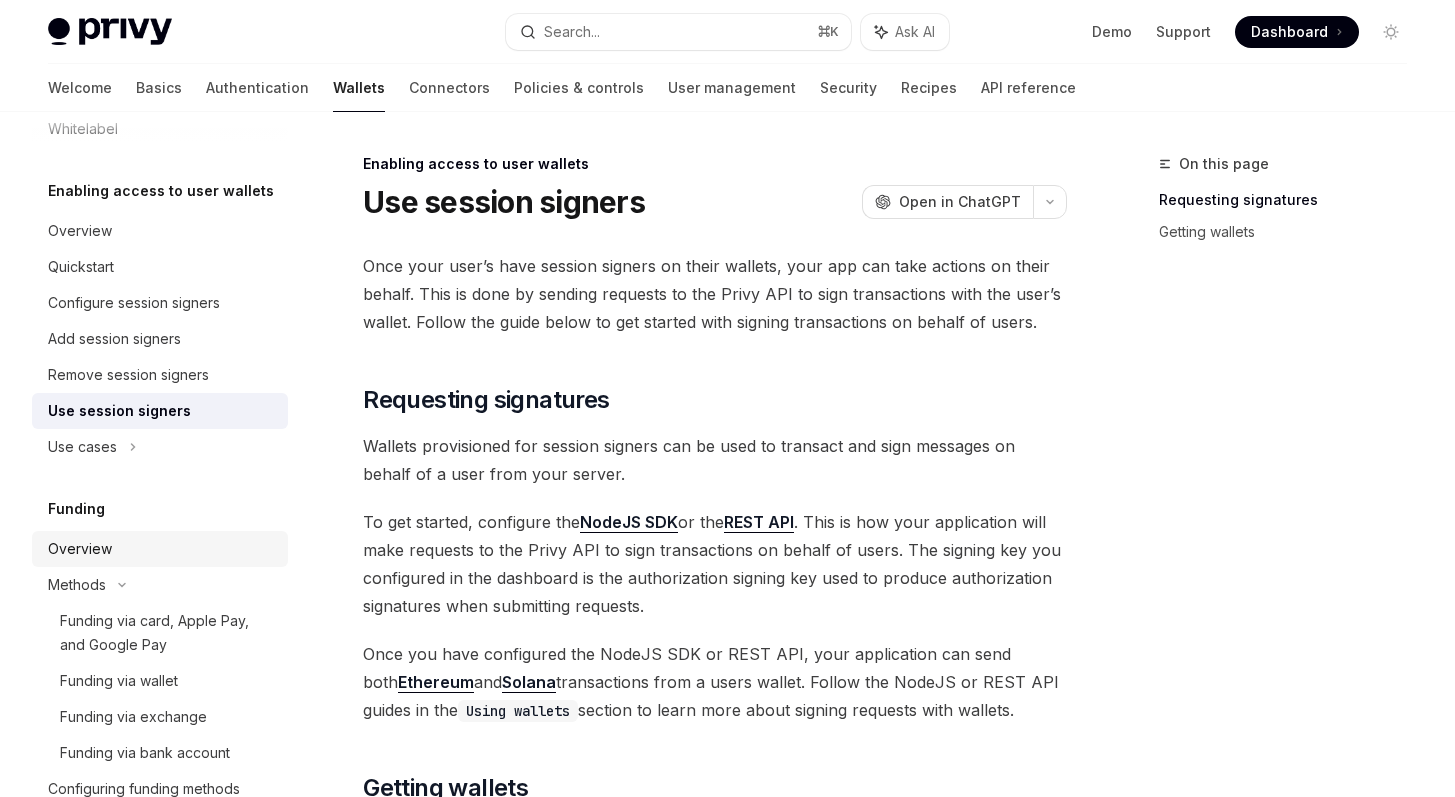 click on "Overview" at bounding box center [162, 549] 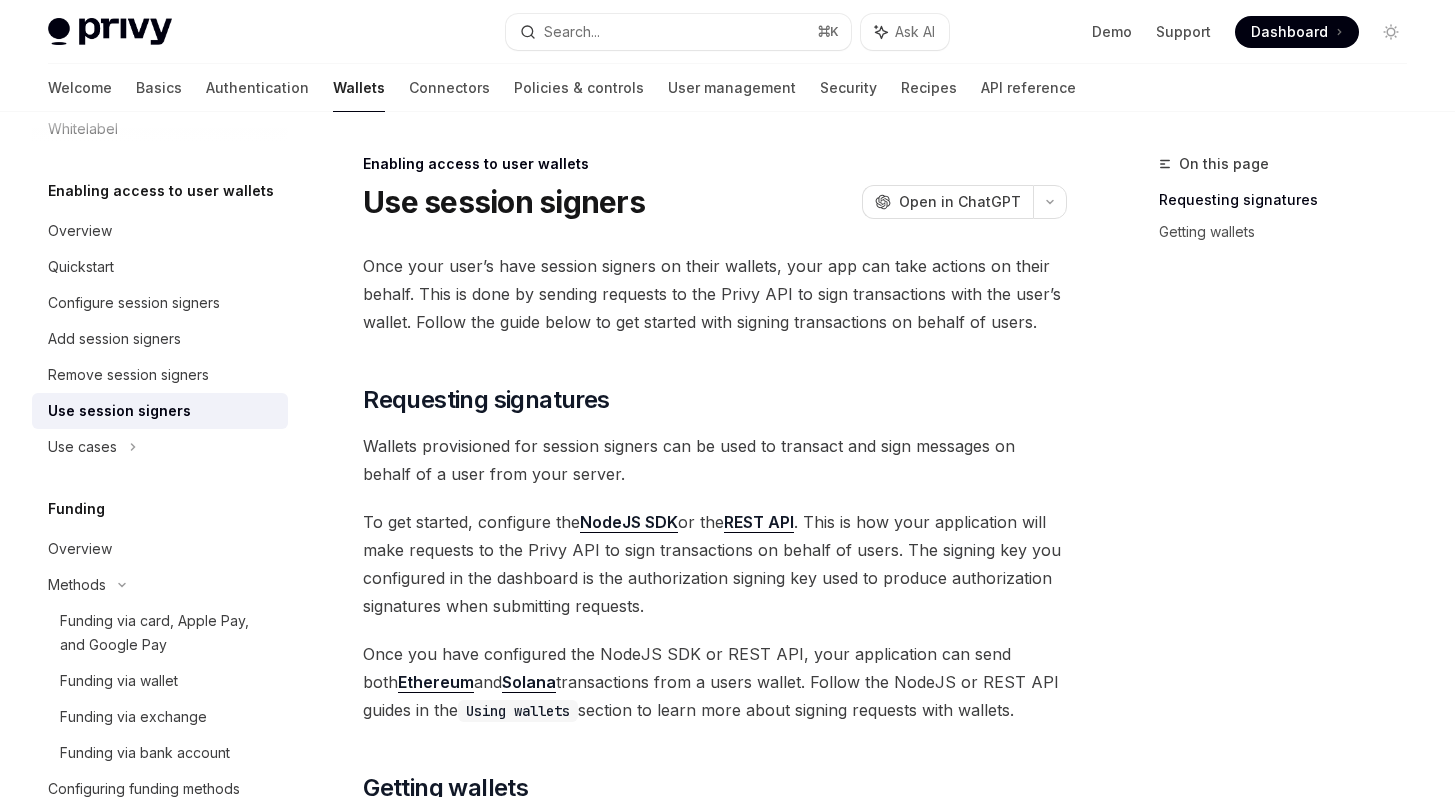 click on "Funding" at bounding box center (160, 509) 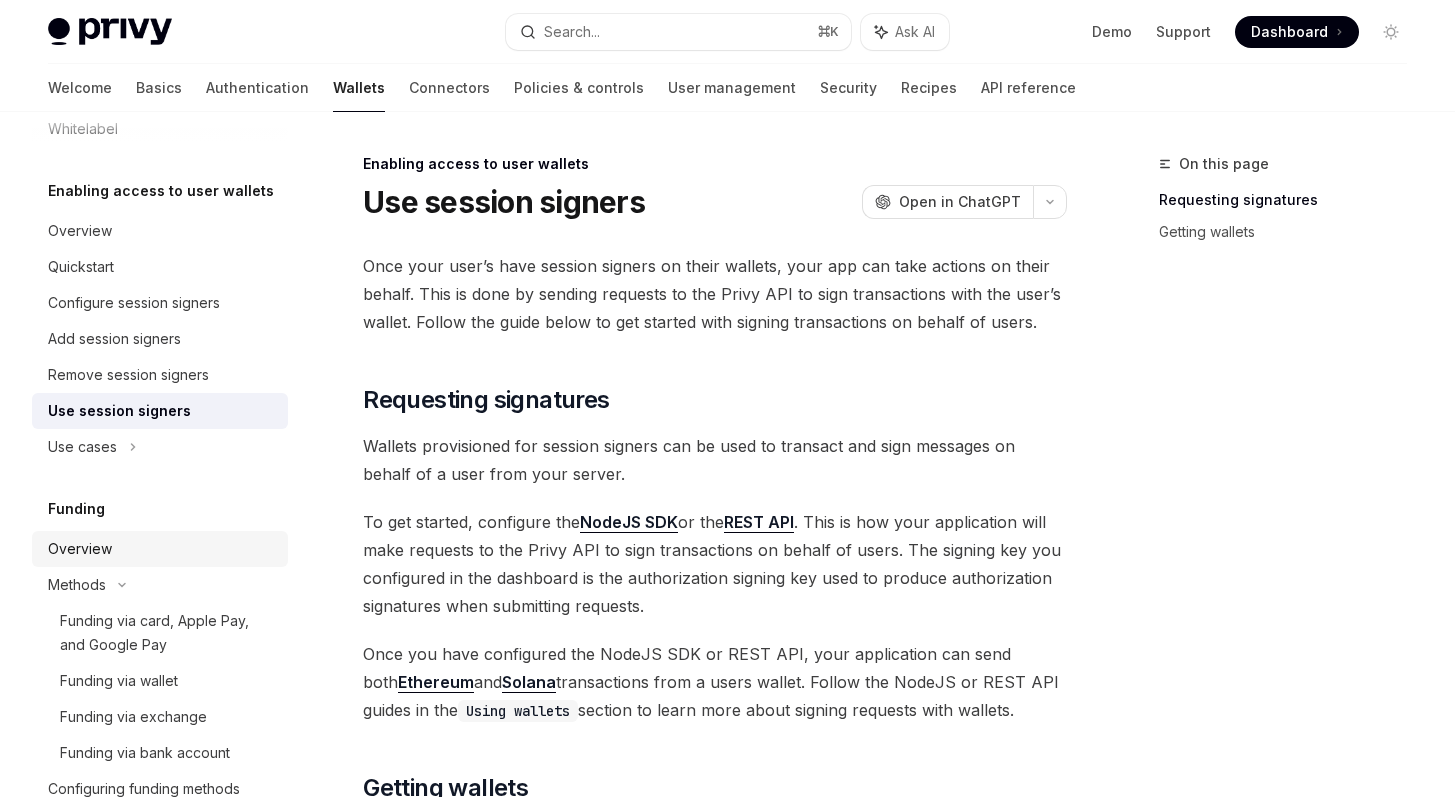 click on "Overview" at bounding box center [160, 549] 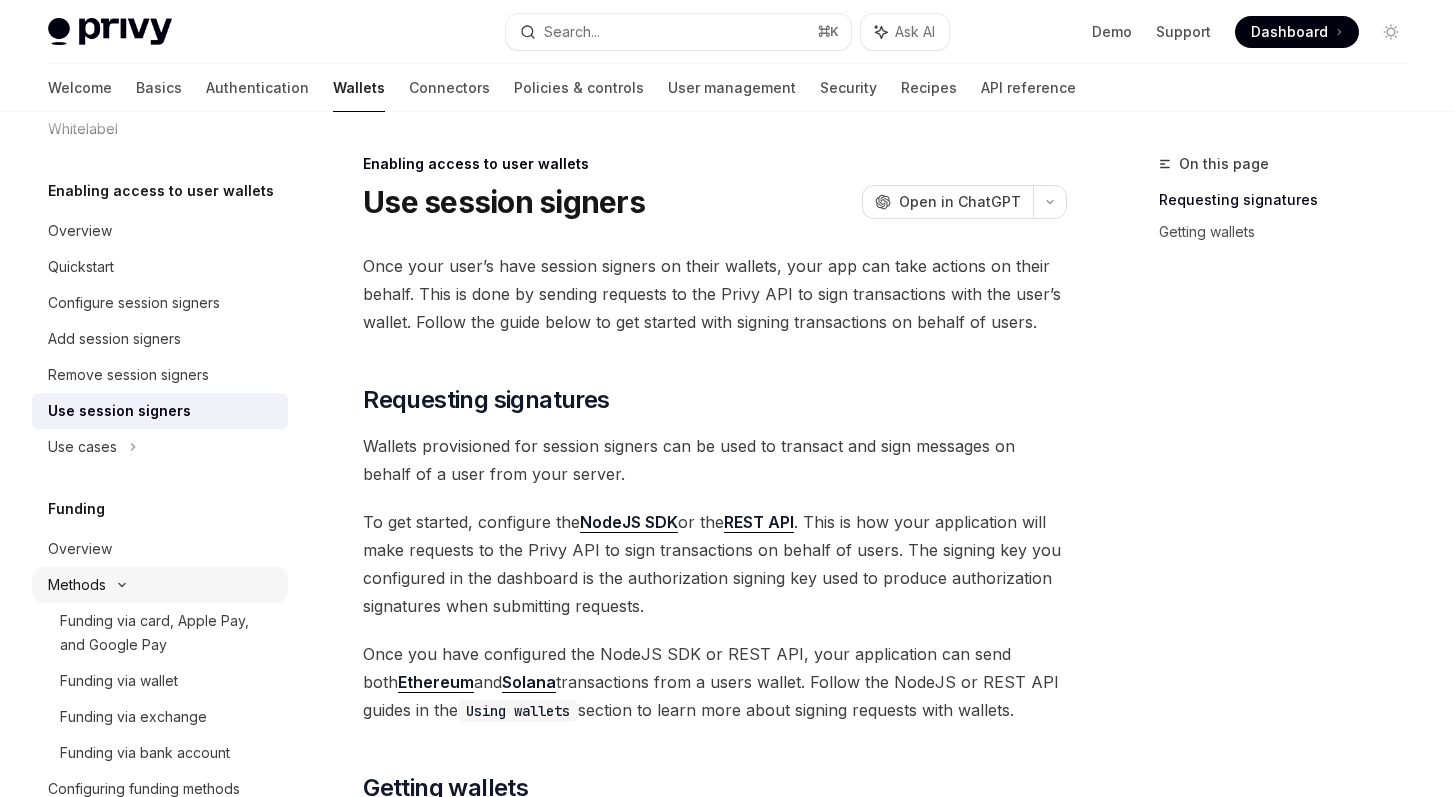 click on "Methods" at bounding box center [86, -549] 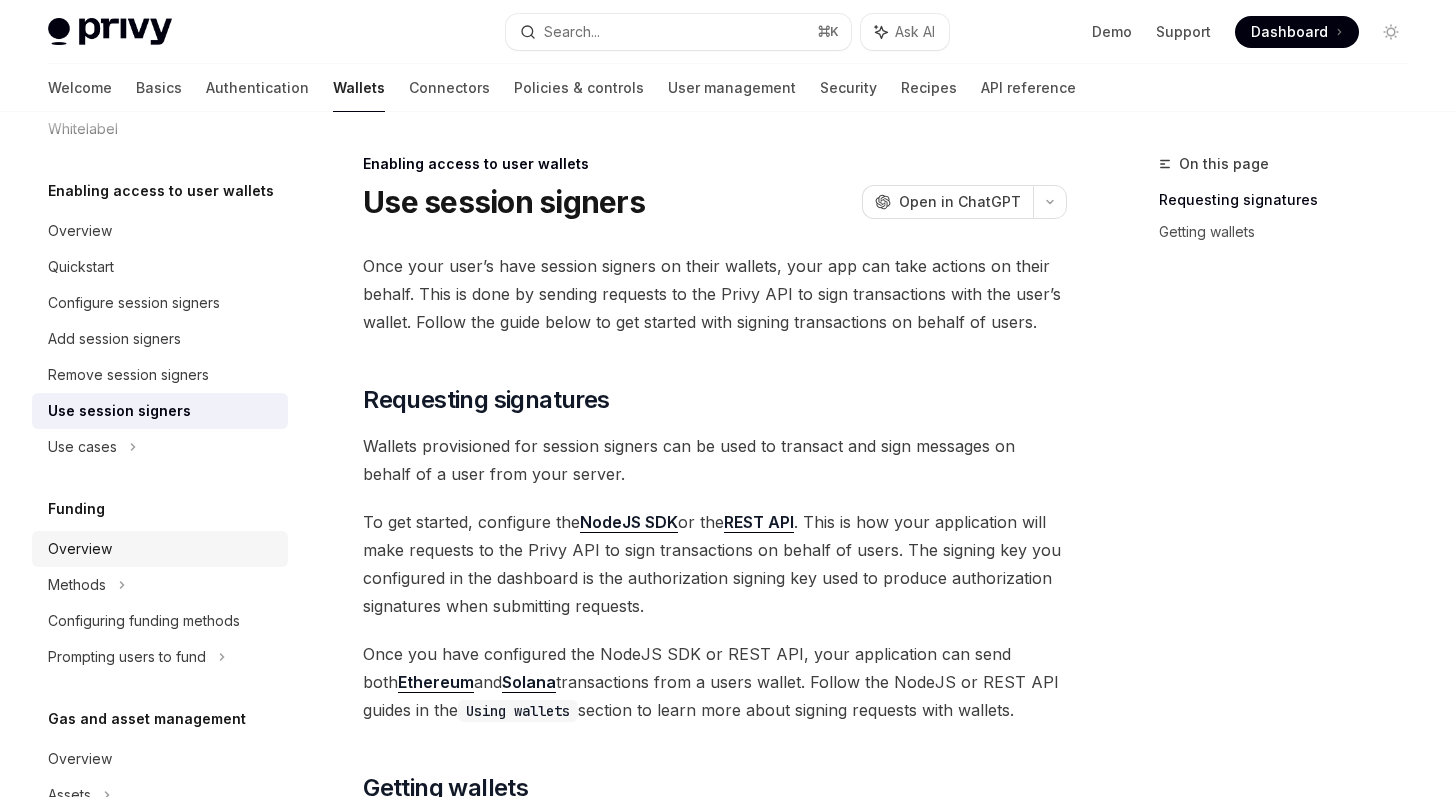 click on "Overview" at bounding box center [162, 549] 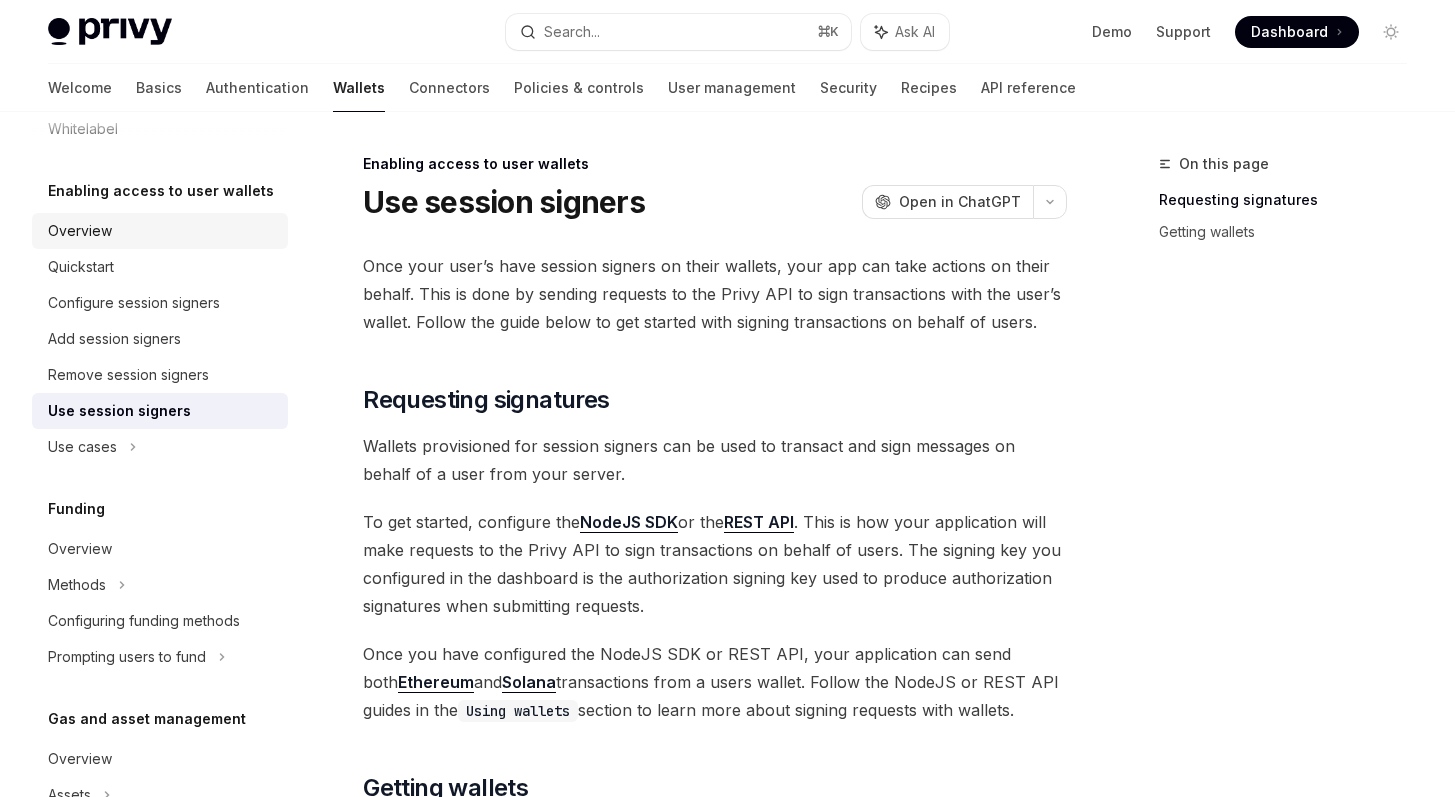 scroll, scrollTop: 0, scrollLeft: 0, axis: both 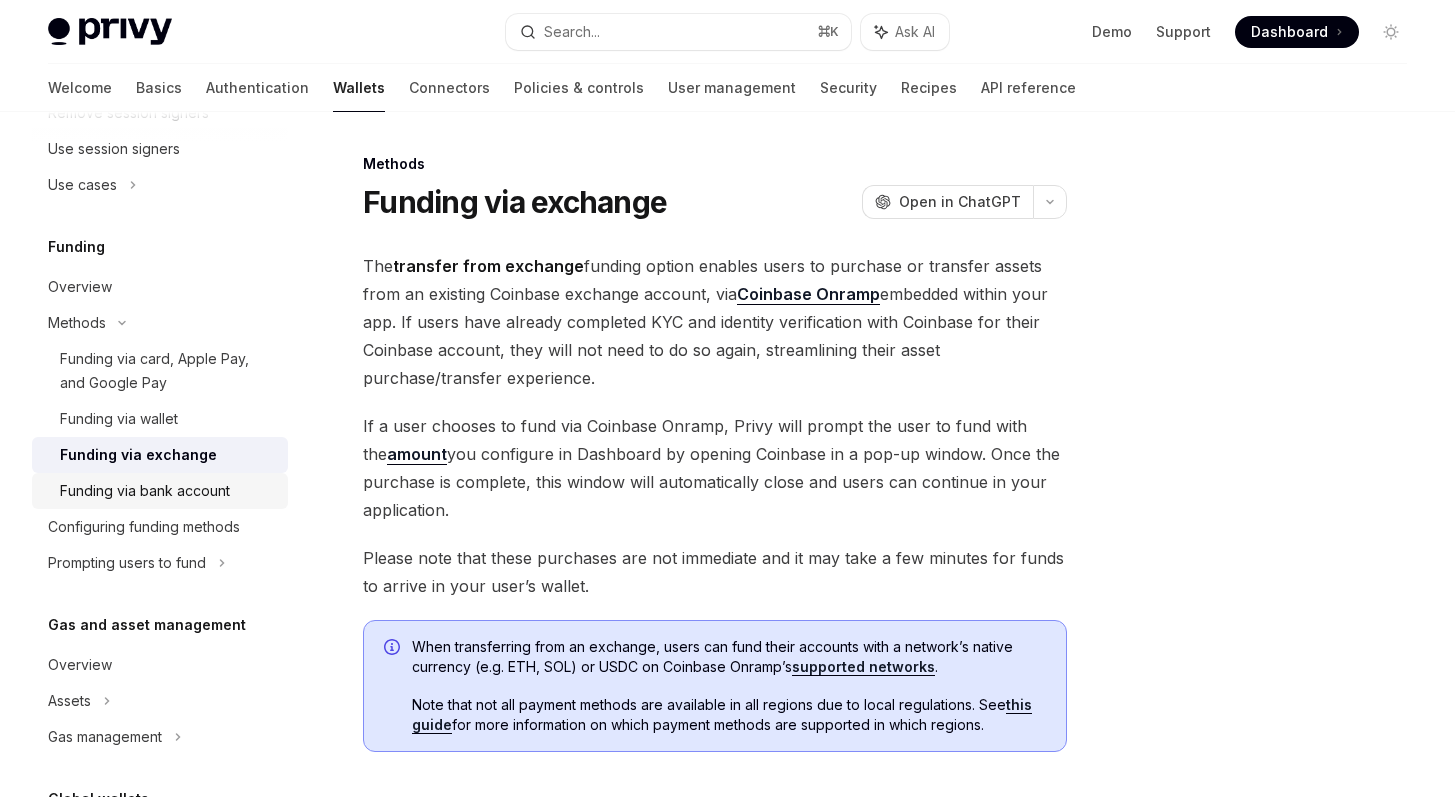 click on "Funding via bank account" at bounding box center [145, 491] 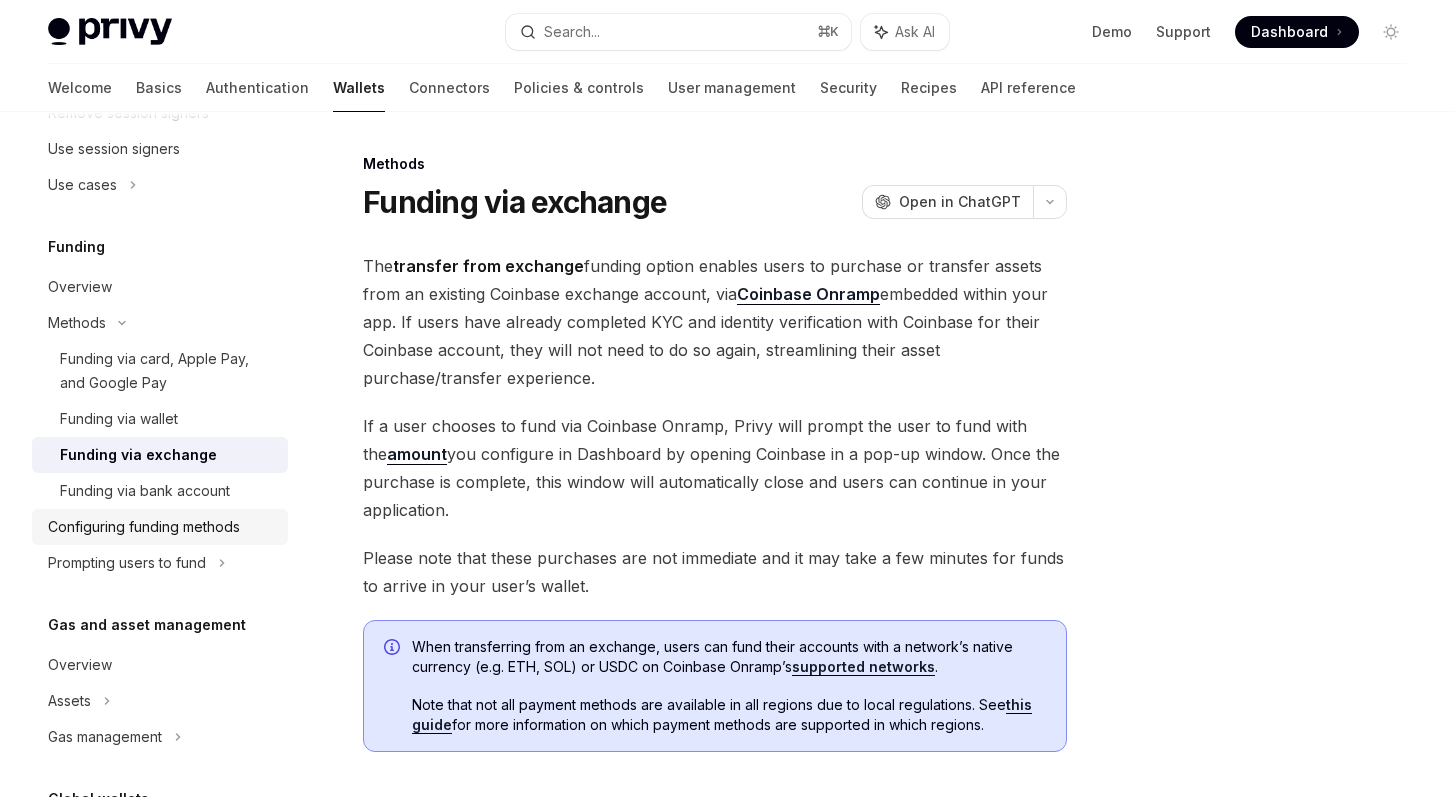 click on "Configuring funding methods" at bounding box center [144, 527] 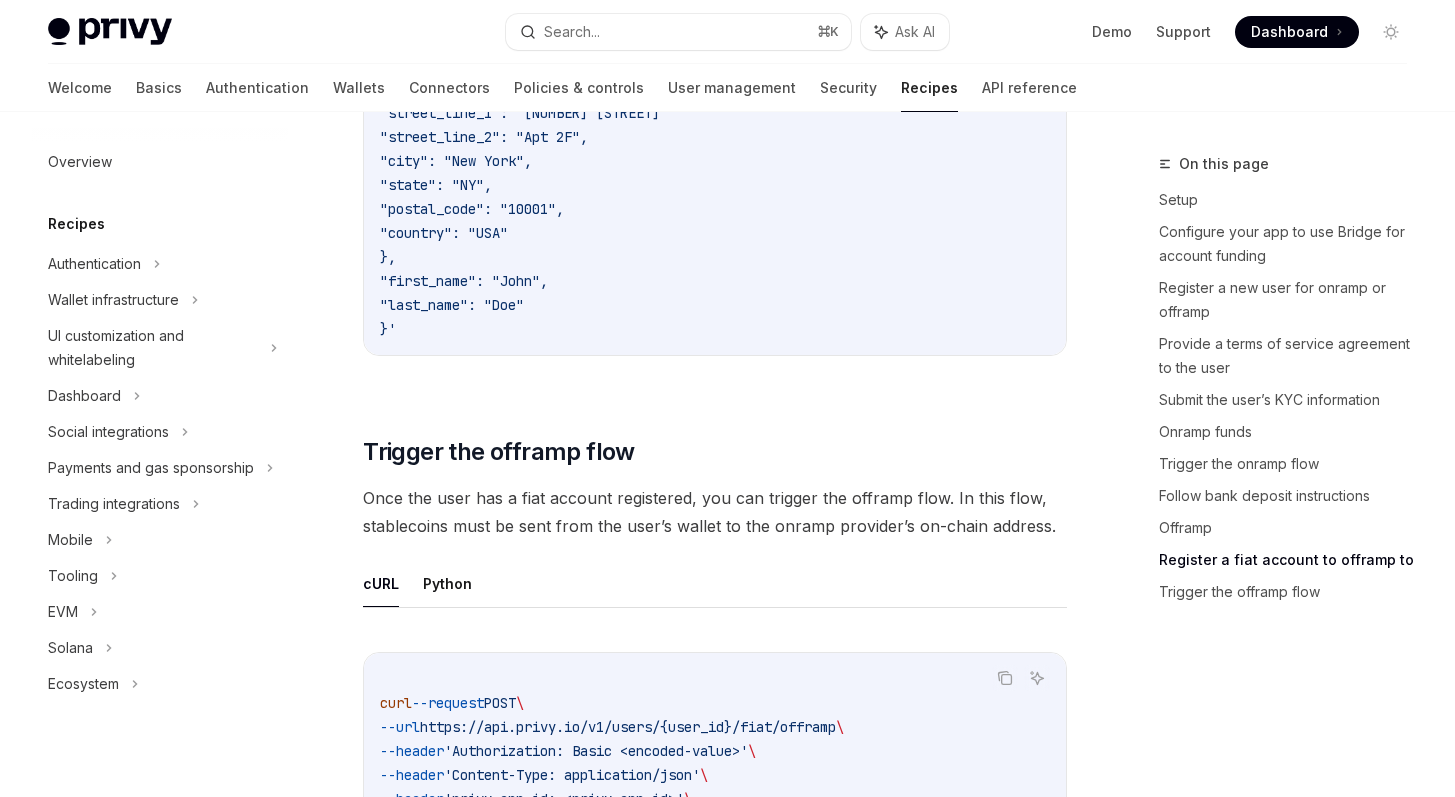 scroll, scrollTop: 6977, scrollLeft: 0, axis: vertical 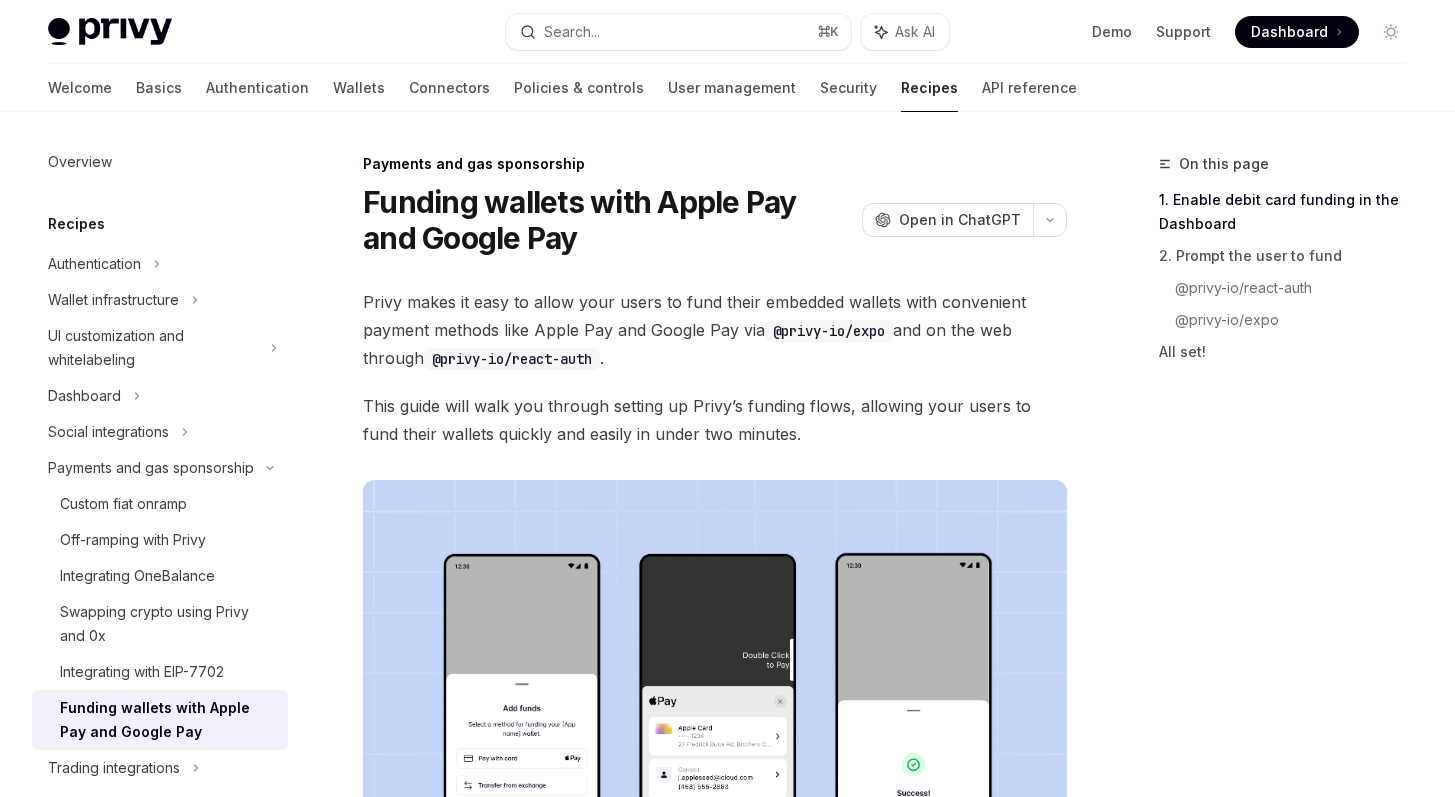 click on "Privy makes it easy to allow your users to fund their embedded wallets with convenient payment methods like Apple Pay and Google Pay via  @privy-io/expo  and on the web through  @privy-io/react-auth ." at bounding box center (715, 330) 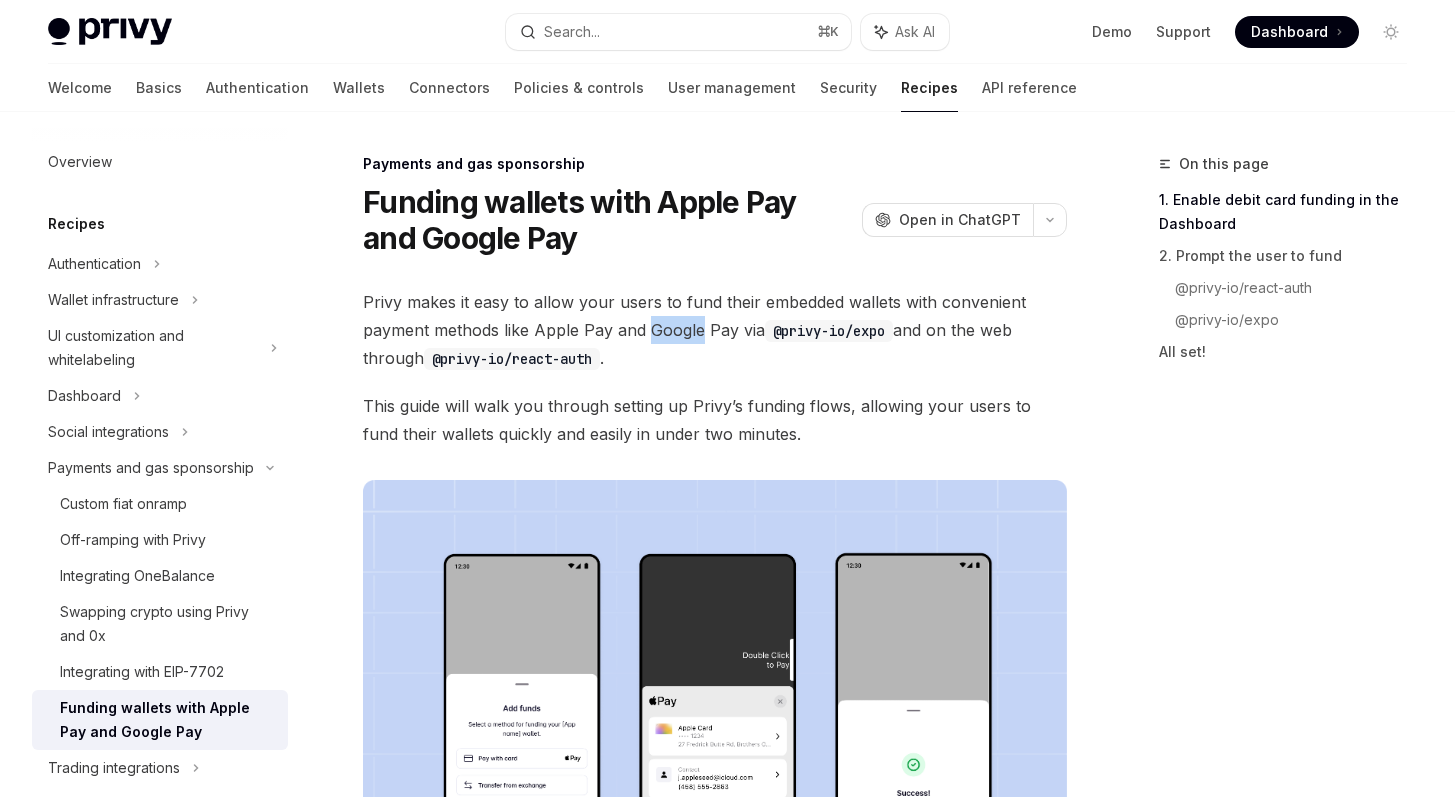 click on "Privy makes it easy to allow your users to fund their embedded wallets with convenient payment methods like Apple Pay and Google Pay via  @privy-io/expo  and on the web through  @privy-io/react-auth ." at bounding box center (715, 330) 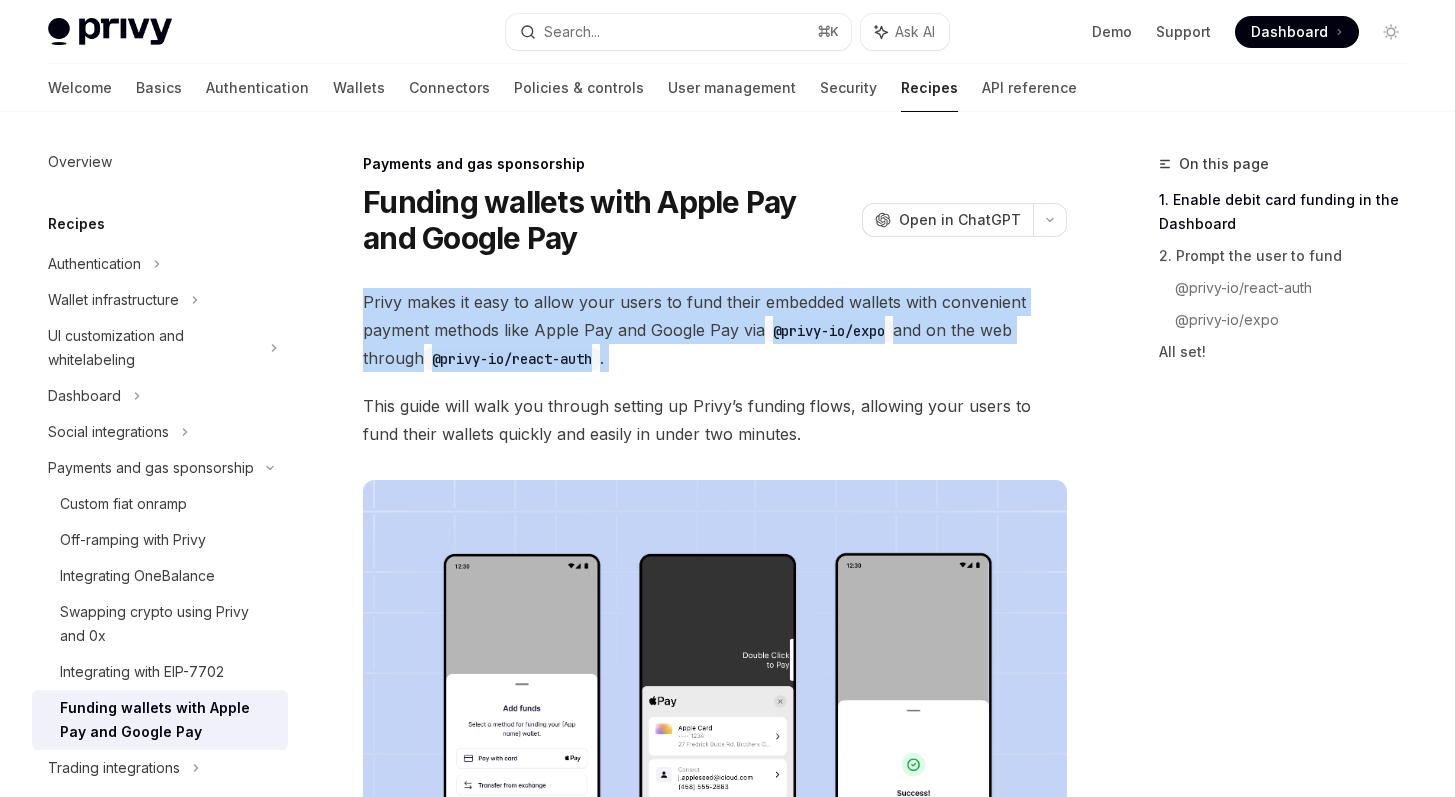 click on "Privy makes it easy to allow your users to fund their embedded wallets with convenient payment methods like Apple Pay and Google Pay via  @privy-io/expo  and on the web through  @privy-io/react-auth ." at bounding box center [715, 330] 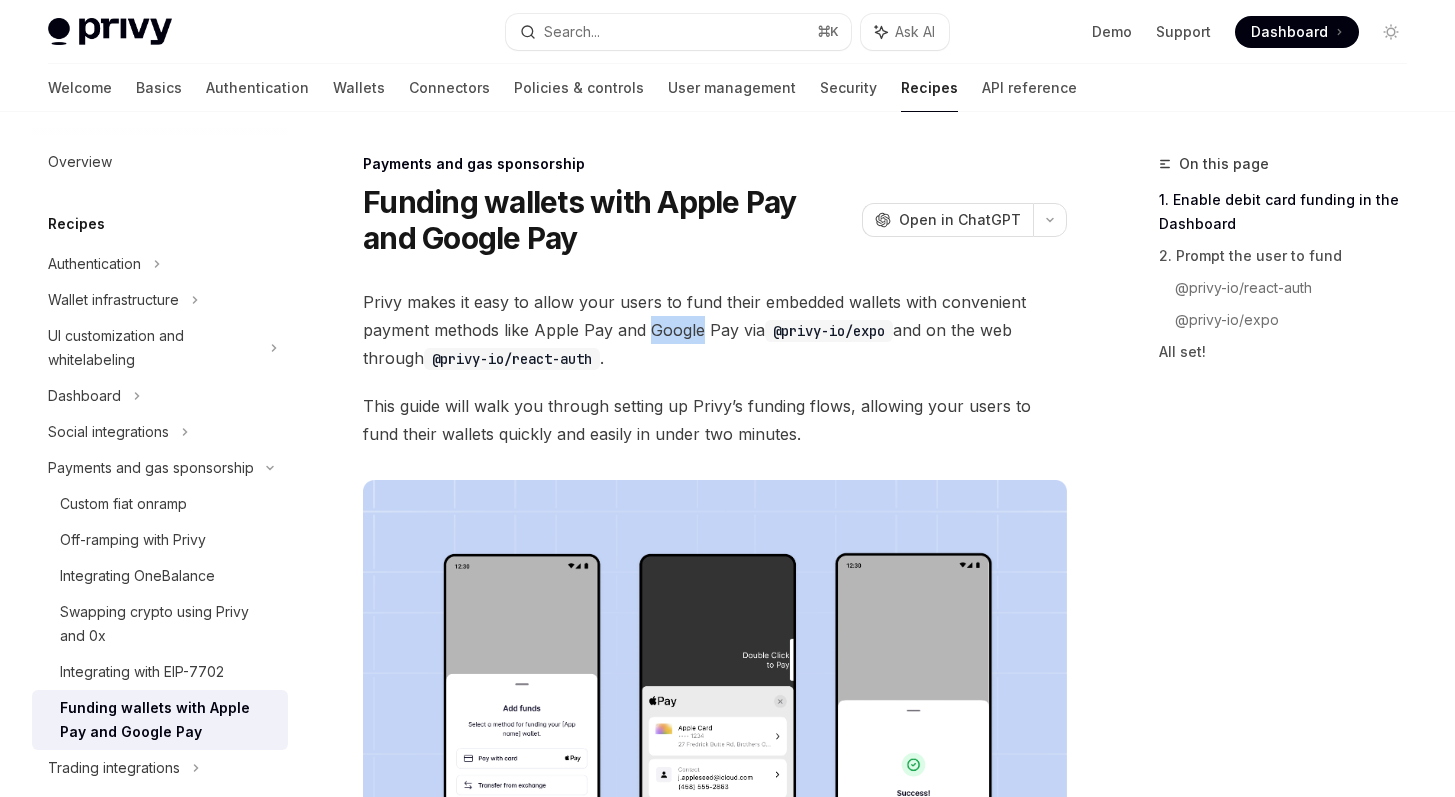 click on "Privy makes it easy to allow your users to fund their embedded wallets with convenient payment methods like Apple Pay and Google Pay via  @privy-io/expo  and on the web through  @privy-io/react-auth ." at bounding box center (715, 330) 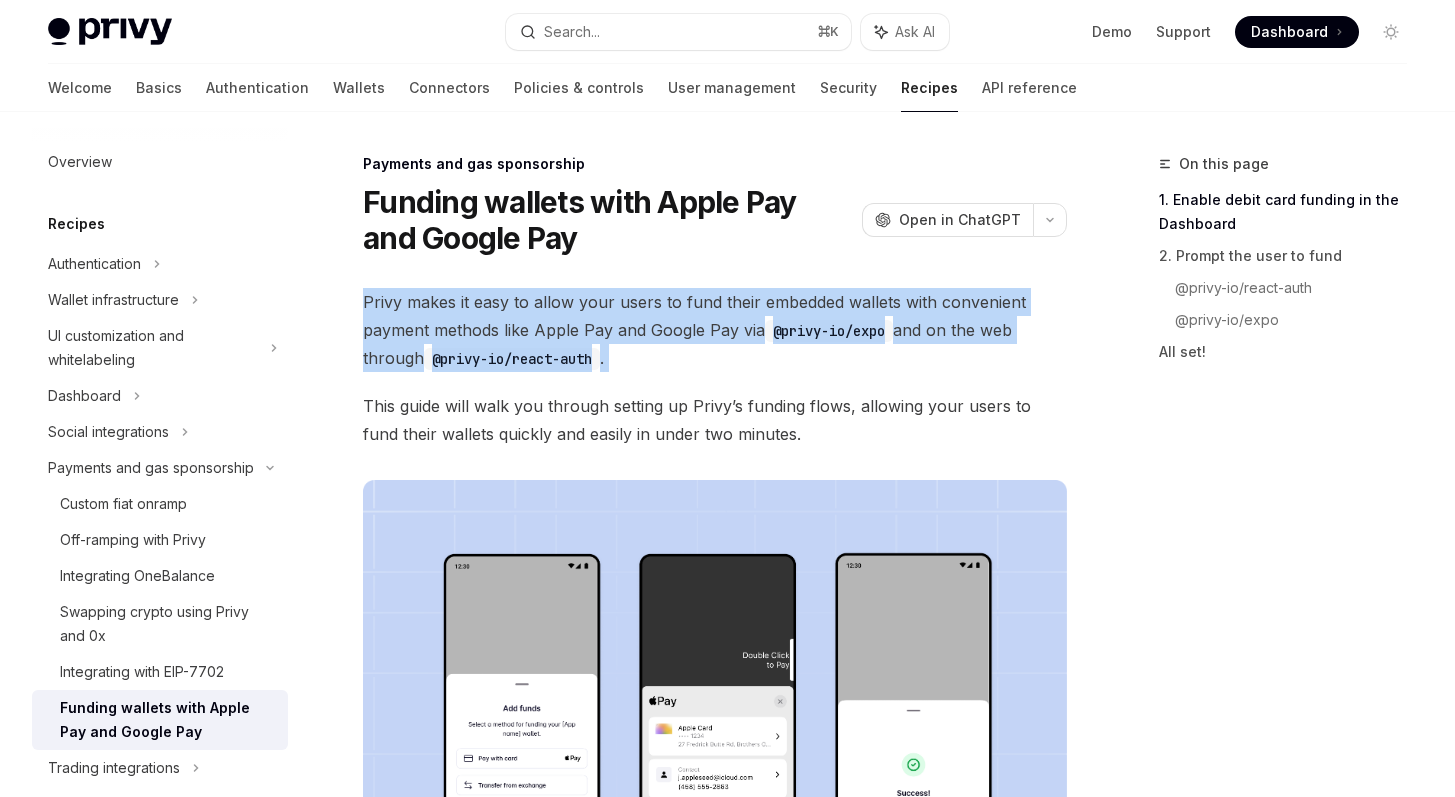 click on "Privy makes it easy to allow your users to fund their embedded wallets with convenient payment methods like Apple Pay and Google Pay via  @privy-io/expo  and on the web through  @privy-io/react-auth ." at bounding box center (715, 330) 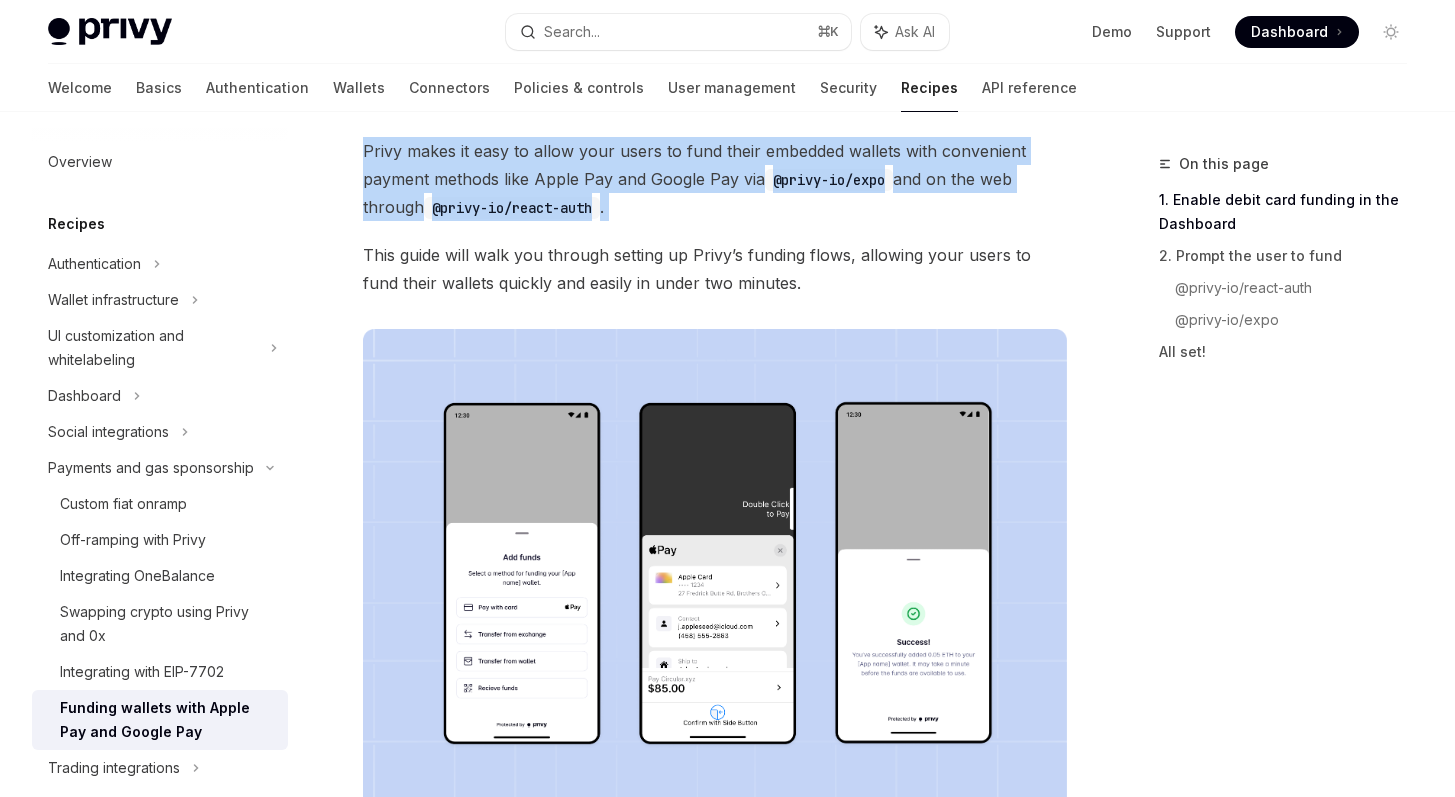 scroll, scrollTop: 170, scrollLeft: 0, axis: vertical 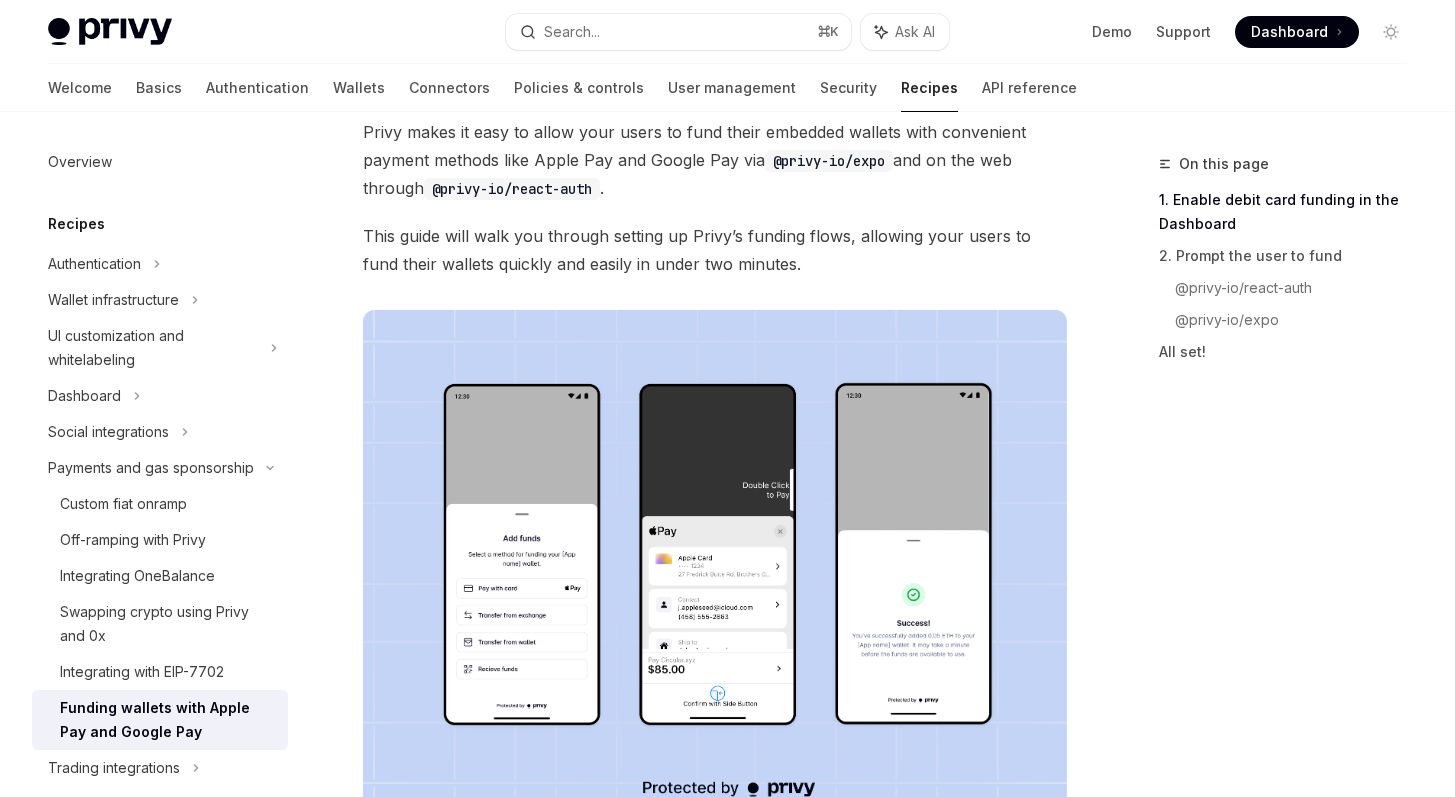 click on "This guide will walk you through setting up Privy’s funding flows, allowing your users to fund their wallets quickly and easily in under two minutes." at bounding box center (715, 250) 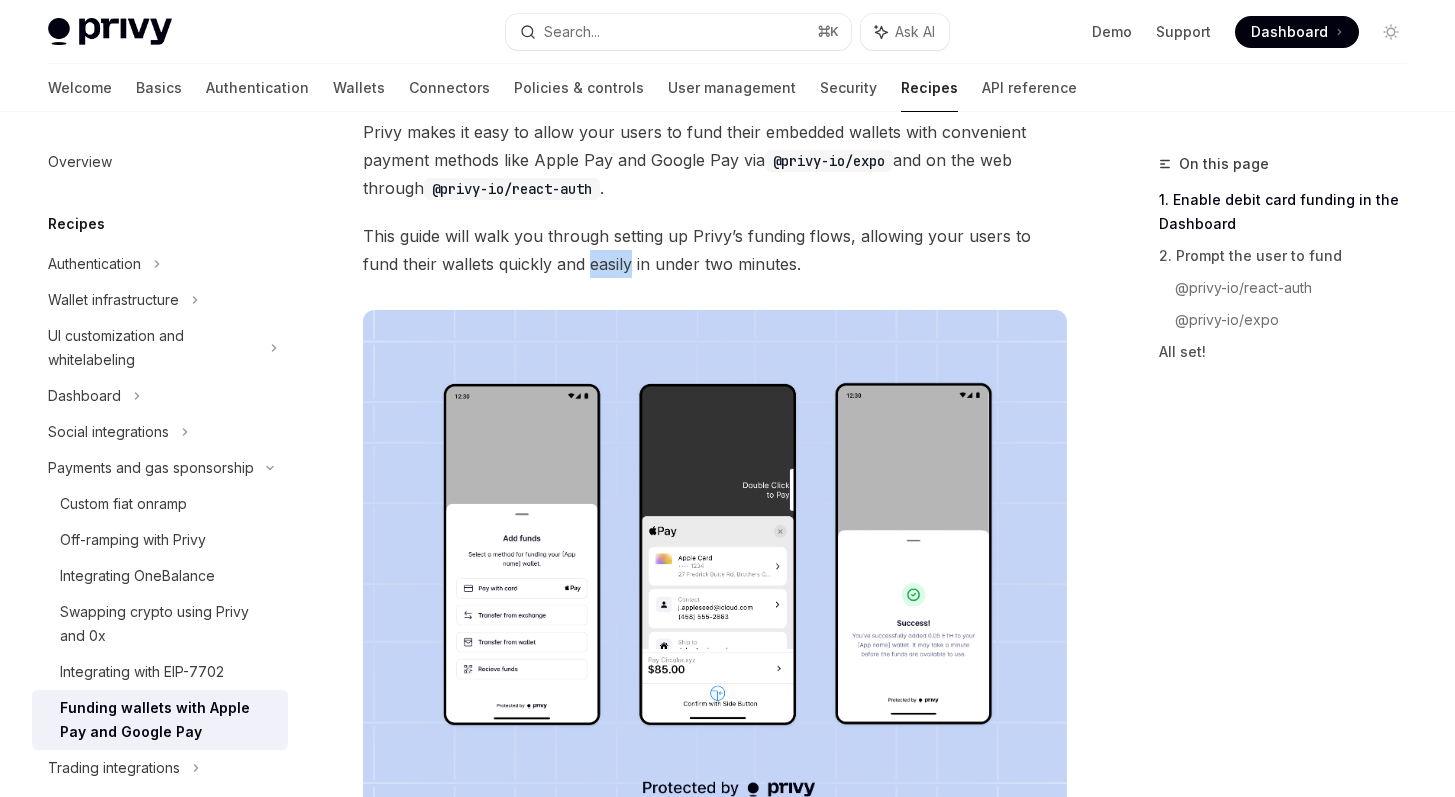 click on "This guide will walk you through setting up Privy’s funding flows, allowing your users to fund their wallets quickly and easily in under two minutes." at bounding box center [715, 250] 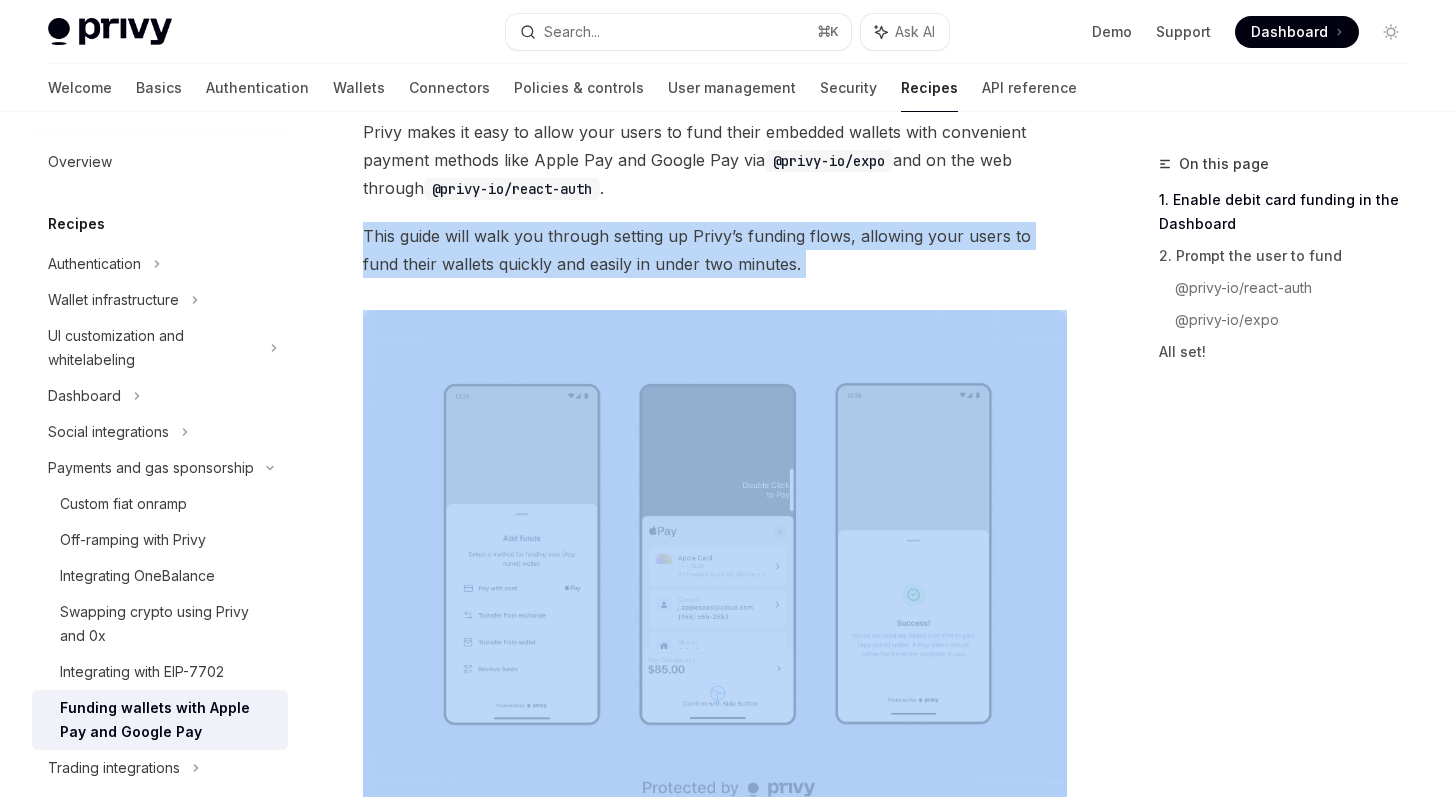 click on "This guide will walk you through setting up Privy’s funding flows, allowing your users to fund their wallets quickly and easily in under two minutes." at bounding box center [715, 250] 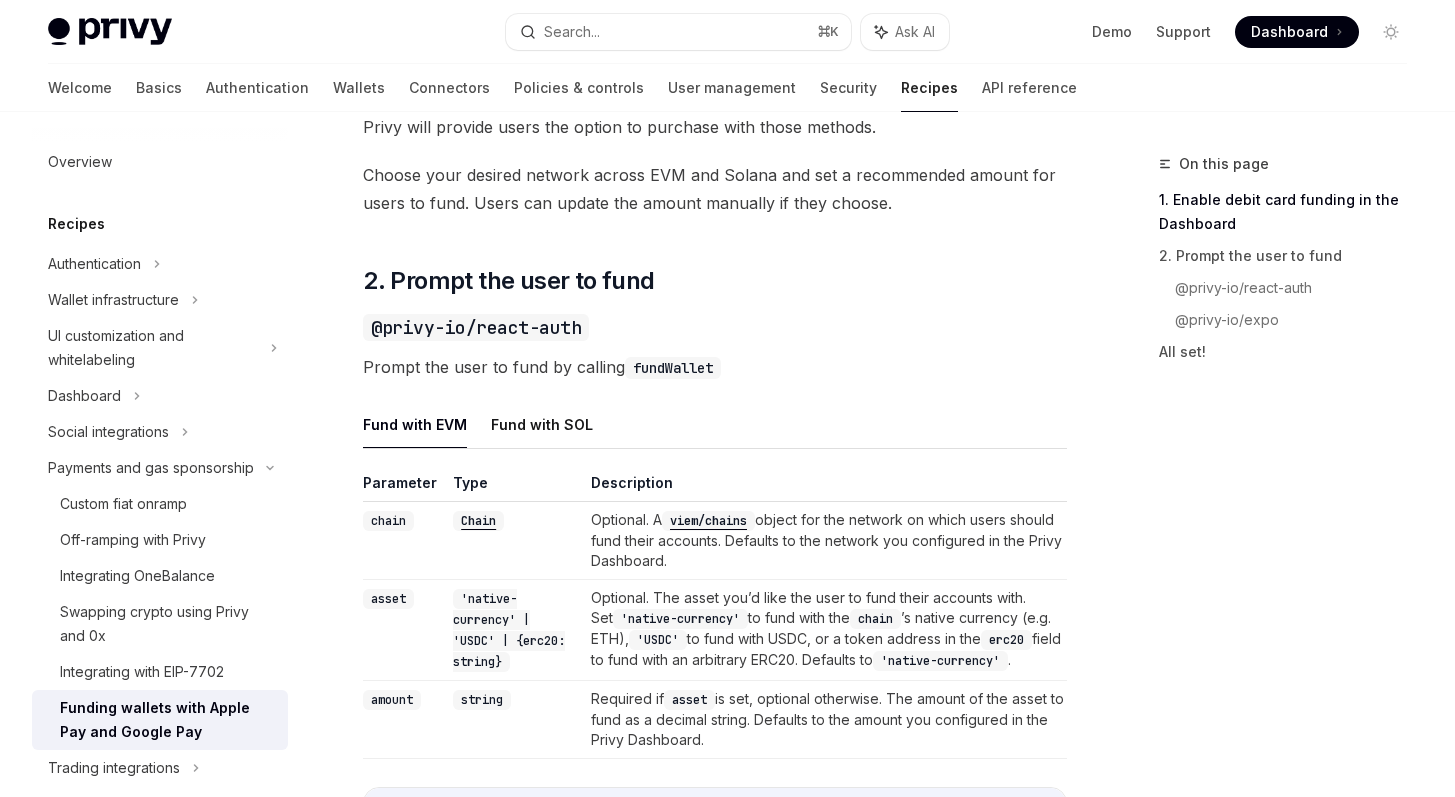 scroll, scrollTop: 1120, scrollLeft: 0, axis: vertical 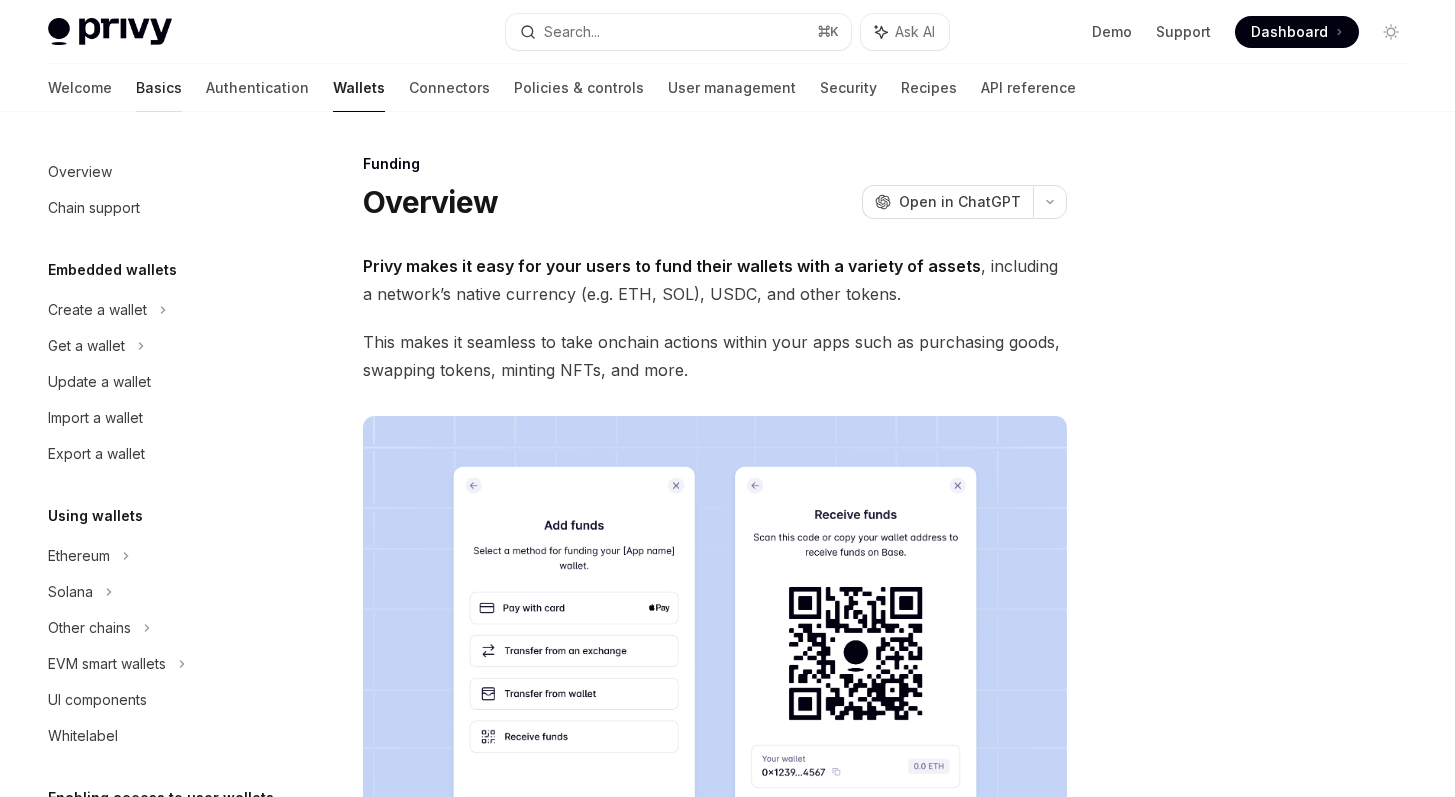 click on "Basics" at bounding box center (159, 88) 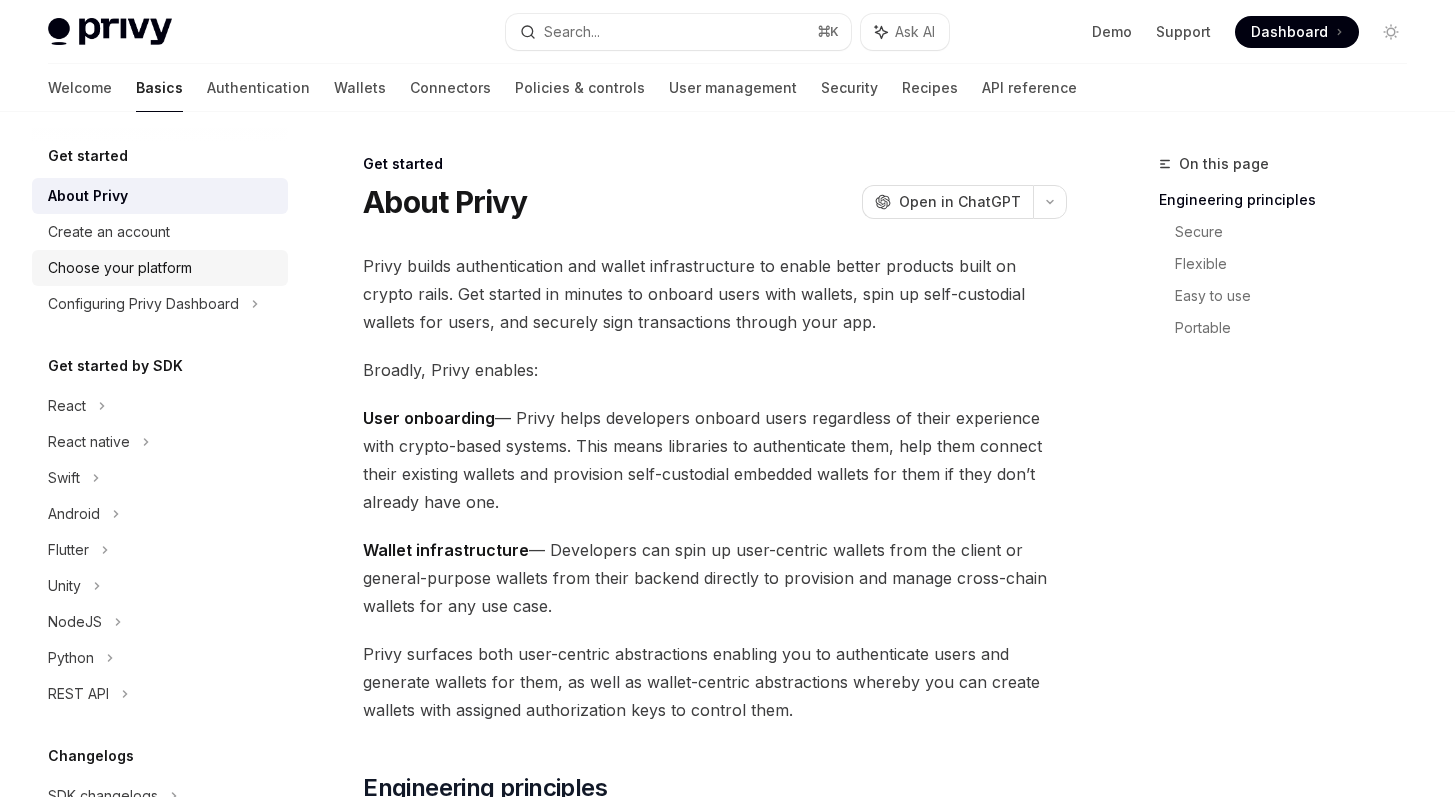 scroll, scrollTop: 0, scrollLeft: 0, axis: both 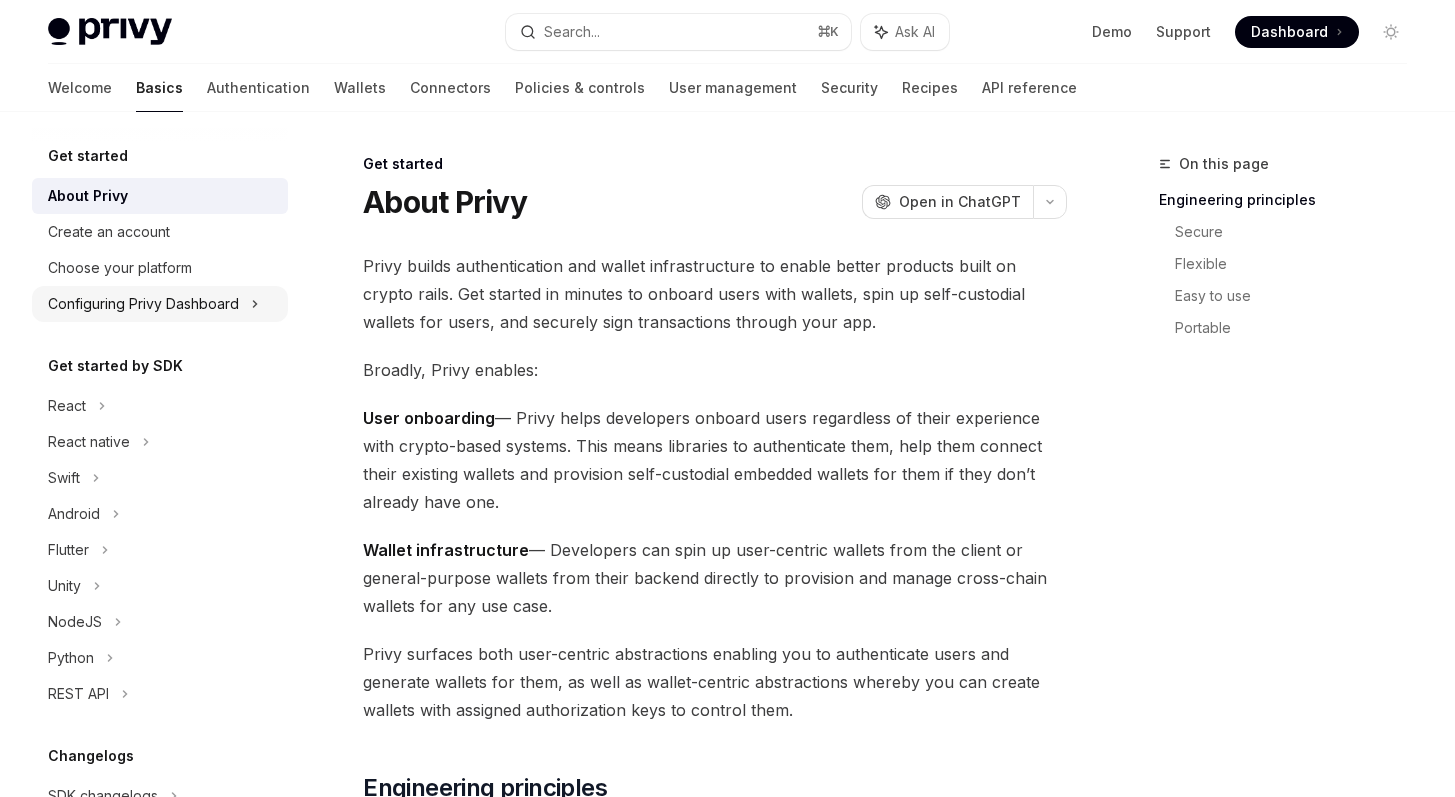 click on "Configuring Privy Dashboard" at bounding box center (143, 304) 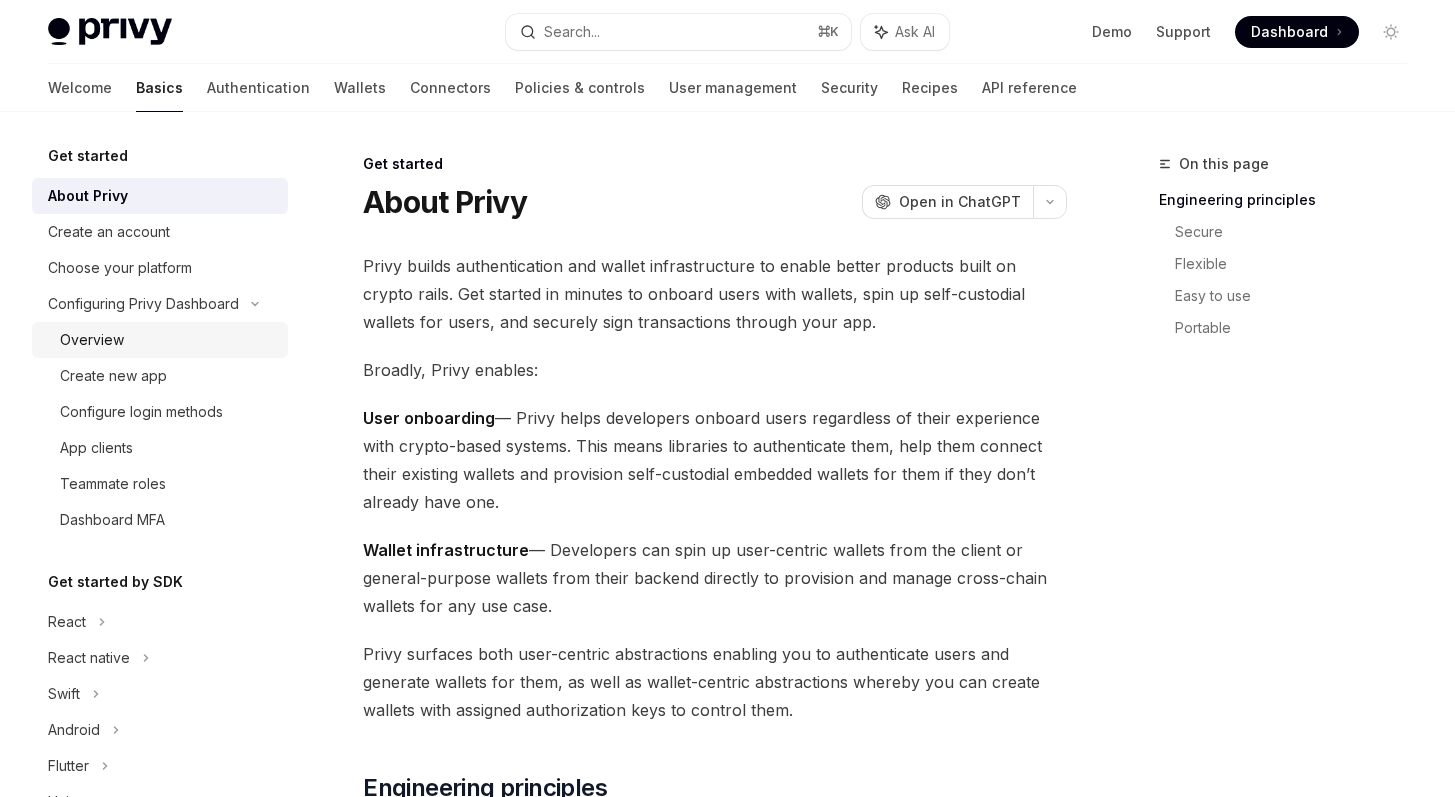 click on "Overview" at bounding box center (168, 340) 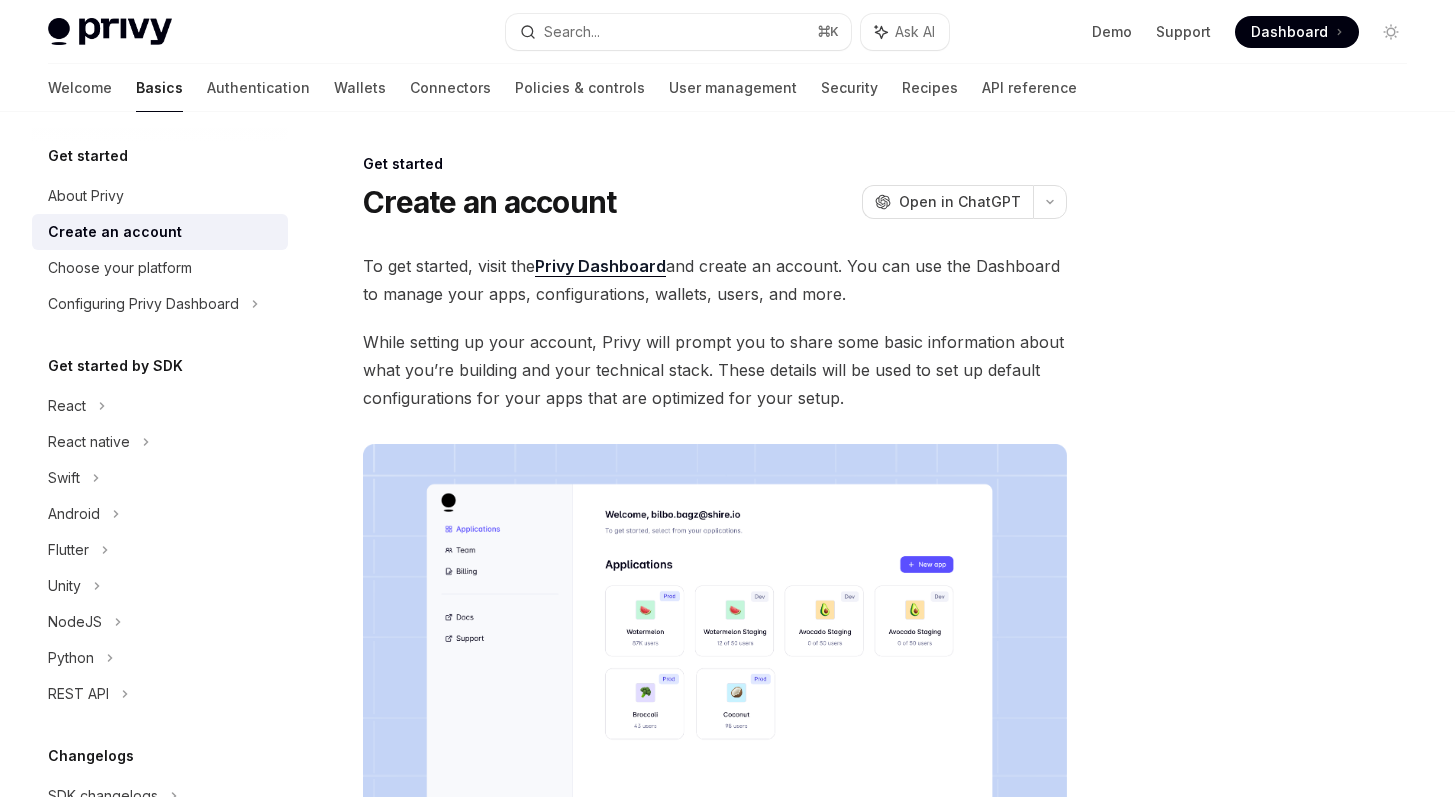 scroll, scrollTop: 0, scrollLeft: 0, axis: both 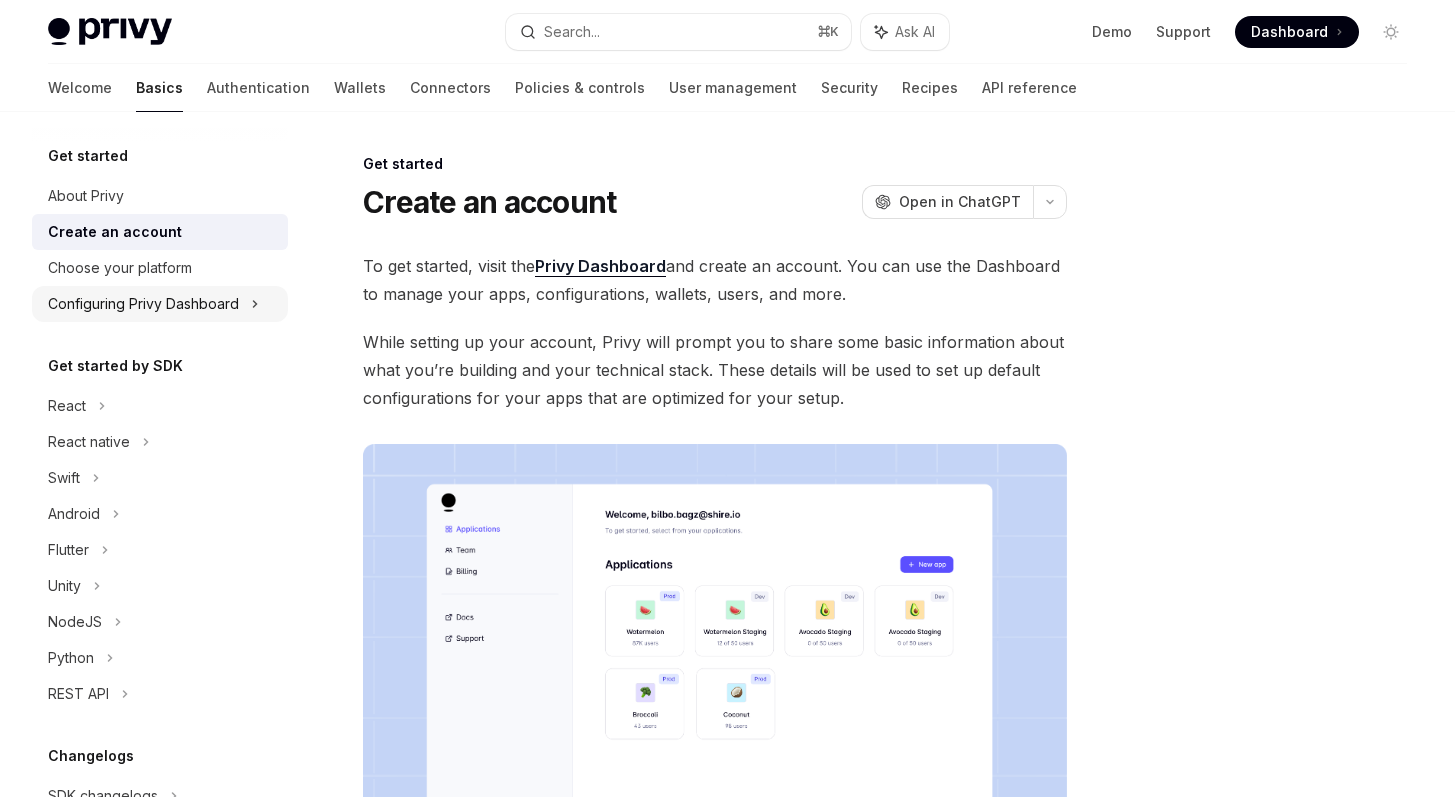 click on "Configuring Privy Dashboard" at bounding box center [143, 304] 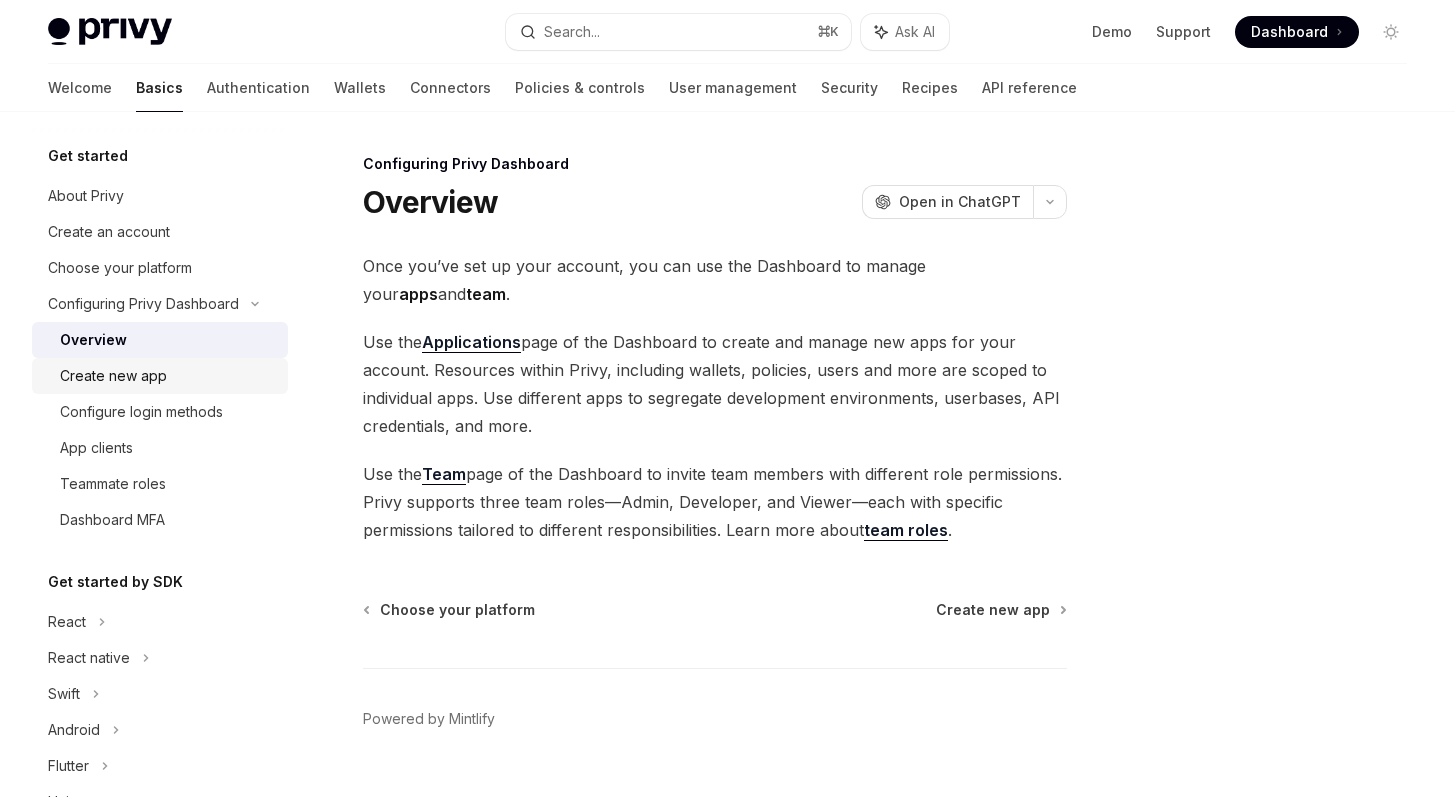 click on "Create new app" at bounding box center [113, 376] 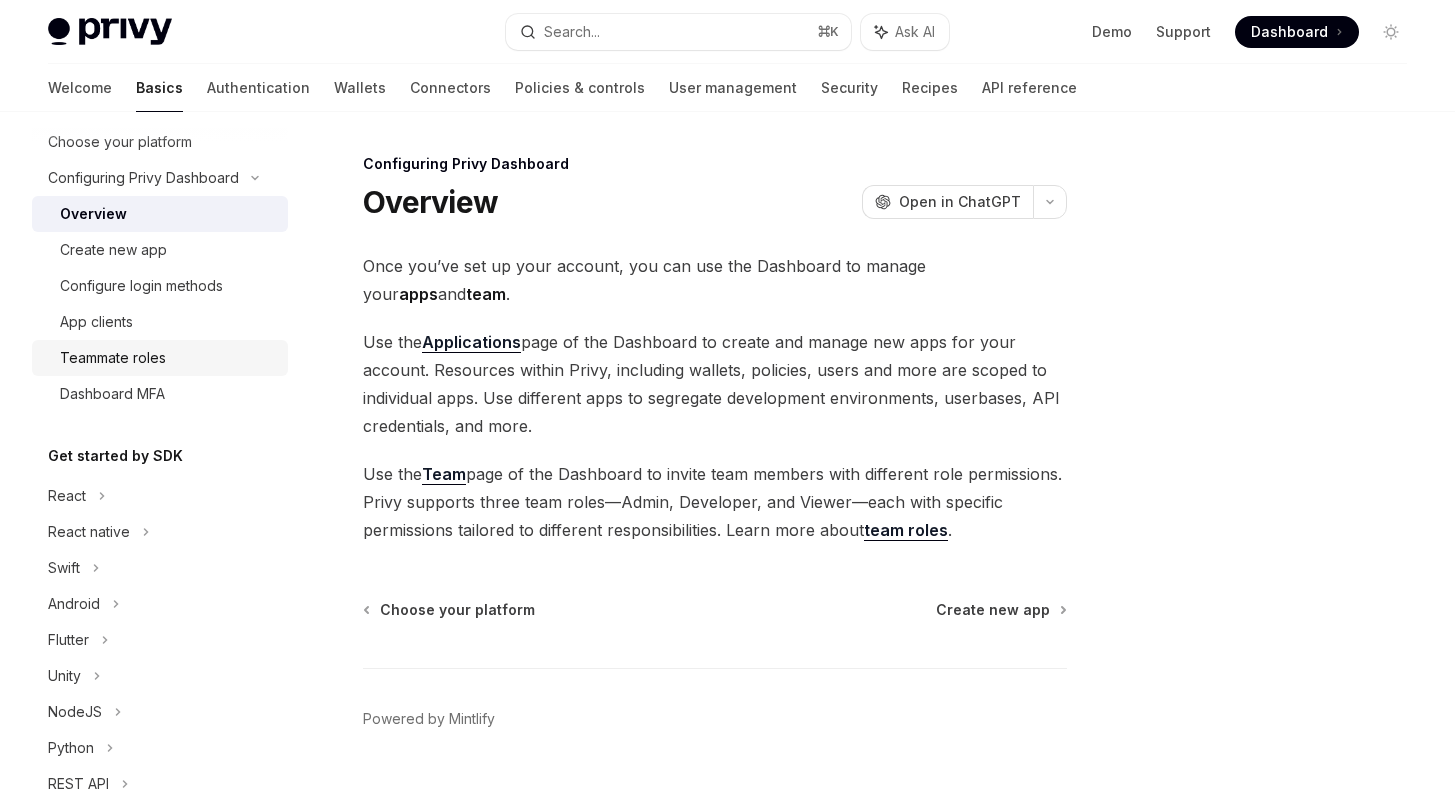 scroll, scrollTop: 148, scrollLeft: 0, axis: vertical 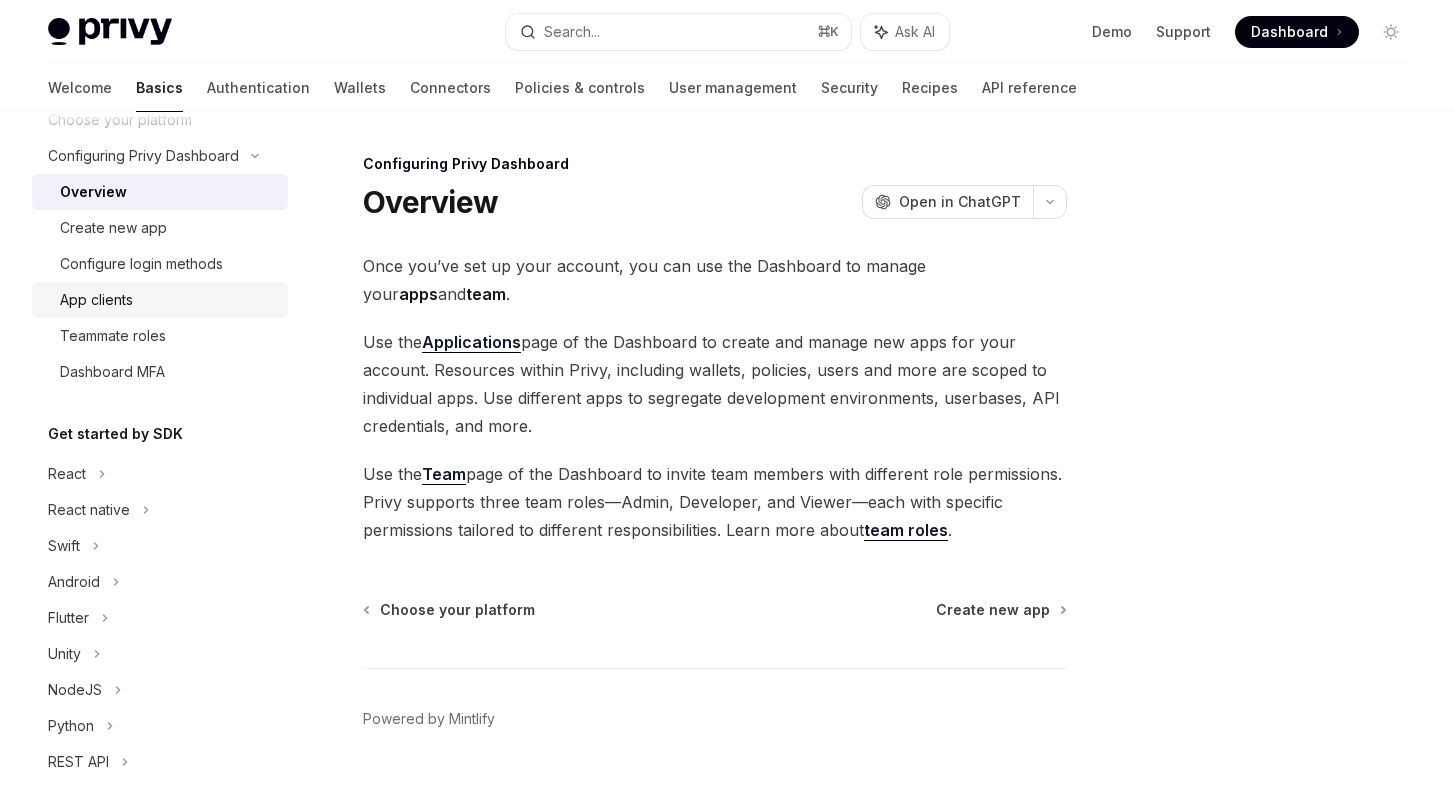 click on "App clients" at bounding box center (168, 300) 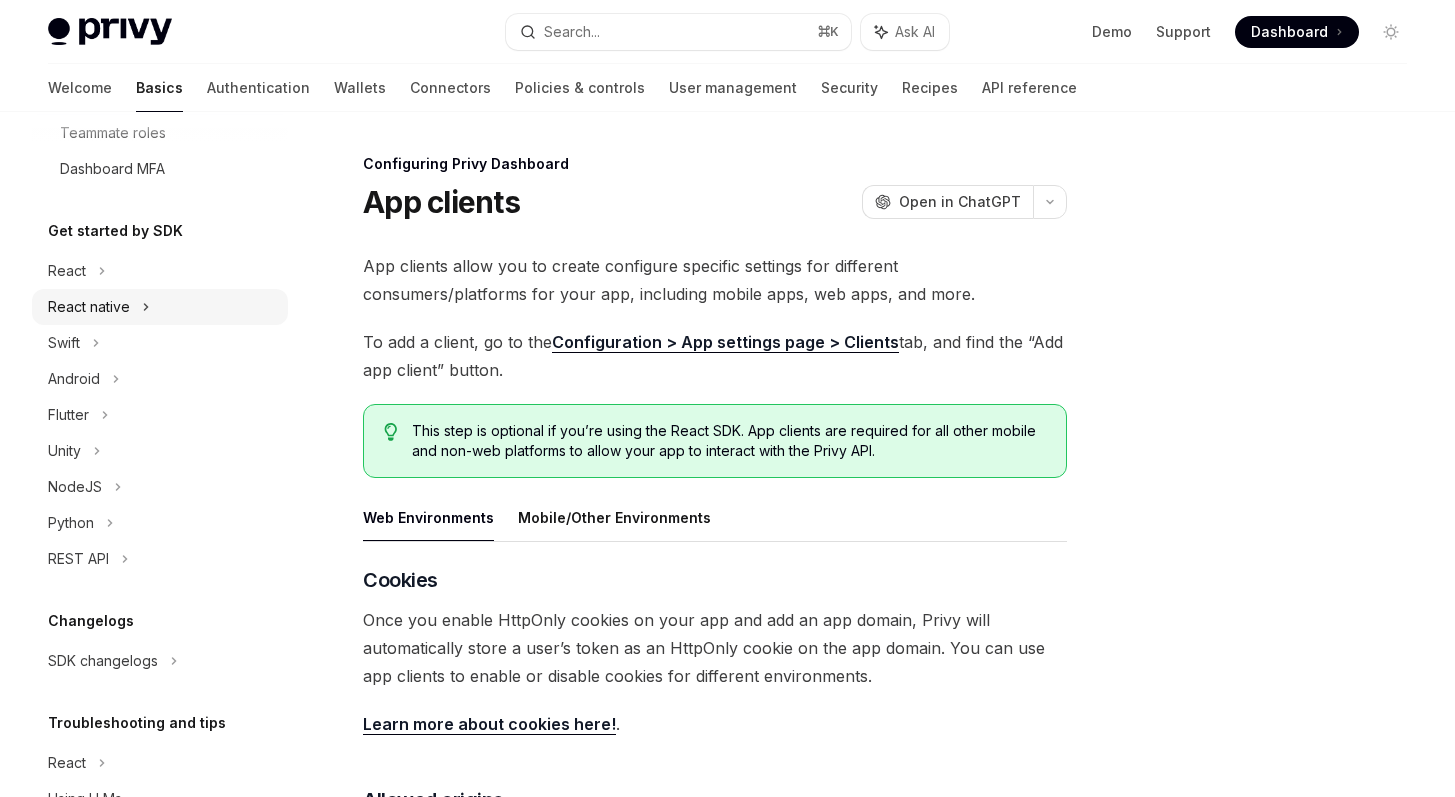scroll, scrollTop: 447, scrollLeft: 0, axis: vertical 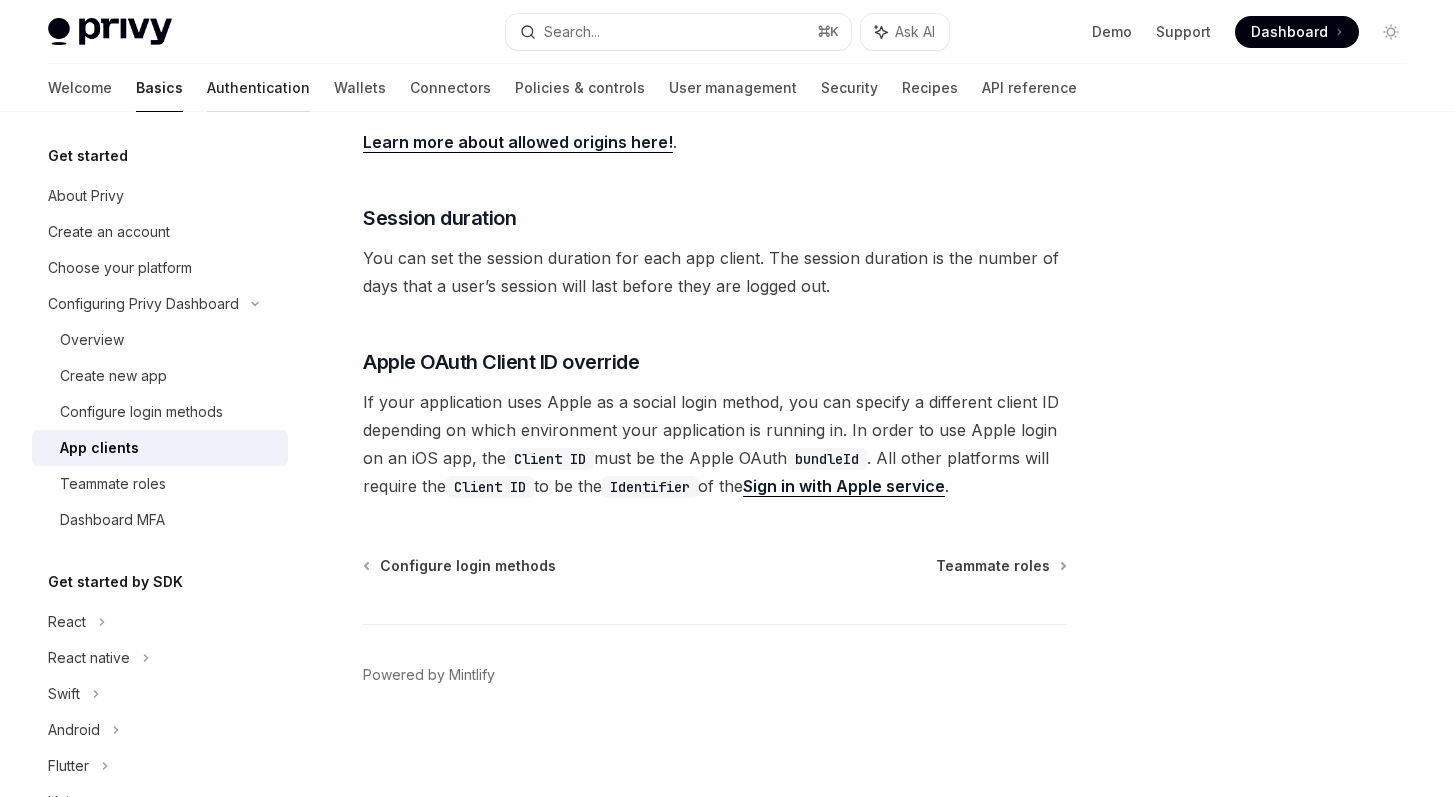 click on "Authentication" at bounding box center (258, 88) 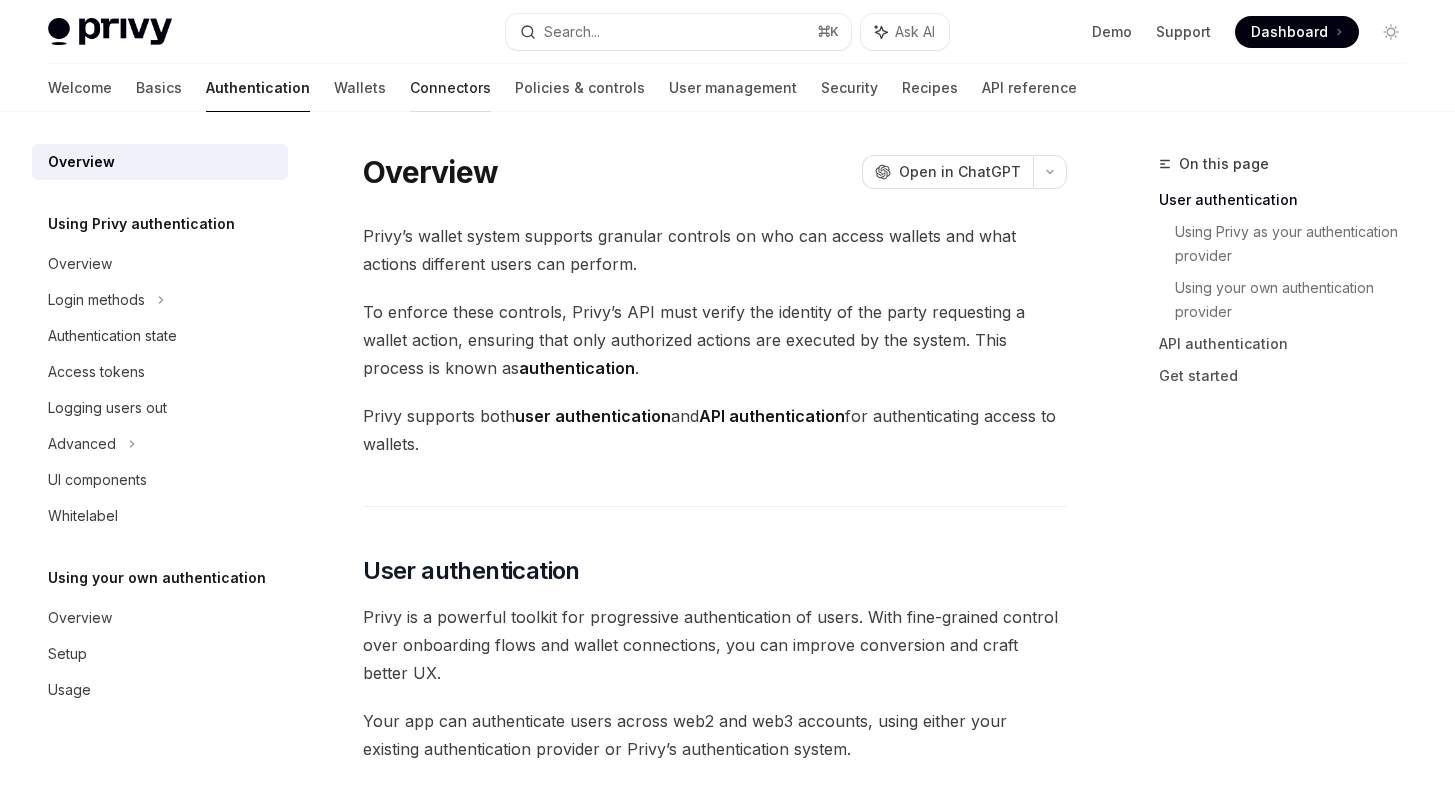 click on "Connectors" at bounding box center [450, 88] 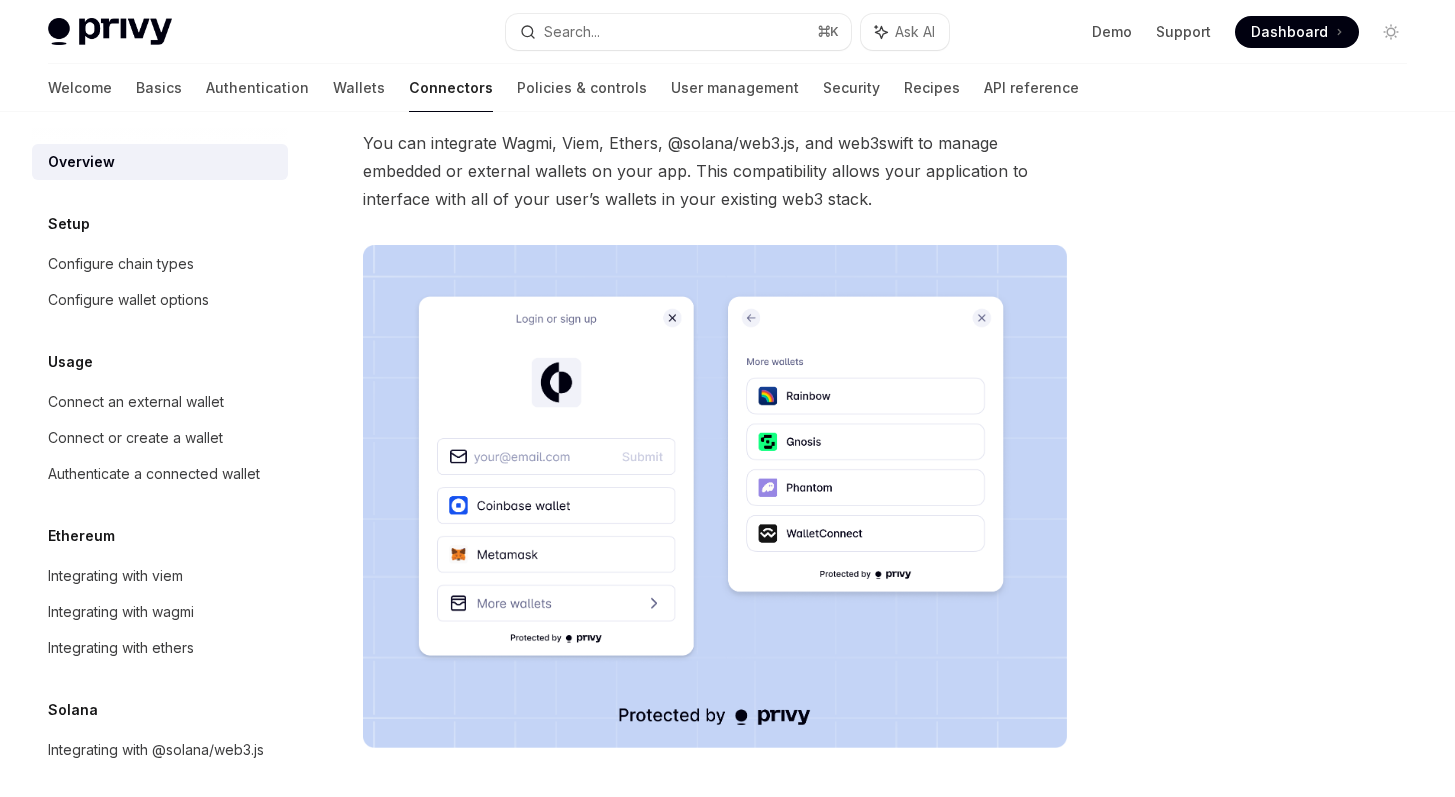scroll, scrollTop: 0, scrollLeft: 0, axis: both 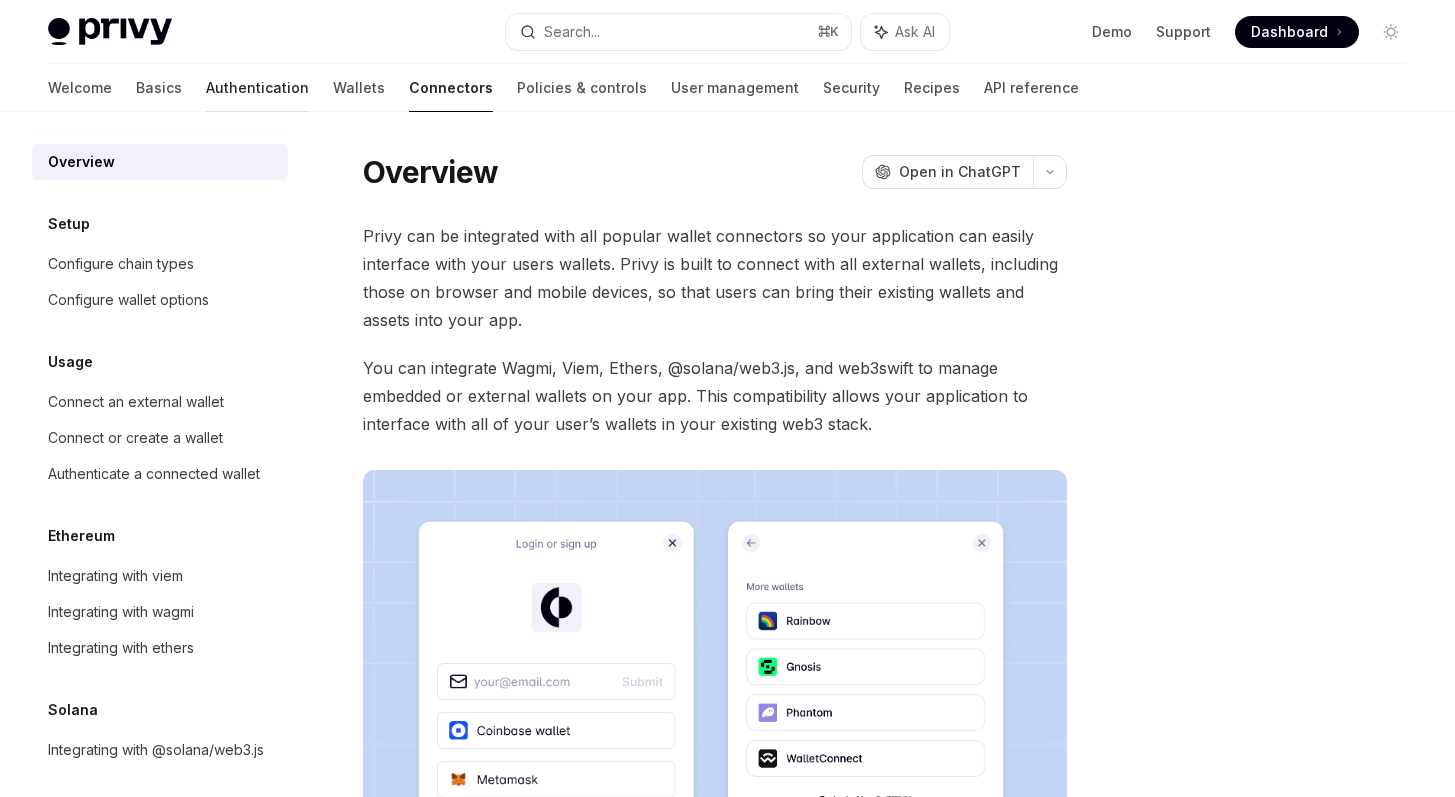 click on "Authentication" at bounding box center (257, 88) 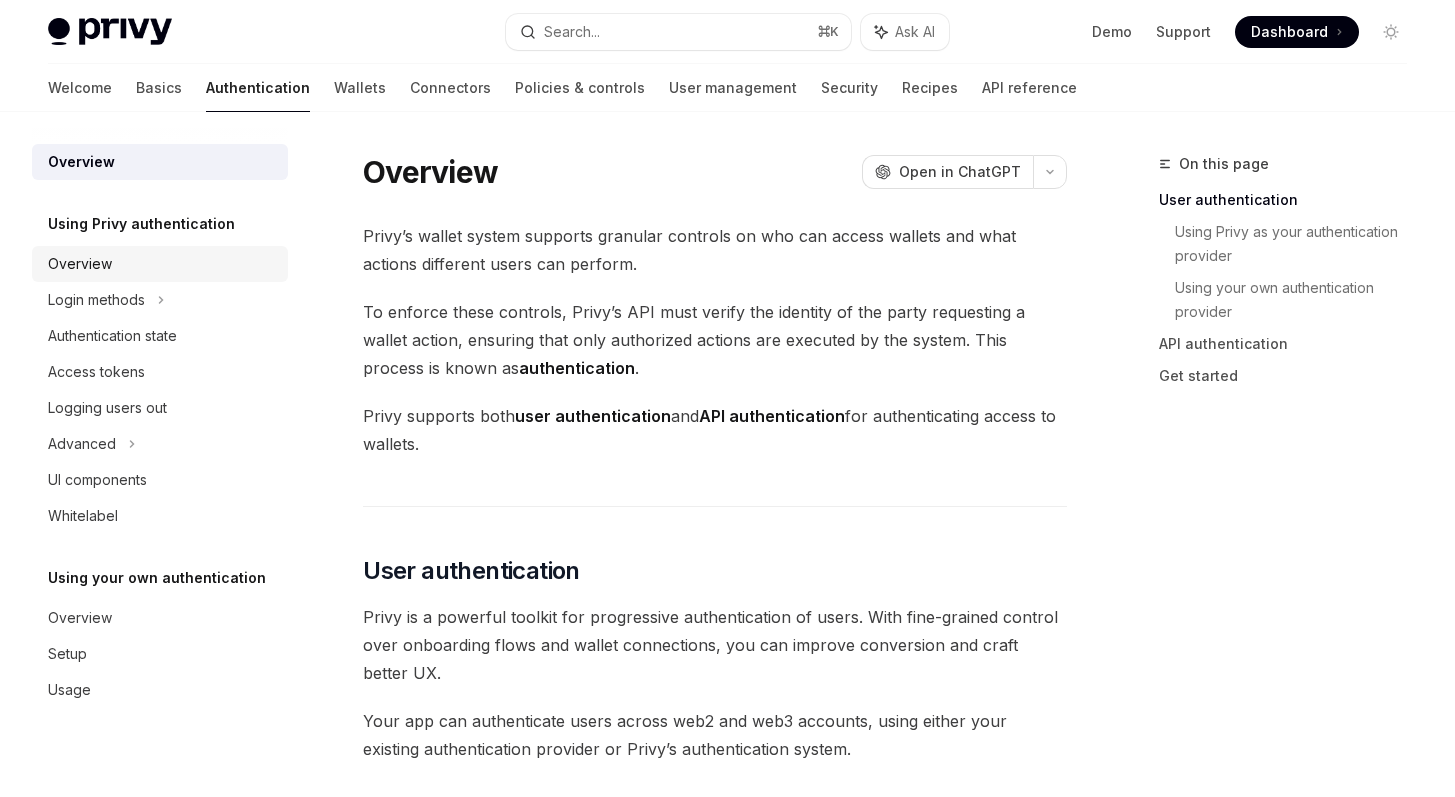 click on "Overview" at bounding box center (162, 264) 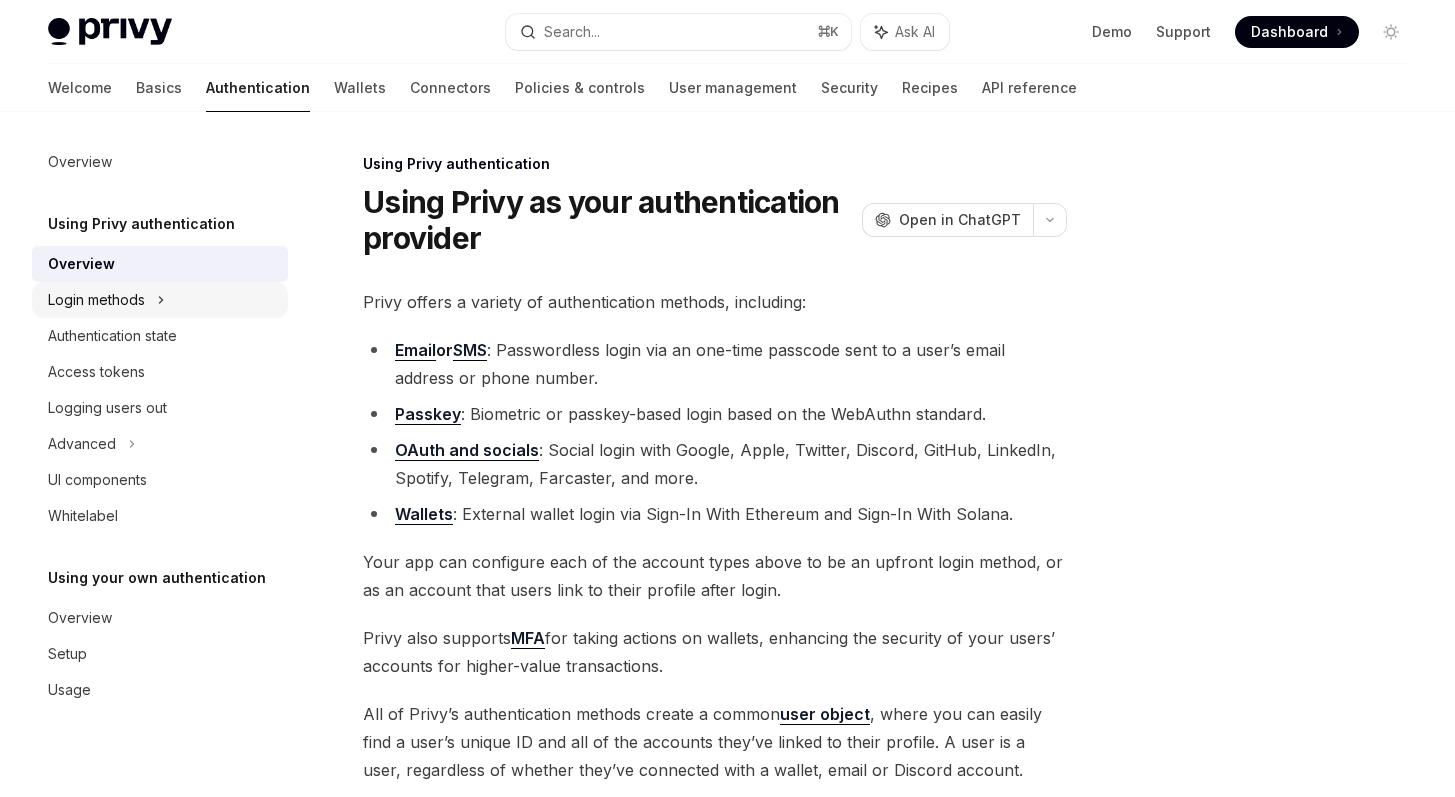 click on "Login methods" at bounding box center (160, 300) 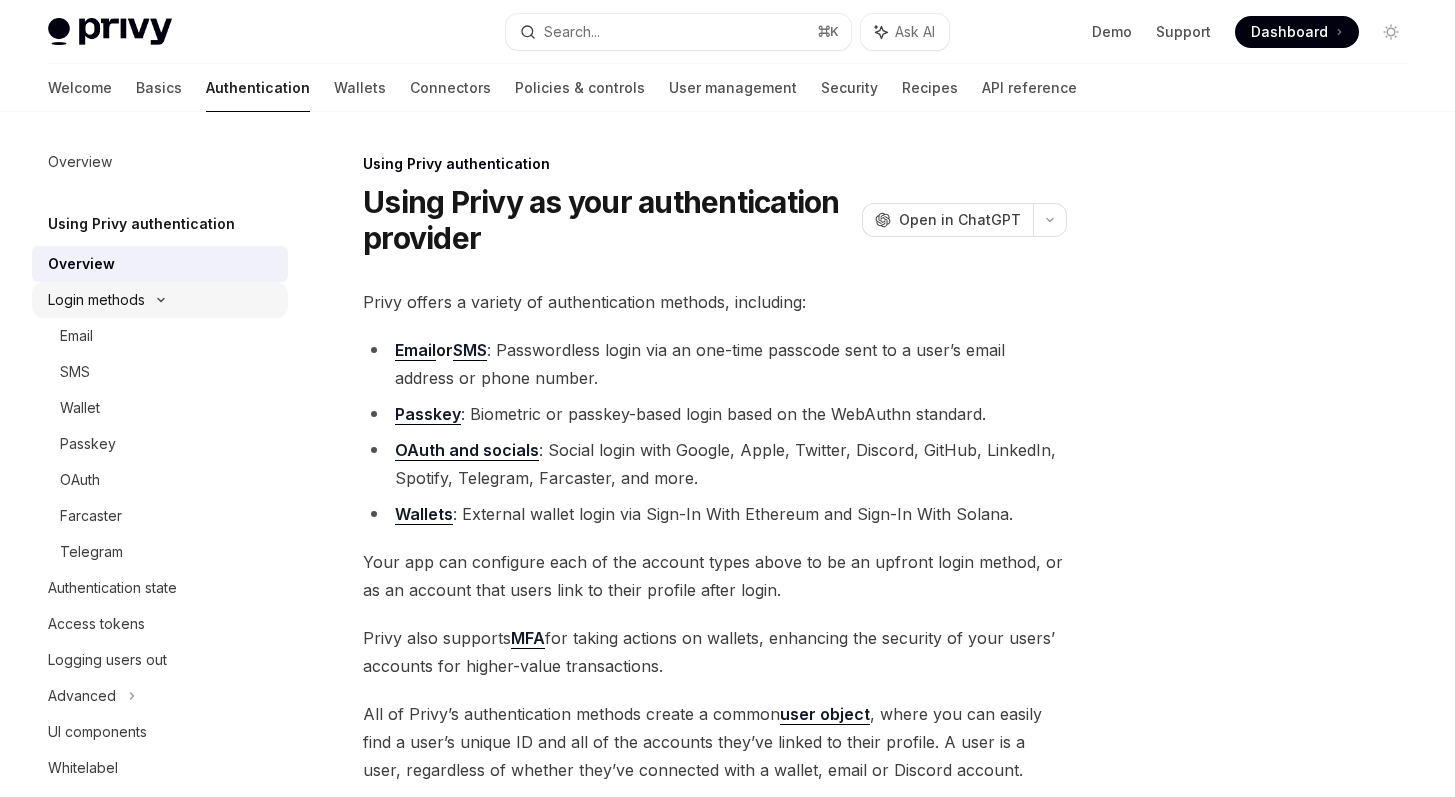 click 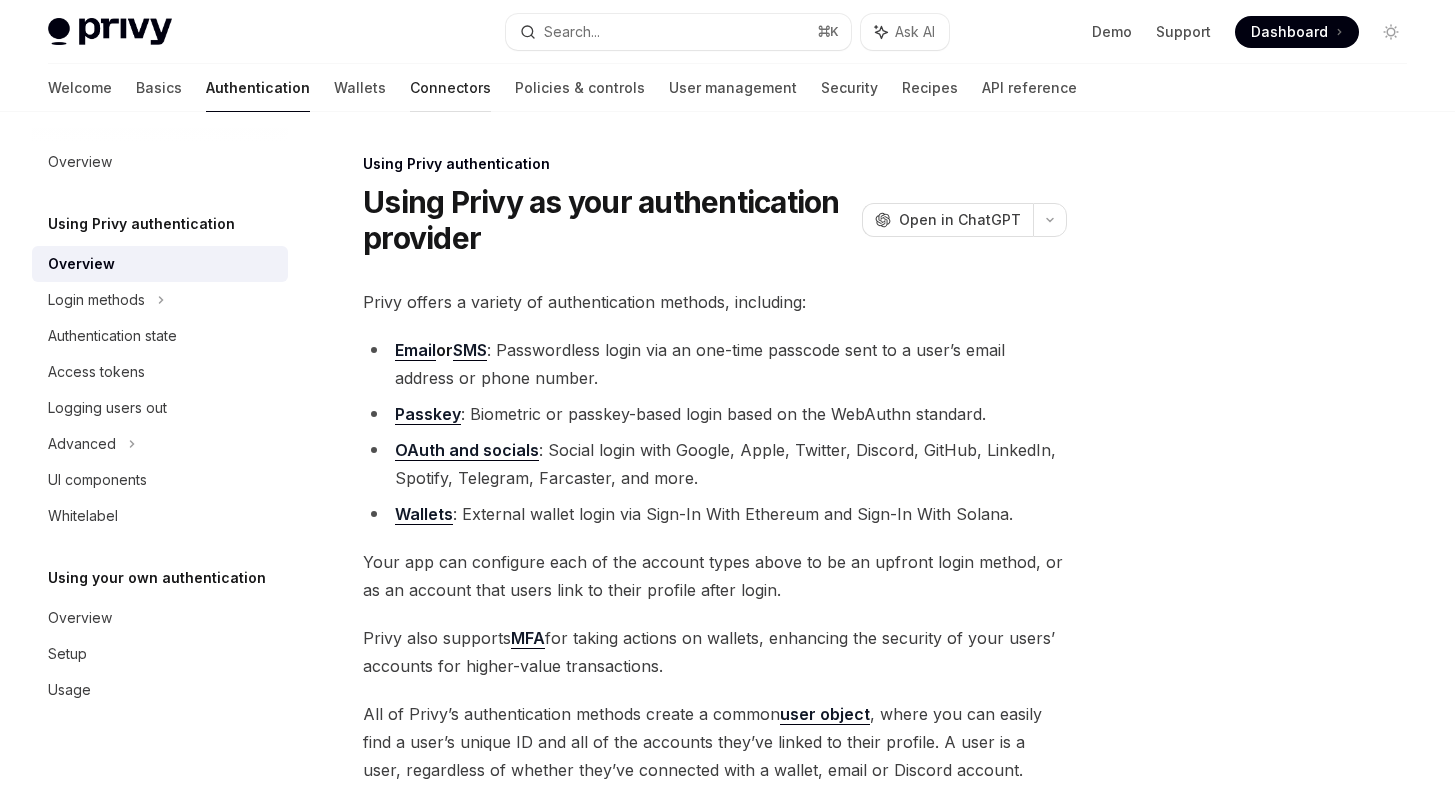 click on "Connectors" at bounding box center (450, 88) 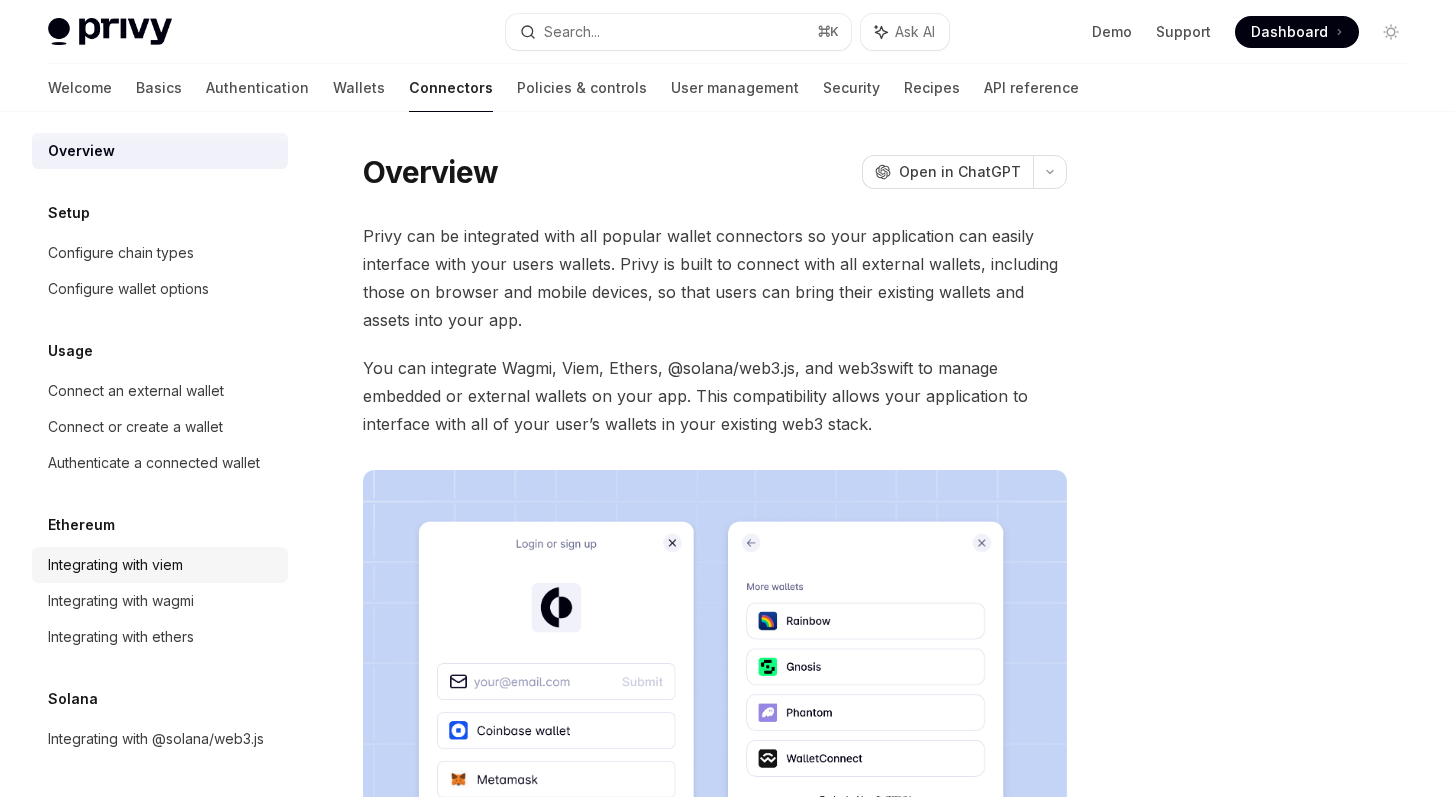 scroll, scrollTop: 0, scrollLeft: 0, axis: both 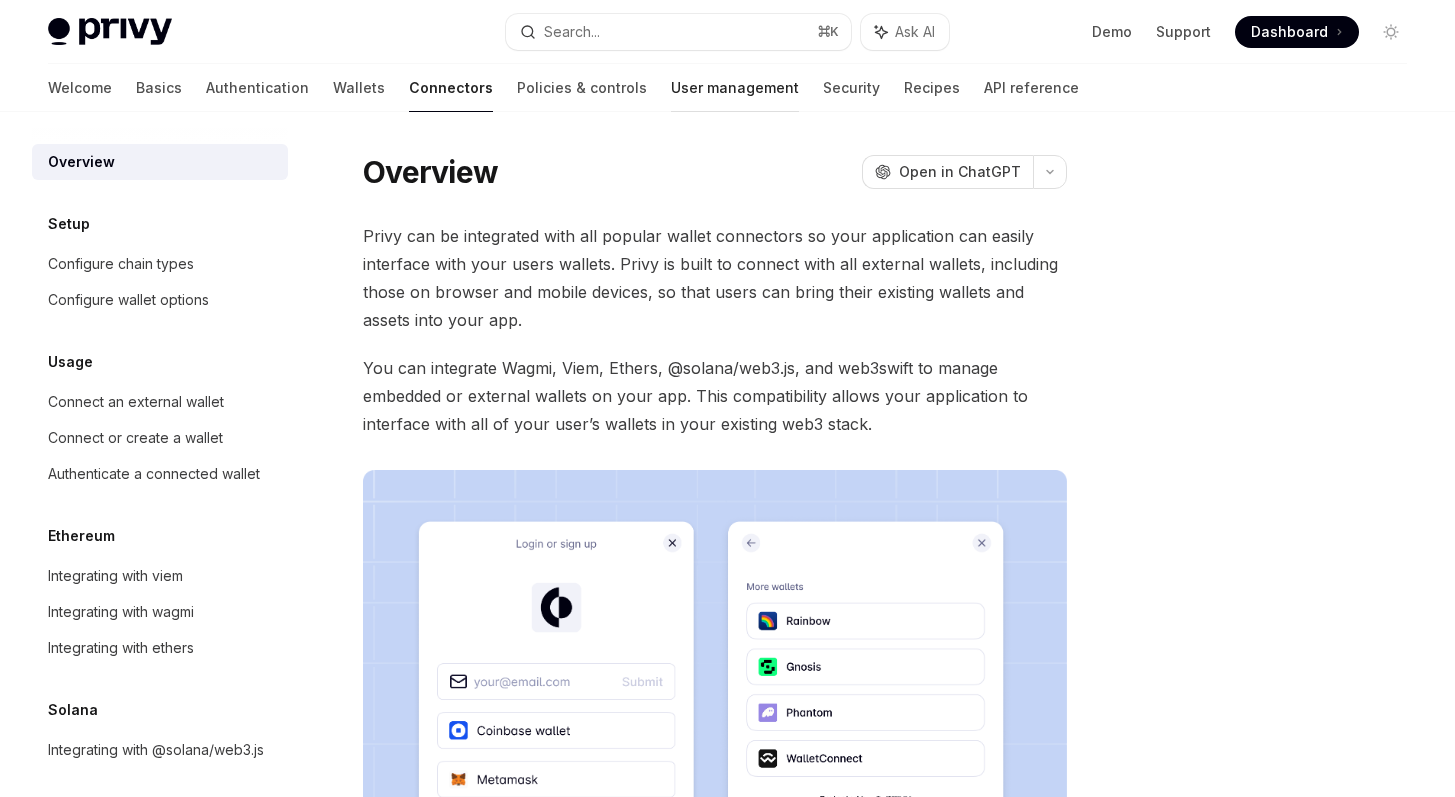 click on "User management" at bounding box center (735, 88) 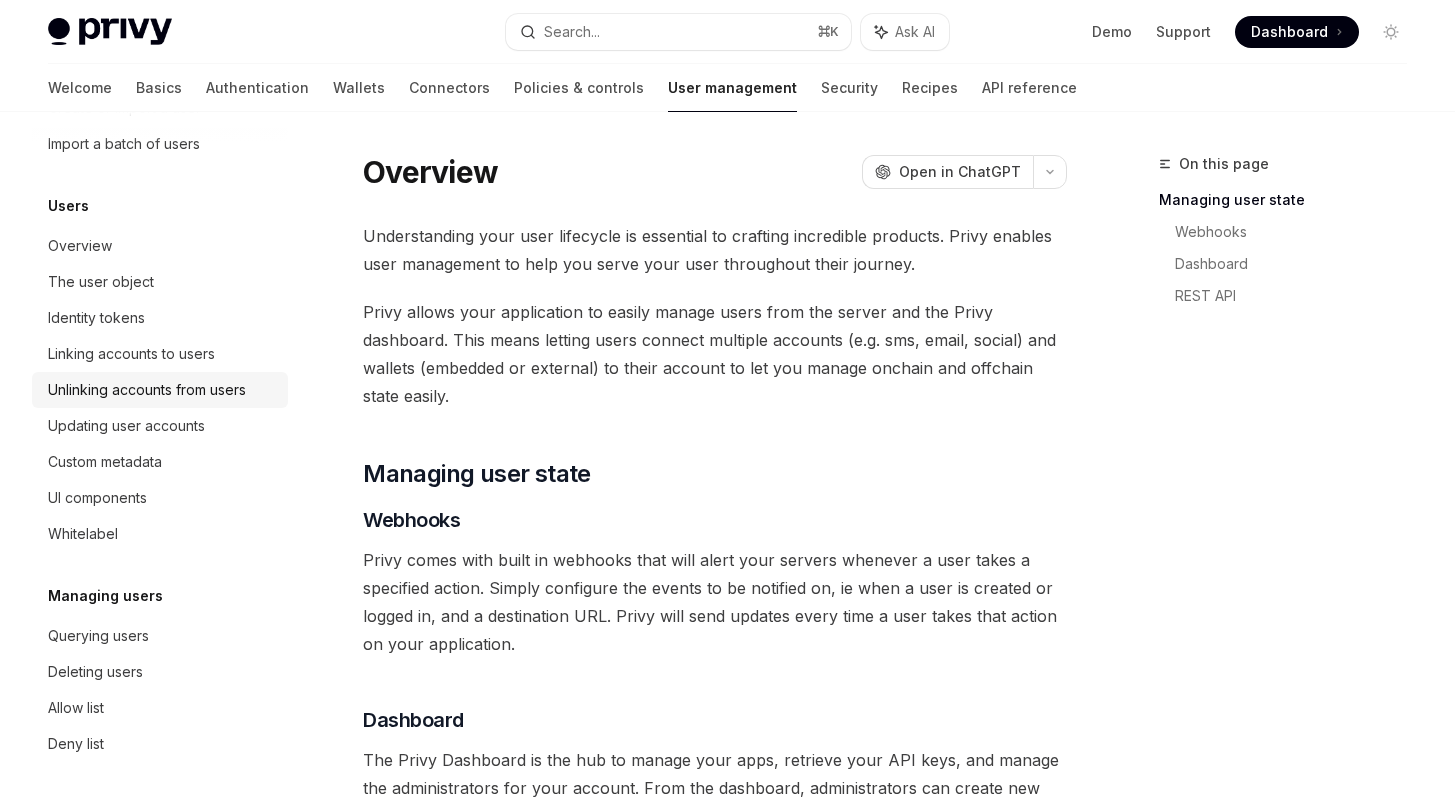 scroll, scrollTop: 193, scrollLeft: 0, axis: vertical 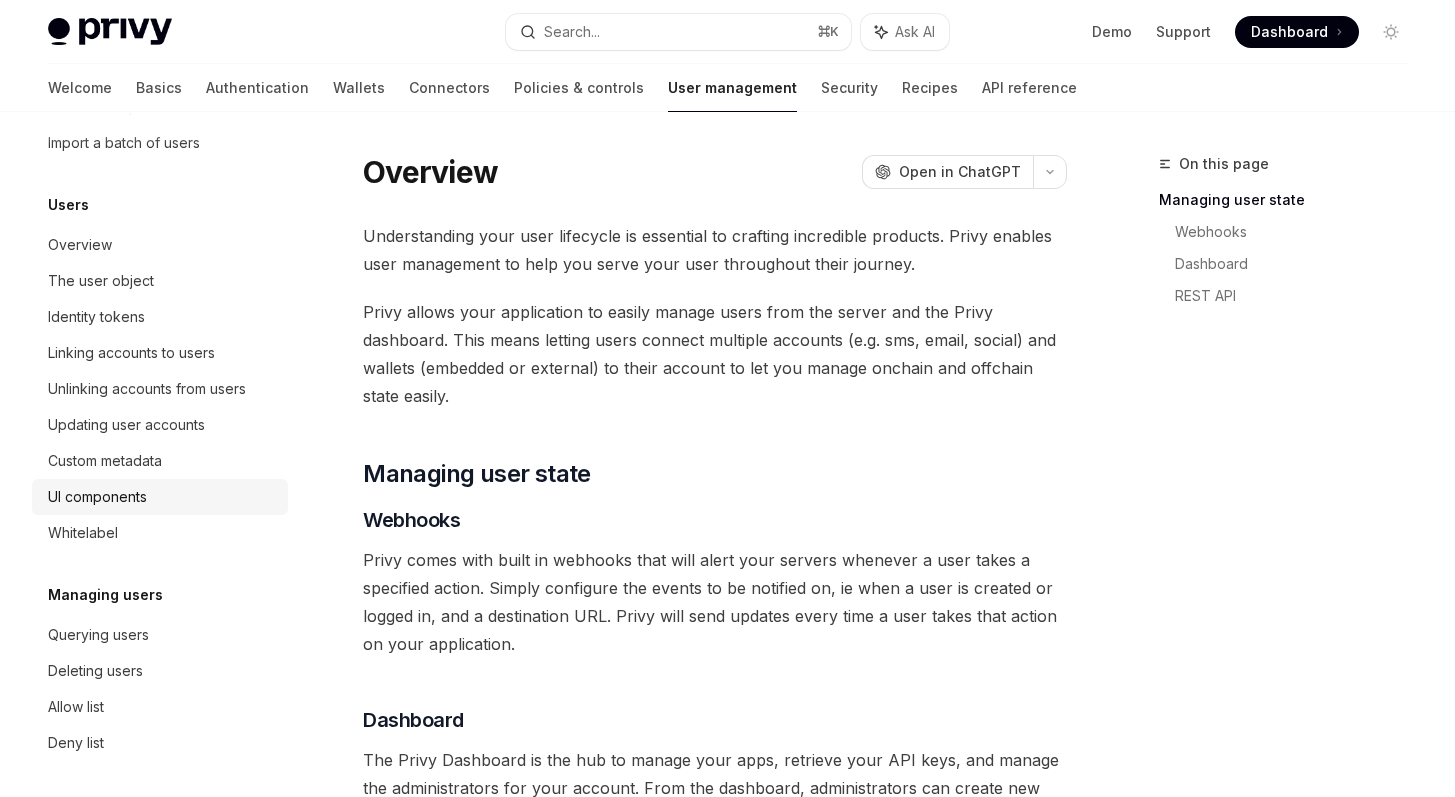 click on "UI components" at bounding box center (97, 497) 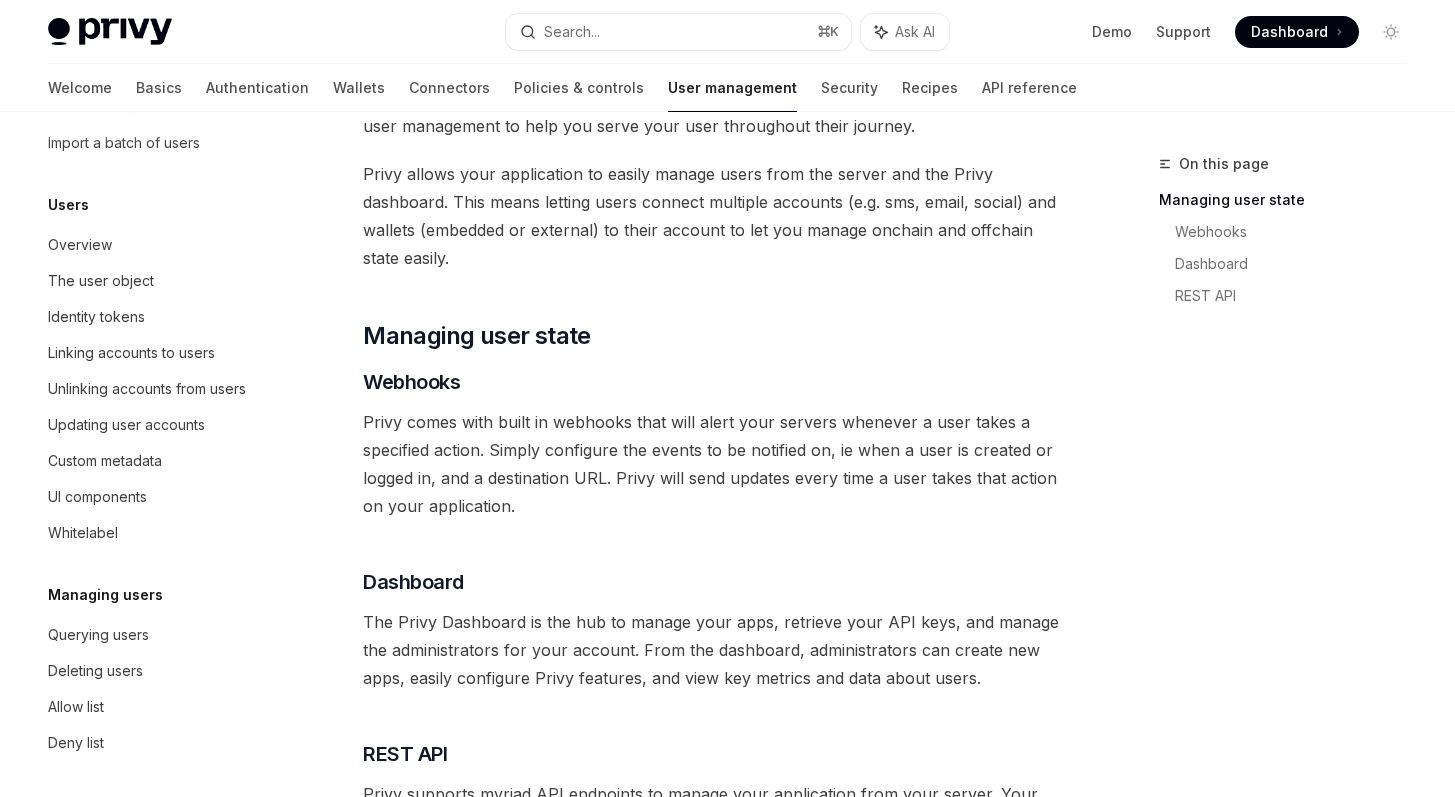 scroll, scrollTop: 106, scrollLeft: 0, axis: vertical 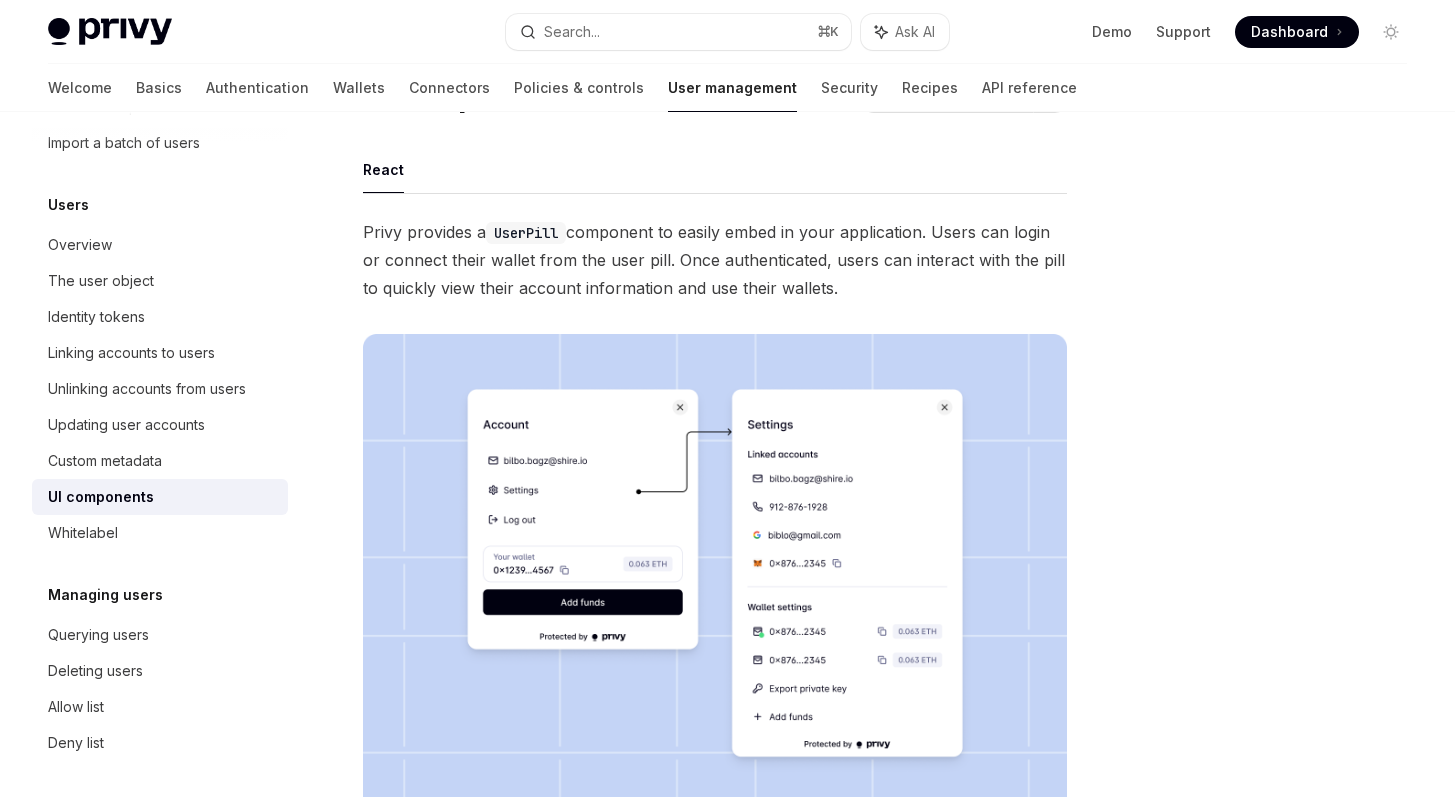 click on "UI components" at bounding box center (101, 497) 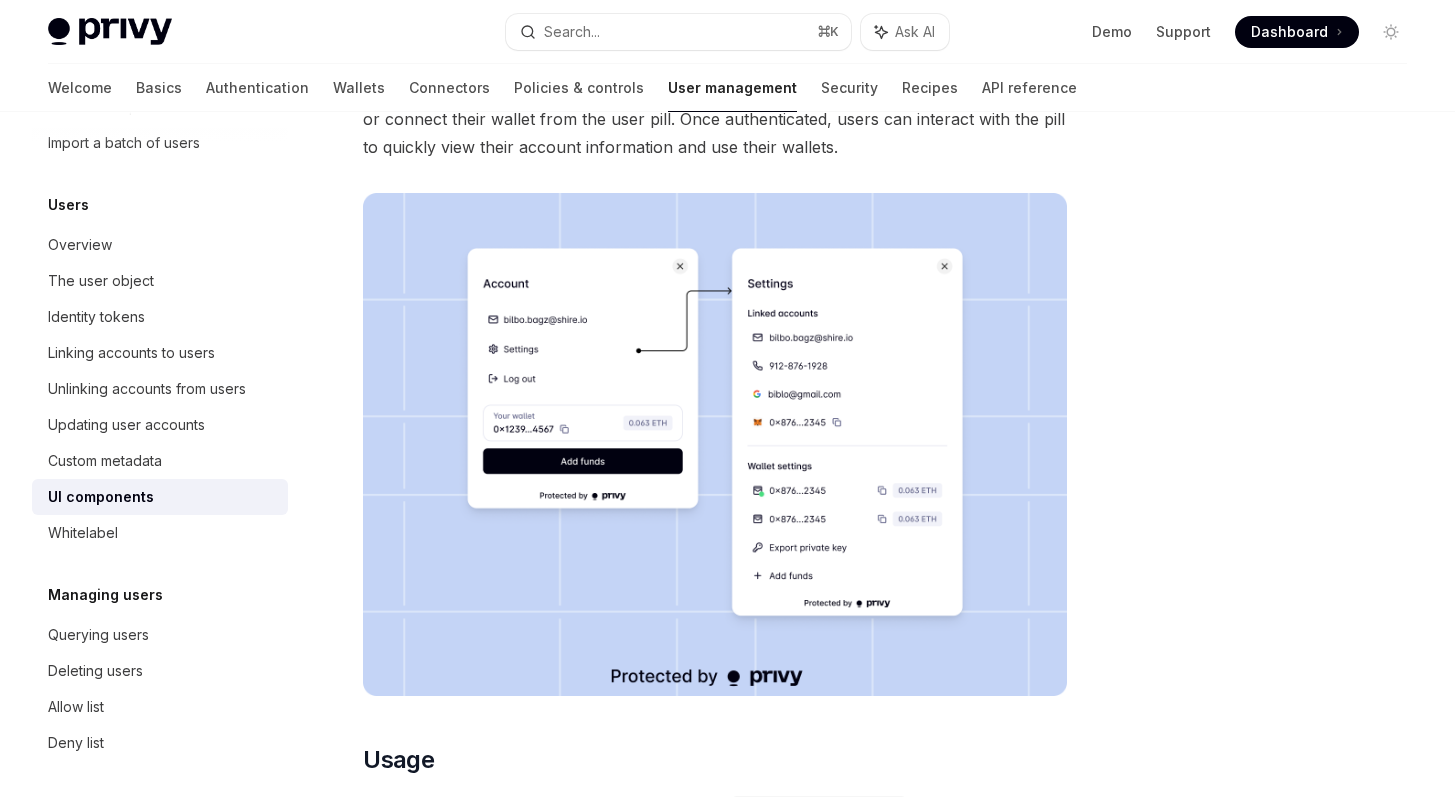 scroll, scrollTop: 261, scrollLeft: 0, axis: vertical 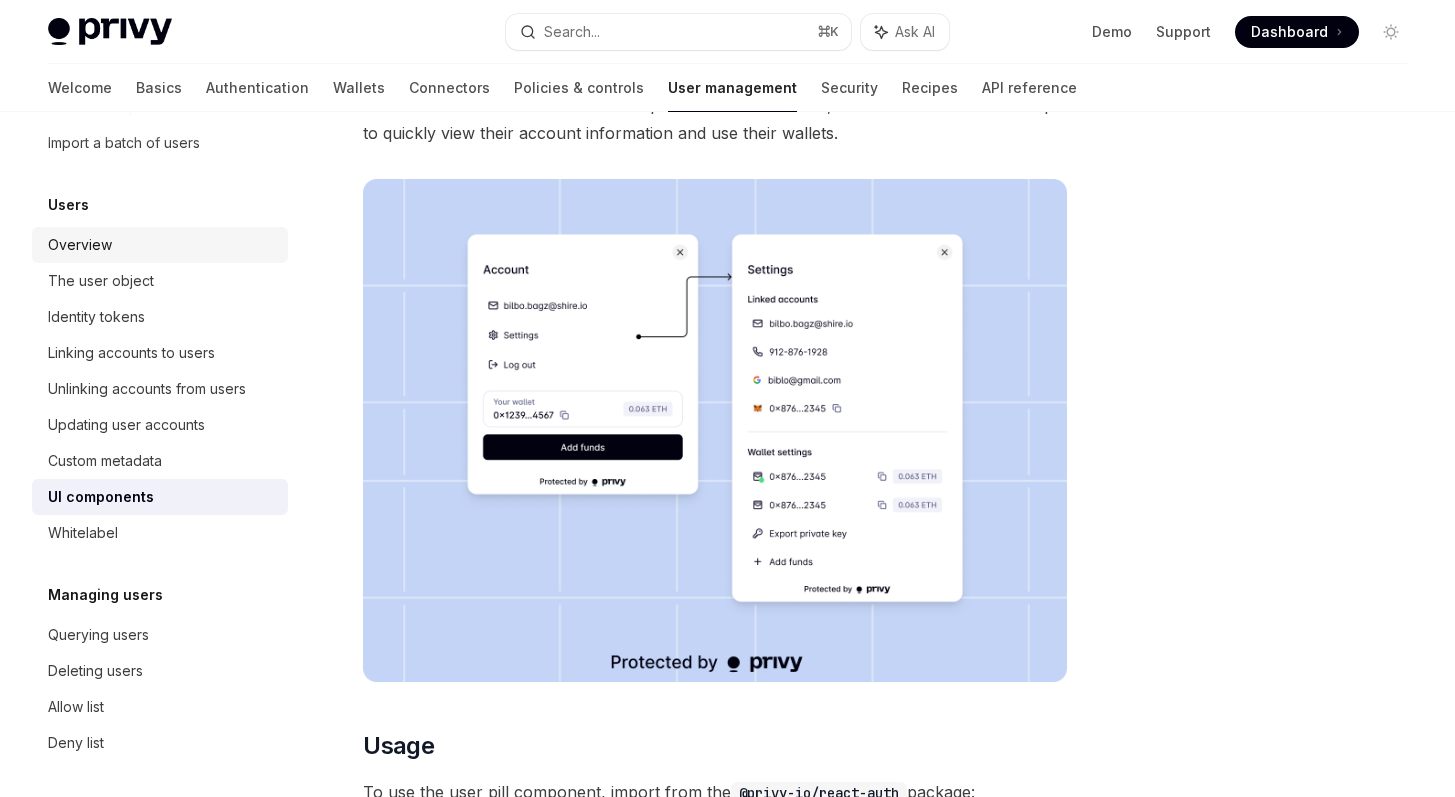click on "Overview" at bounding box center (162, 245) 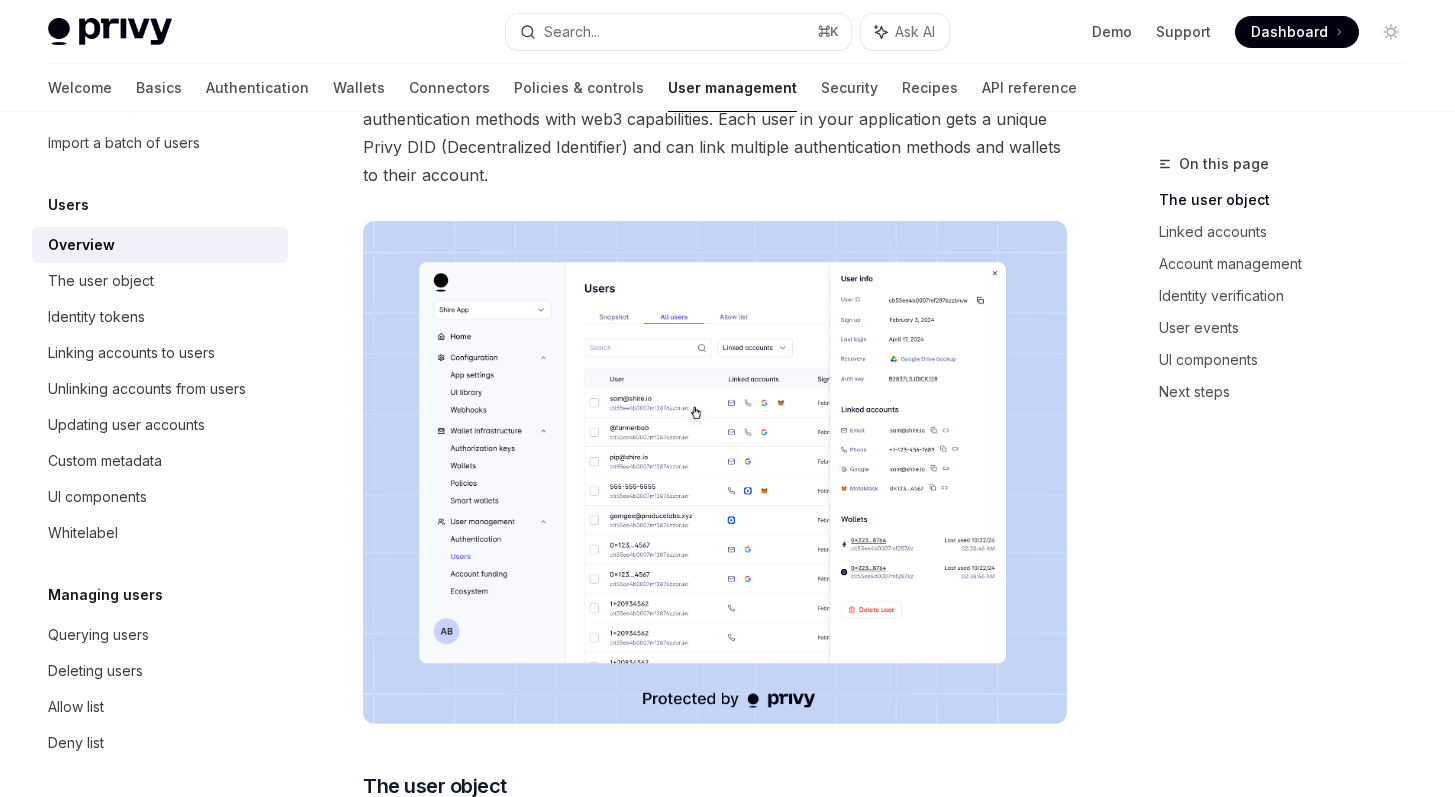 scroll, scrollTop: 195, scrollLeft: 0, axis: vertical 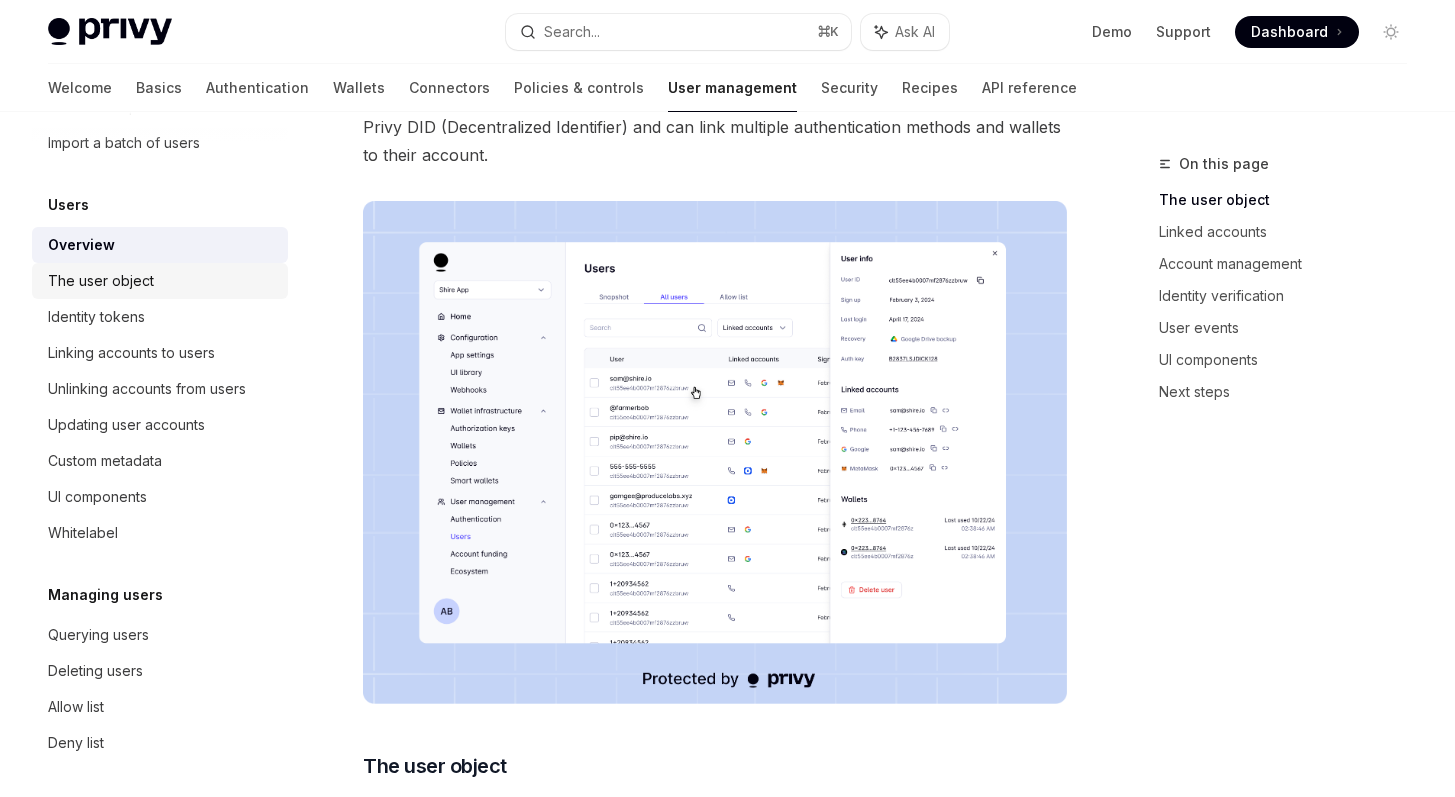 click on "The user object" at bounding box center (101, 281) 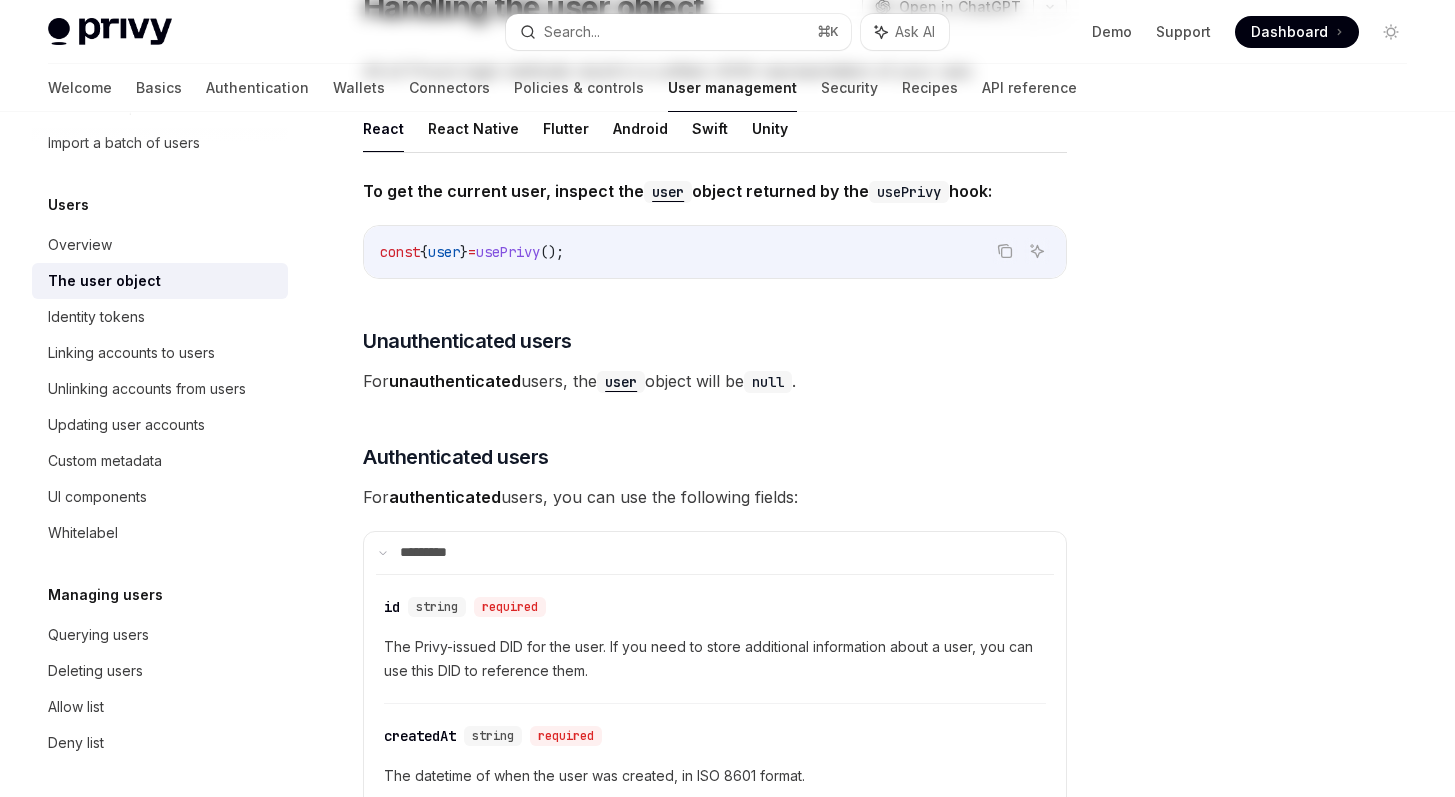 scroll, scrollTop: 0, scrollLeft: 0, axis: both 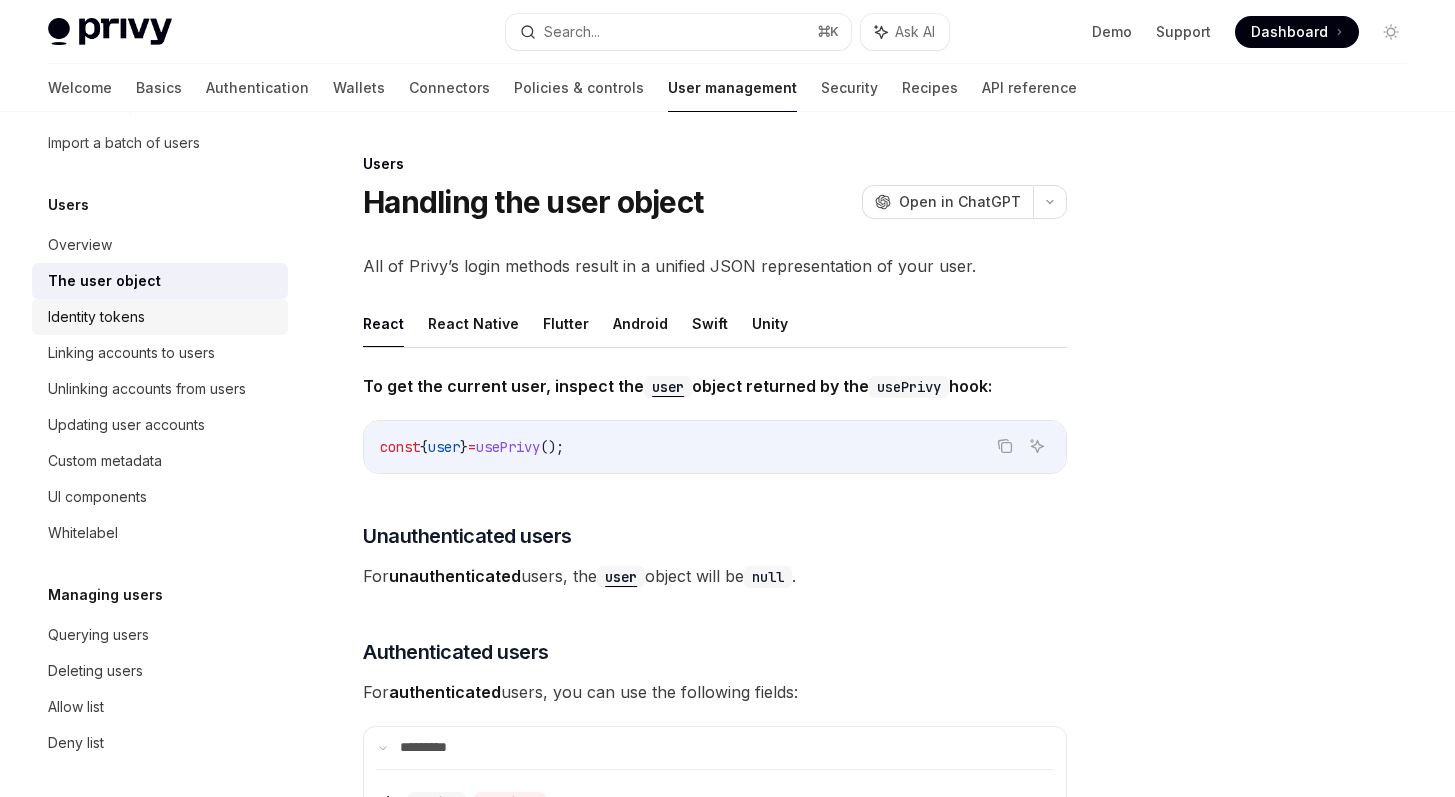 click on "Identity tokens" at bounding box center (96, 317) 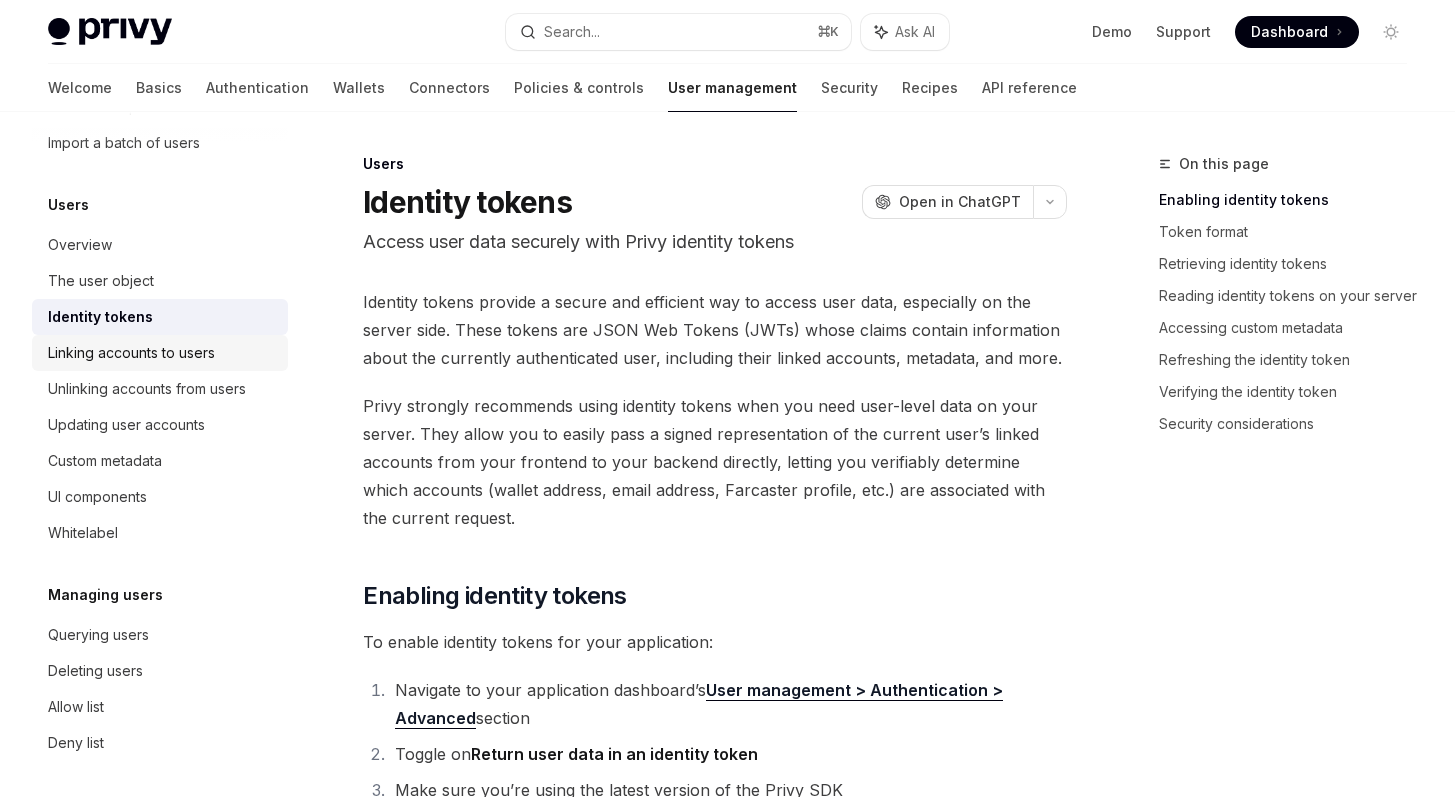 click on "Linking accounts to users" at bounding box center [131, 353] 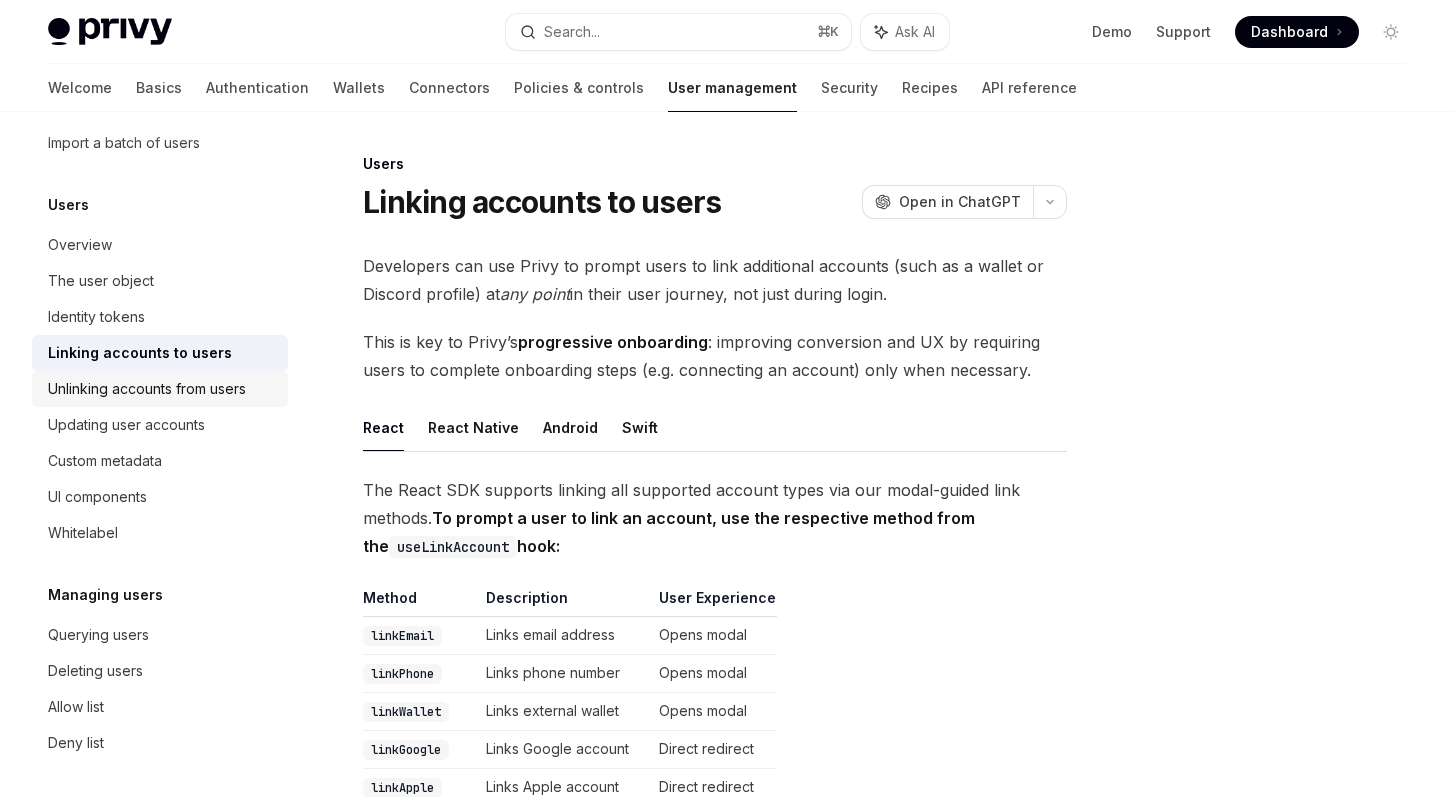 click on "Unlinking accounts from users" at bounding box center [147, 389] 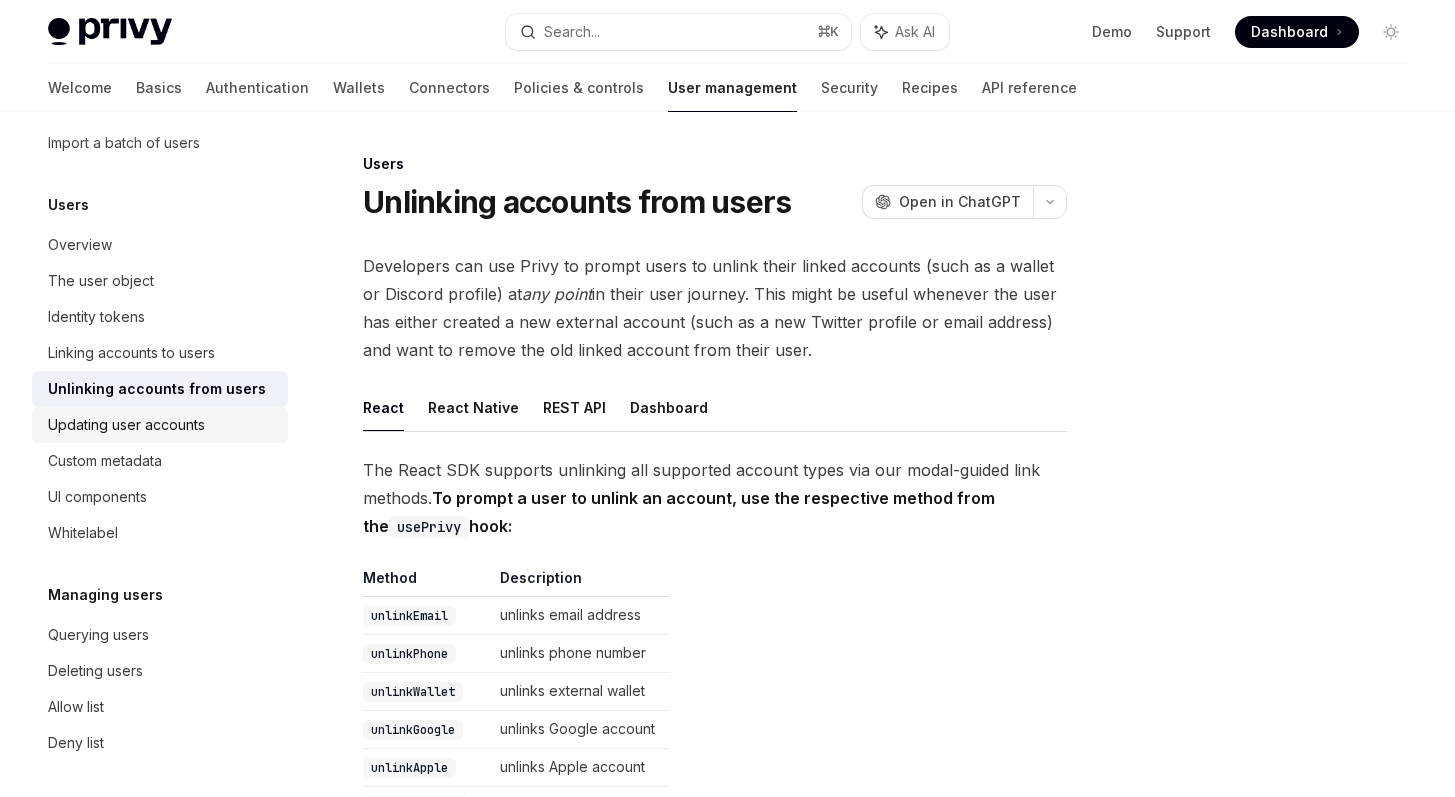 click on "Updating user accounts" at bounding box center [126, 425] 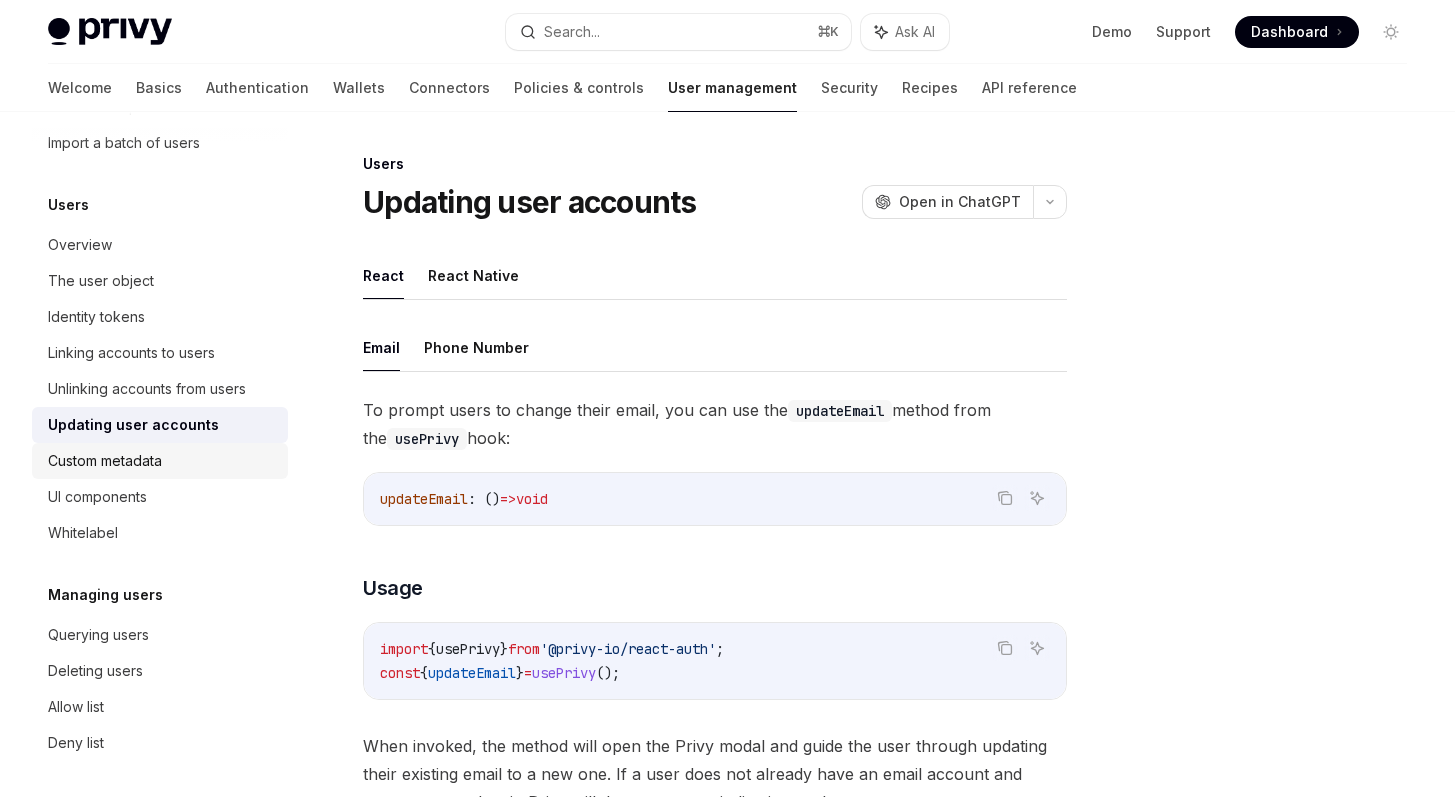 click on "Custom metadata" at bounding box center (162, 461) 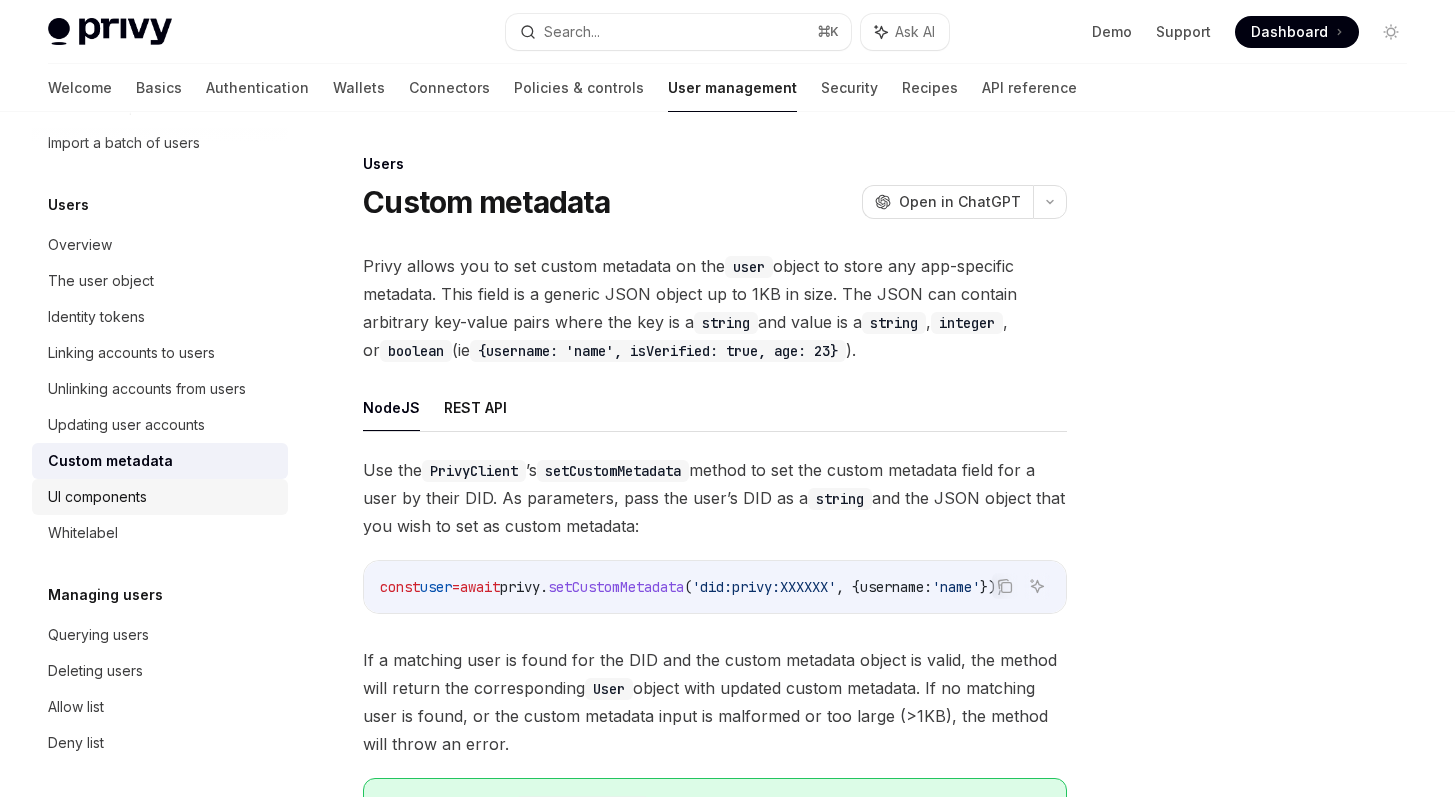 click on "UI components" at bounding box center (162, 497) 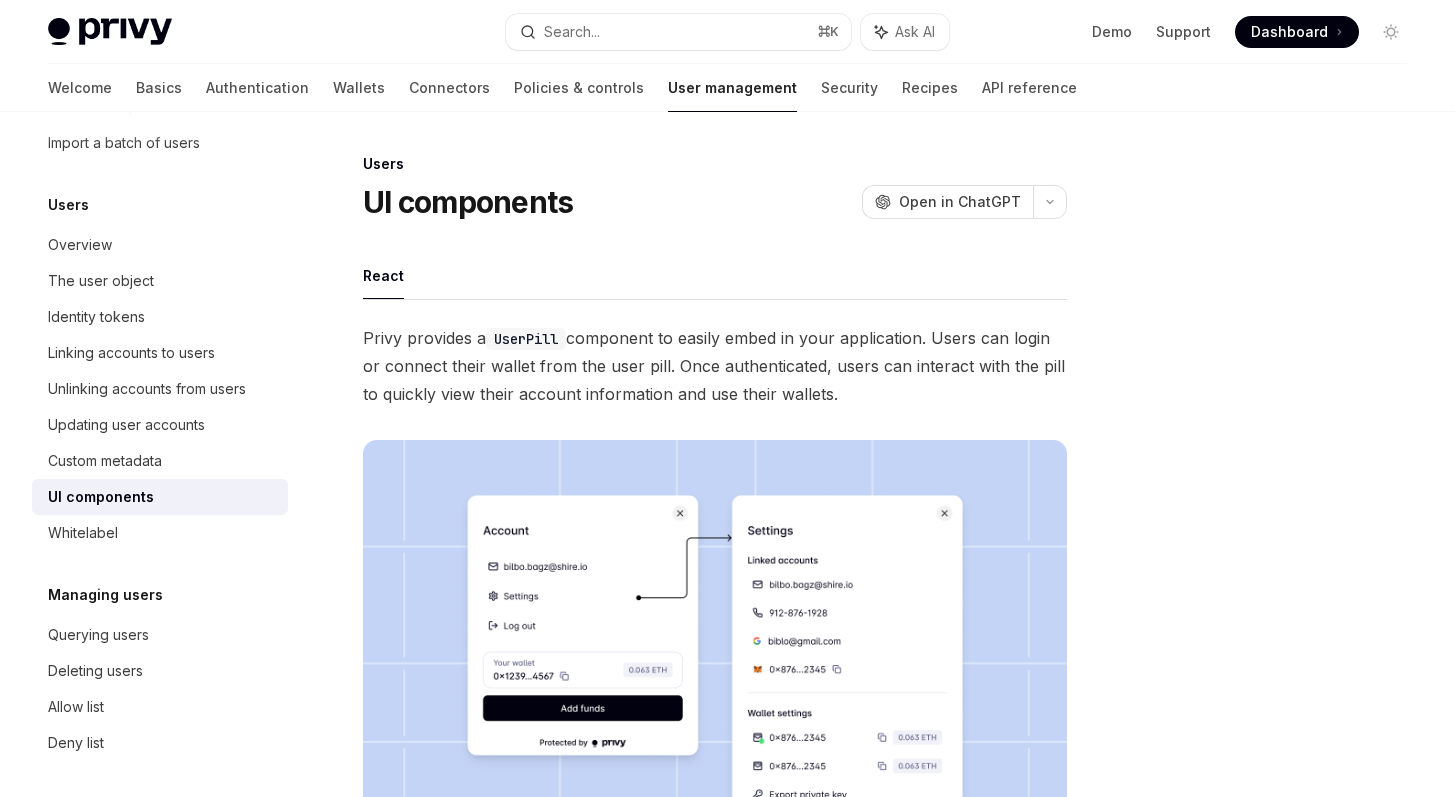 scroll, scrollTop: 259, scrollLeft: 0, axis: vertical 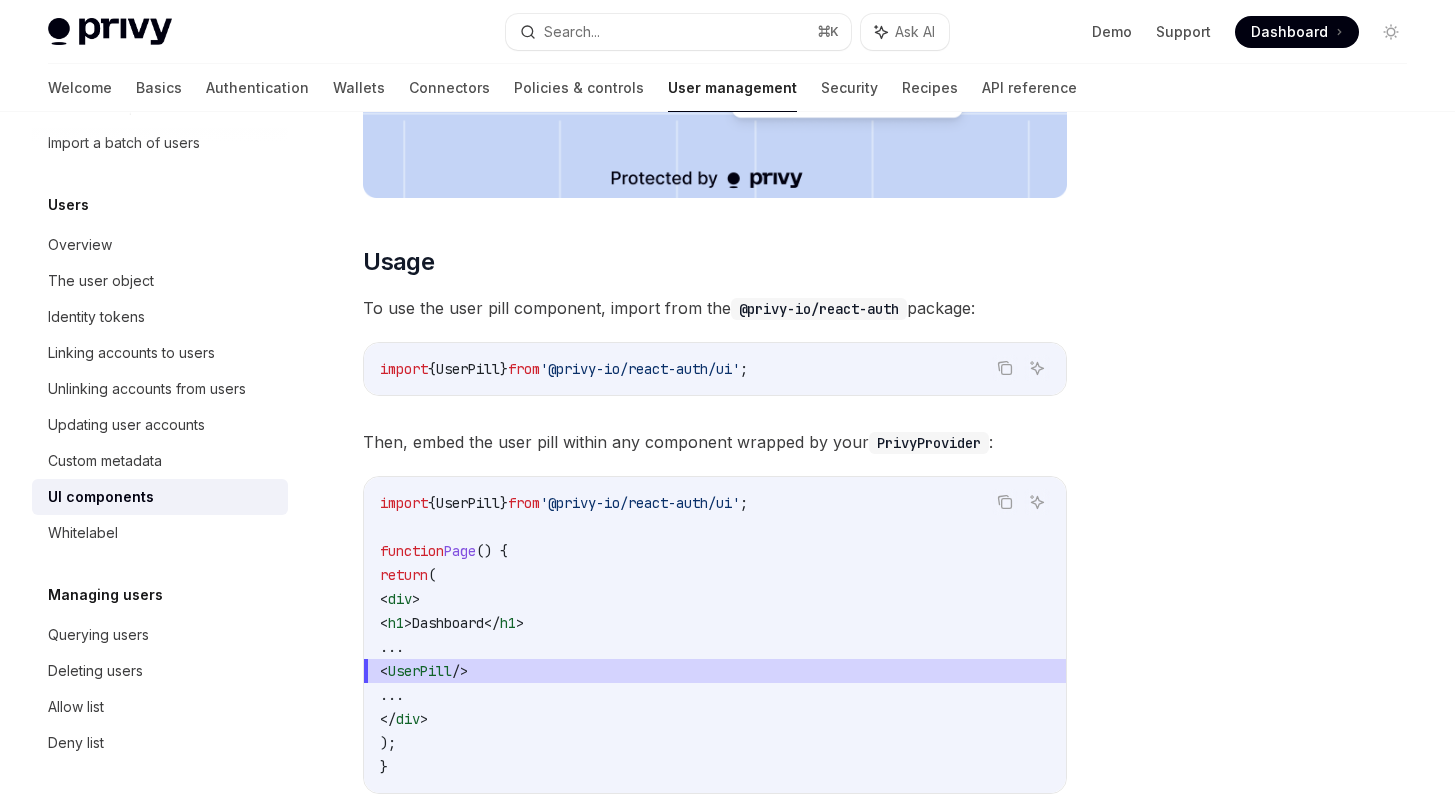 click on "To use the user pill component, import from the  @privy-io/react-auth  package:" at bounding box center [715, 308] 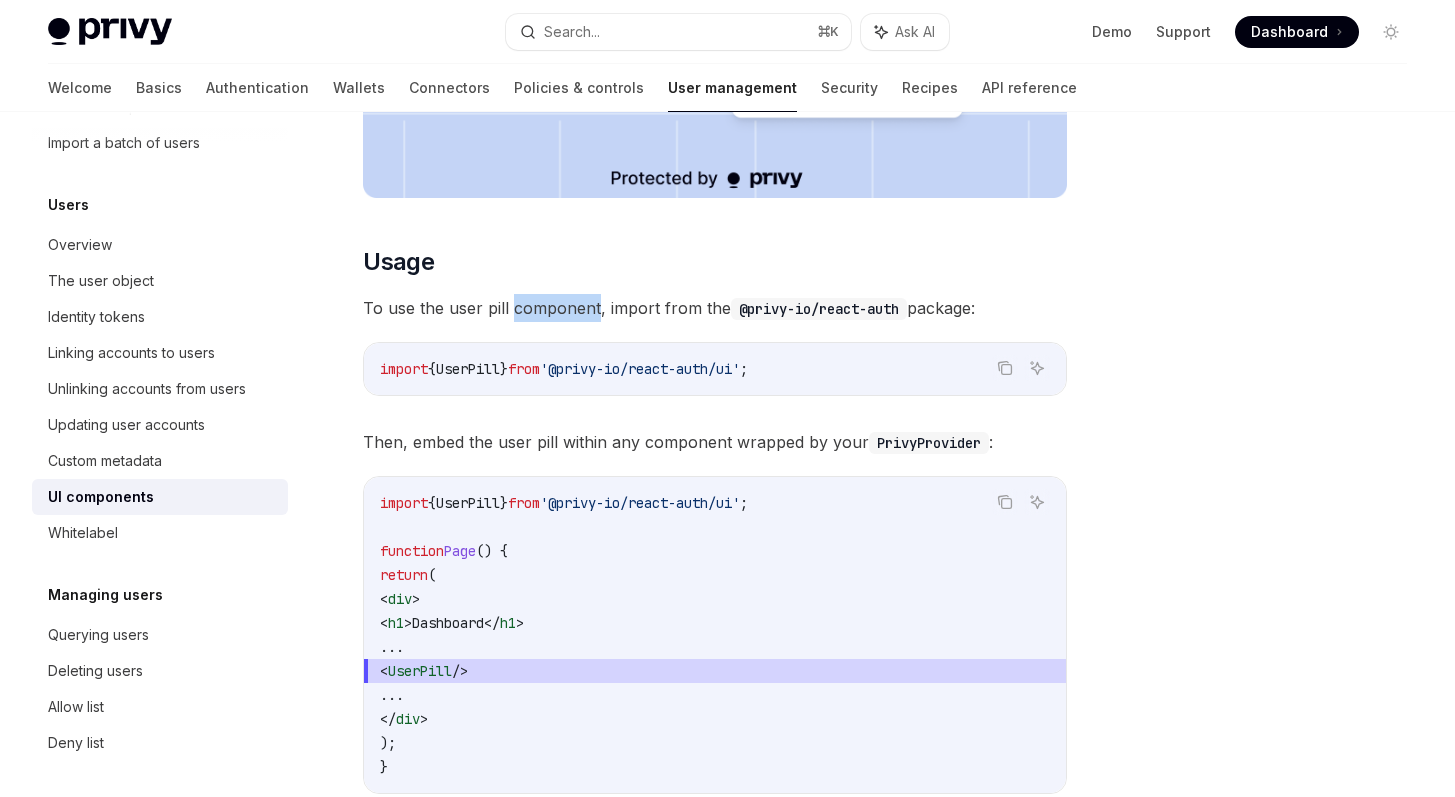 click on "To use the user pill component, import from the  @privy-io/react-auth  package:" at bounding box center [715, 308] 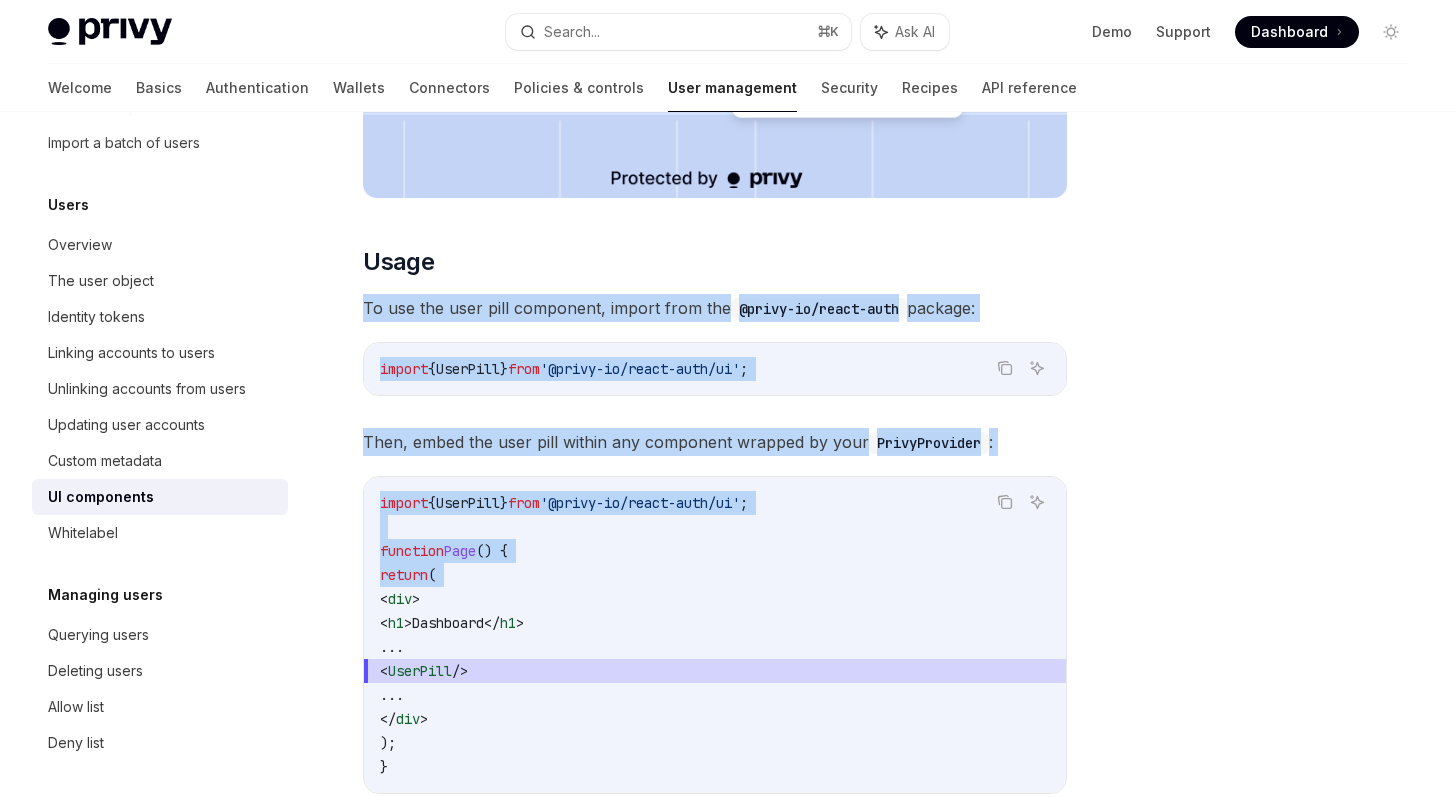 drag, startPoint x: 512, startPoint y: 311, endPoint x: 513, endPoint y: 587, distance: 276.0018 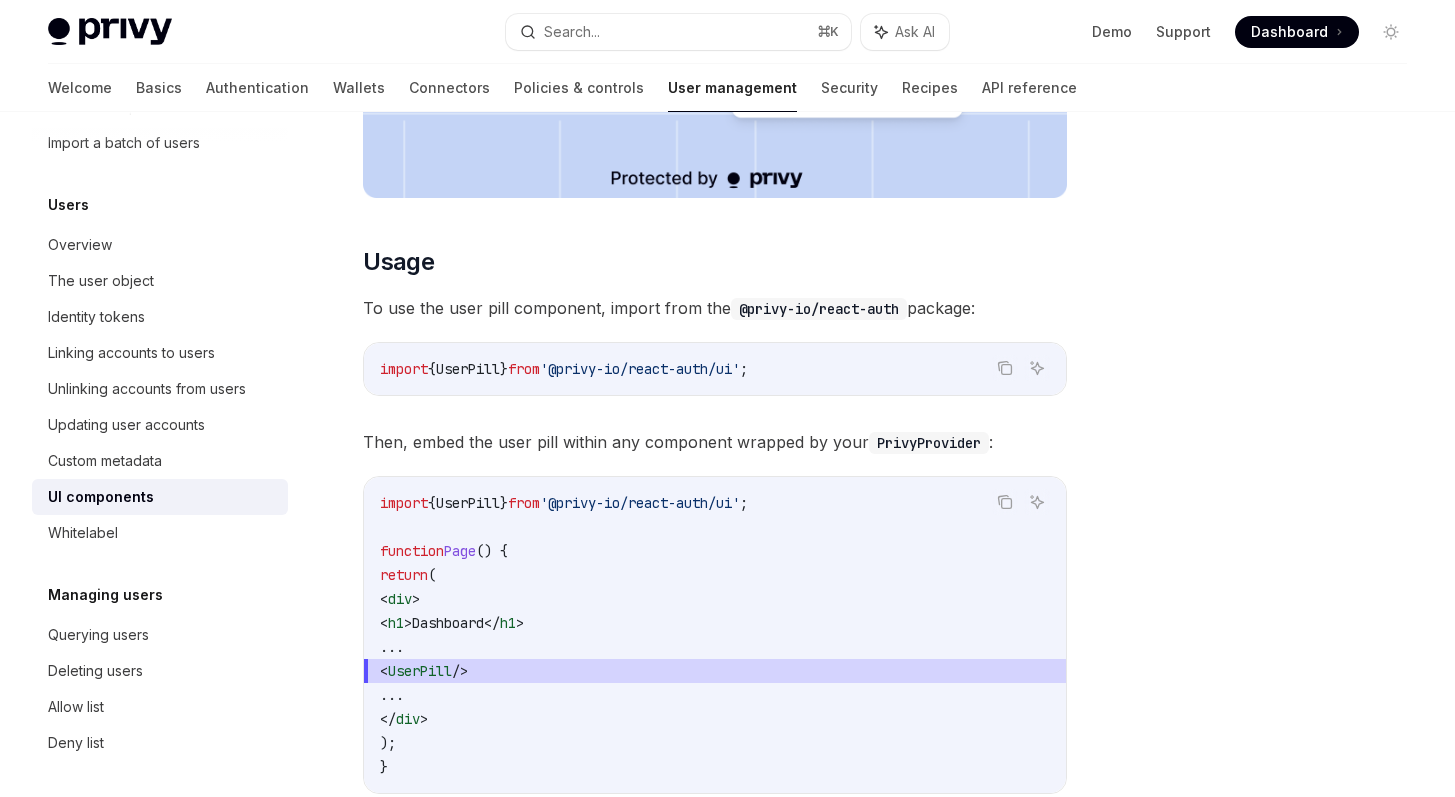 click on "import  { UserPill }  from  '@privy-io/react-auth/ui' ;
function  Page () {
return  (
< div >
< h1 > Dashboard </ h1 >
...
< UserPill  />
...
</ div >
);
}" at bounding box center (715, 635) 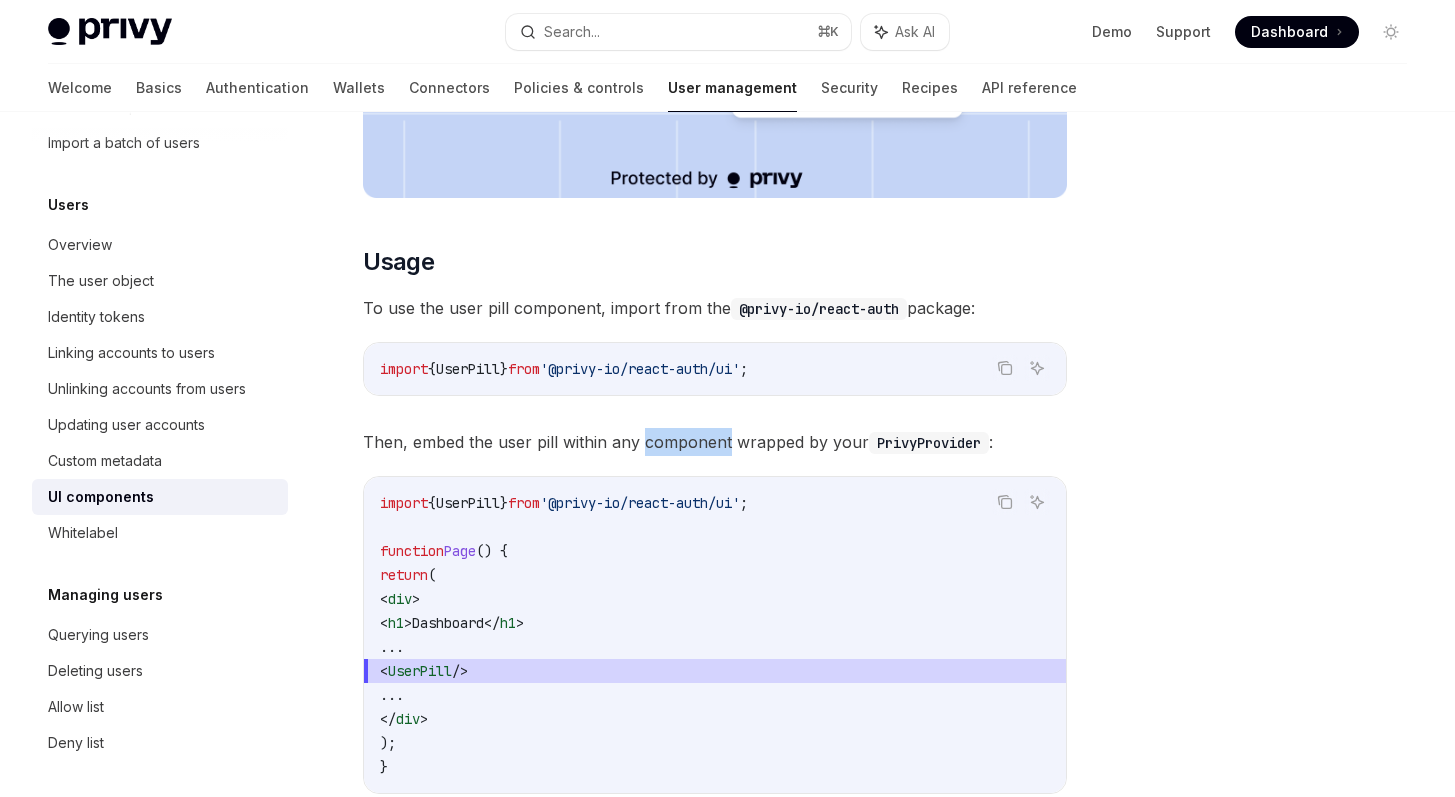 click on "Then, embed the user pill within any component wrapped by your  PrivyProvider :" at bounding box center (715, 442) 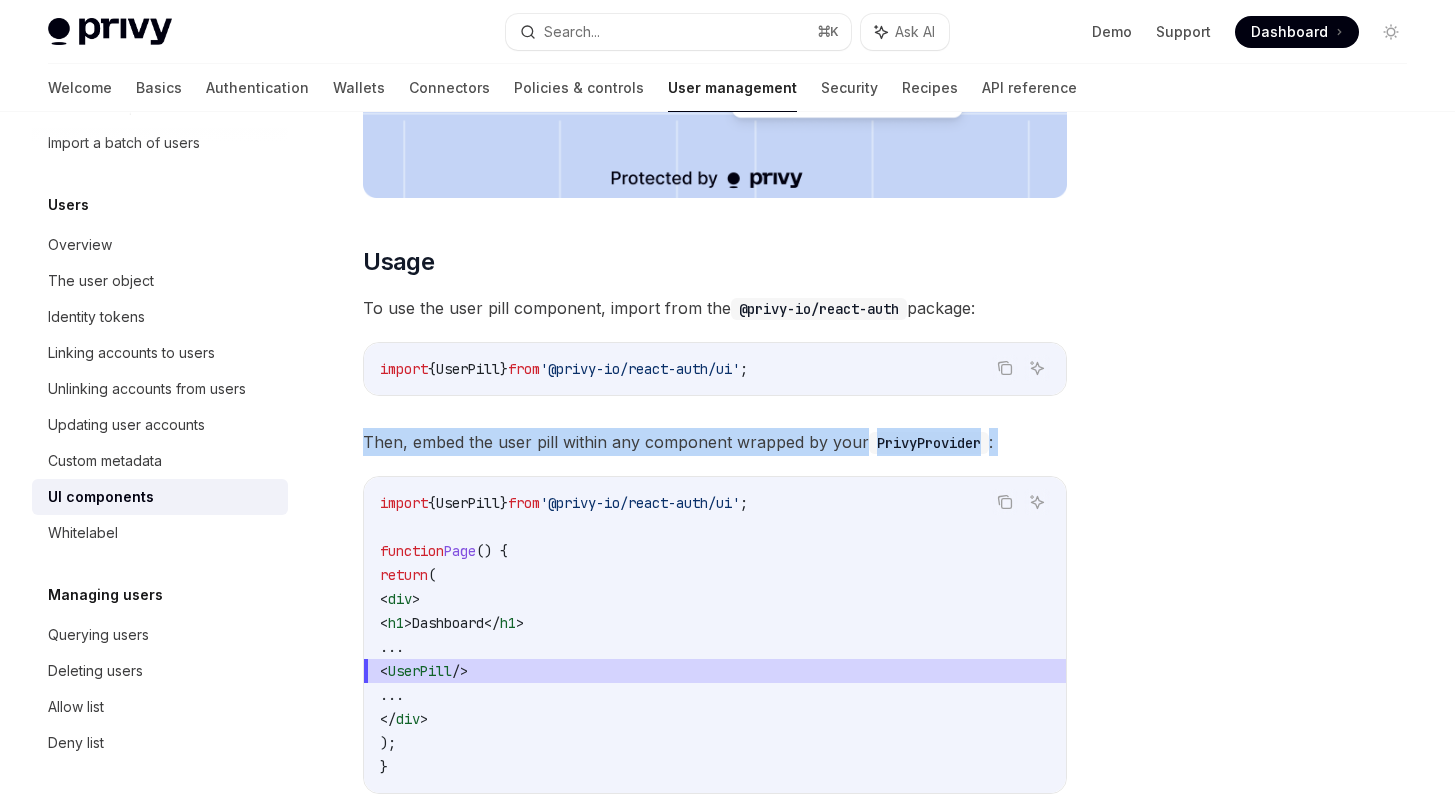 click on "Then, embed the user pill within any component wrapped by your  PrivyProvider :" at bounding box center (715, 442) 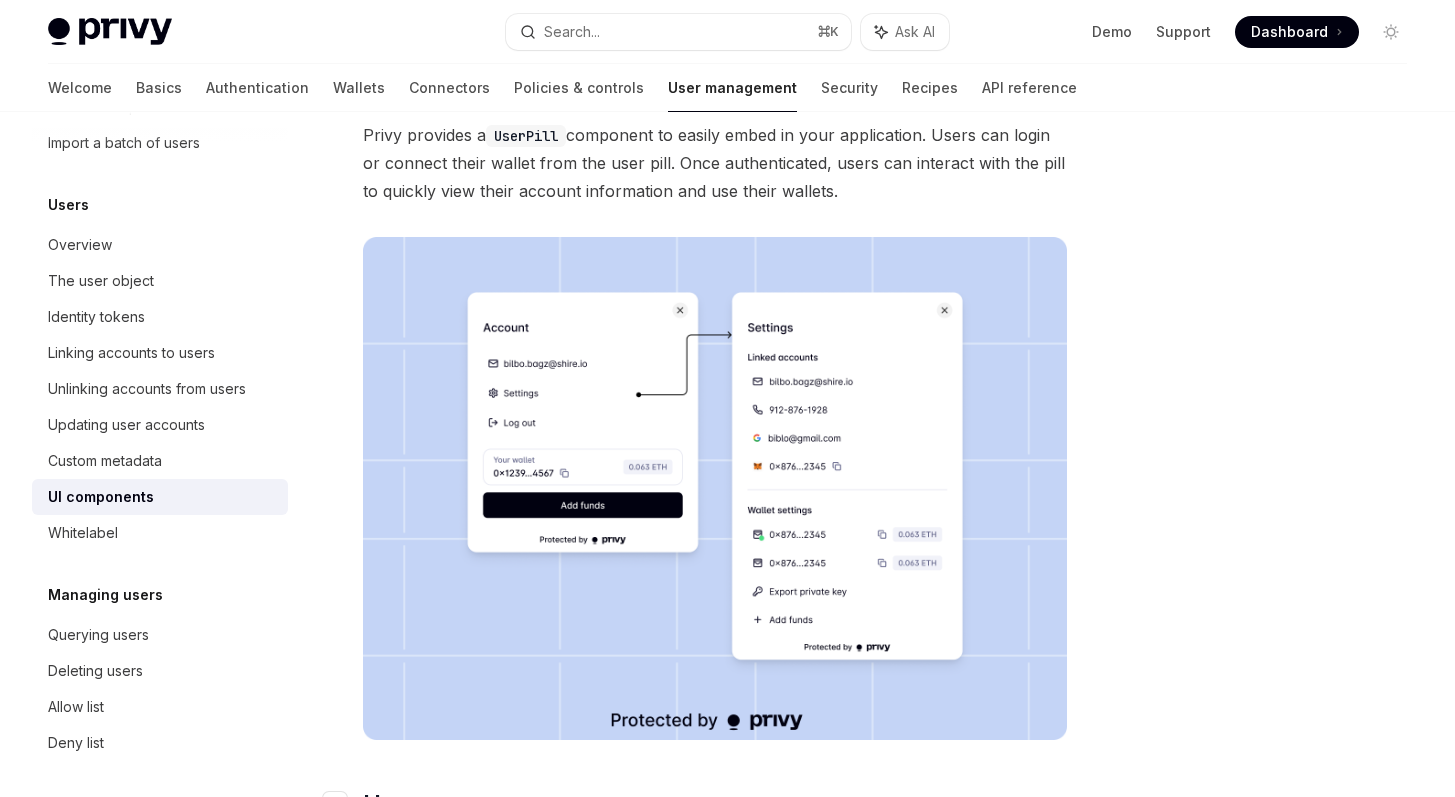 scroll, scrollTop: 413, scrollLeft: 0, axis: vertical 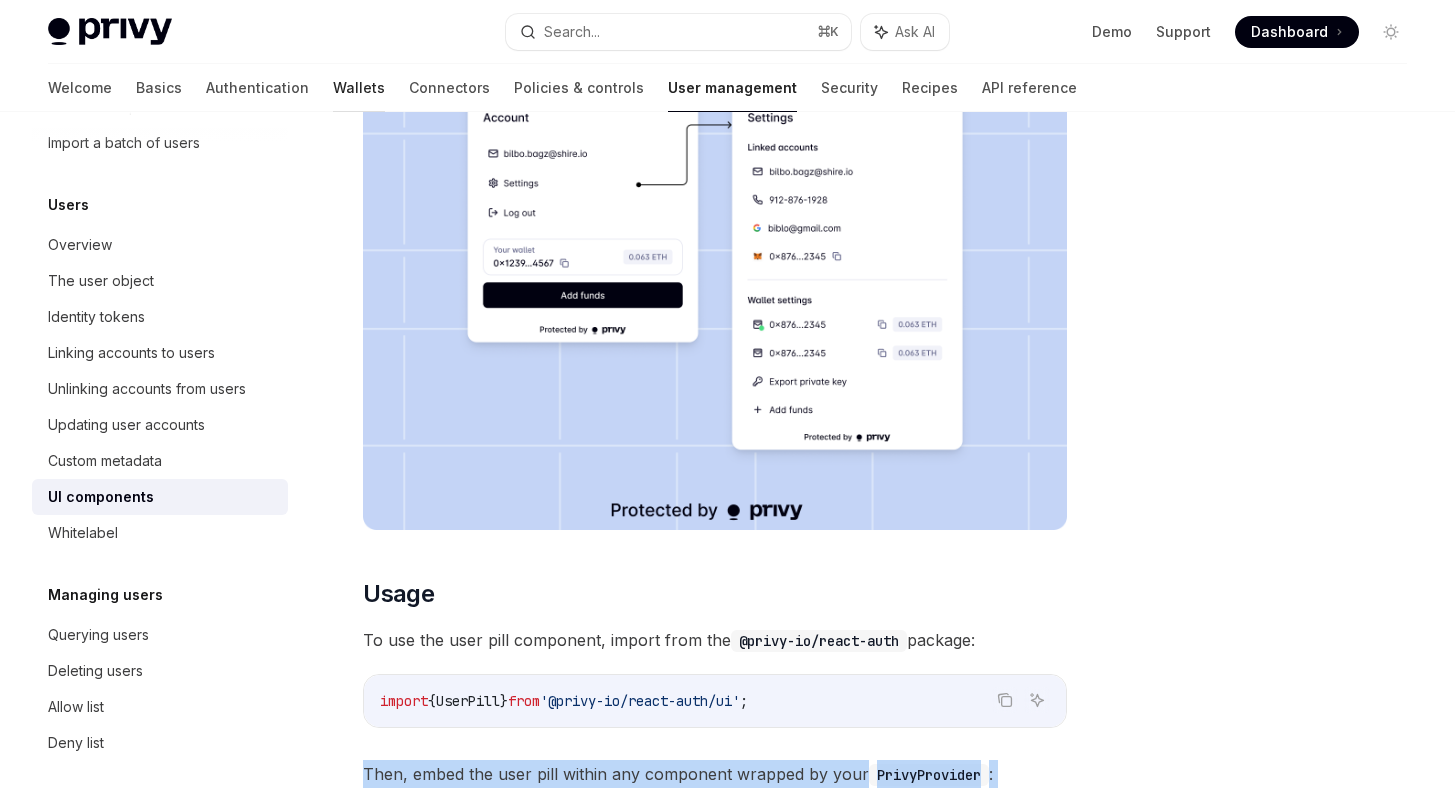 click on "Wallets" at bounding box center (359, 88) 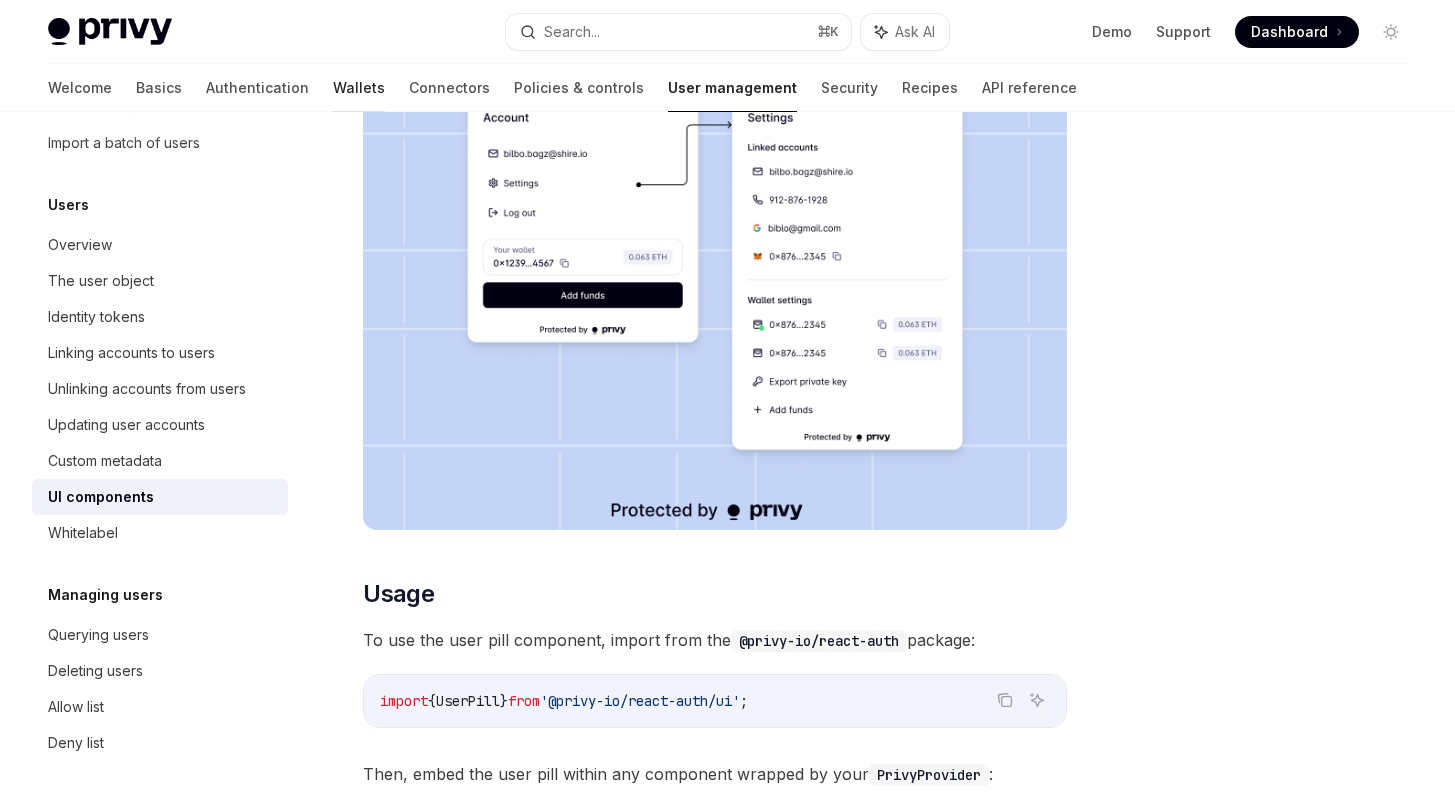 scroll, scrollTop: 0, scrollLeft: 0, axis: both 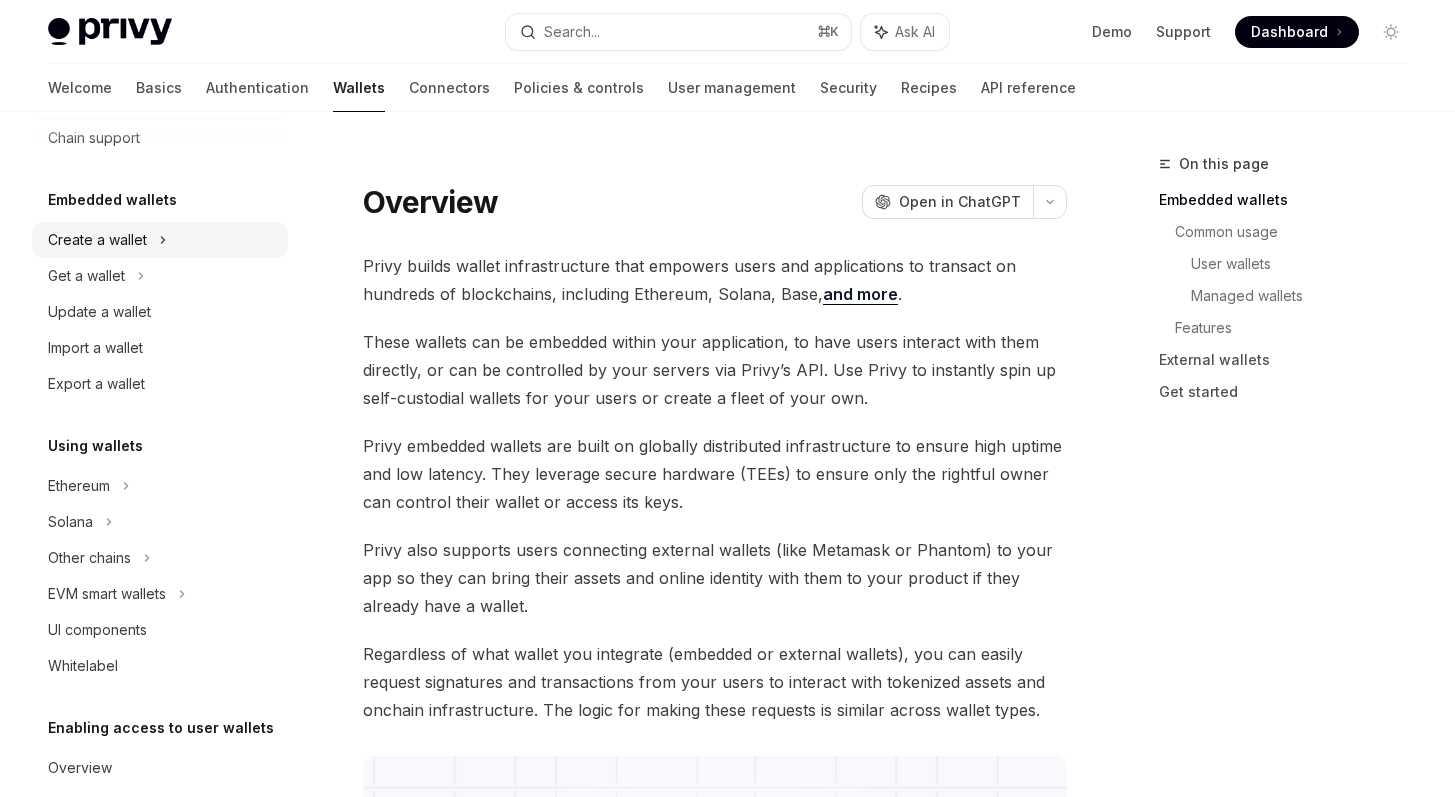 click on "Create a wallet" at bounding box center [160, 240] 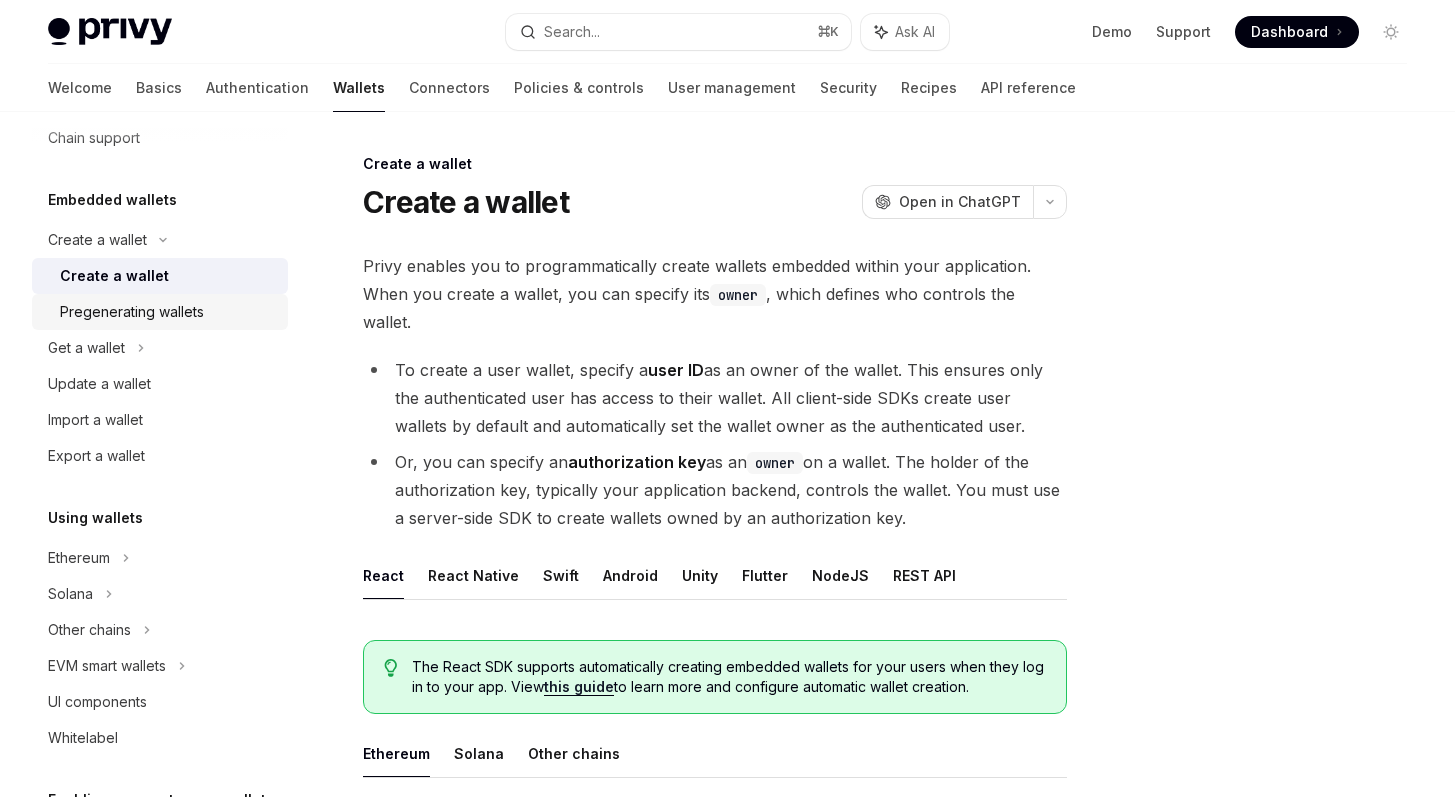 click on "Pregenerating wallets" at bounding box center (132, 312) 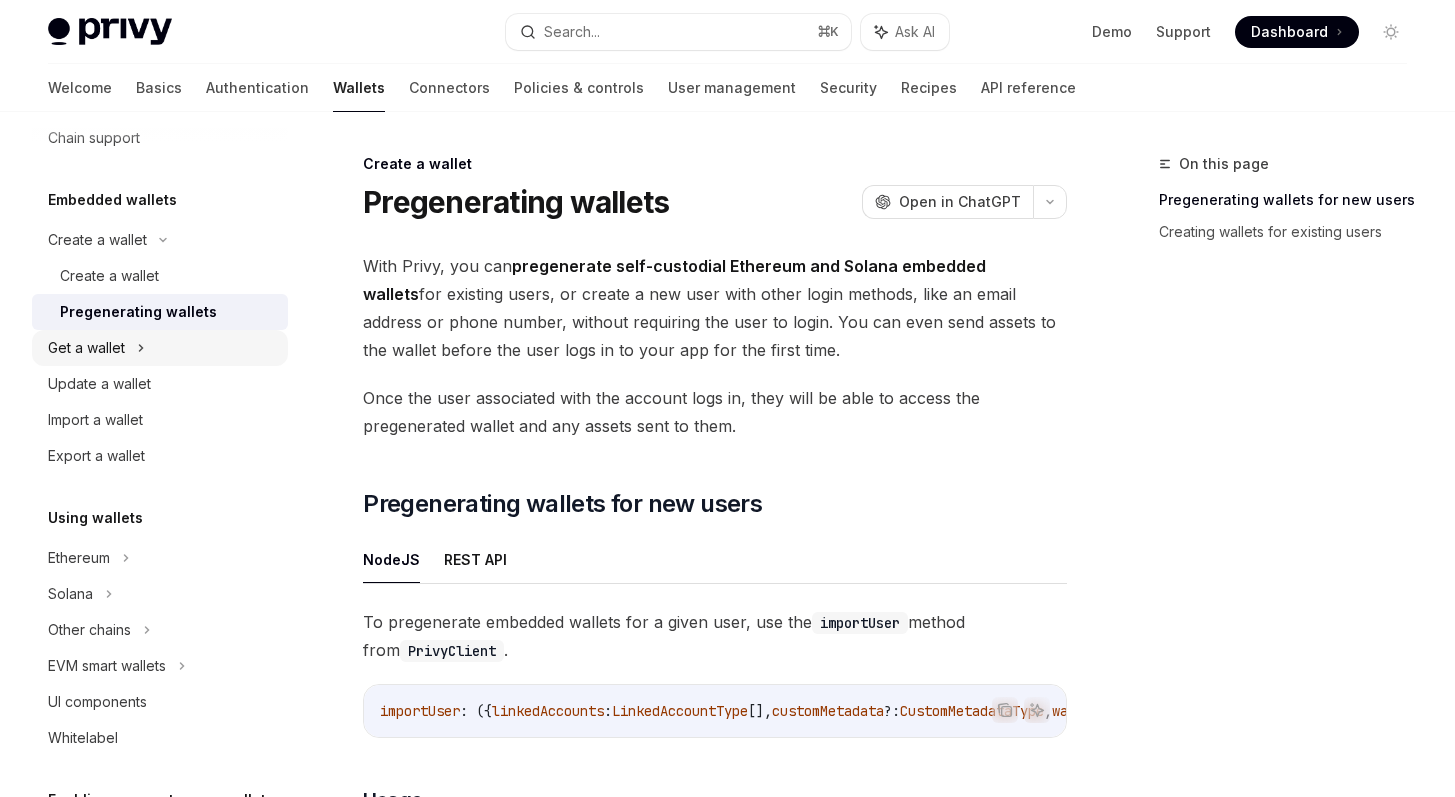 click on "Get a wallet" at bounding box center [160, 348] 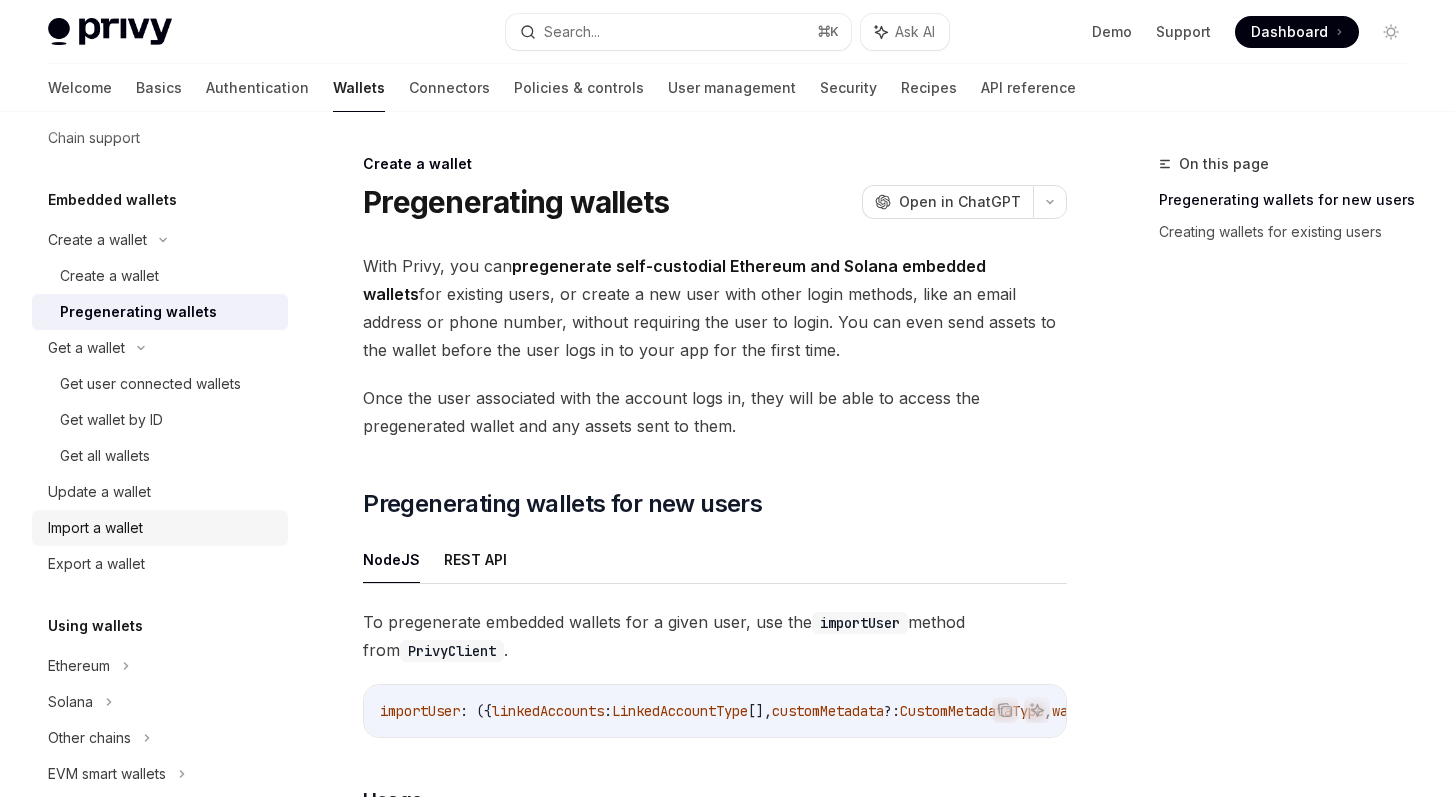 click on "Import a wallet" at bounding box center [162, 528] 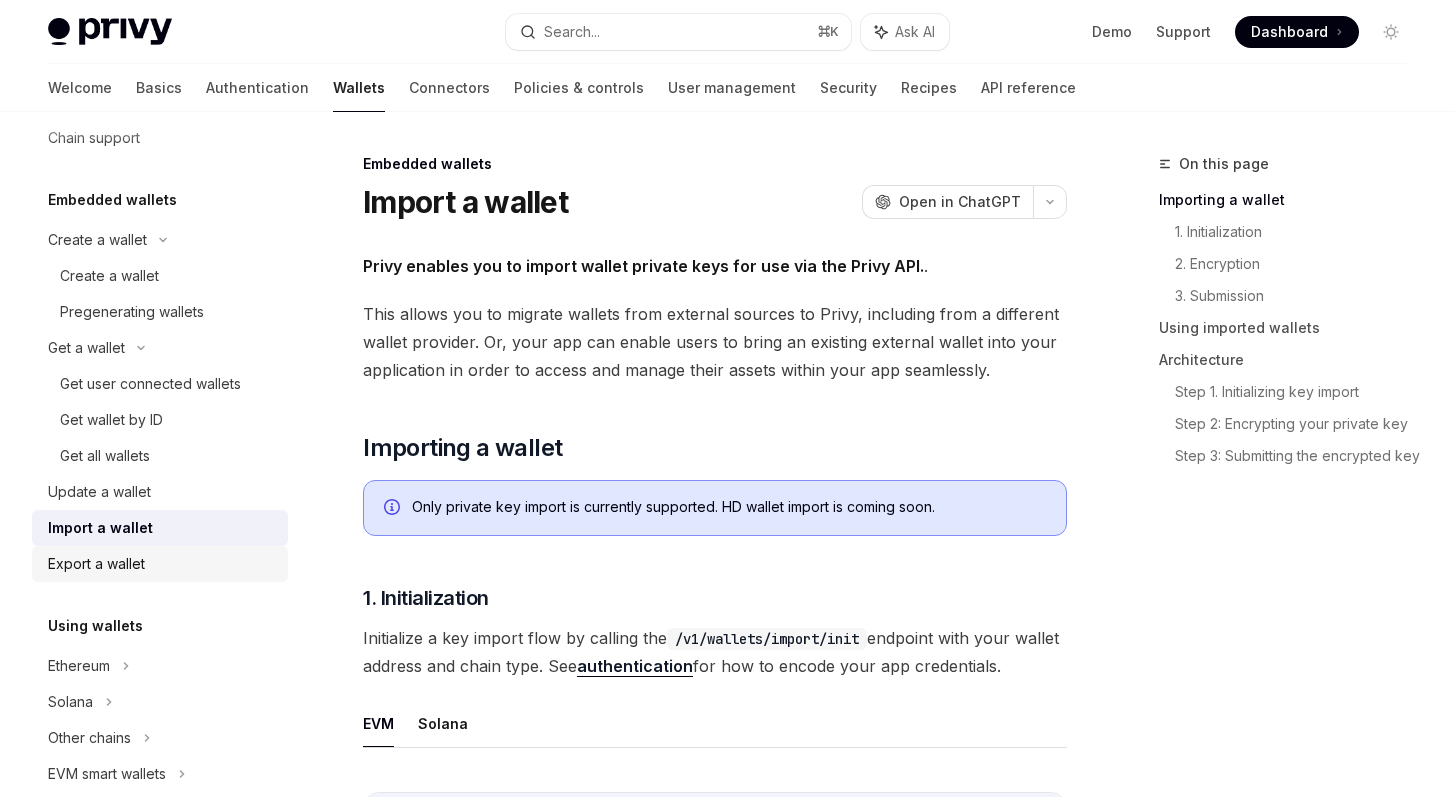 click on "Export a wallet" at bounding box center (162, 564) 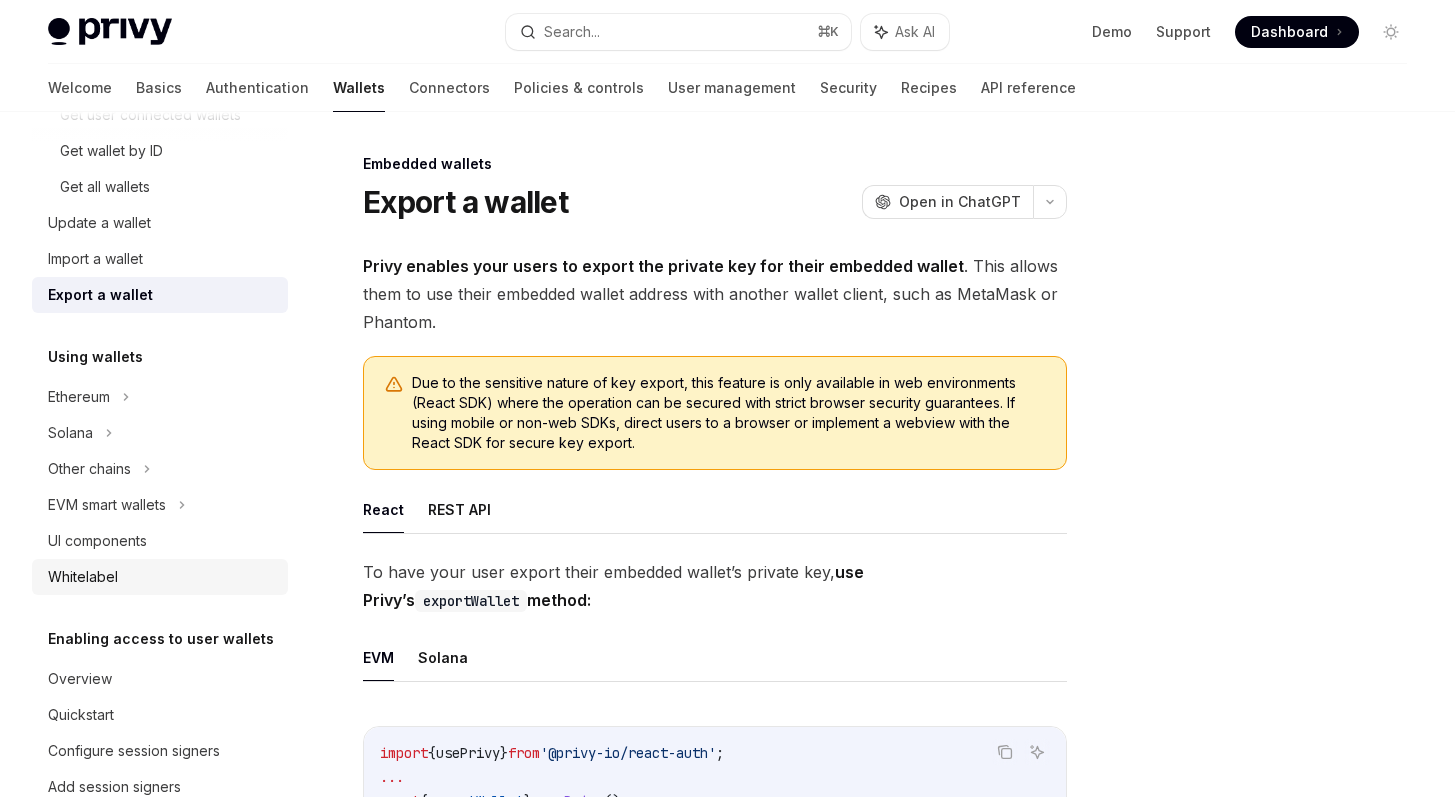 scroll, scrollTop: 536, scrollLeft: 0, axis: vertical 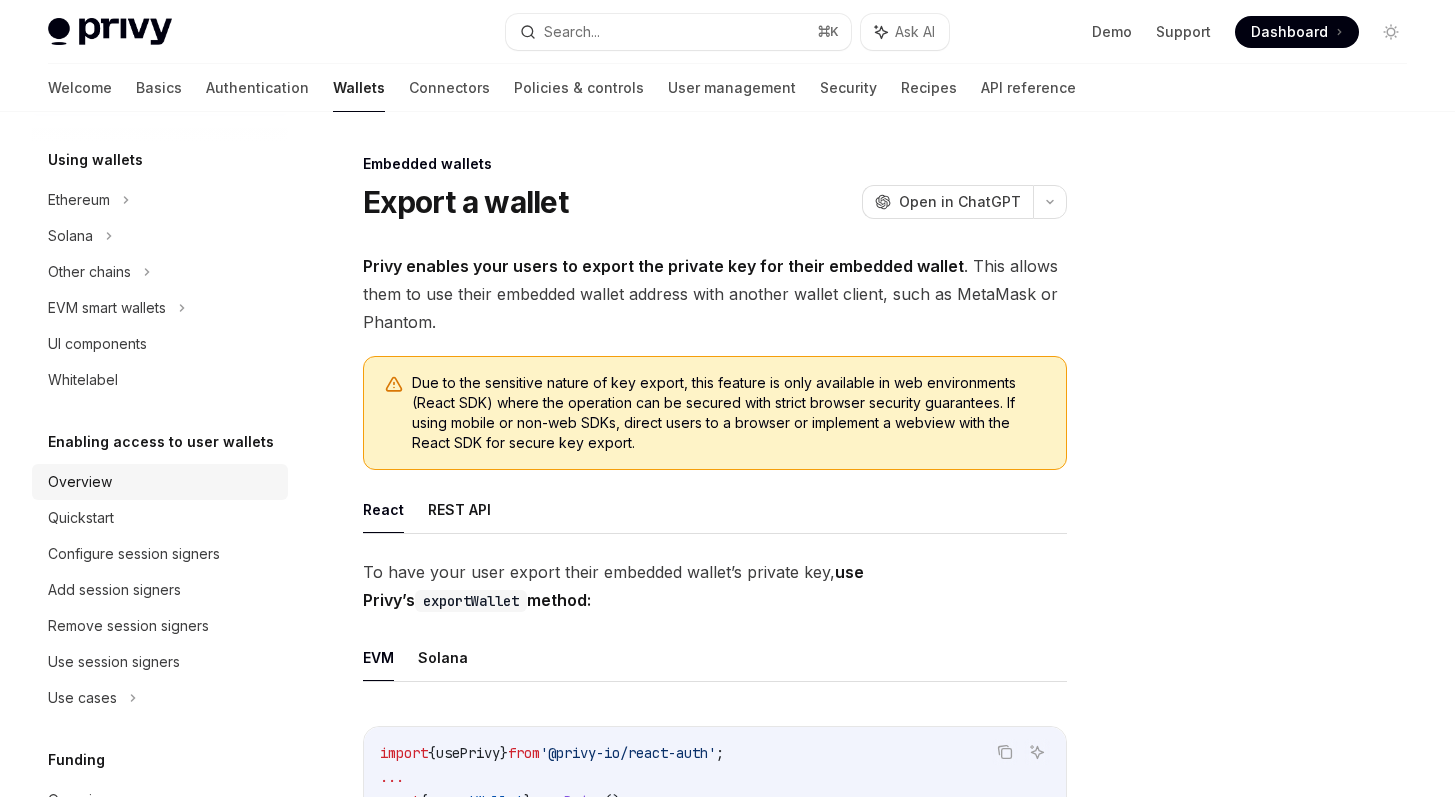 click on "Overview" at bounding box center [162, 482] 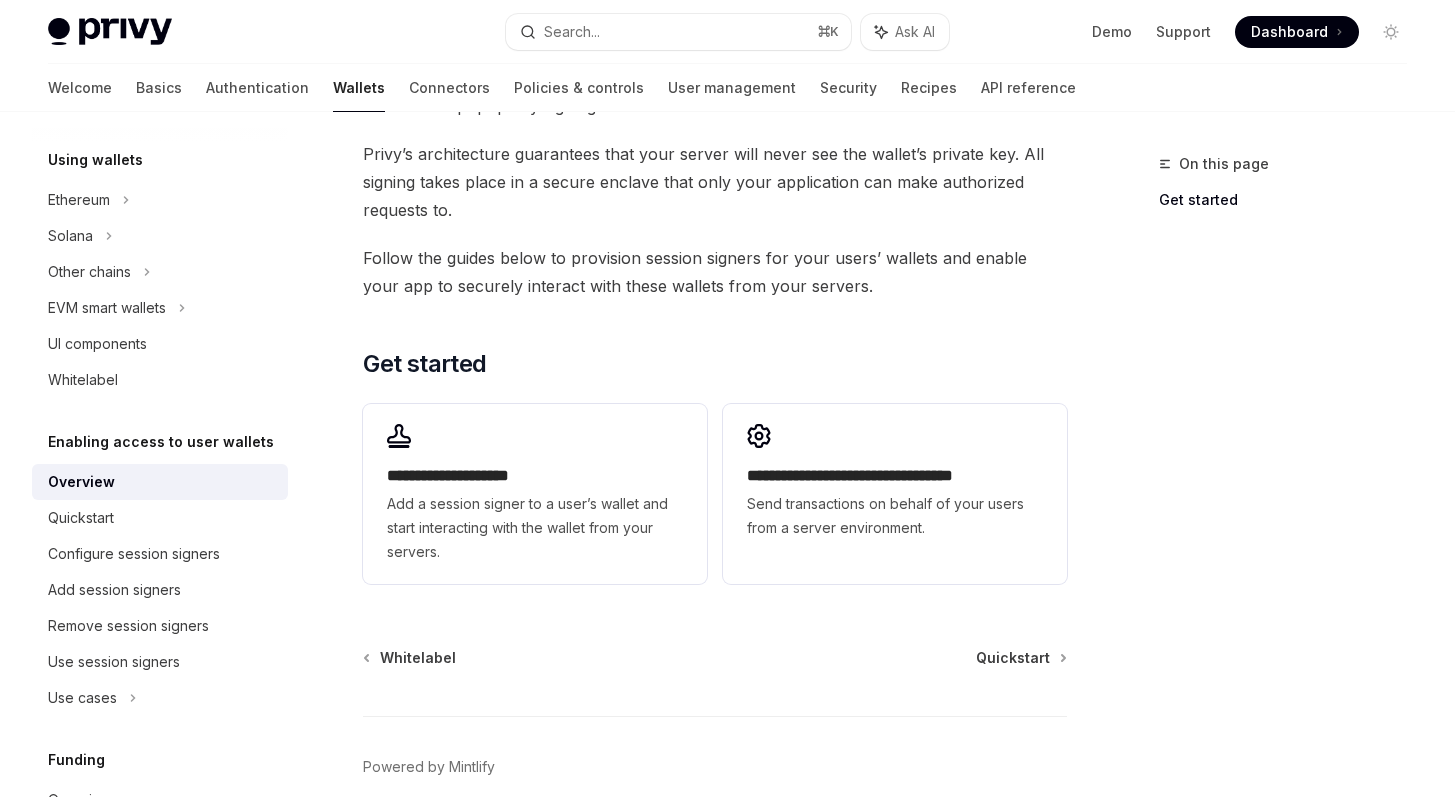 scroll, scrollTop: 560, scrollLeft: 0, axis: vertical 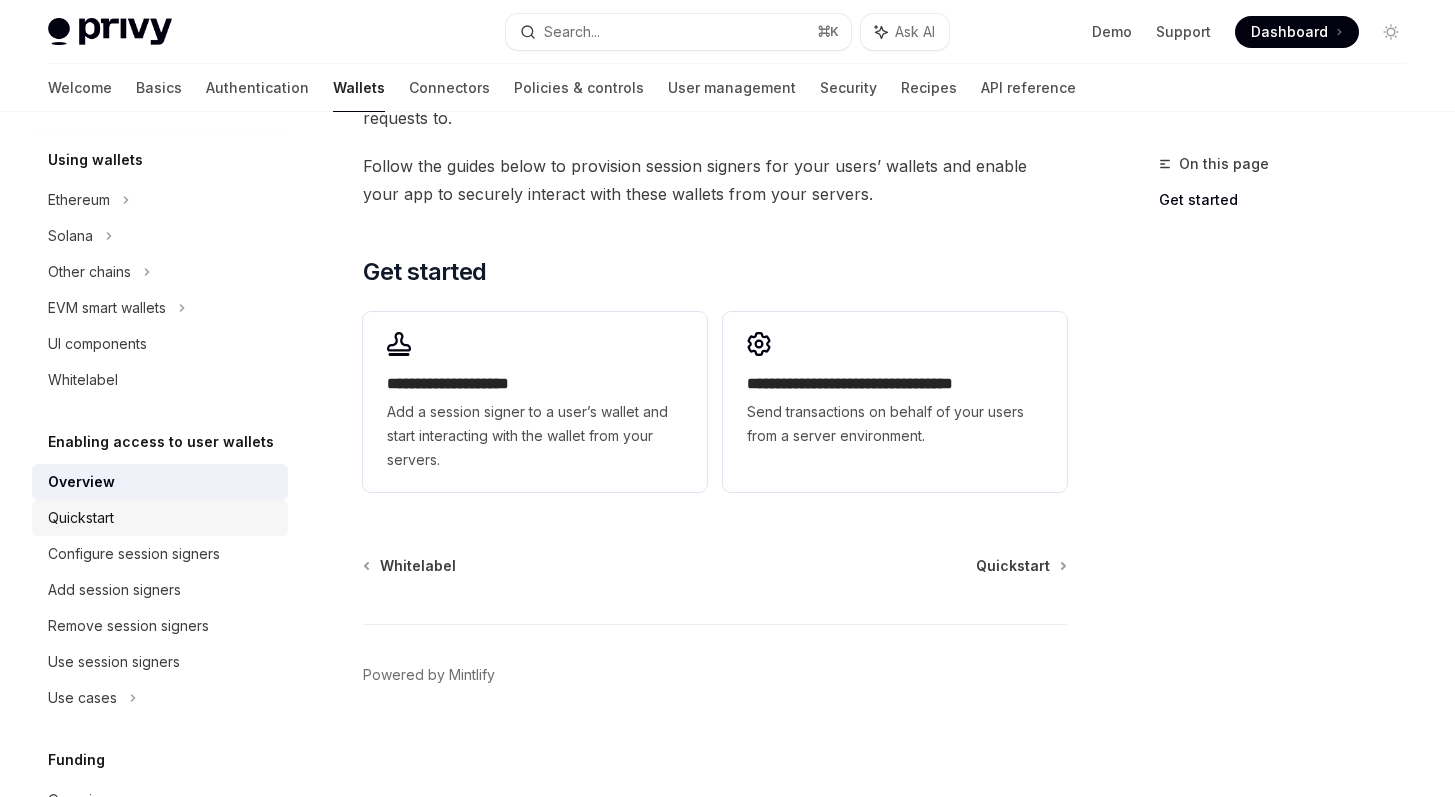 click on "Quickstart" at bounding box center (162, 518) 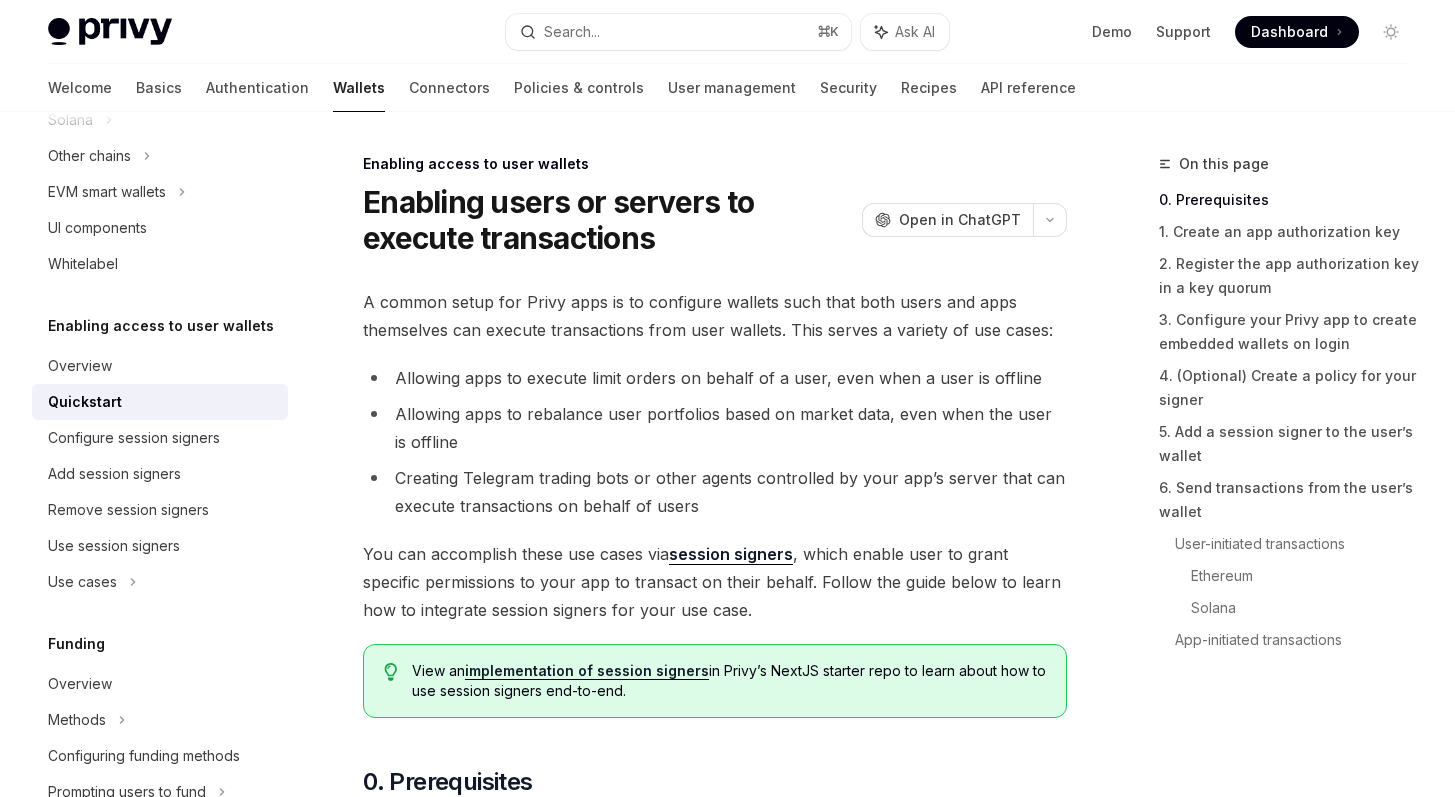 scroll, scrollTop: 654, scrollLeft: 0, axis: vertical 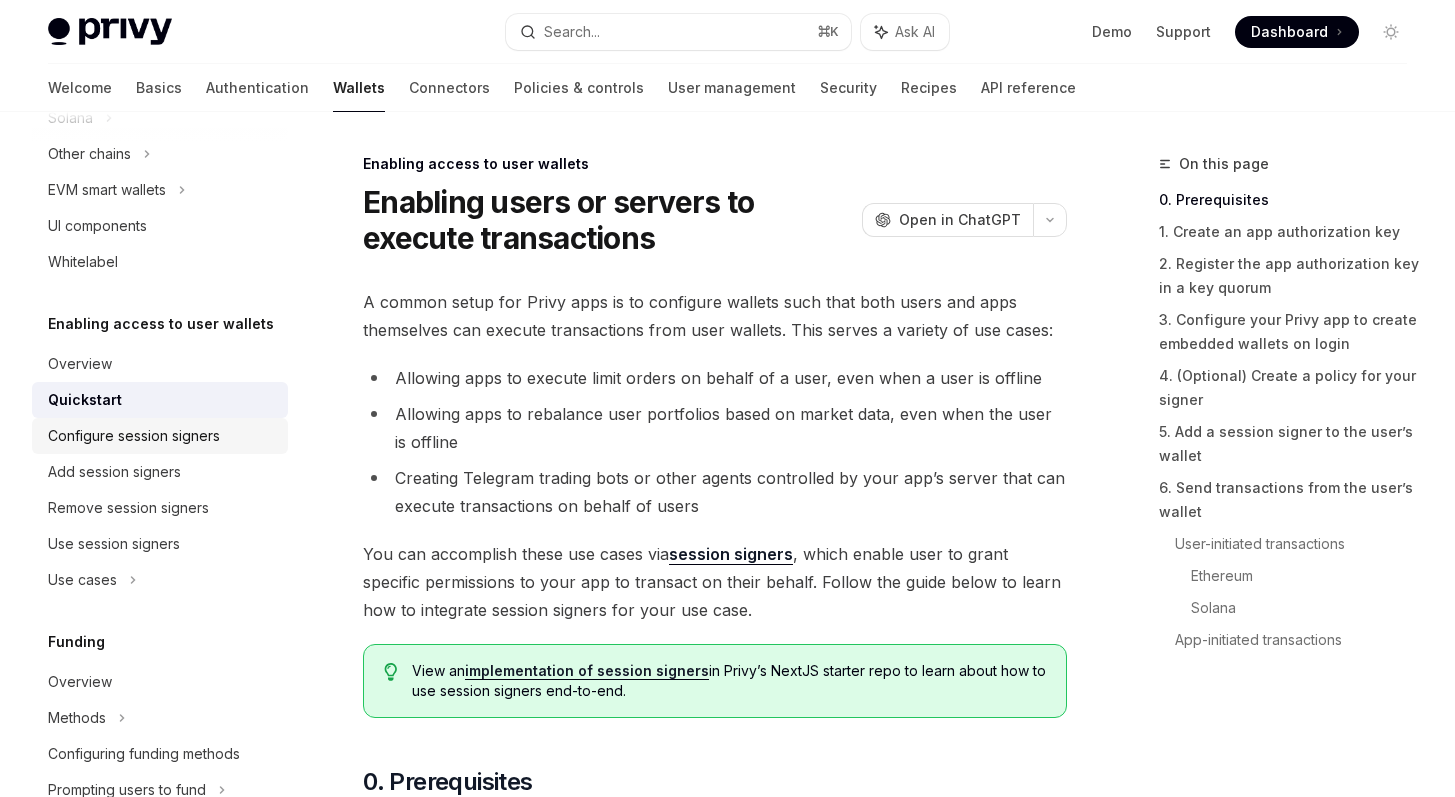 click on "Configure session signers" at bounding box center [162, 436] 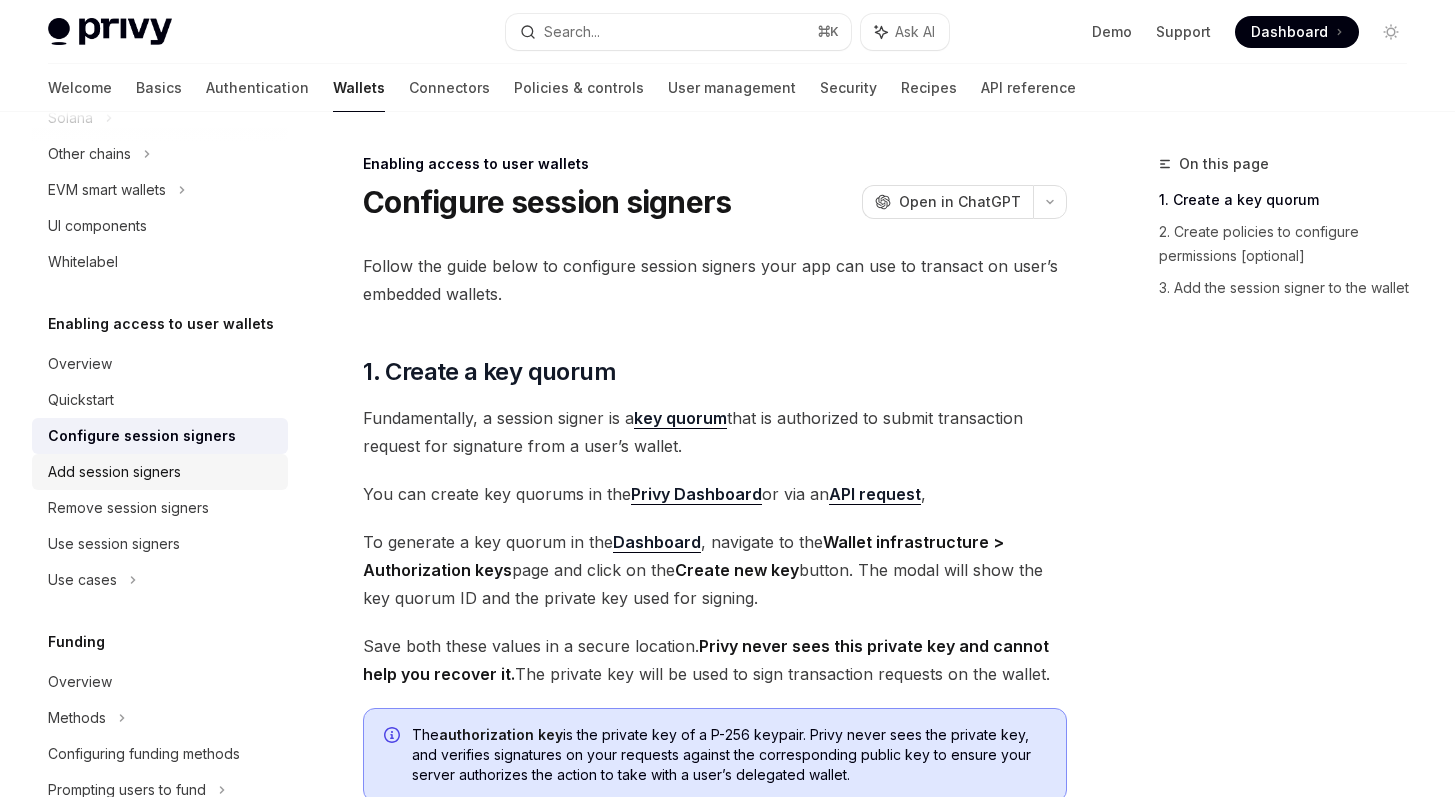 click on "Add session signers" at bounding box center (162, 472) 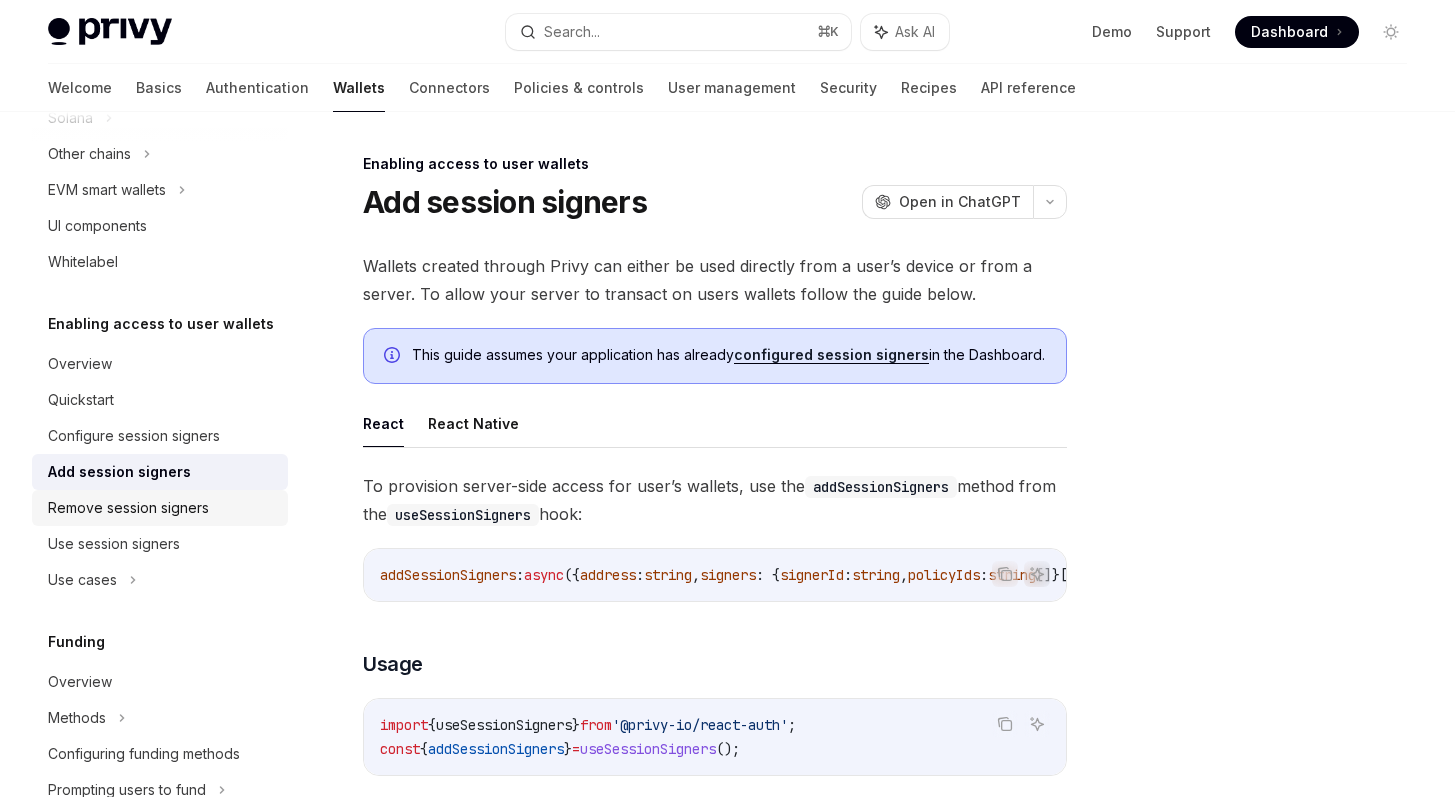 click on "Remove session signers" at bounding box center (128, 508) 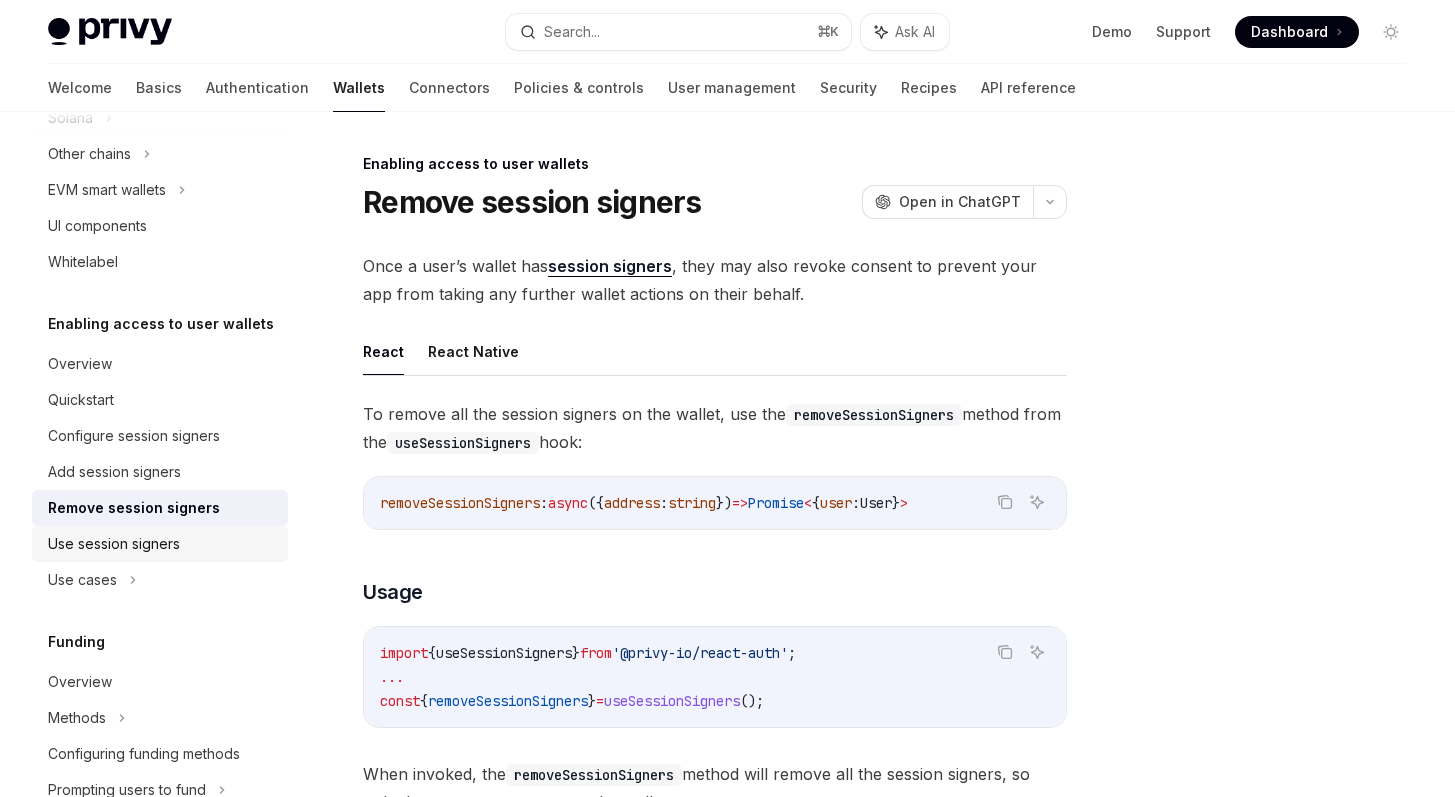 click on "Use session signers" at bounding box center [162, 544] 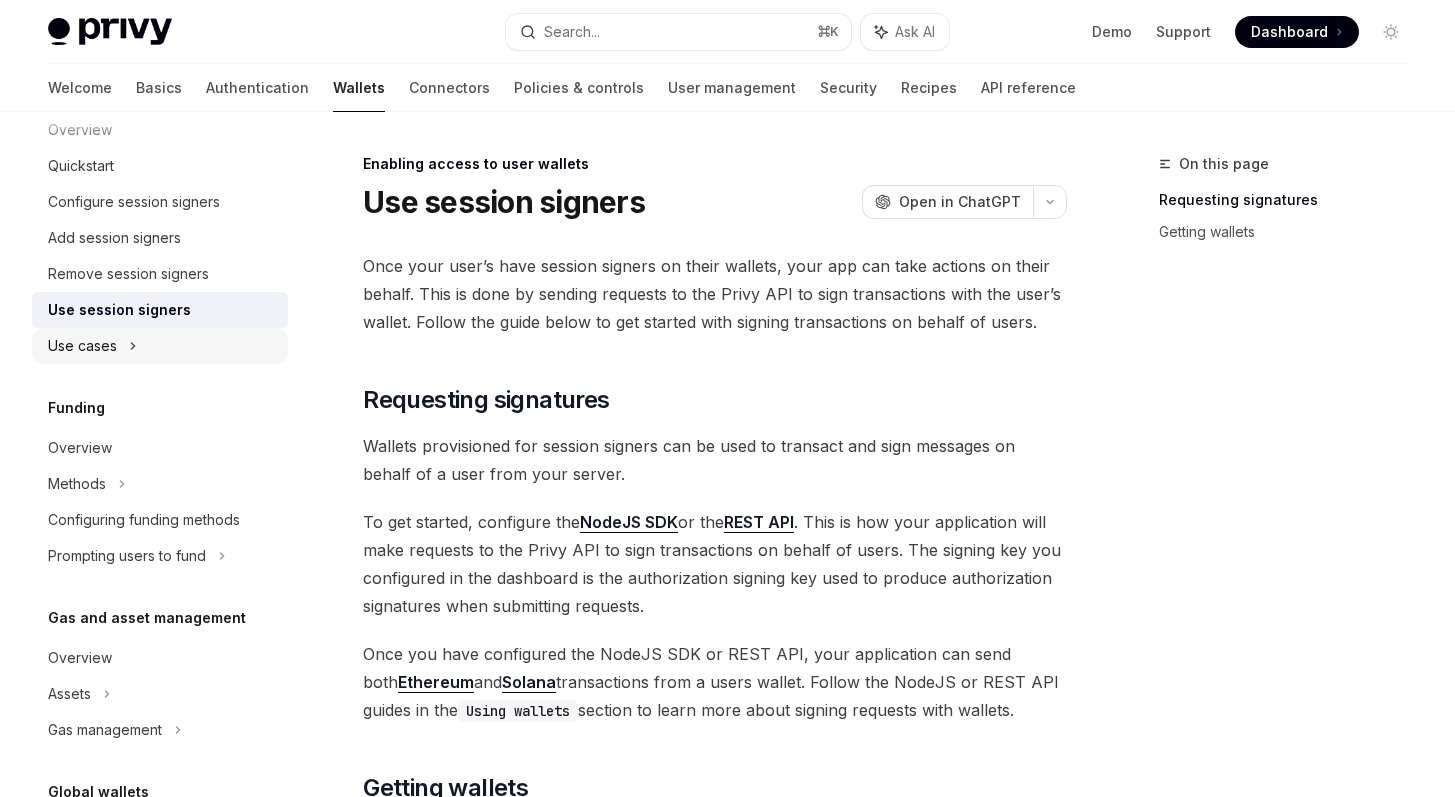 scroll, scrollTop: 933, scrollLeft: 0, axis: vertical 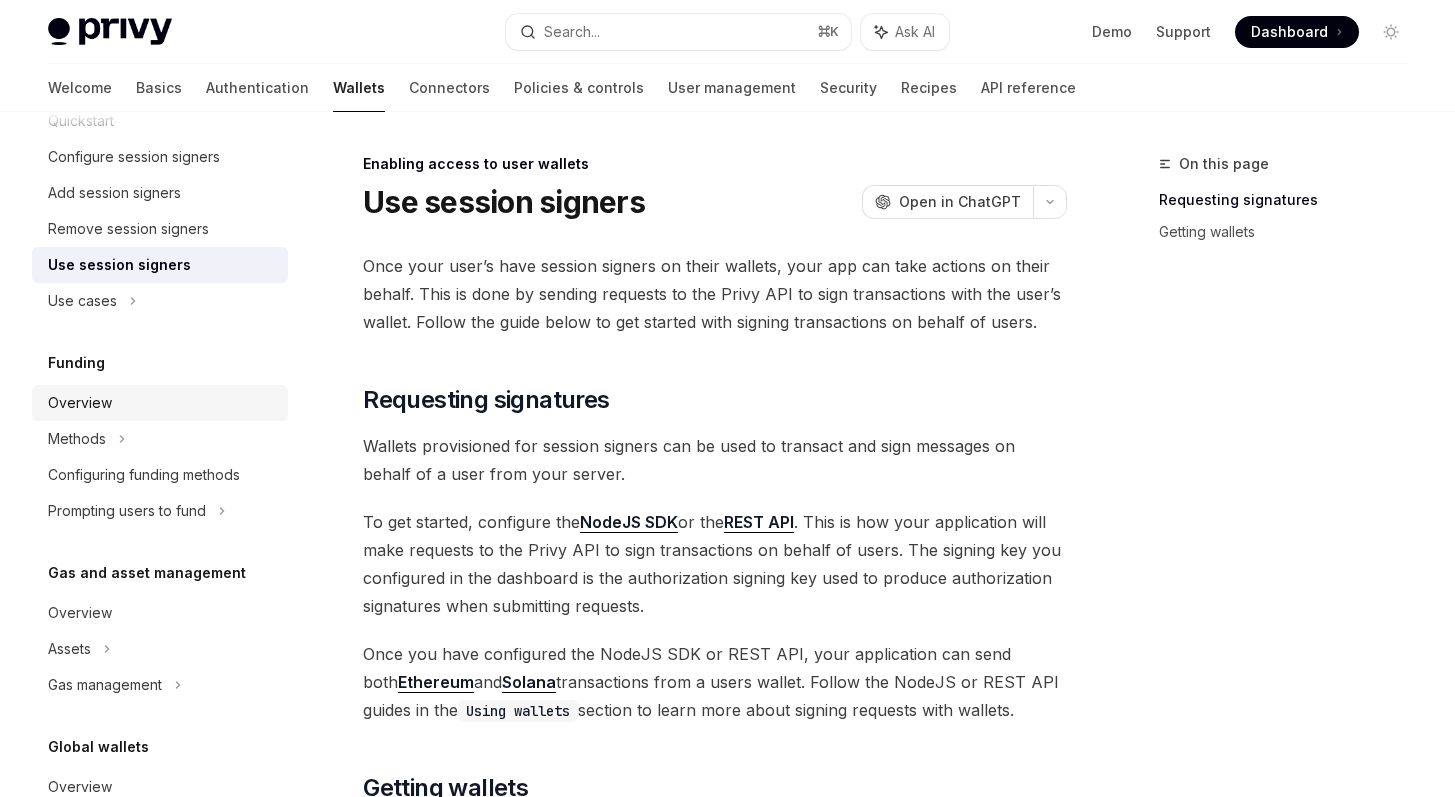 click on "Overview" at bounding box center (162, 403) 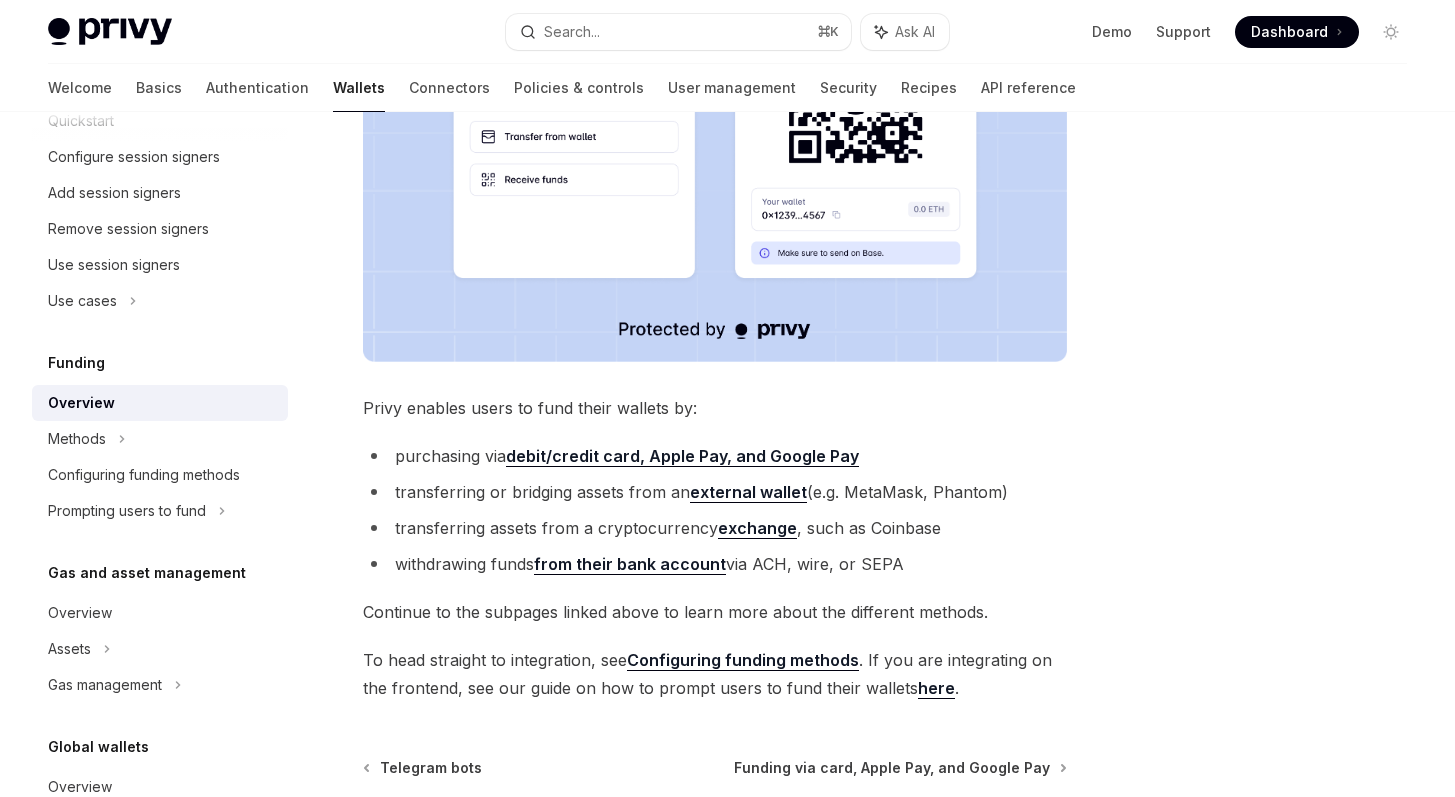 scroll, scrollTop: 556, scrollLeft: 0, axis: vertical 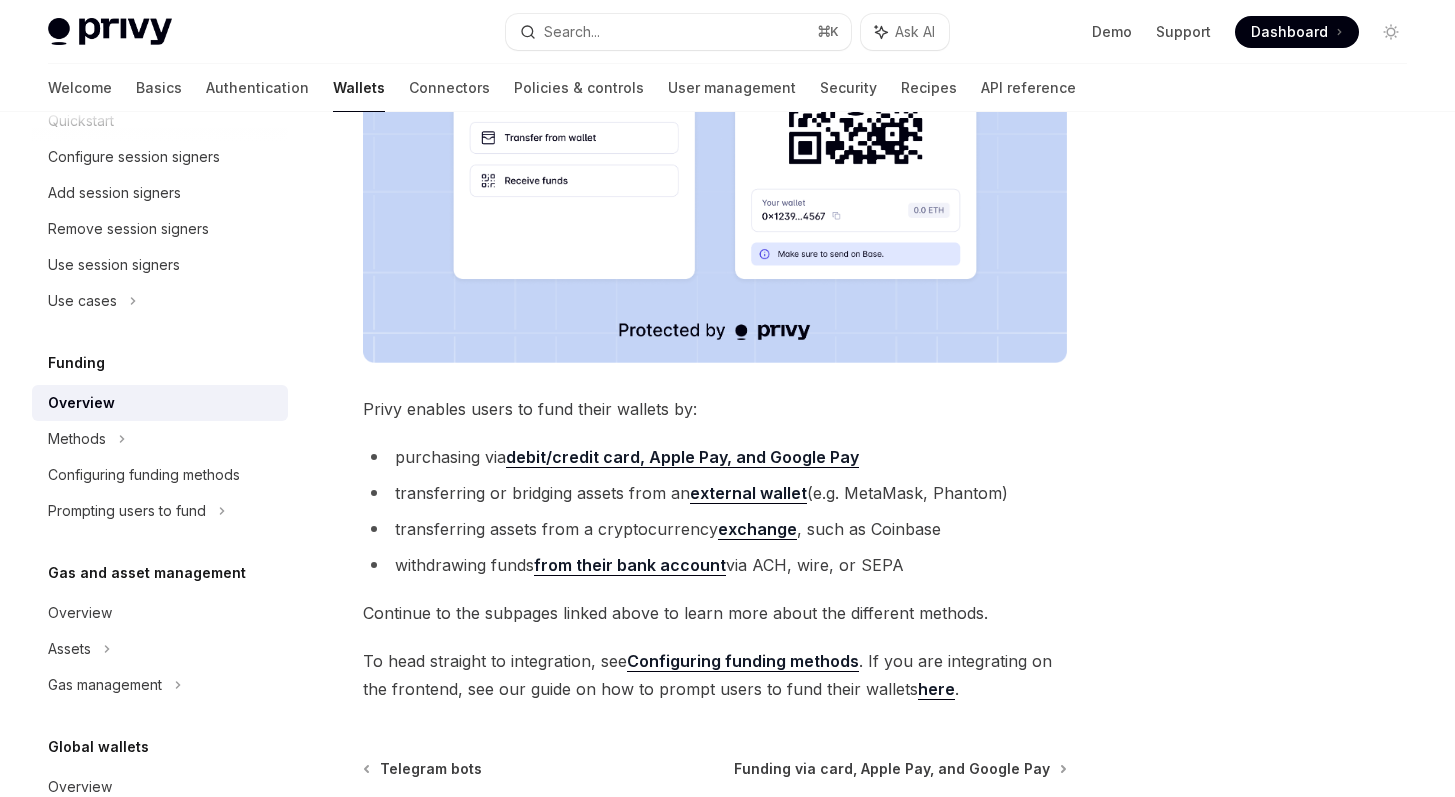 click on "To head straight to integration, see  Configuring funding methods . If you are integrating on the frontend, see our guide on how to prompt users to fund their wallets  here ." at bounding box center (715, 675) 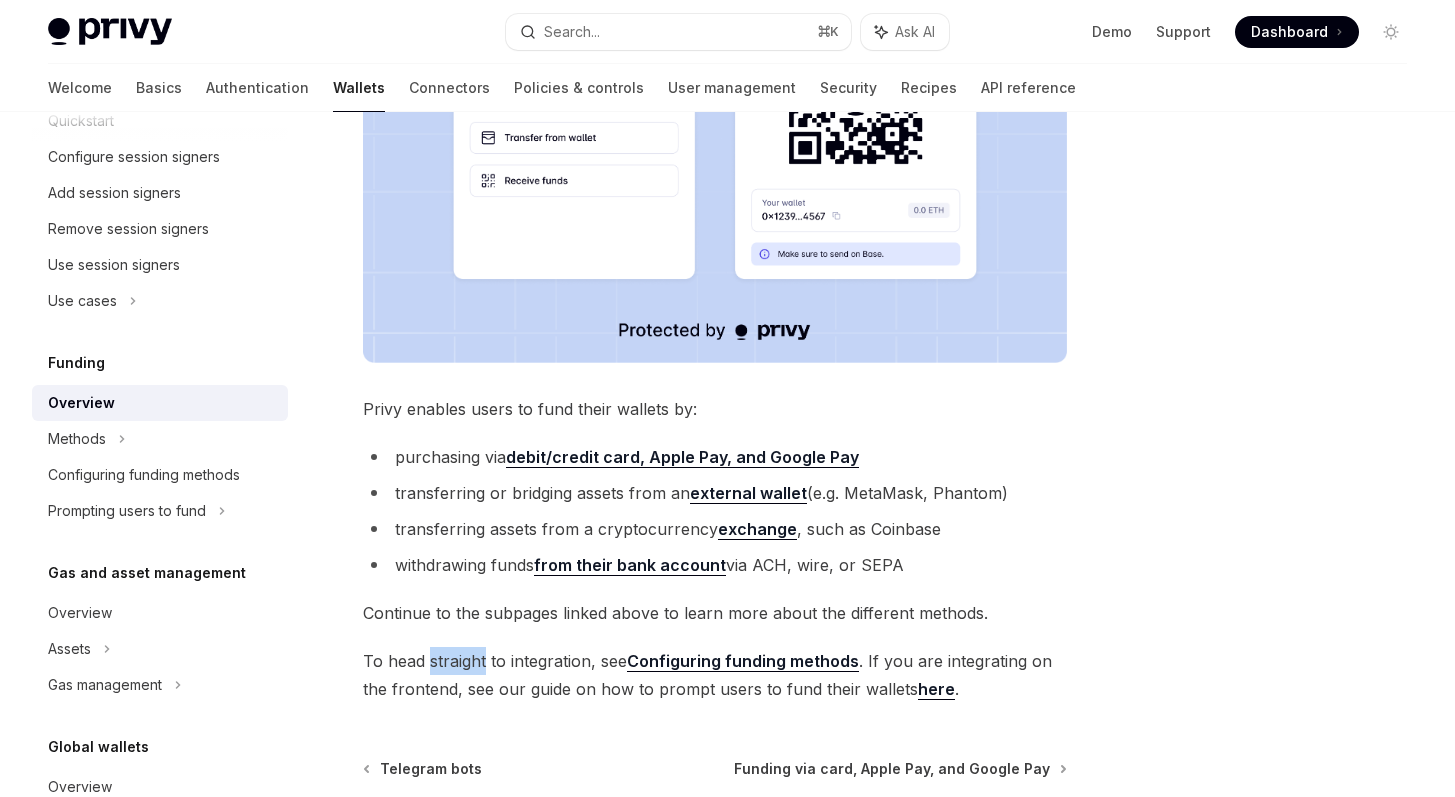 click on "To head straight to integration, see  Configuring funding methods . If you are integrating on the frontend, see our guide on how to prompt users to fund their wallets  here ." at bounding box center (715, 675) 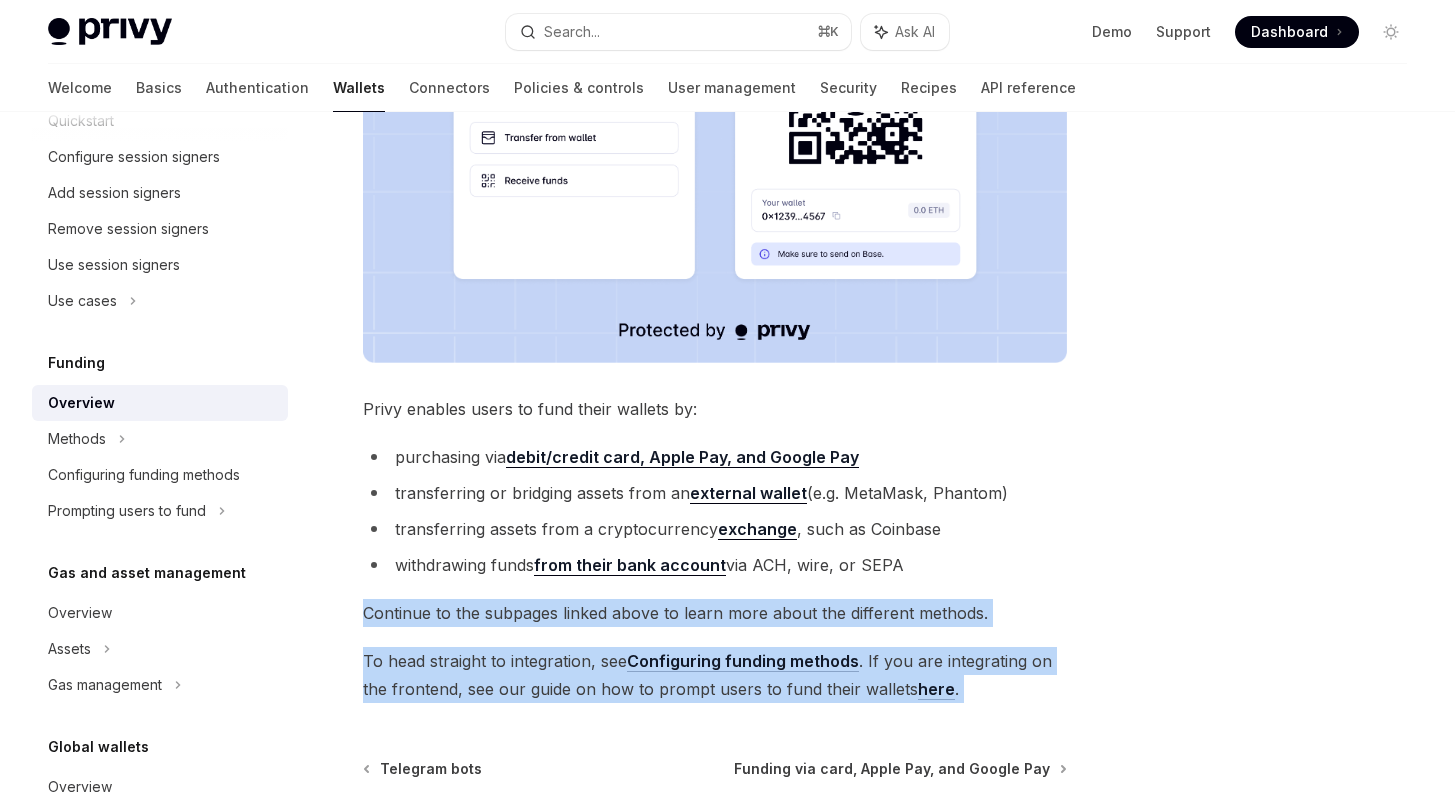 drag, startPoint x: 476, startPoint y: 674, endPoint x: 472, endPoint y: 613, distance: 61.13101 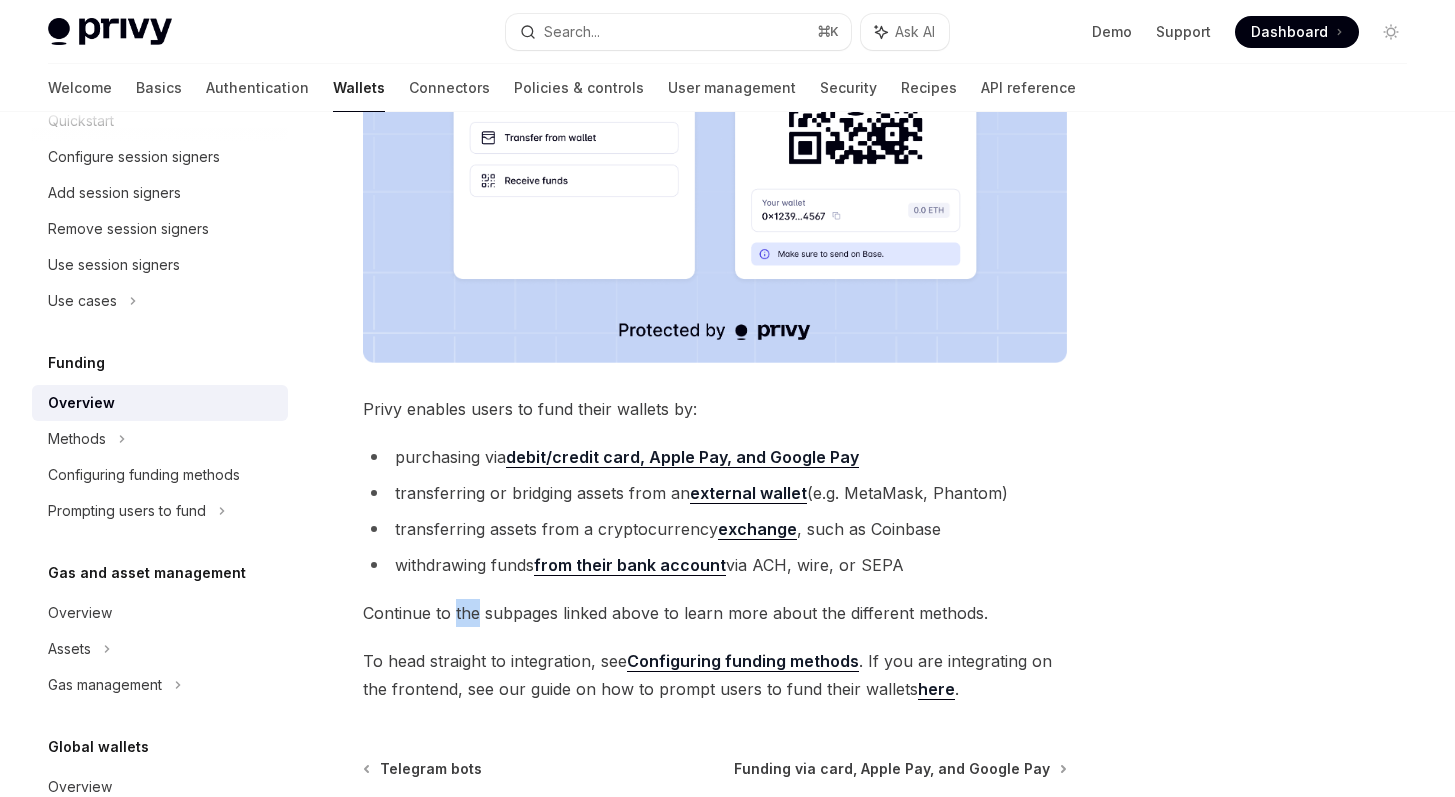 click on "Continue to the subpages linked above to learn more about the different methods." at bounding box center [715, 613] 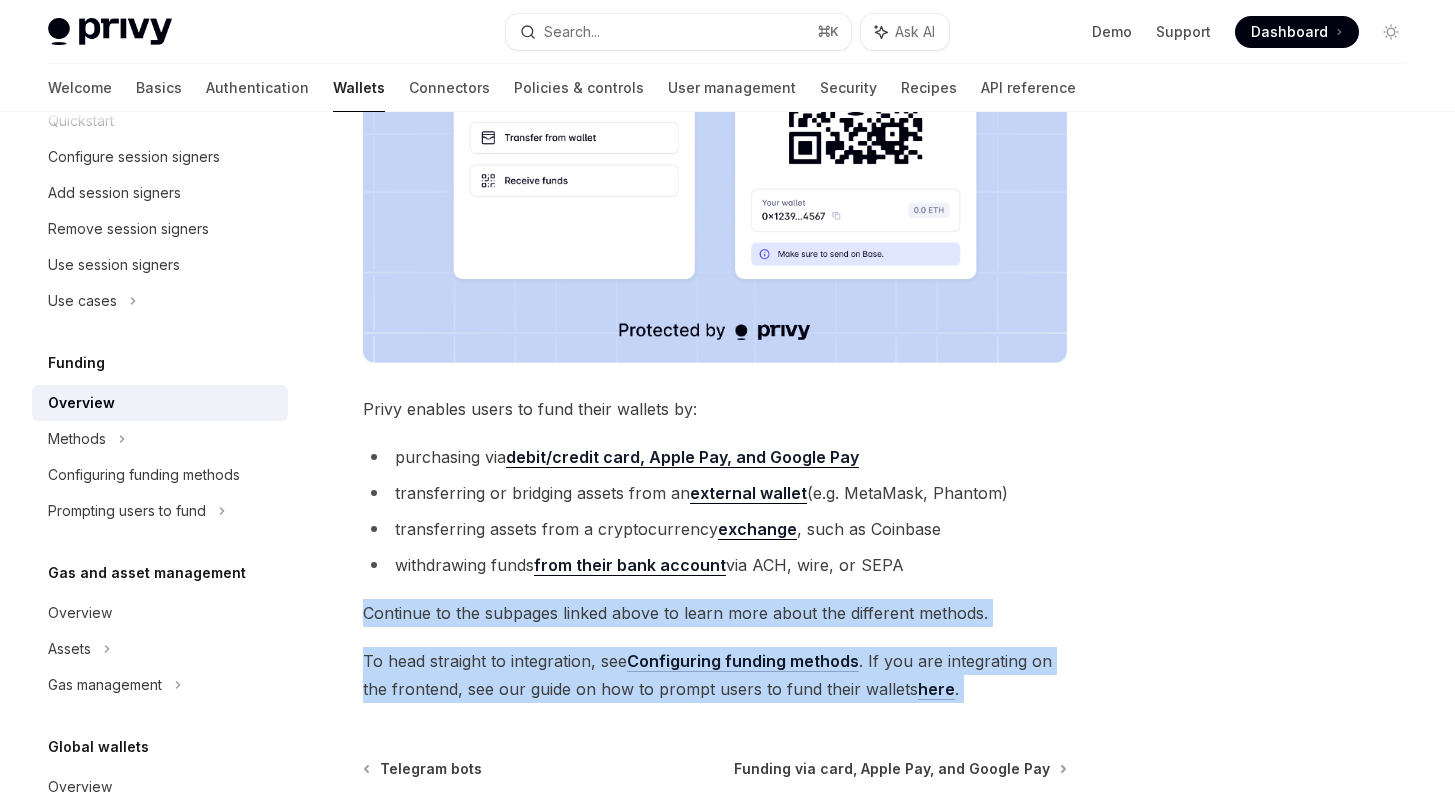 drag, startPoint x: 472, startPoint y: 613, endPoint x: 479, endPoint y: 684, distance: 71.34424 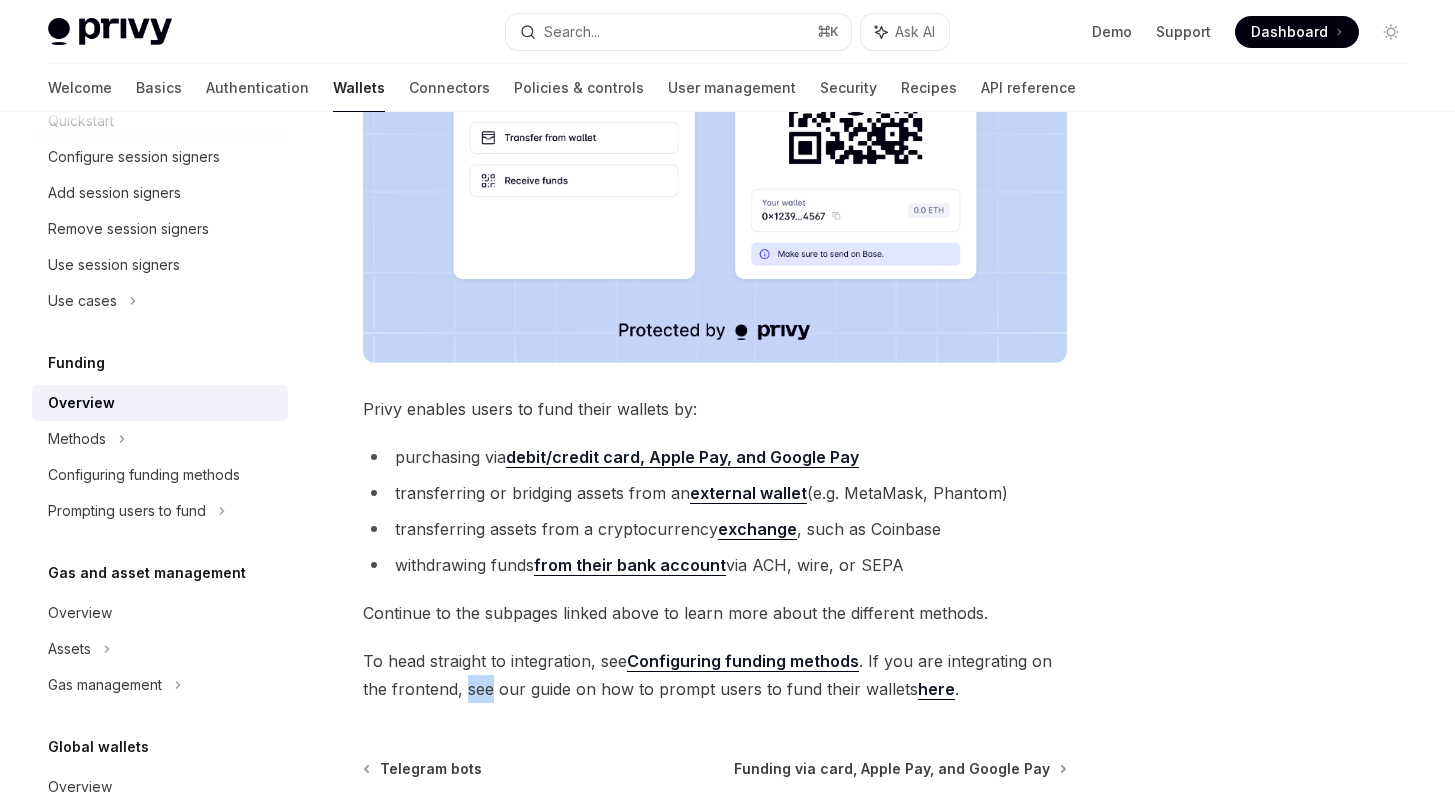 click on "To head straight to integration, see  Configuring funding methods . If you are integrating on the frontend, see our guide on how to prompt users to fund their wallets  here ." at bounding box center [715, 675] 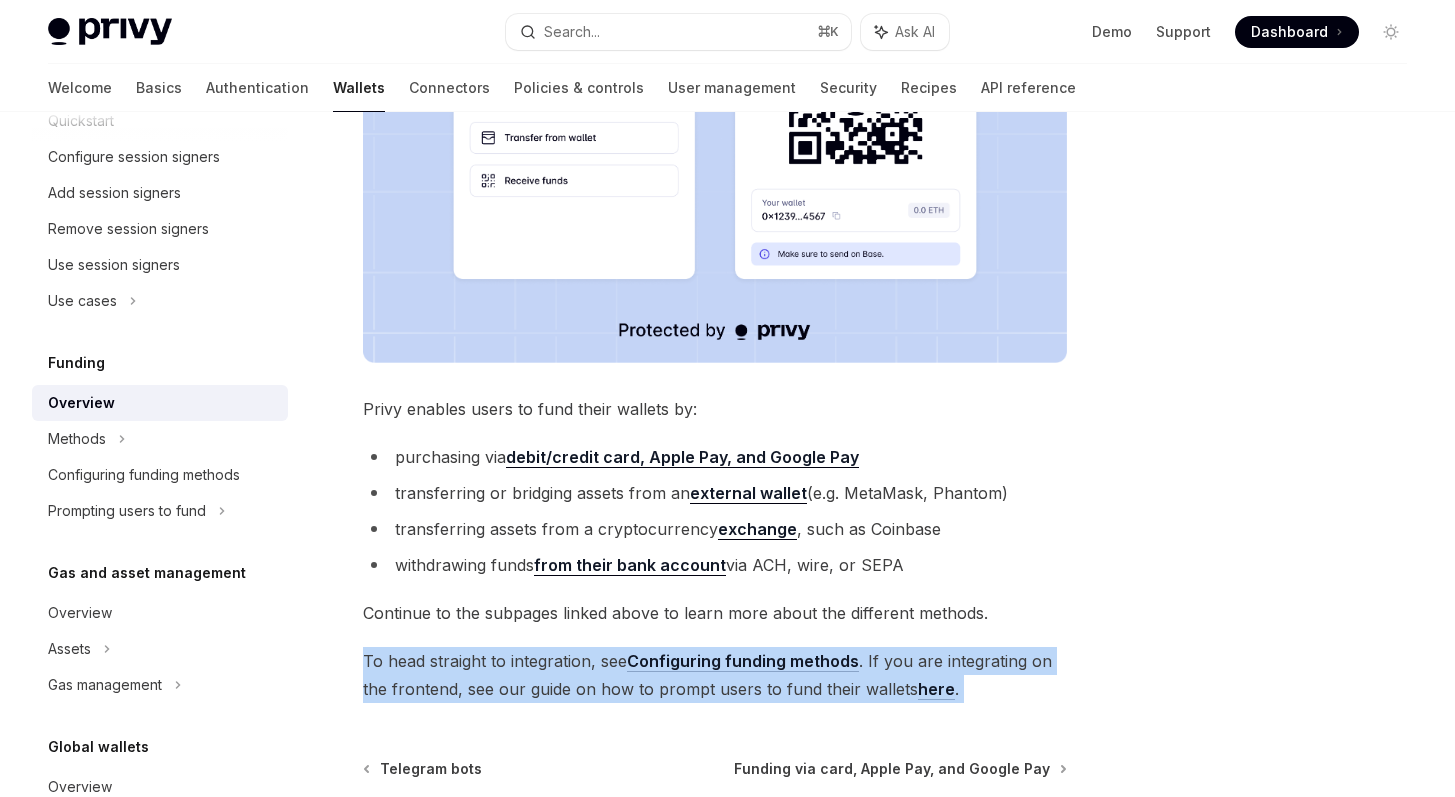 click on "To head straight to integration, see  Configuring funding methods . If you are integrating on the frontend, see our guide on how to prompt users to fund their wallets  here ." at bounding box center [715, 675] 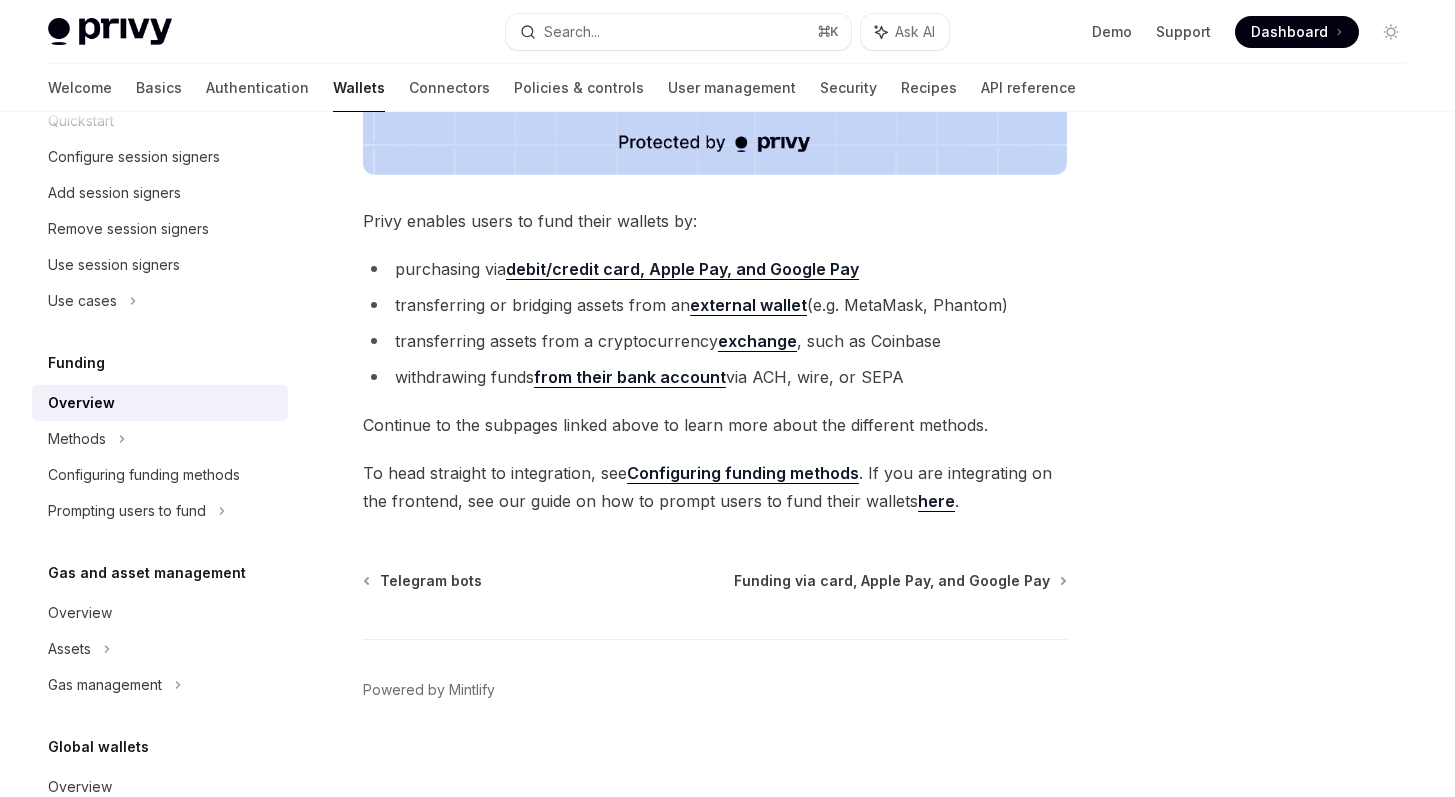 scroll, scrollTop: 759, scrollLeft: 0, axis: vertical 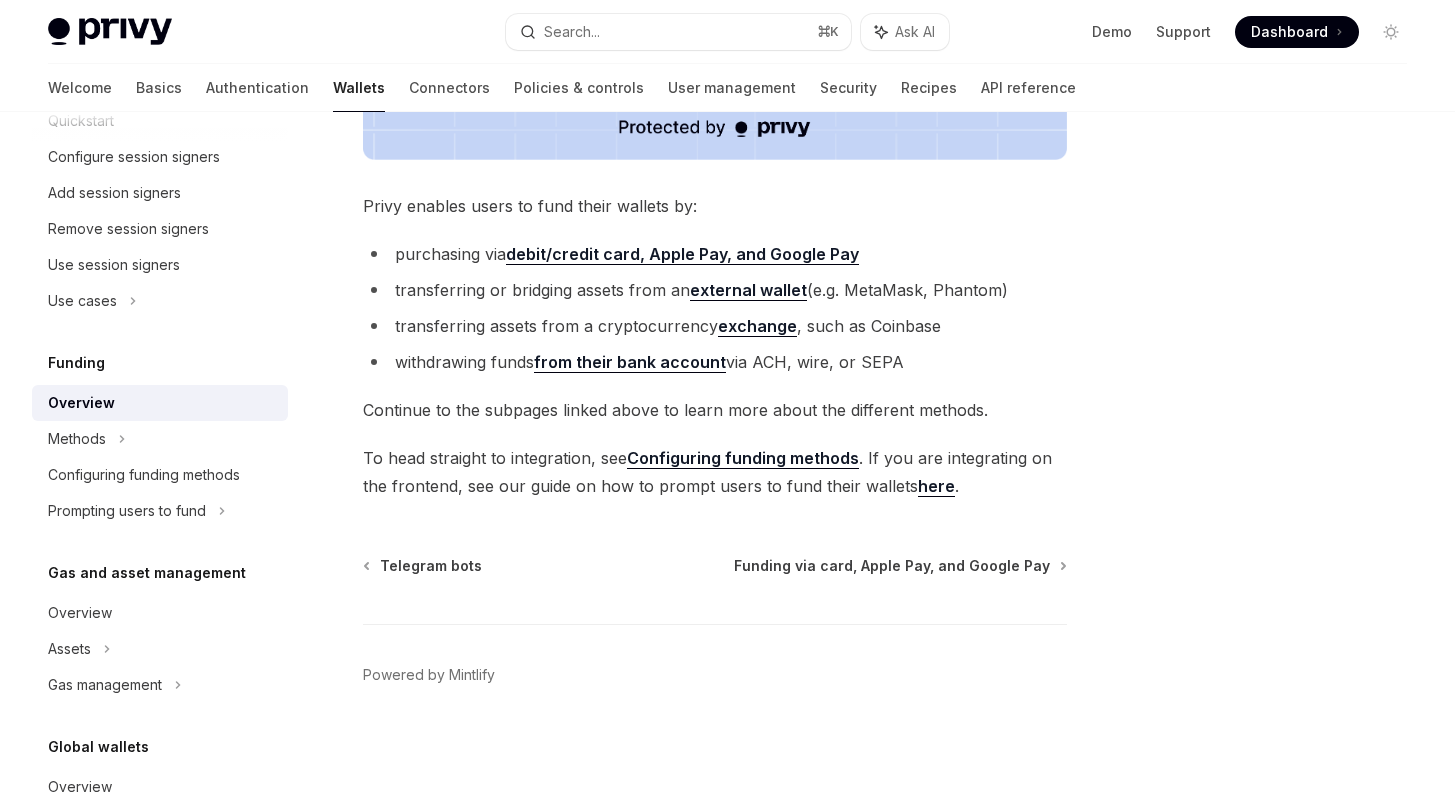 click on "here" at bounding box center [936, 486] 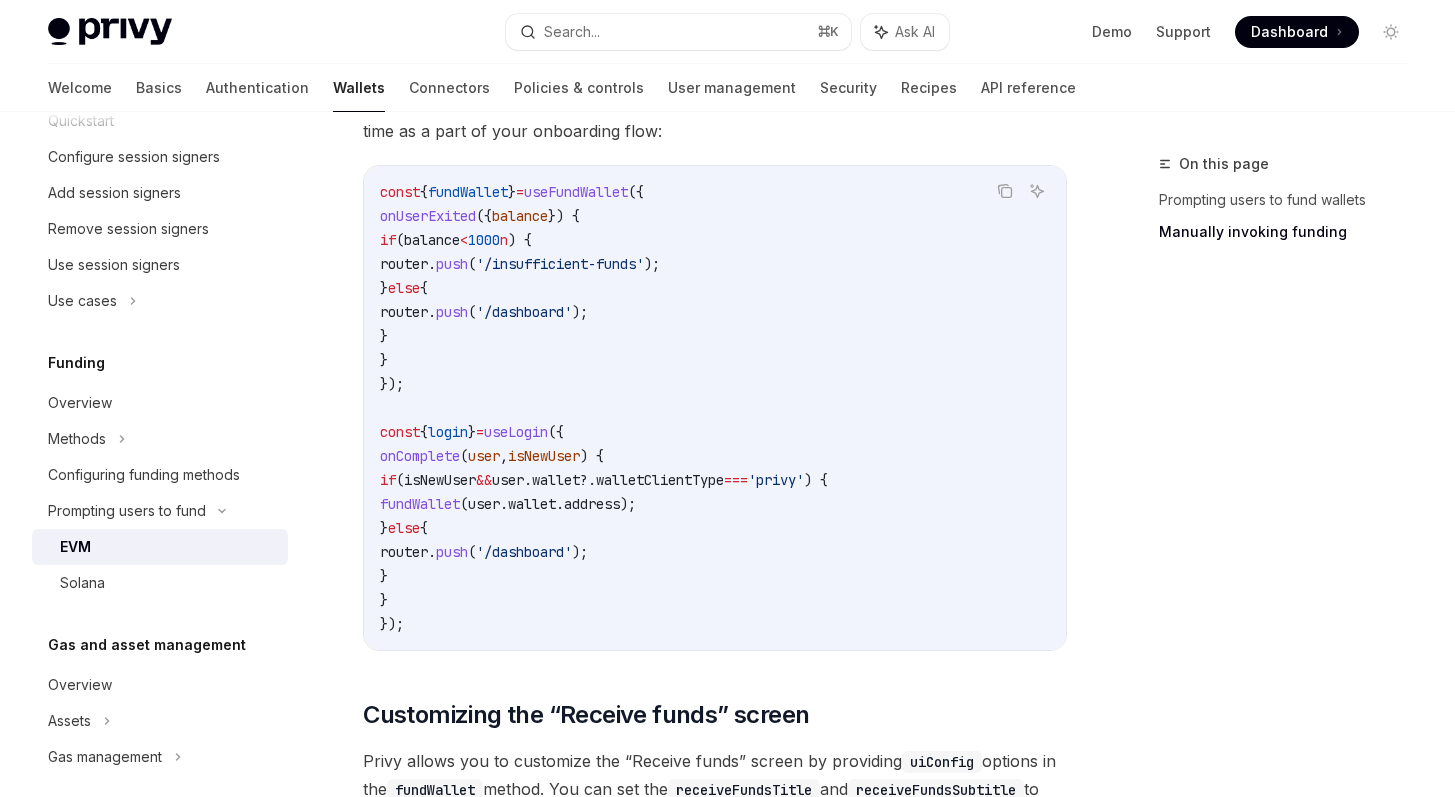 scroll, scrollTop: 3958, scrollLeft: 0, axis: vertical 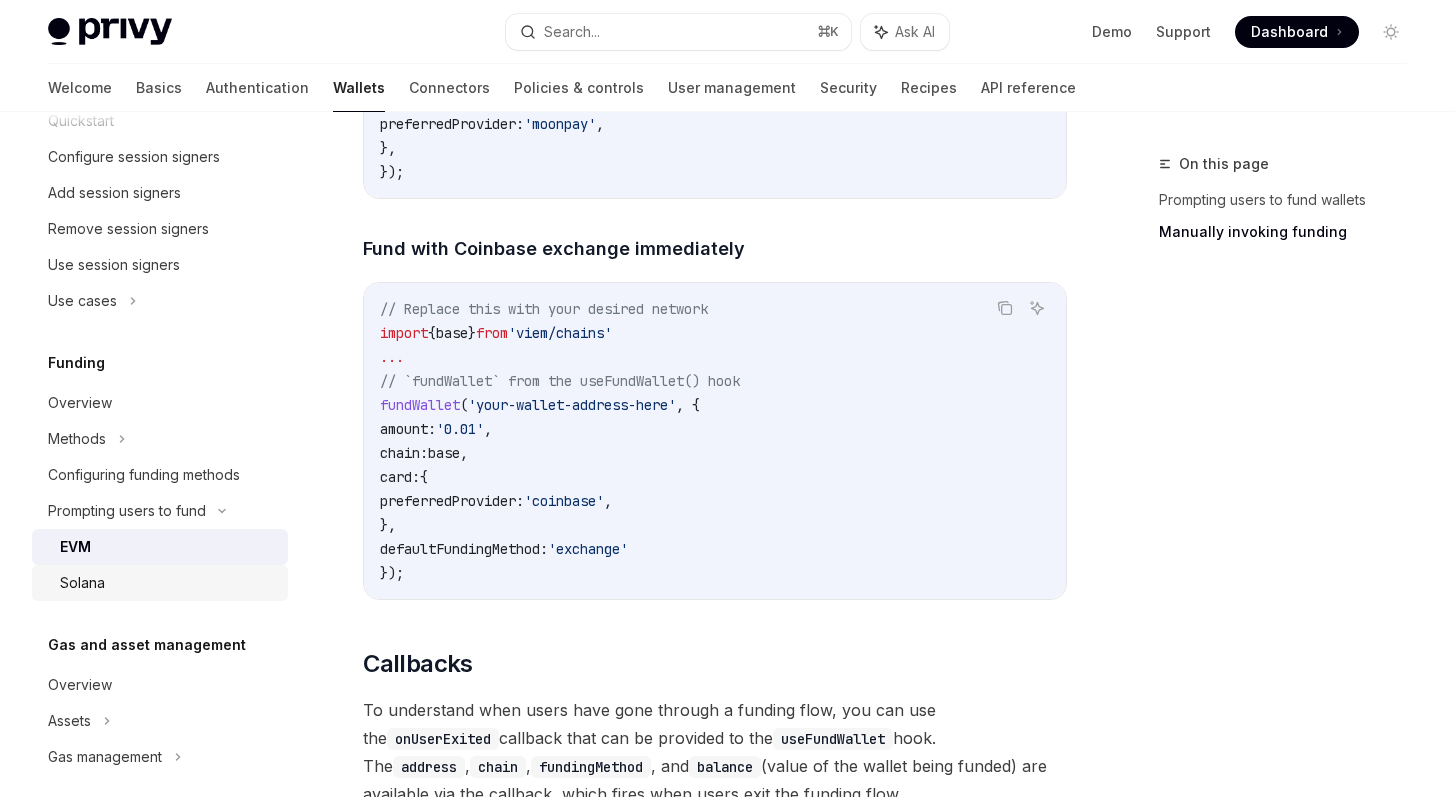 click on "Solana" at bounding box center [168, 583] 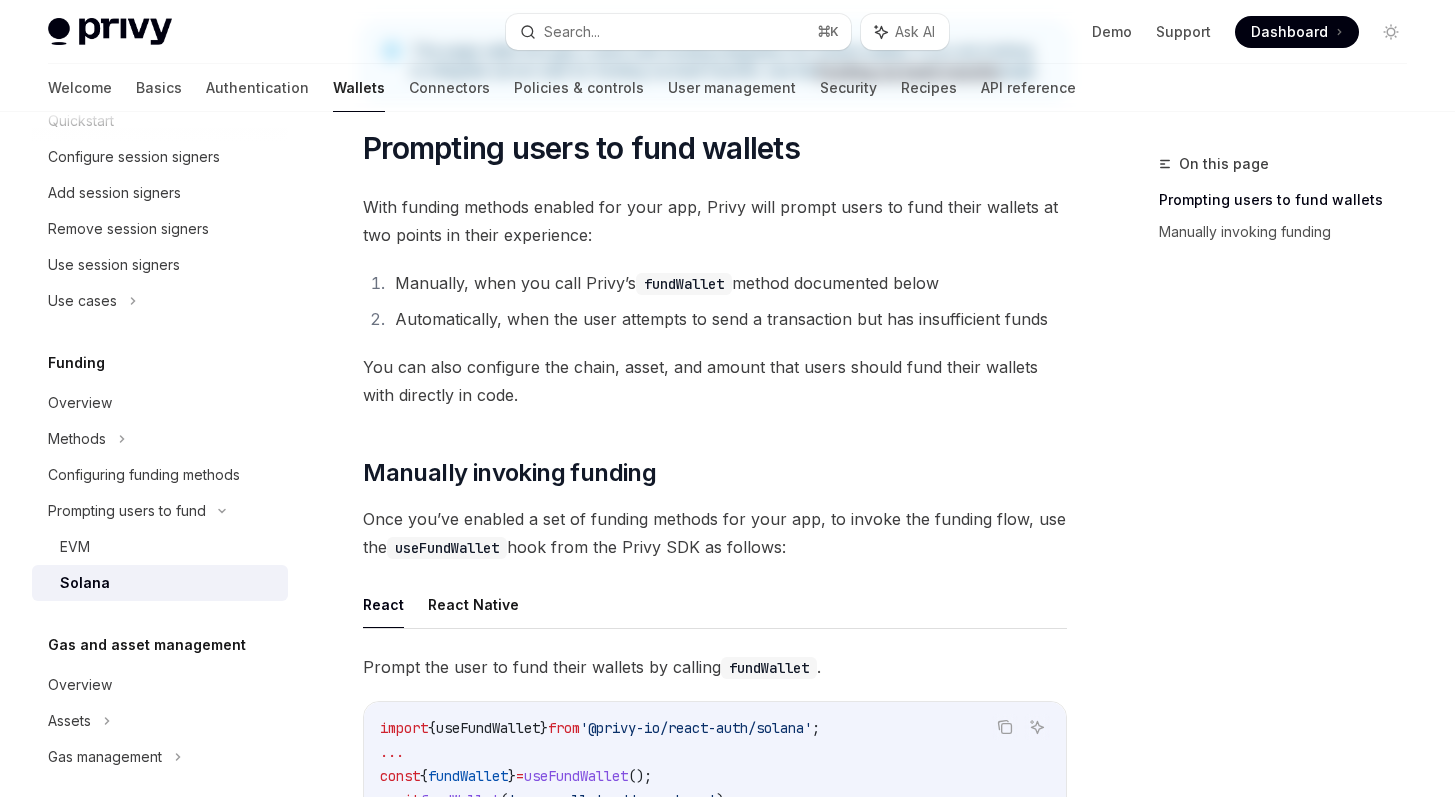 scroll, scrollTop: 256, scrollLeft: 0, axis: vertical 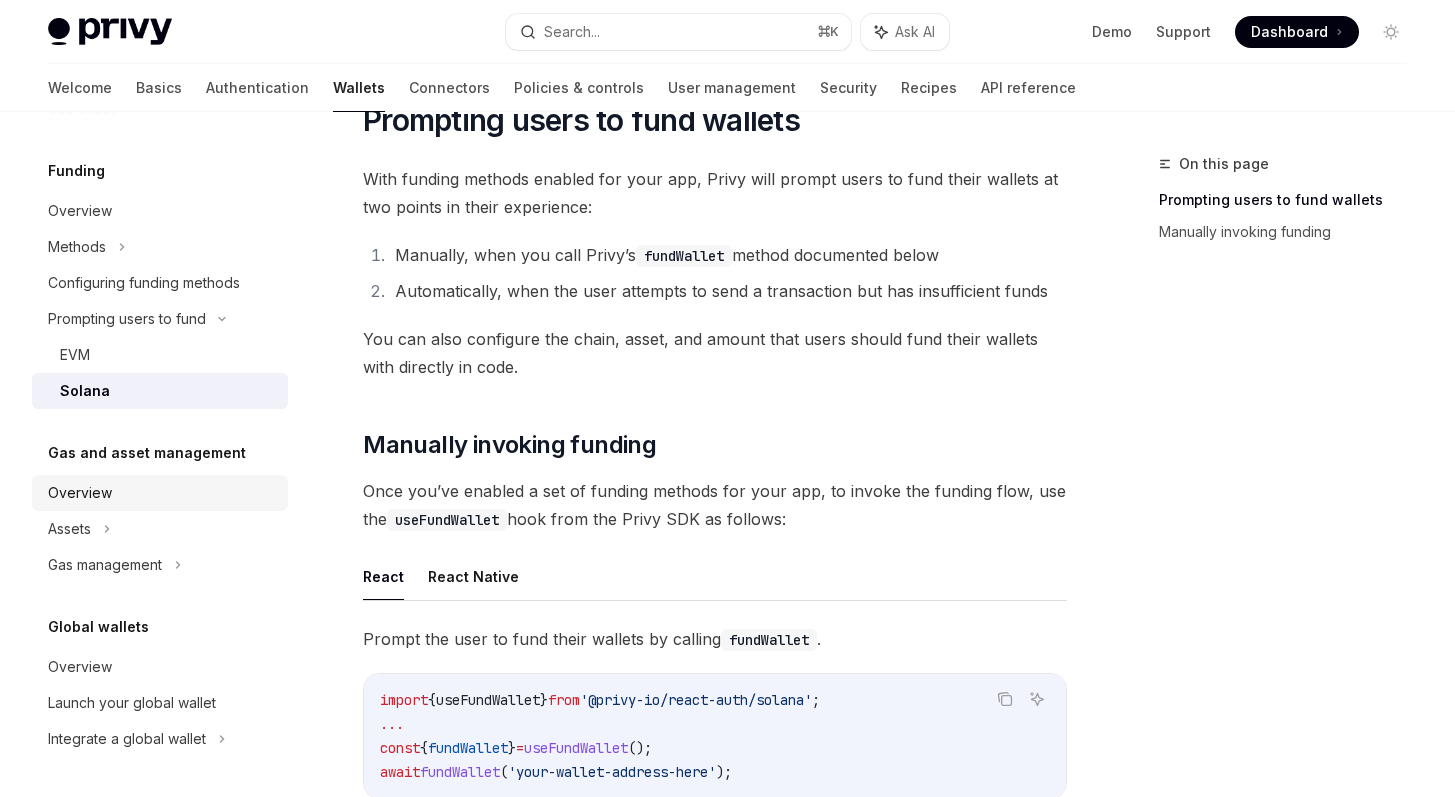 click on "Overview" at bounding box center (162, 493) 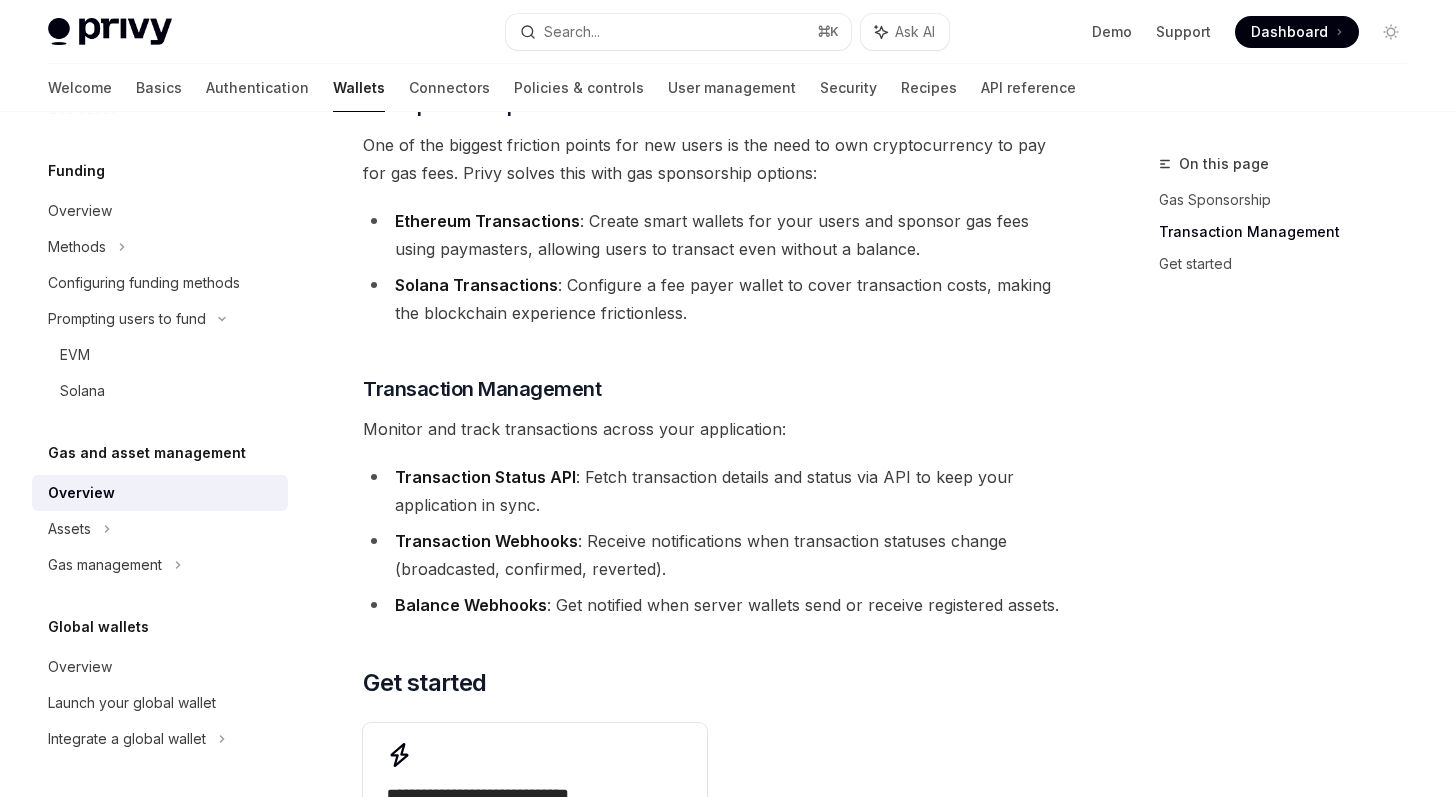 scroll, scrollTop: 642, scrollLeft: 0, axis: vertical 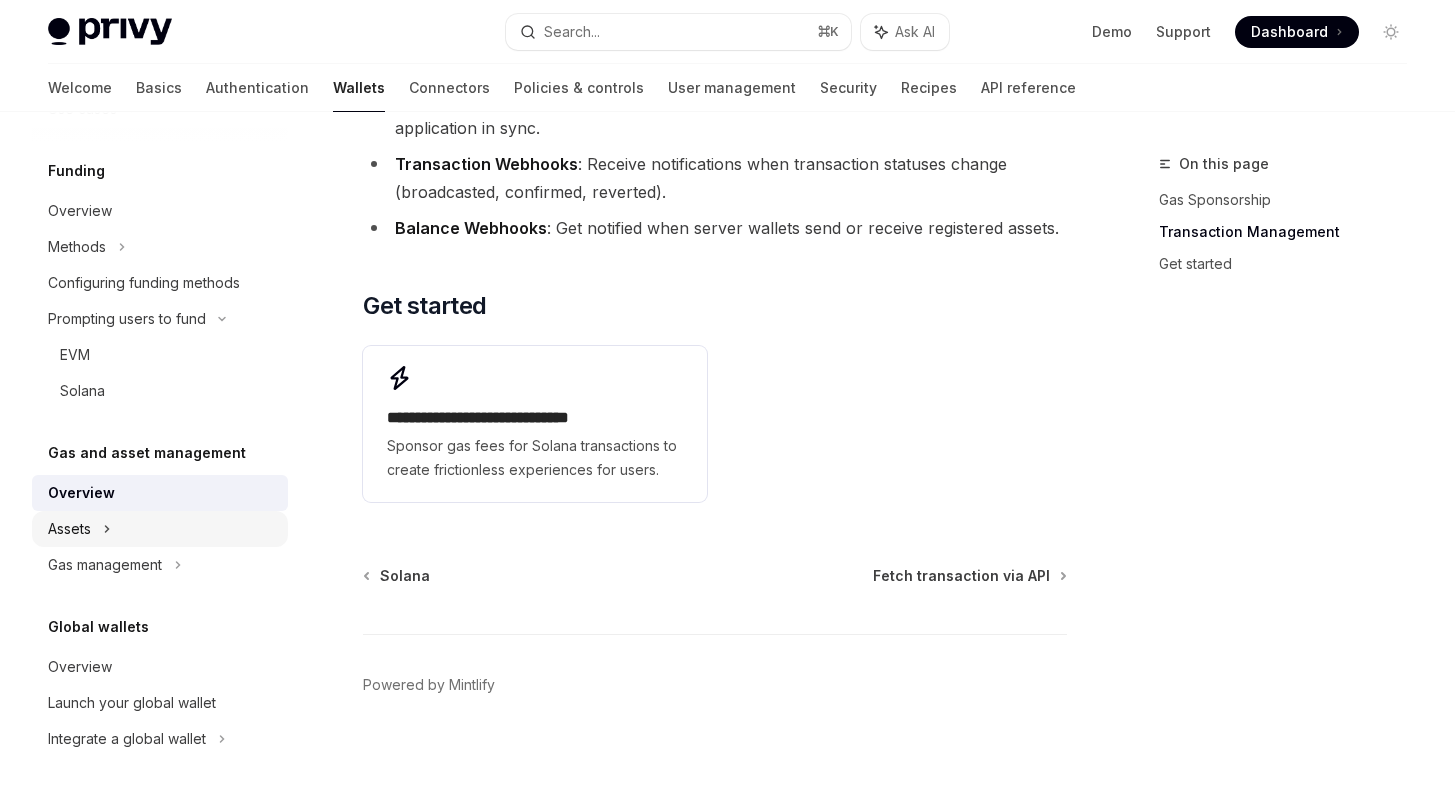 click on "Assets" at bounding box center (160, -707) 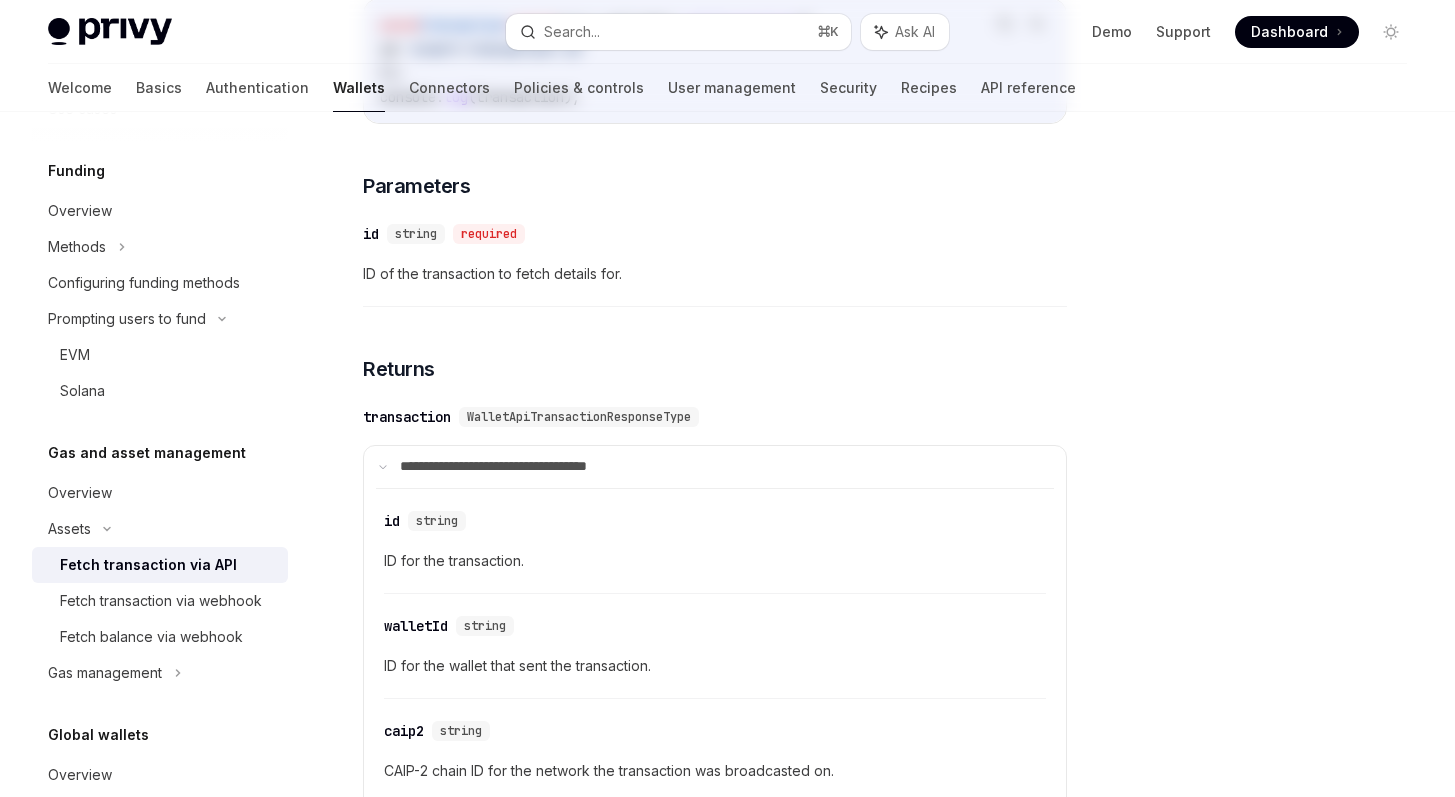 scroll, scrollTop: 0, scrollLeft: 0, axis: both 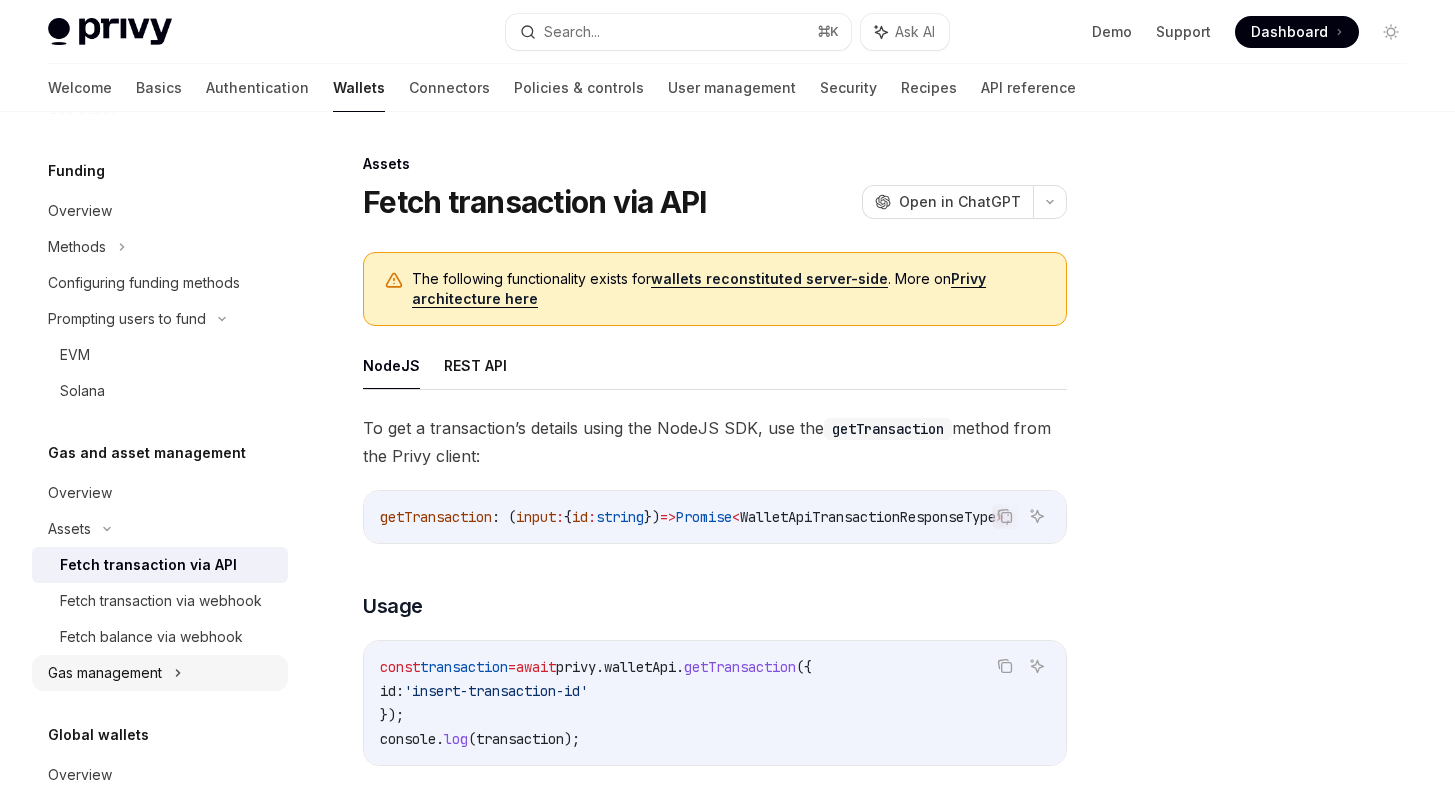 click on "Gas management" at bounding box center [160, -317] 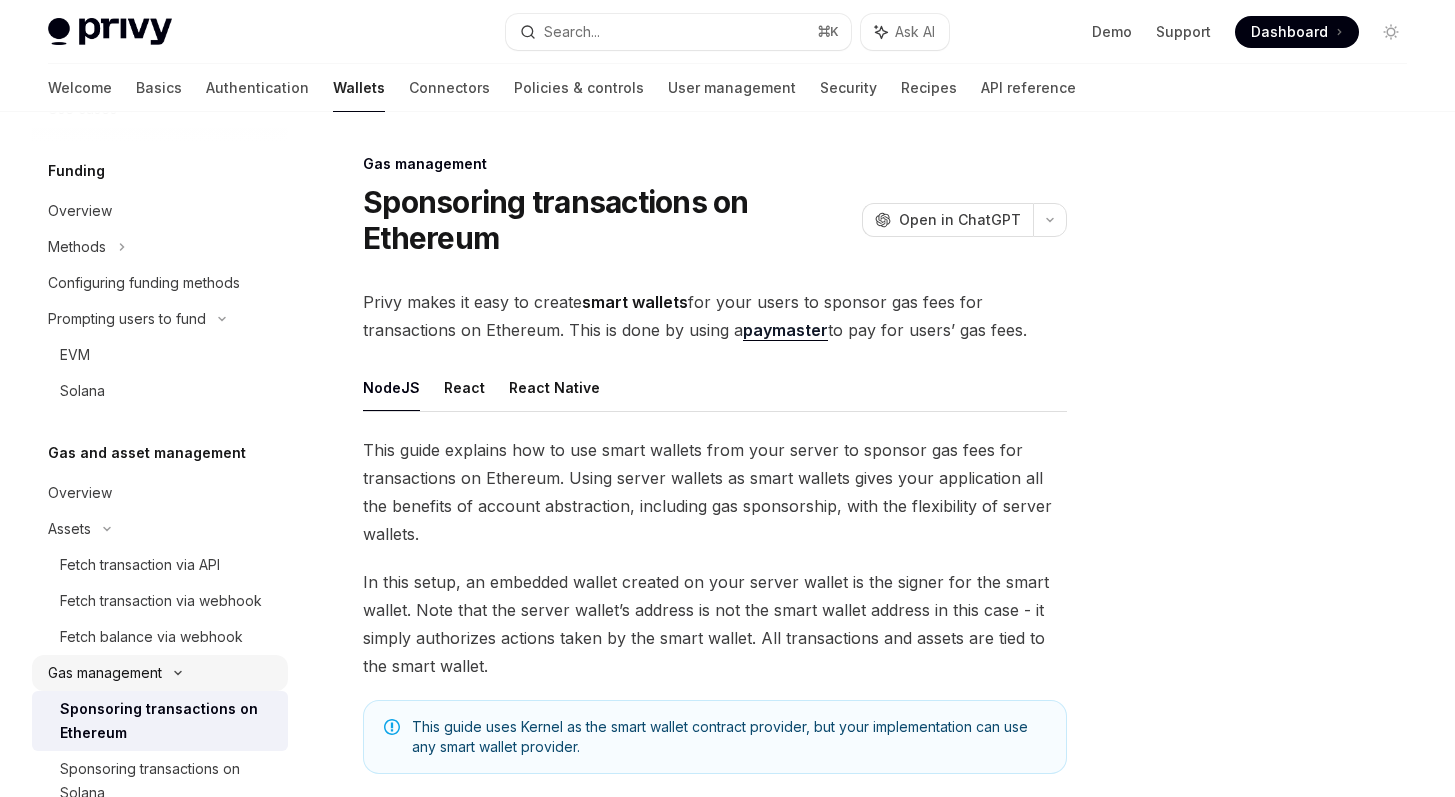 scroll, scrollTop: 1377, scrollLeft: 0, axis: vertical 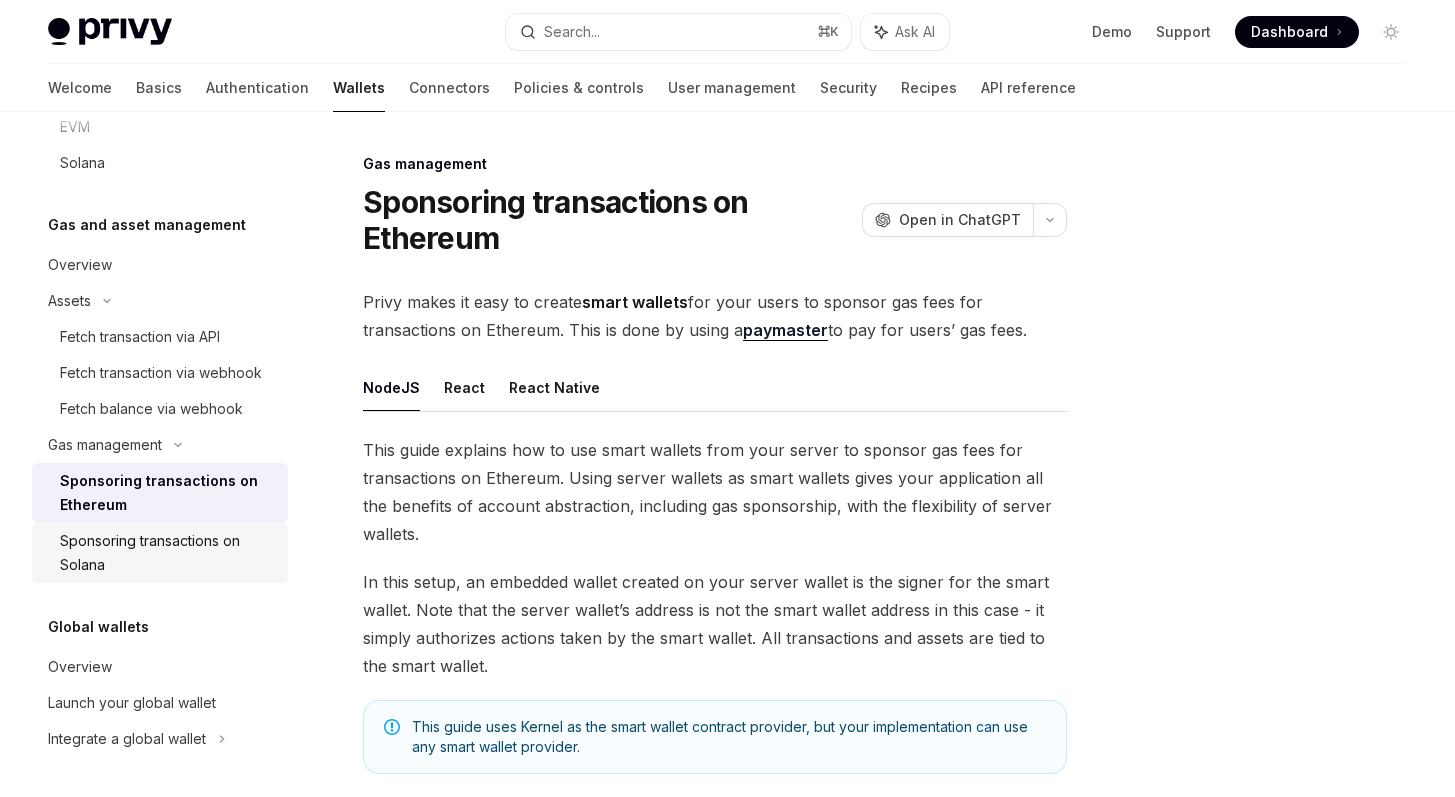 click on "Sponsoring transactions on Solana" at bounding box center [168, 553] 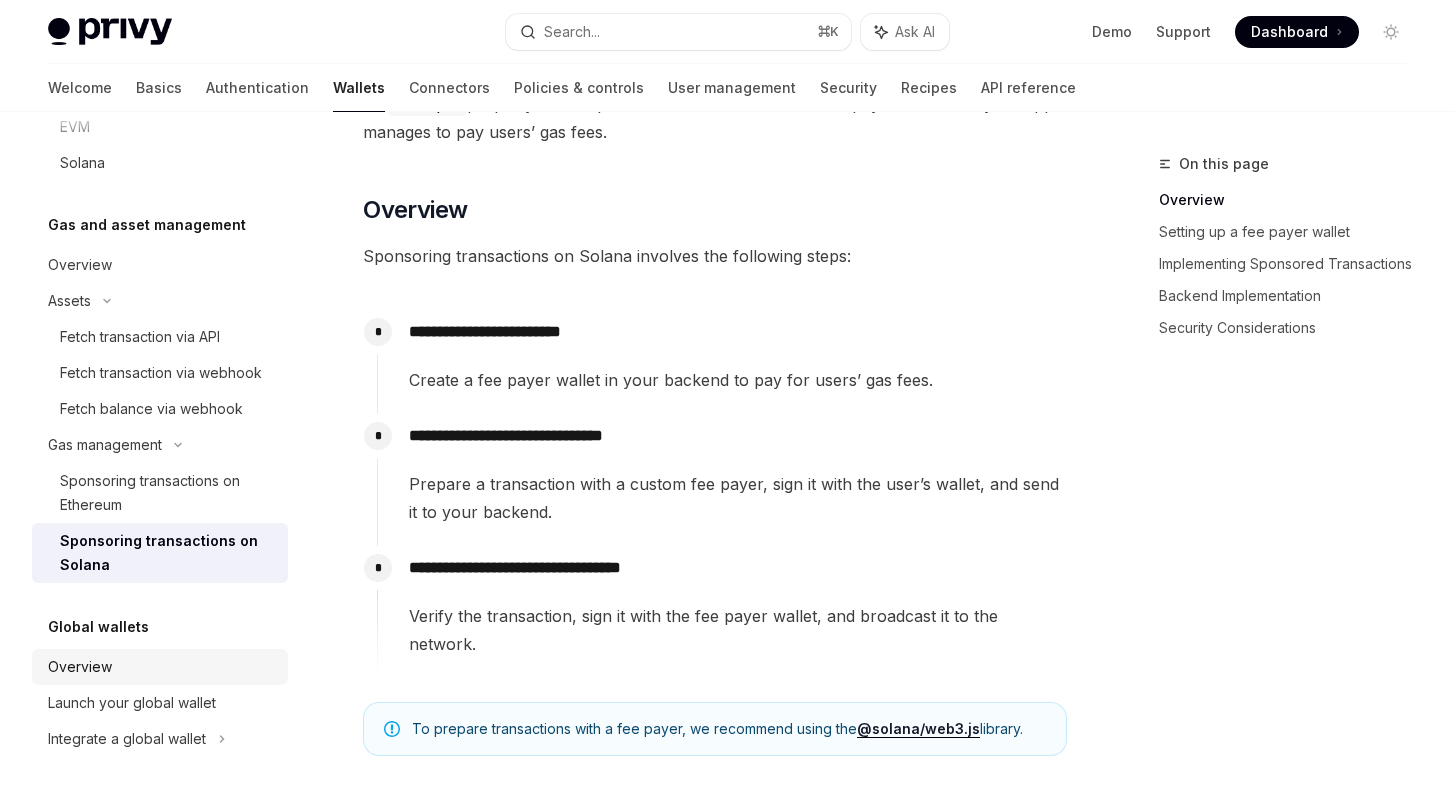 scroll, scrollTop: 243, scrollLeft: 0, axis: vertical 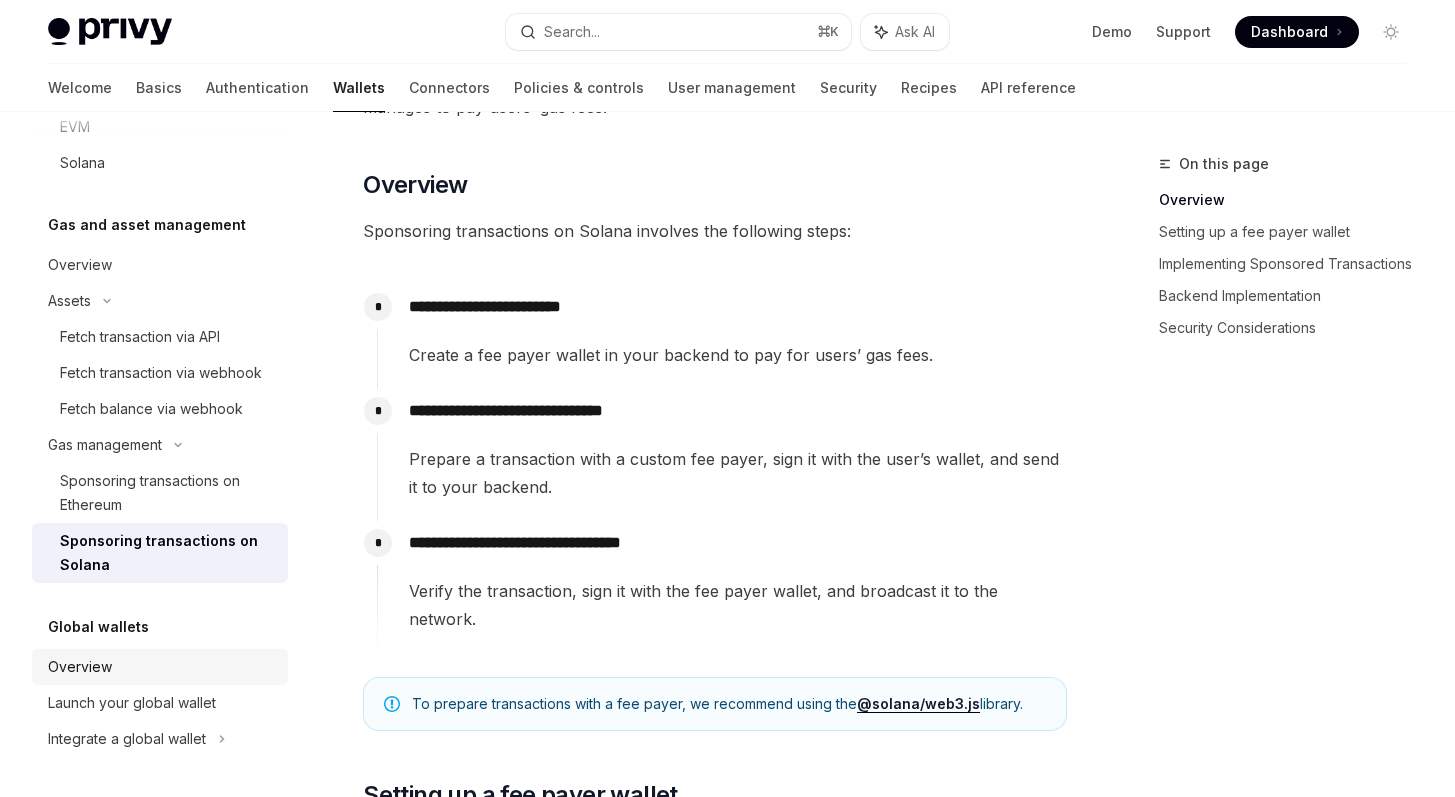 click on "Overview" at bounding box center (160, 667) 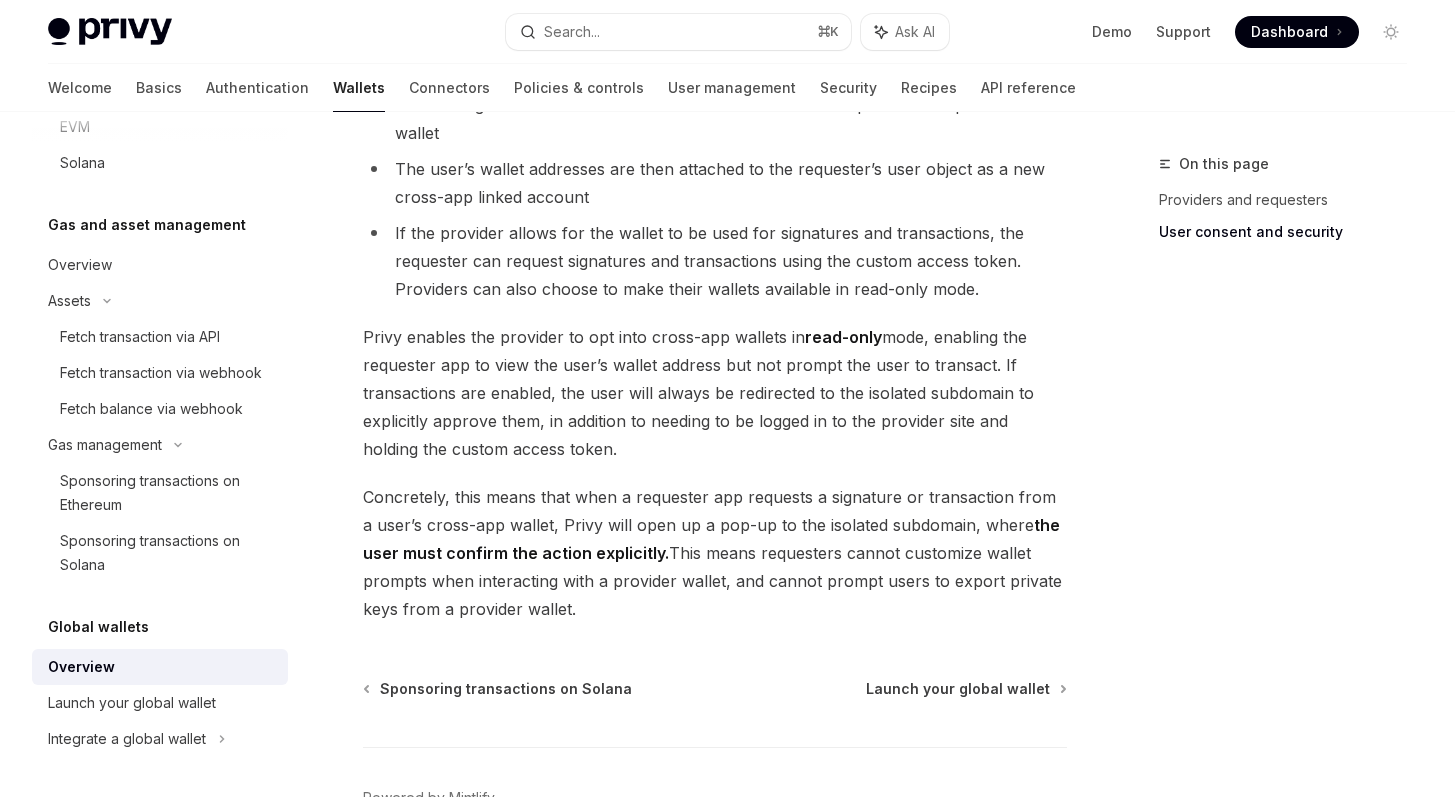 scroll, scrollTop: 1727, scrollLeft: 0, axis: vertical 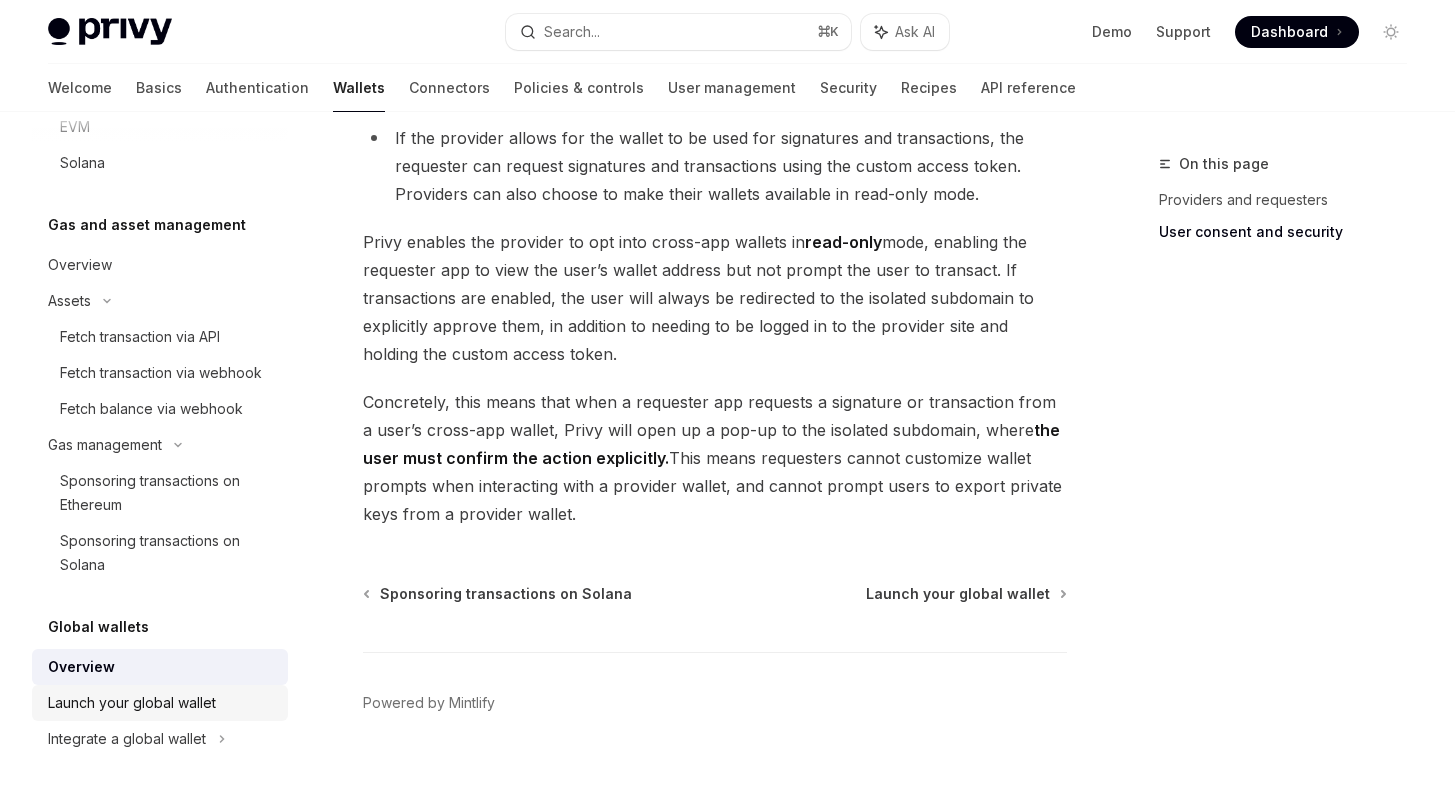 click on "Launch your global wallet" at bounding box center [132, 703] 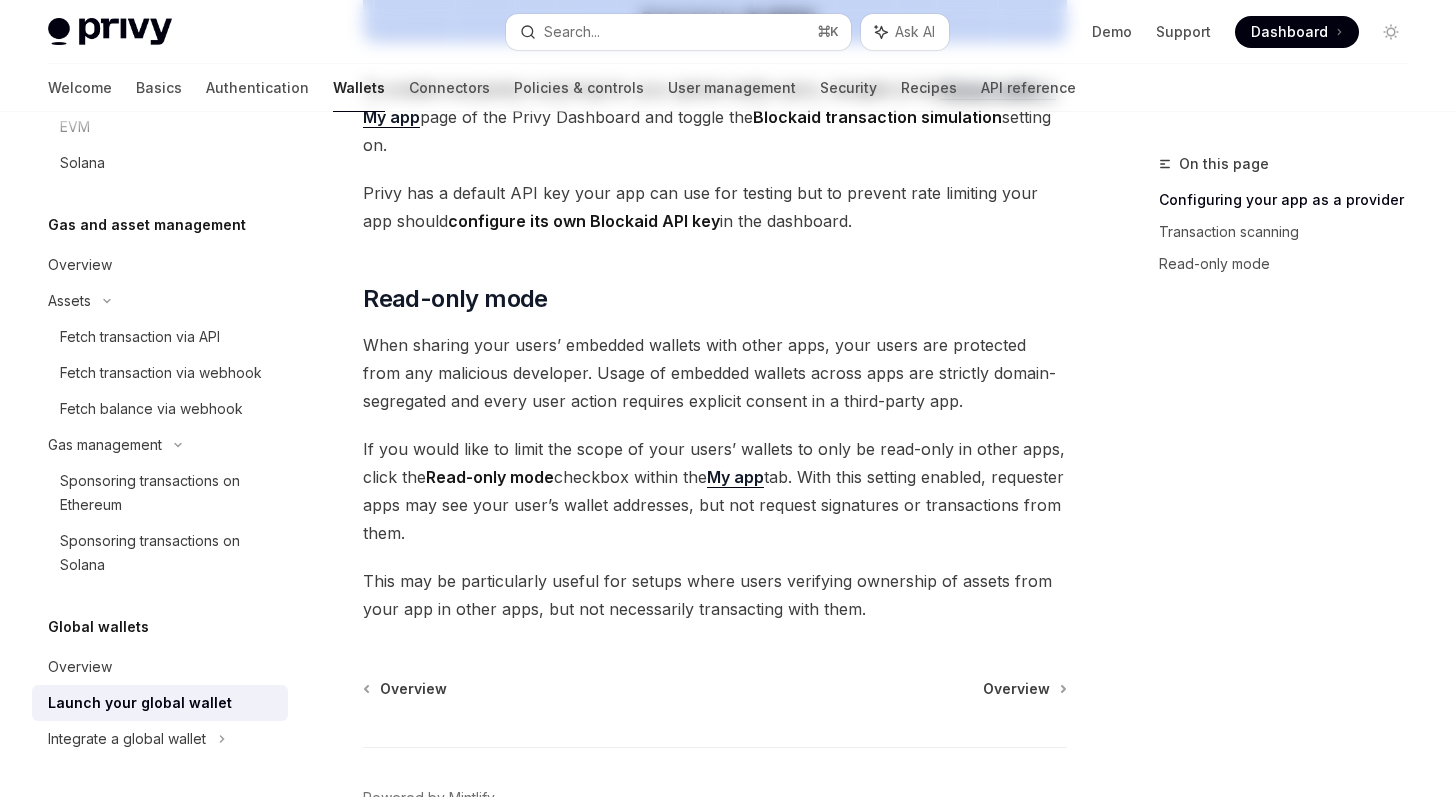 scroll, scrollTop: 0, scrollLeft: 0, axis: both 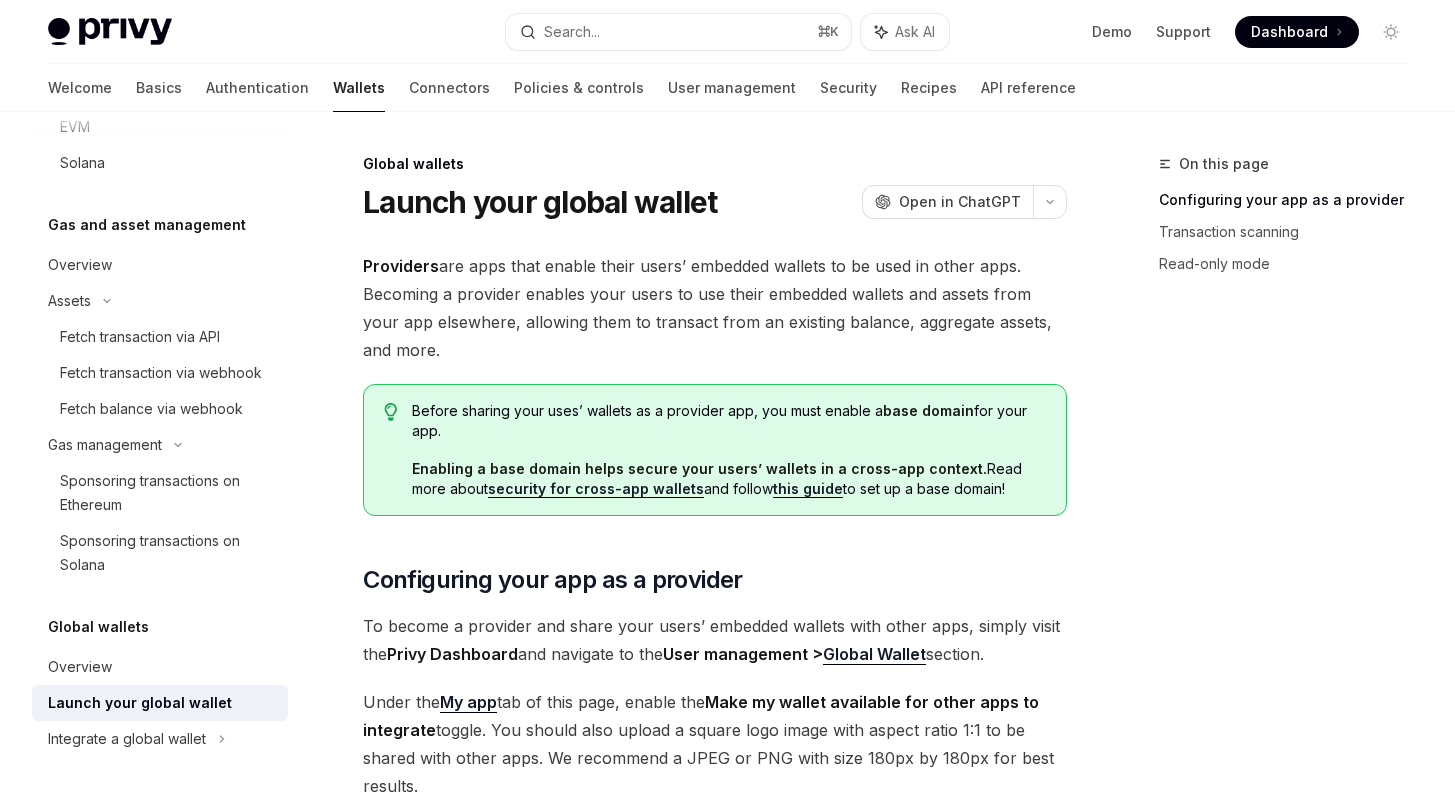 click on "Providers  are apps that enable their users’ embedded wallets to be used in other apps. Becoming a provider enables your users to use their embedded wallets and assets from your app elsewhere, allowing them to transact from an existing balance, aggregate assets, and more." at bounding box center [715, 308] 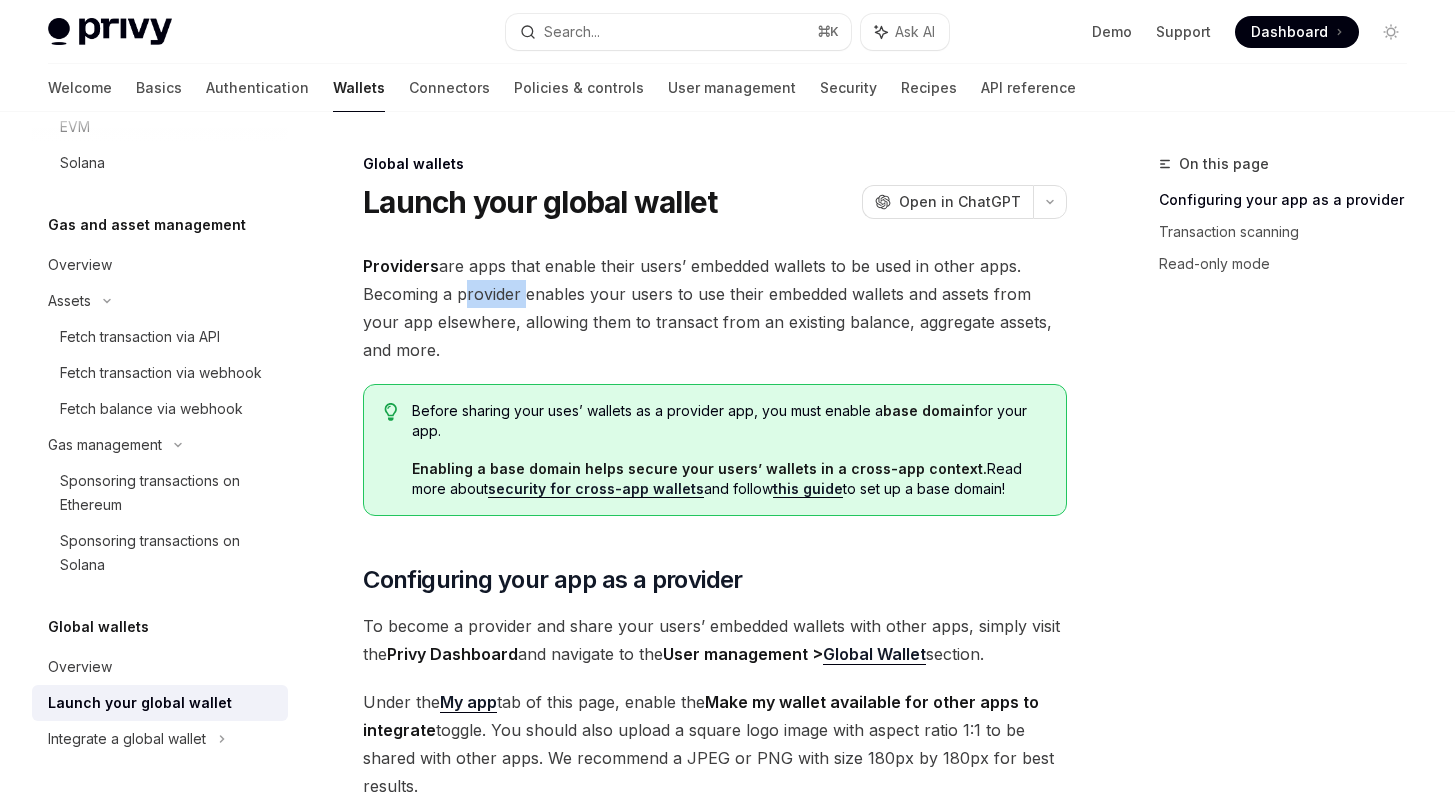 click on "Providers  are apps that enable their users’ embedded wallets to be used in other apps. Becoming a provider enables your users to use their embedded wallets and assets from your app elsewhere, allowing them to transact from an existing balance, aggregate assets, and more." at bounding box center [715, 308] 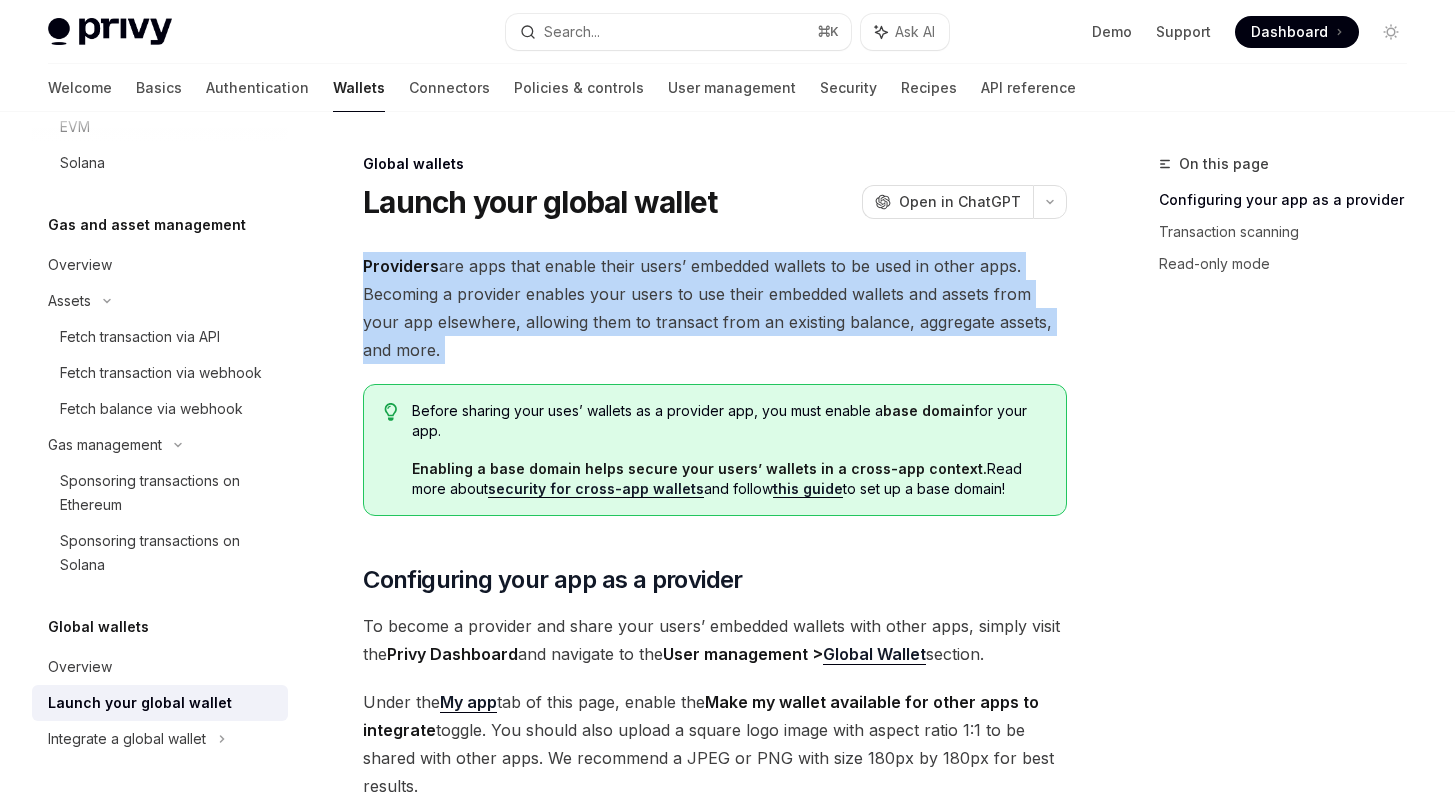 click on "Providers  are apps that enable their users’ embedded wallets to be used in other apps. Becoming a provider enables your users to use their embedded wallets and assets from your app elsewhere, allowing them to transact from an existing balance, aggregate assets, and more." at bounding box center (715, 308) 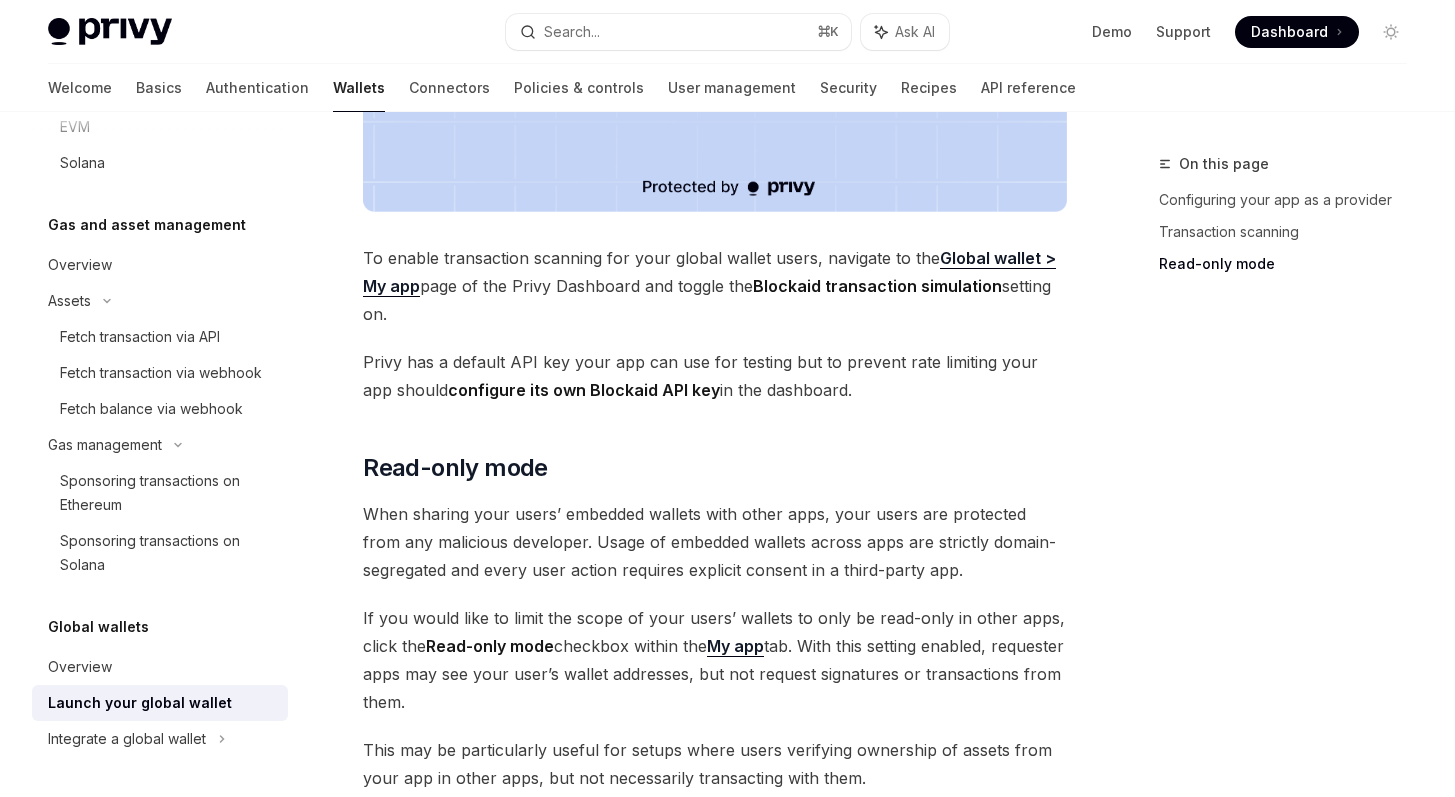 scroll, scrollTop: 1850, scrollLeft: 0, axis: vertical 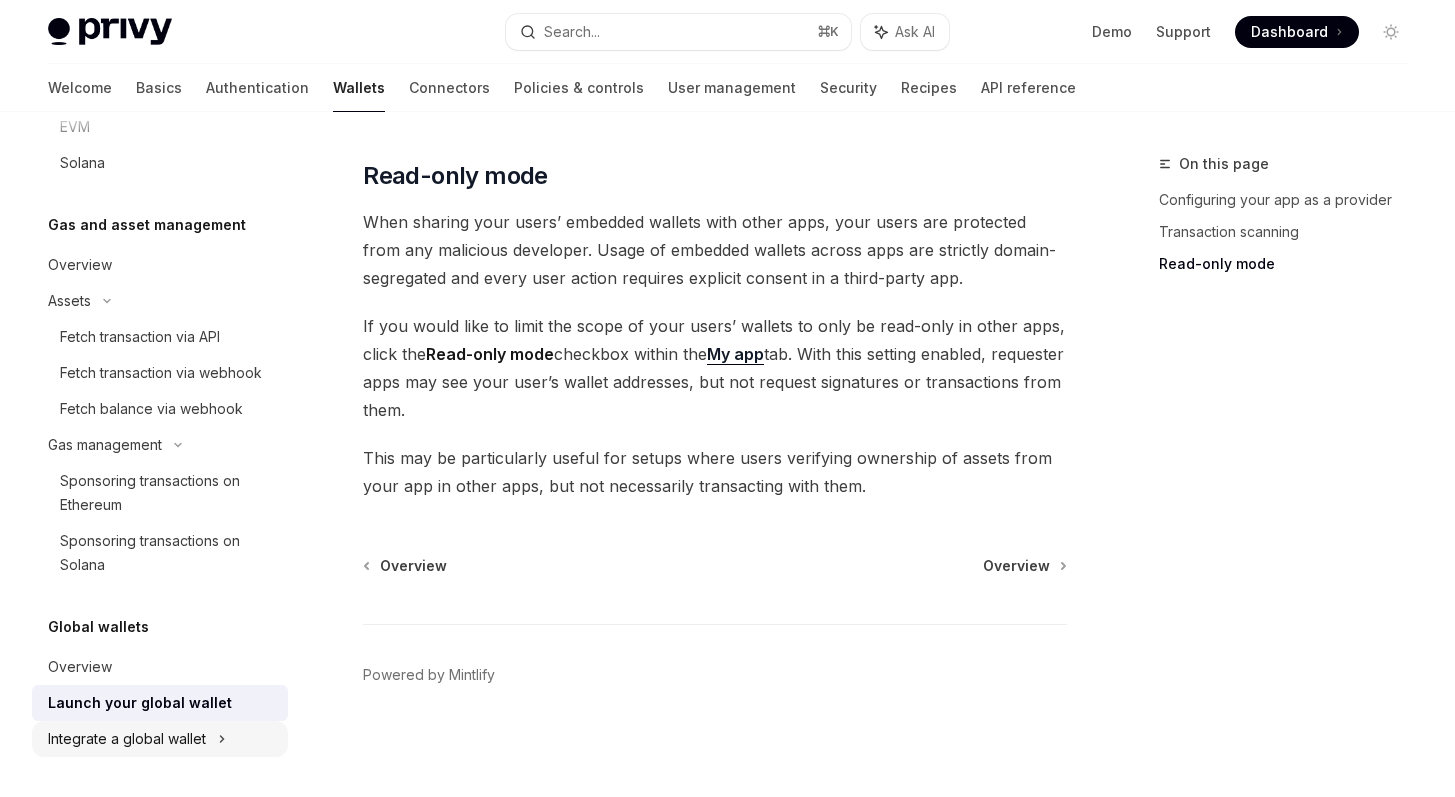 click on "Integrate a global wallet" at bounding box center (89, -545) 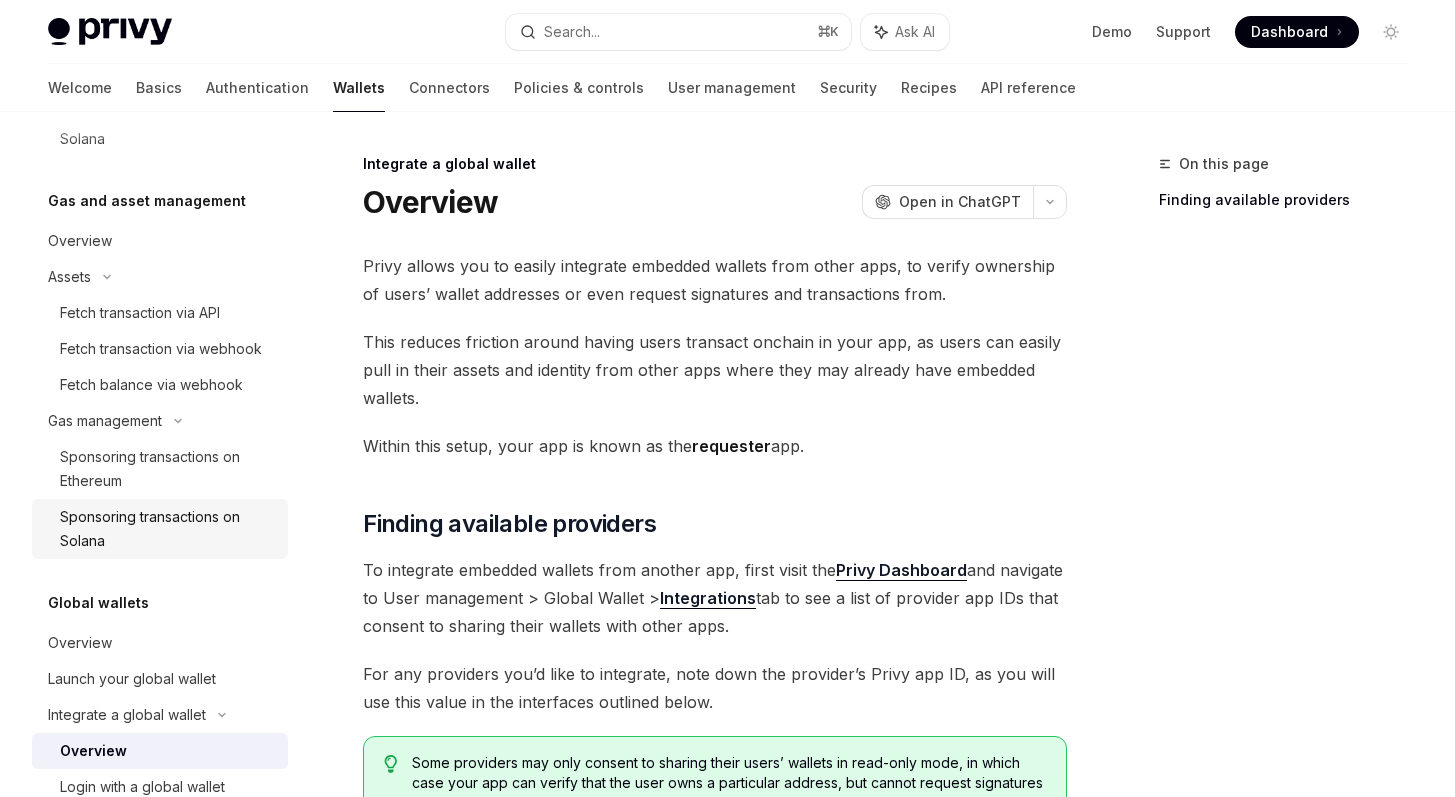 scroll, scrollTop: 1593, scrollLeft: 0, axis: vertical 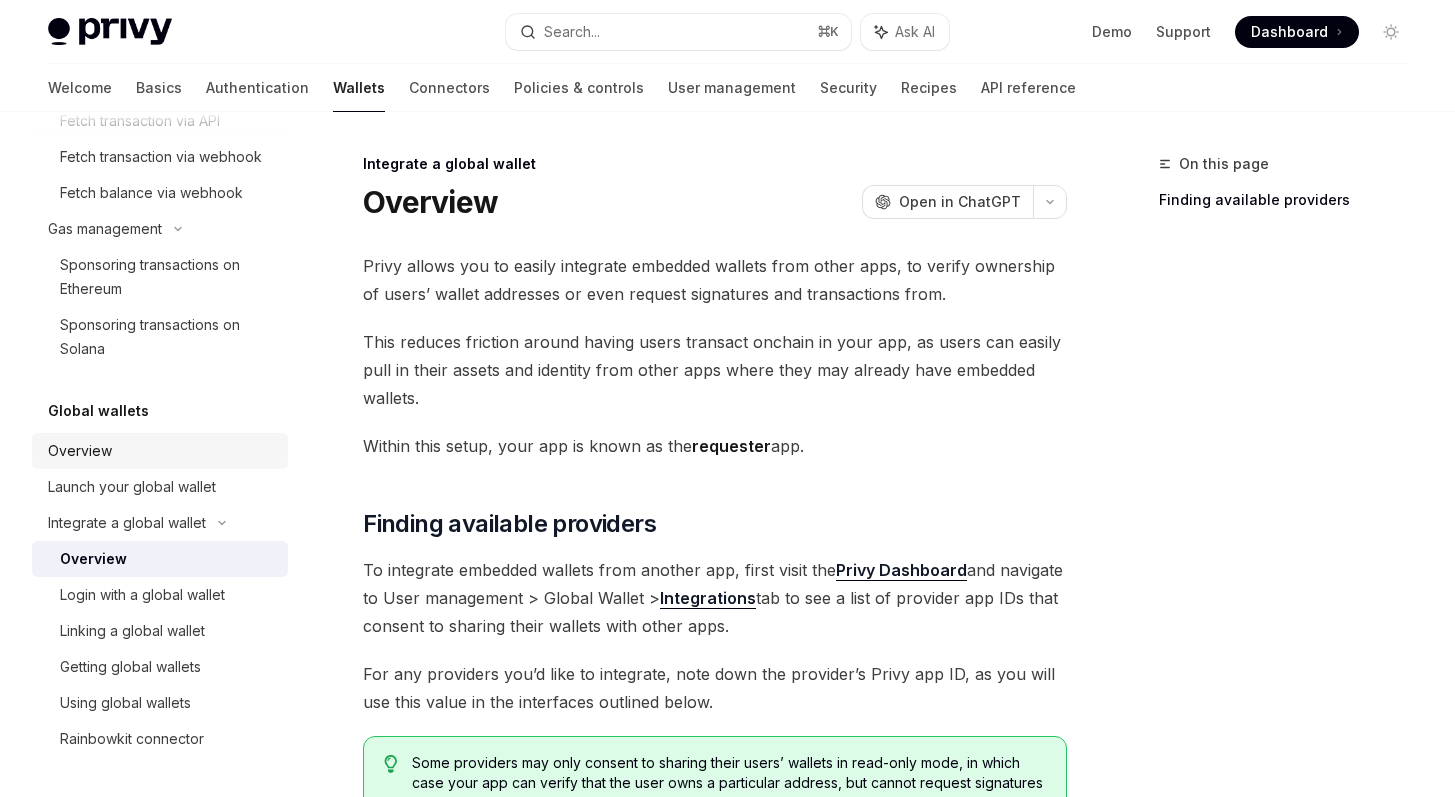 click on "Overview" at bounding box center (80, 451) 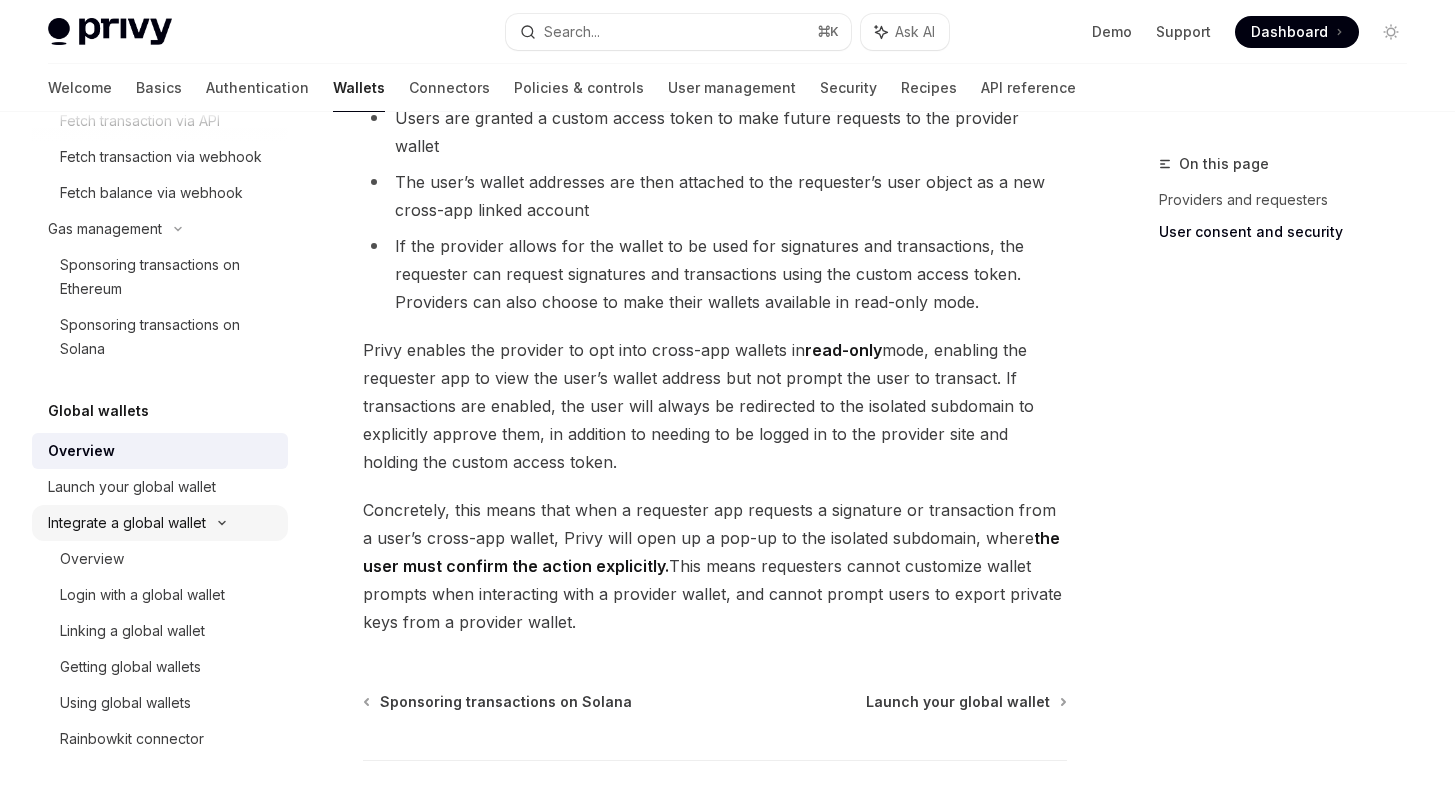 scroll, scrollTop: 1727, scrollLeft: 0, axis: vertical 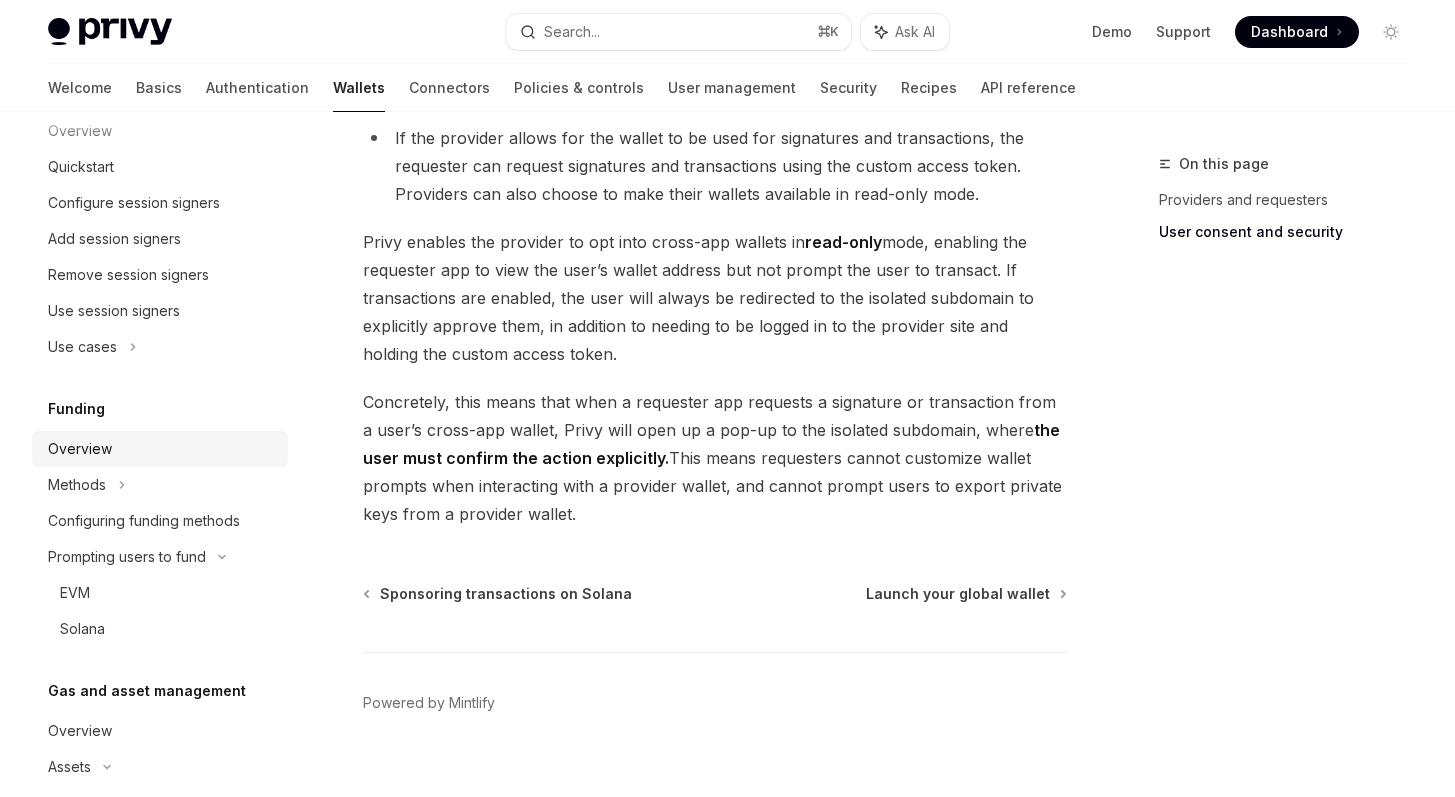 click on "Overview" at bounding box center (162, 449) 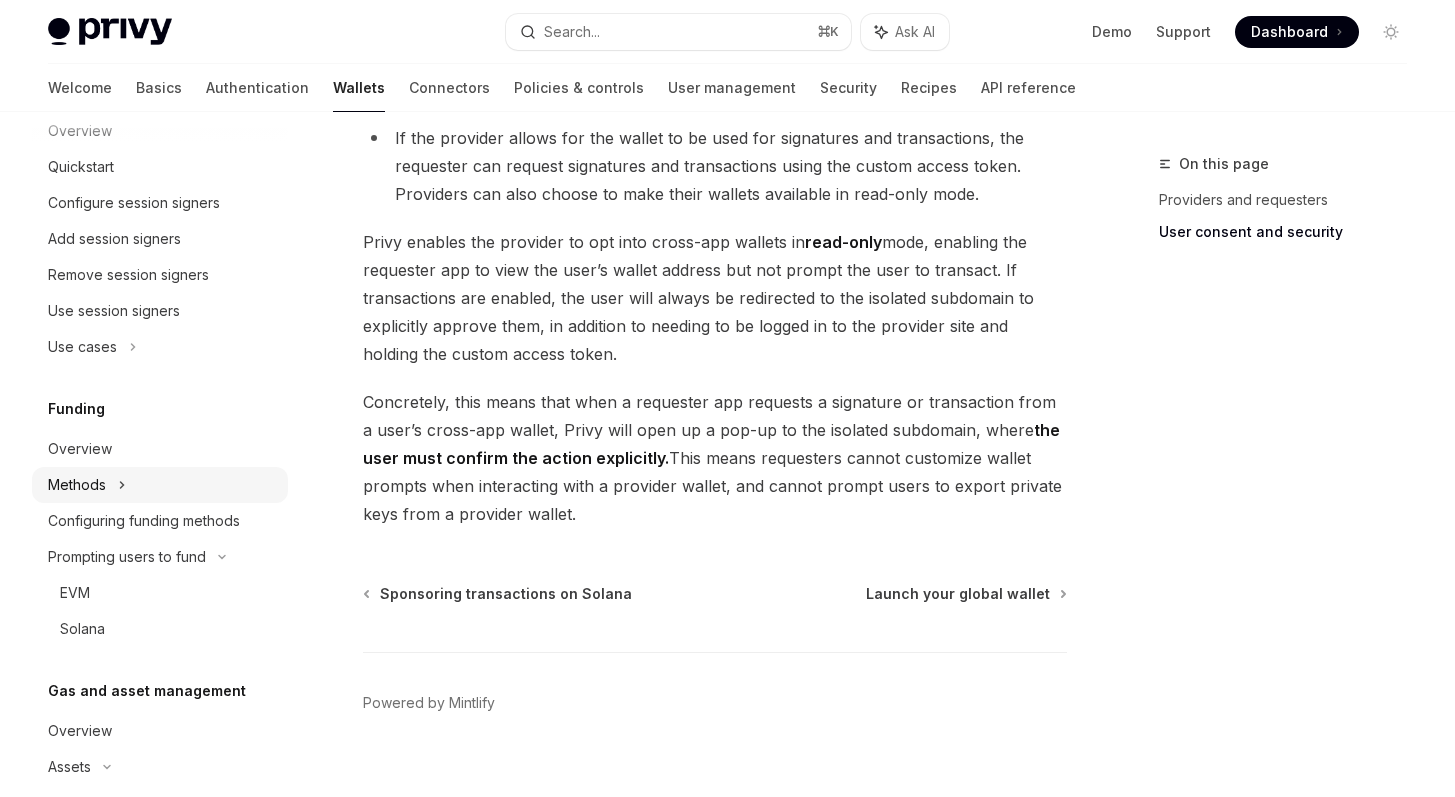 scroll, scrollTop: 0, scrollLeft: 0, axis: both 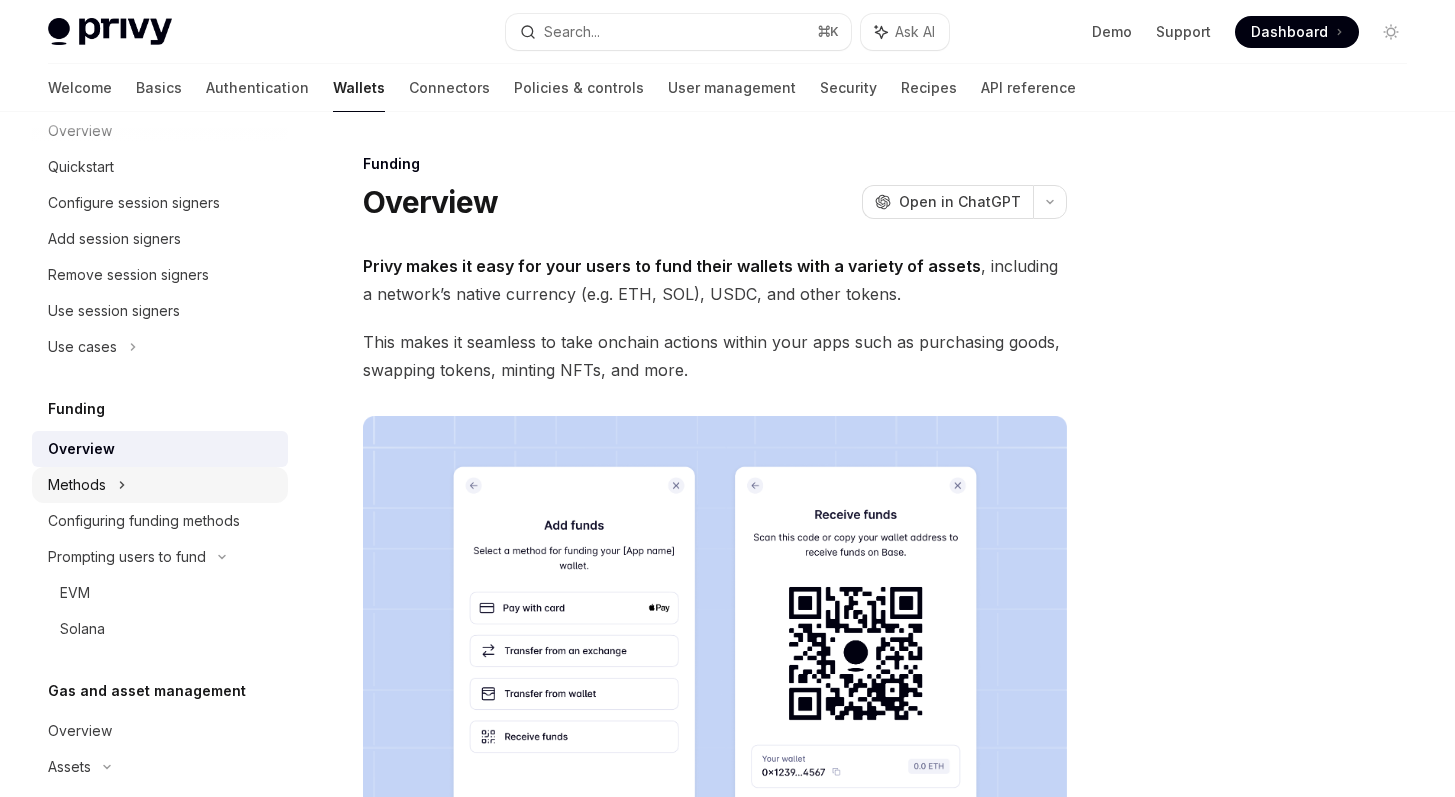 click on "Methods" at bounding box center (160, -469) 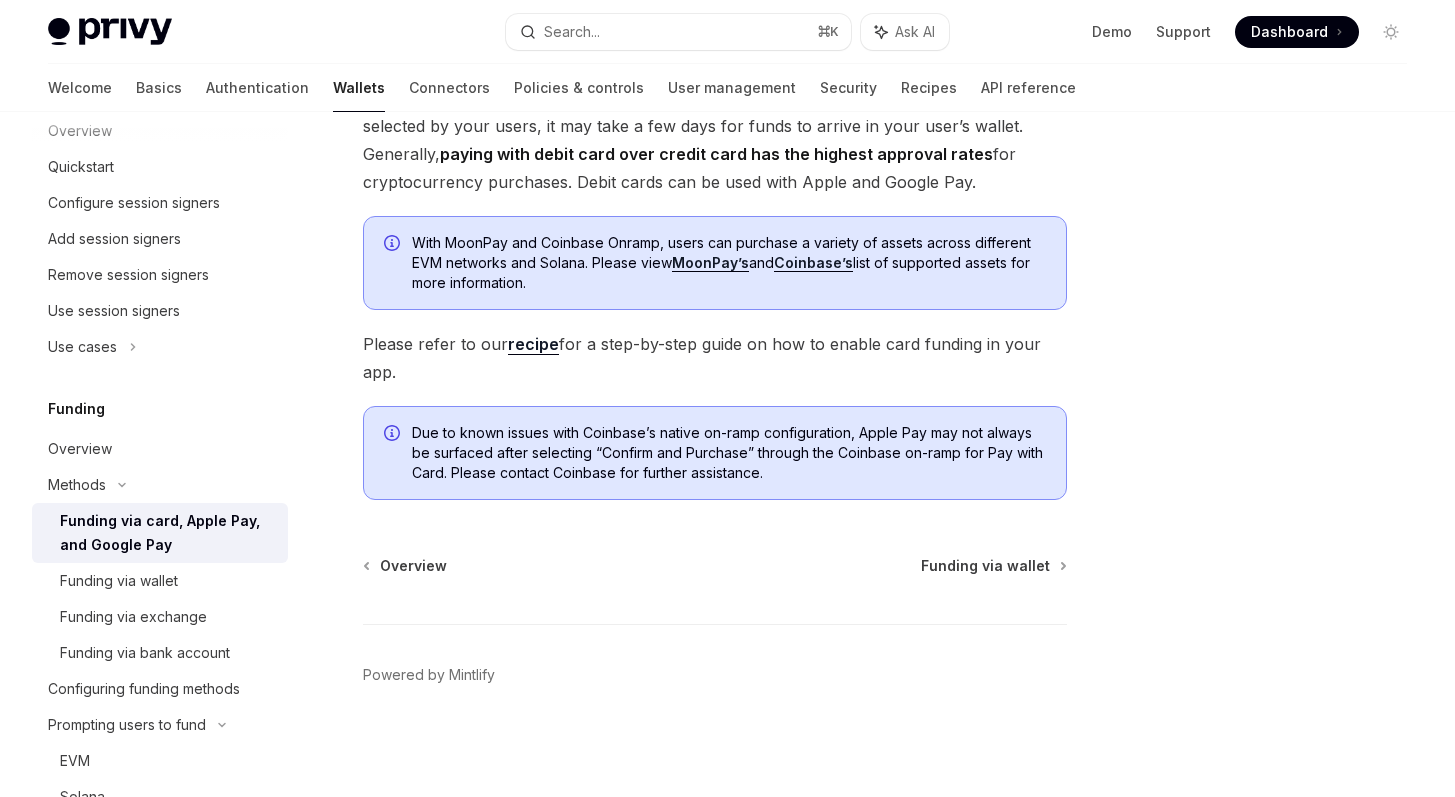 scroll, scrollTop: 0, scrollLeft: 0, axis: both 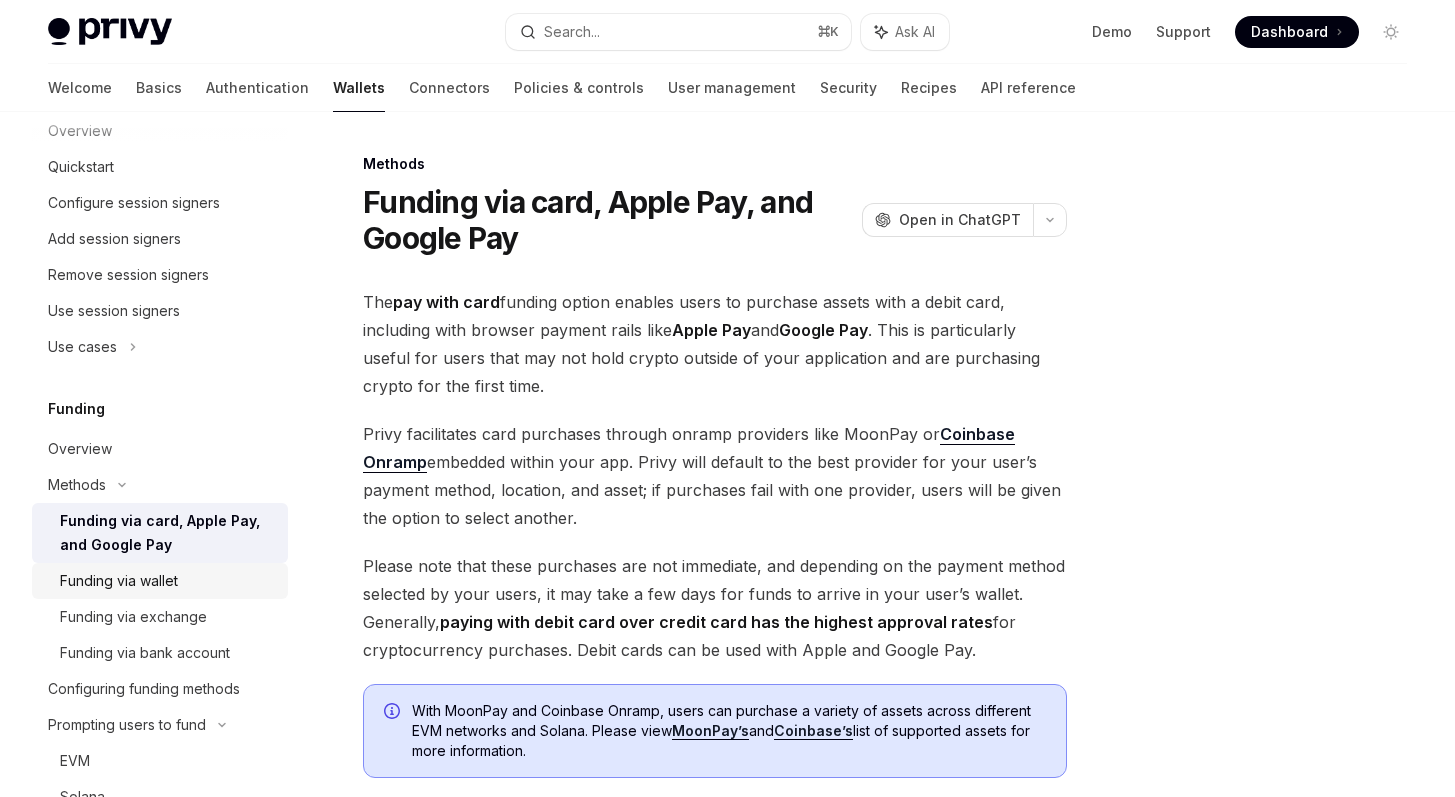 click on "Funding via wallet" at bounding box center [119, 581] 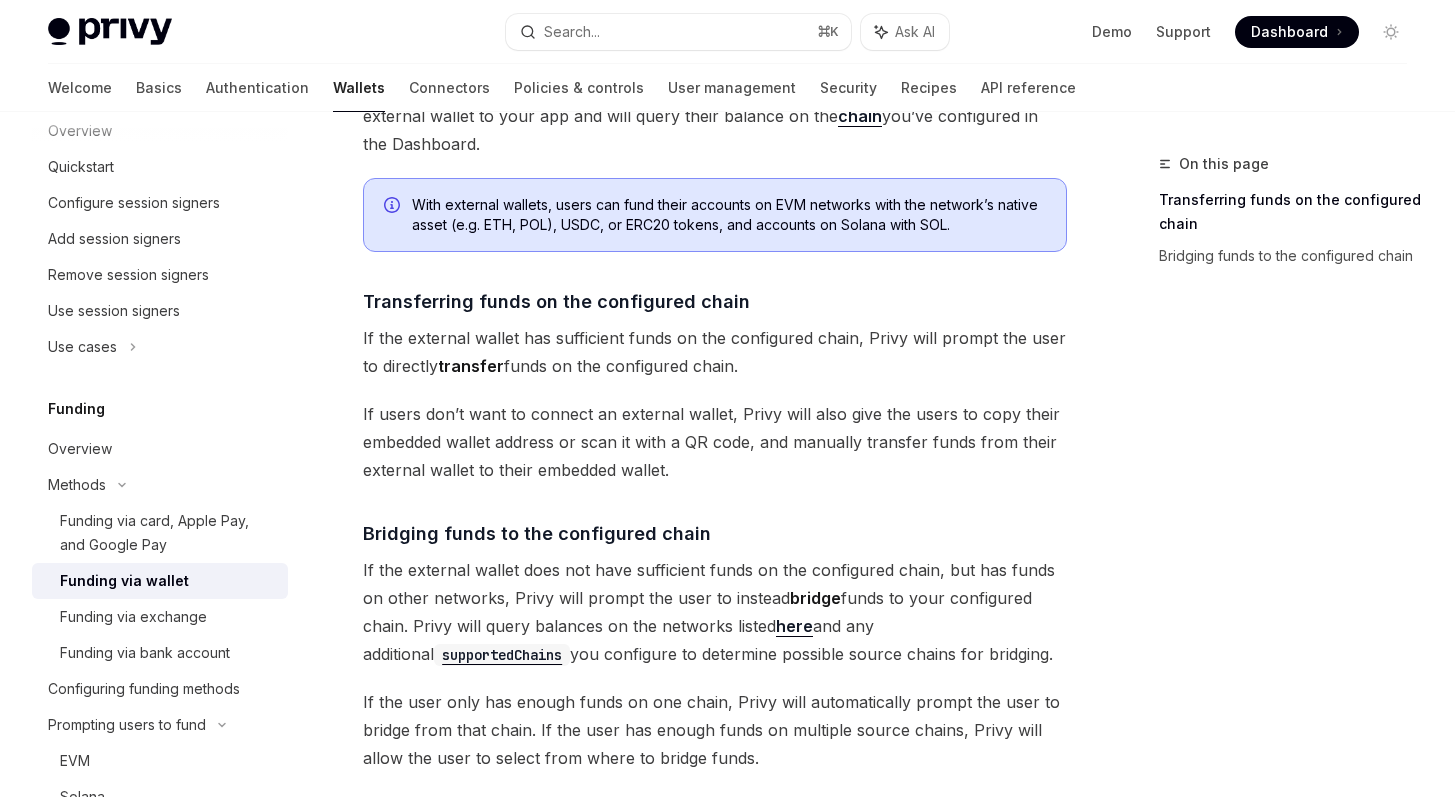 scroll, scrollTop: 650, scrollLeft: 0, axis: vertical 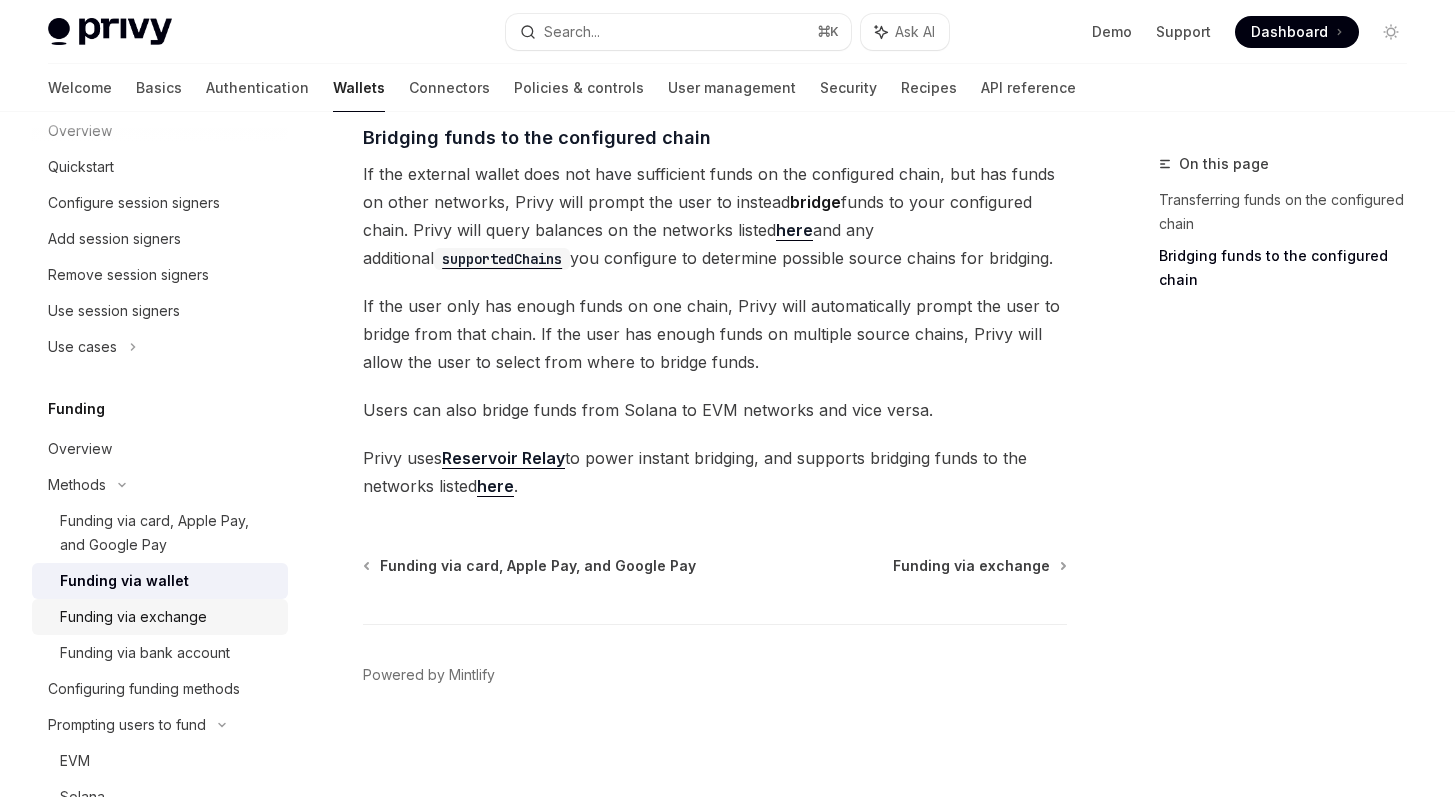click on "Funding via exchange" at bounding box center (133, 617) 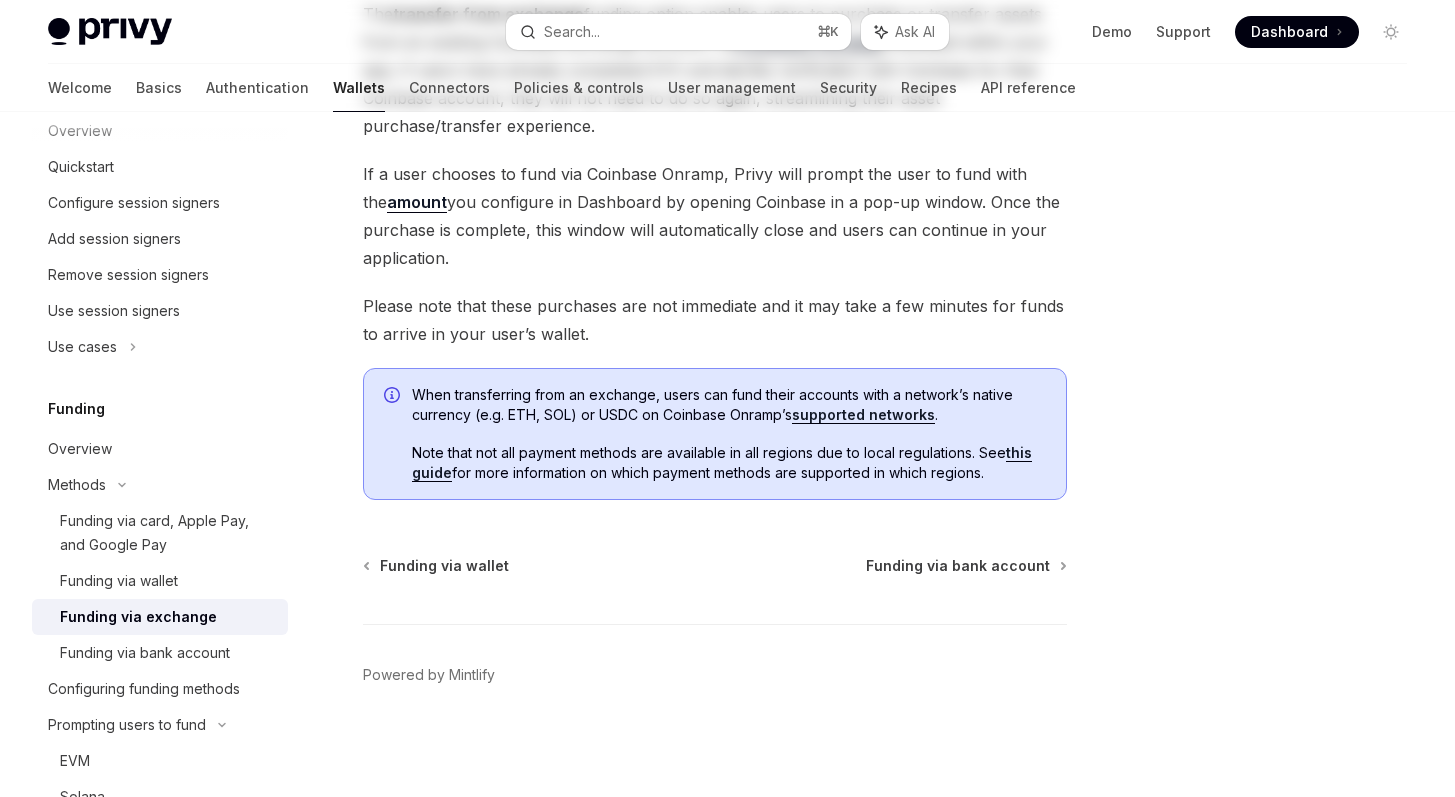 scroll, scrollTop: 0, scrollLeft: 0, axis: both 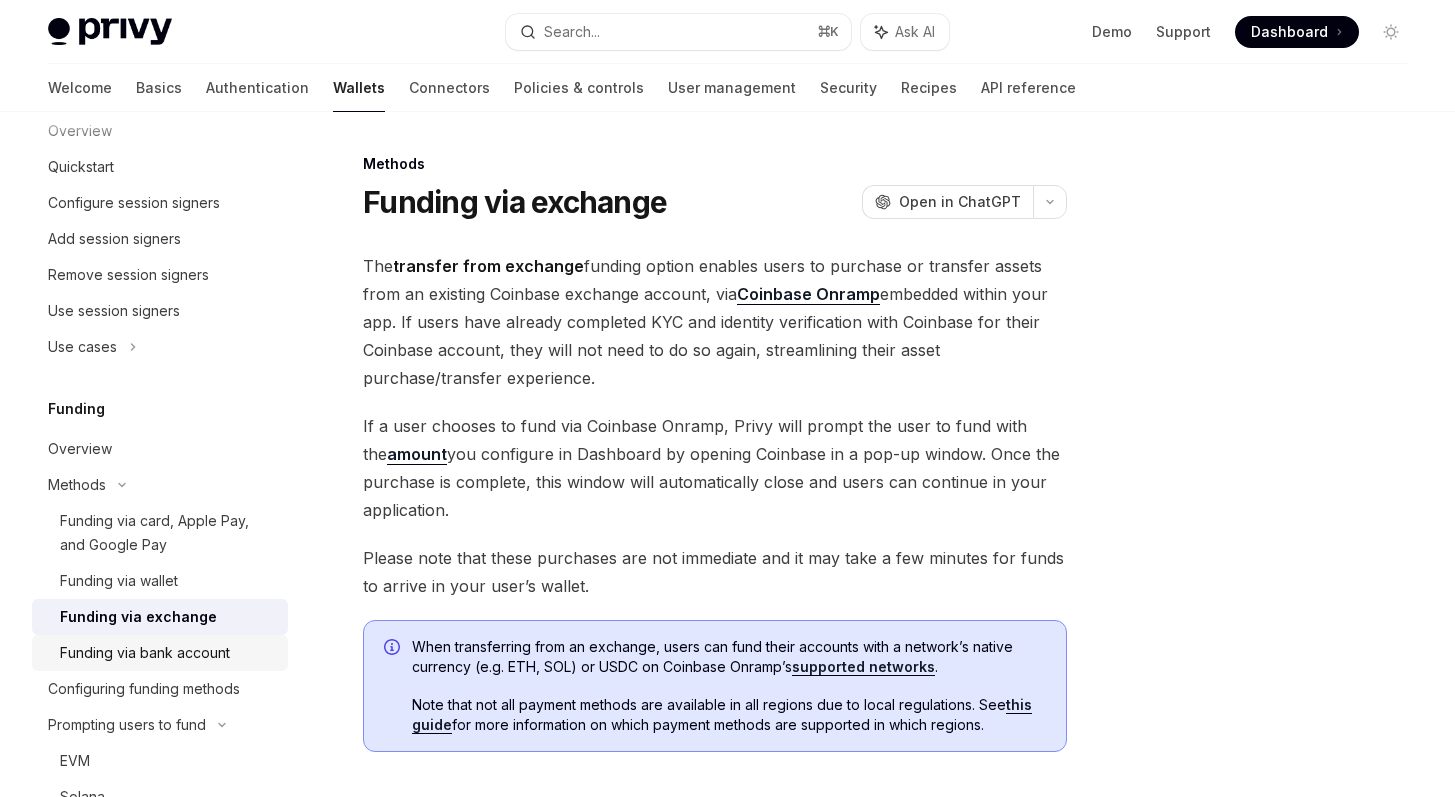 click on "Funding via bank account" at bounding box center (145, 653) 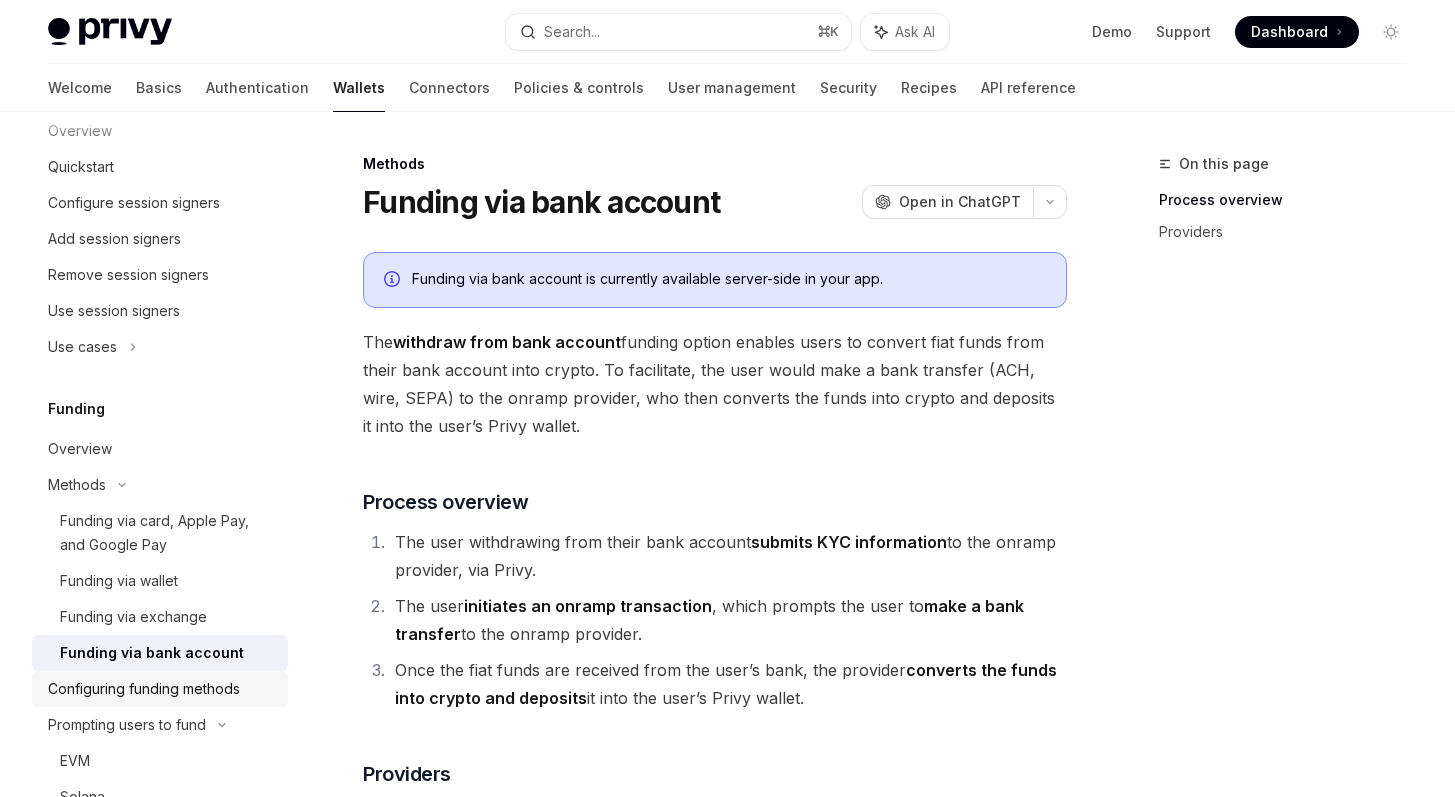 click on "Configuring funding methods" at bounding box center (144, 689) 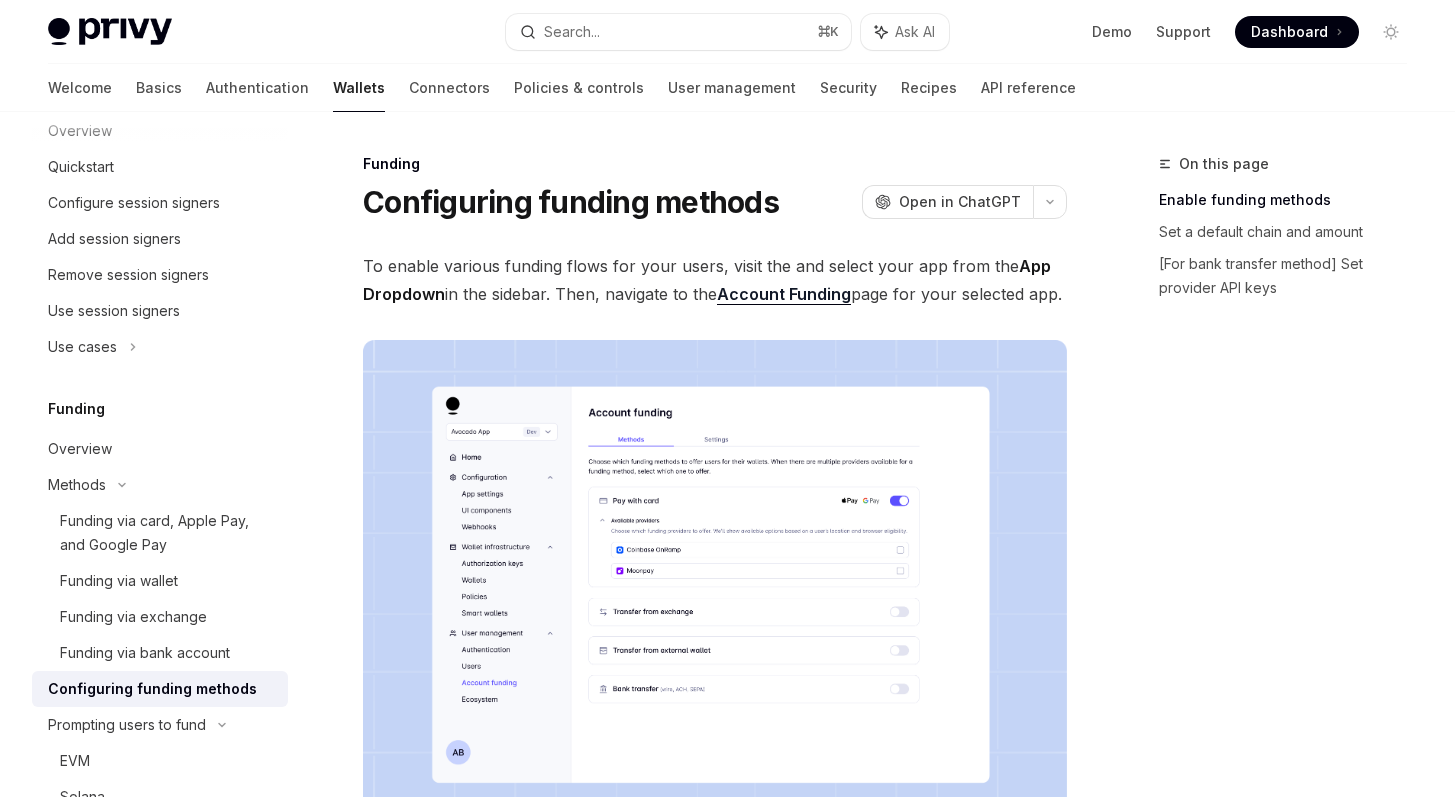 click on "Privy Docs  home page Search... ⌘ K Ask AI Demo Support Dashboard Dashboard Search..." at bounding box center [727, 32] 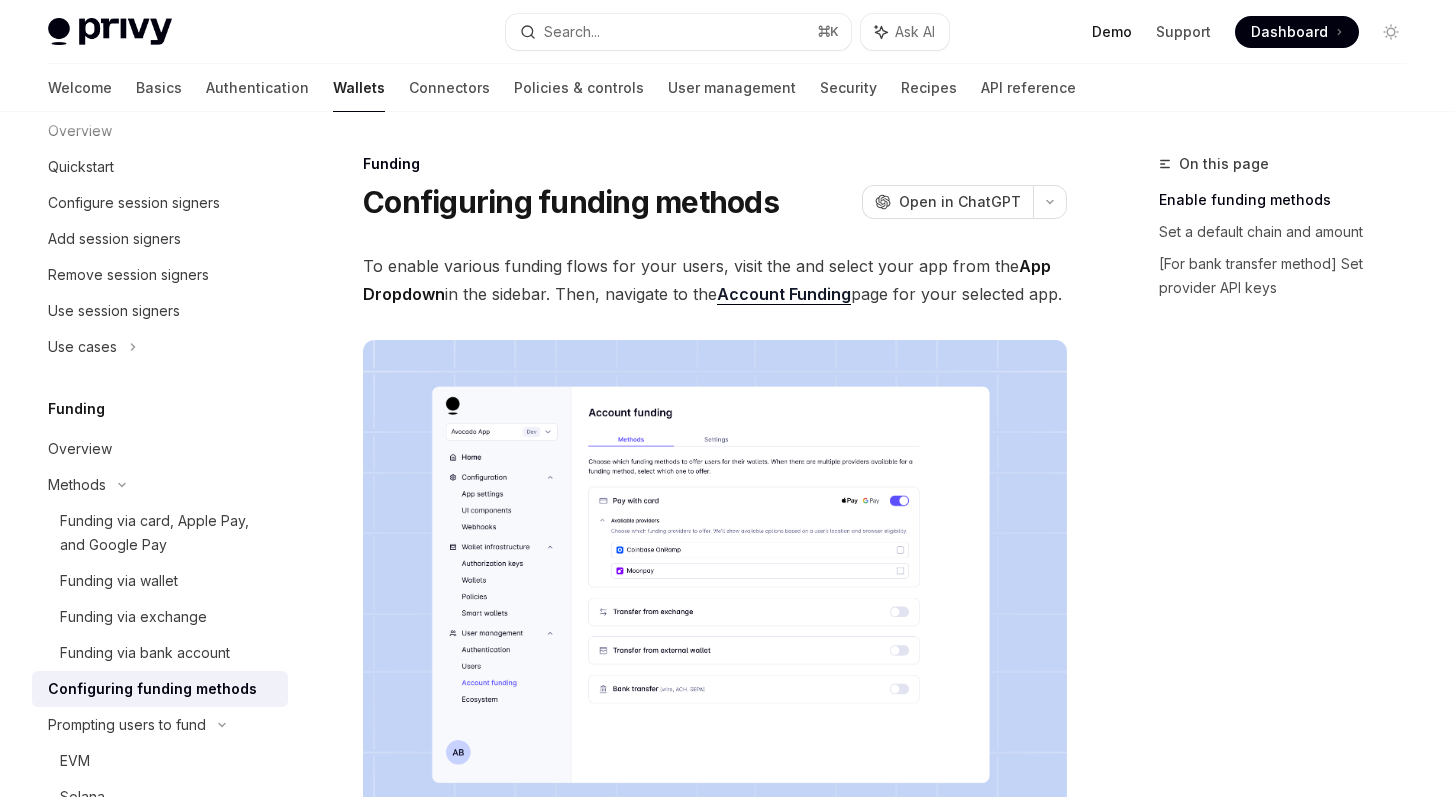 click on "Demo" at bounding box center [1112, 32] 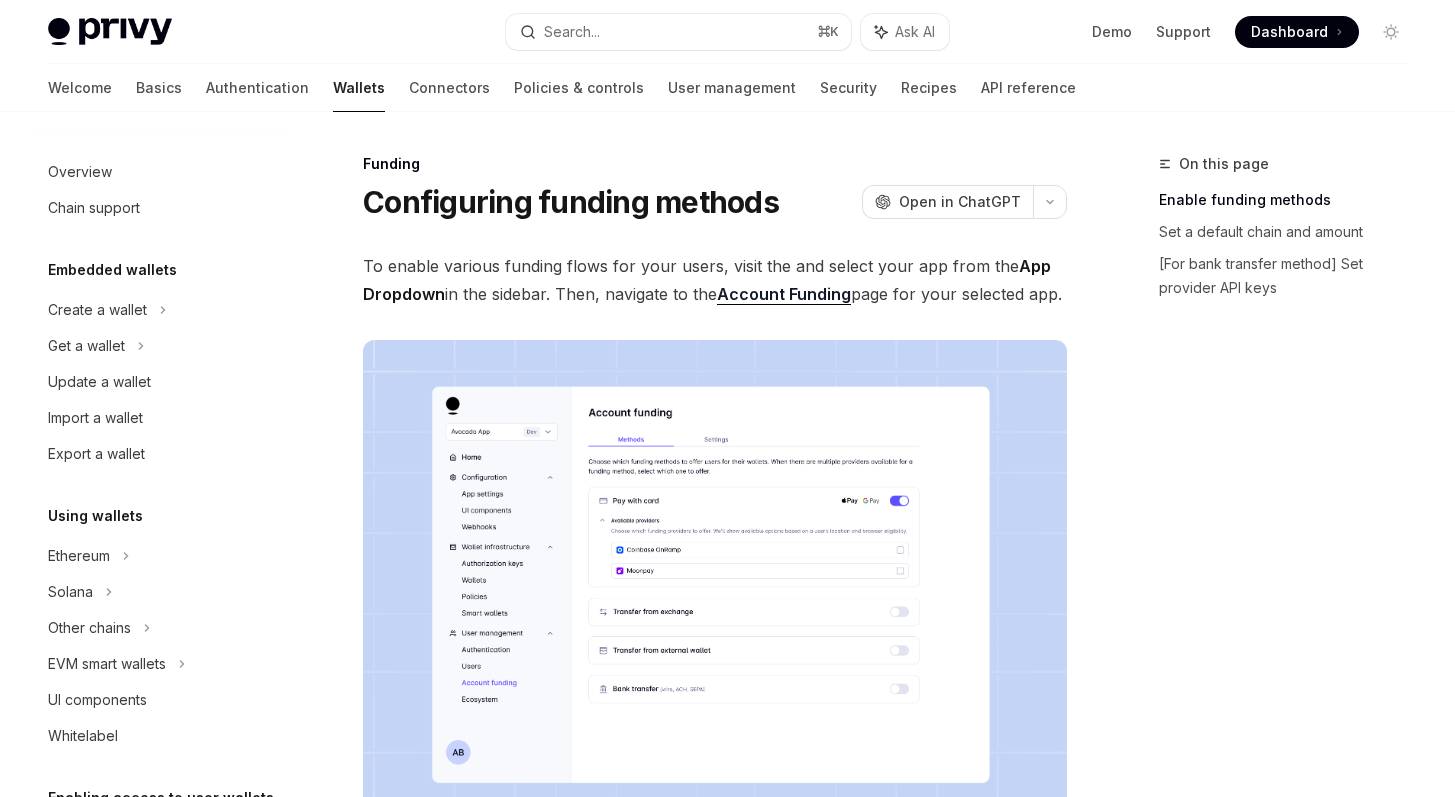 scroll, scrollTop: 0, scrollLeft: 0, axis: both 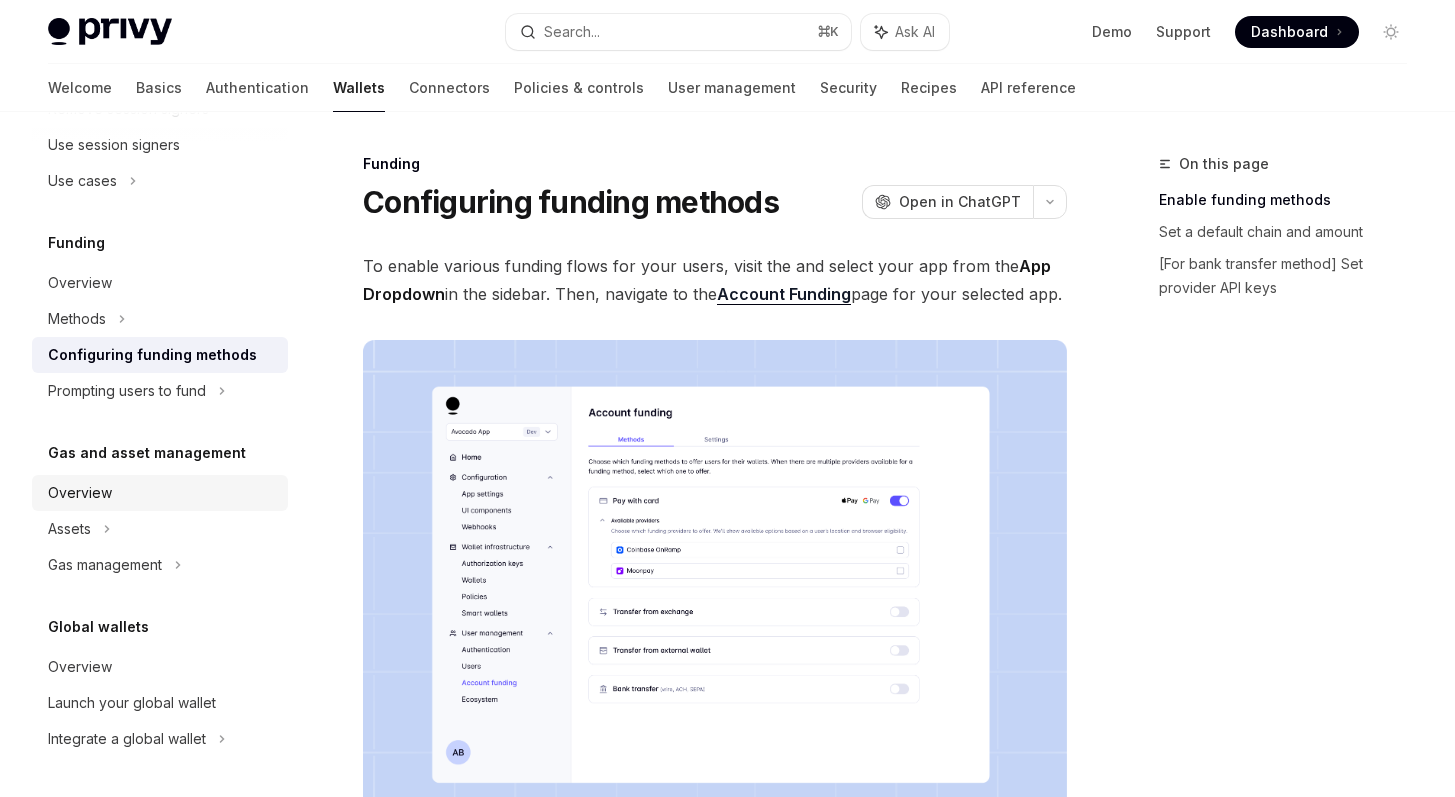click on "Overview" at bounding box center (160, 493) 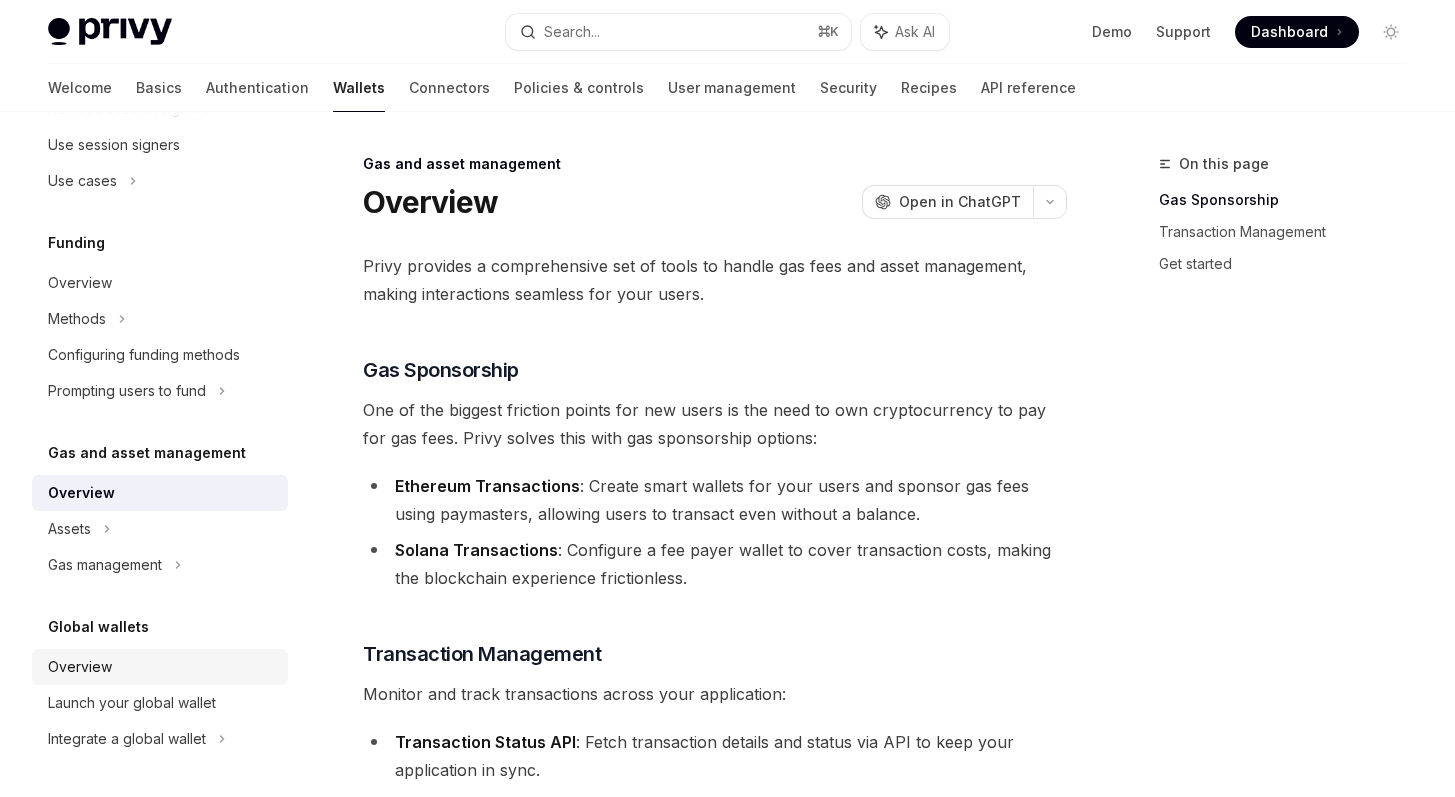 click on "Overview" at bounding box center [162, 667] 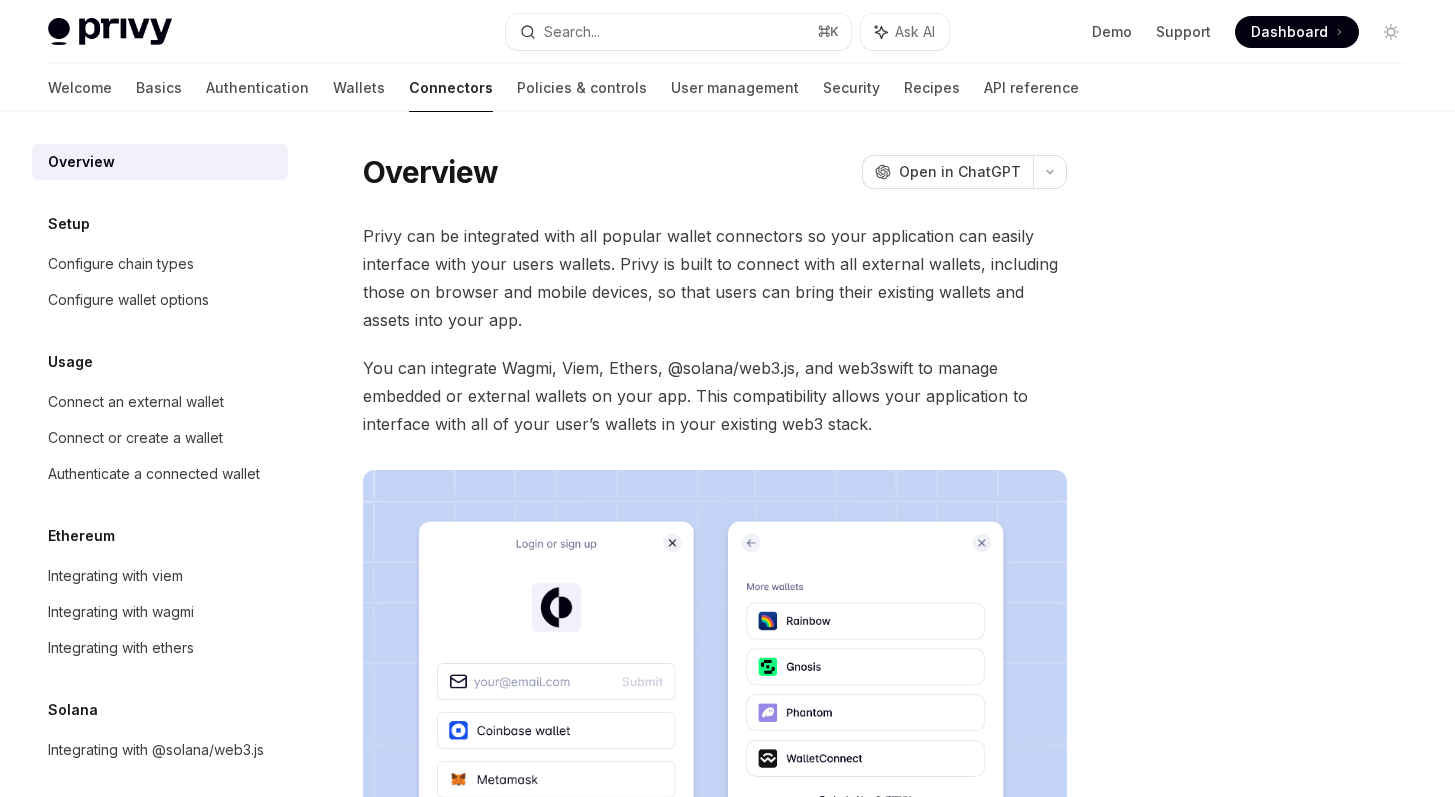 scroll, scrollTop: 0, scrollLeft: 0, axis: both 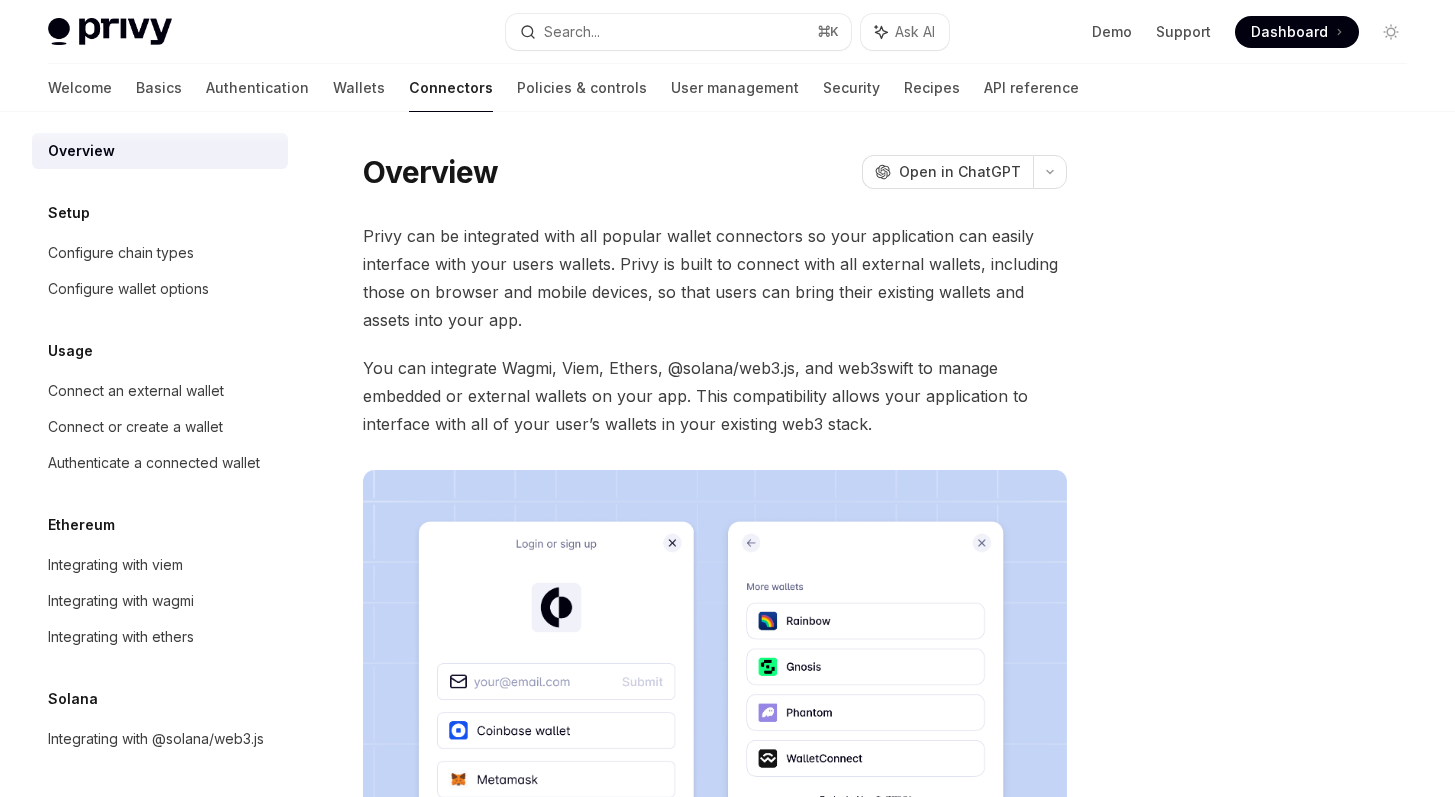 click on "Privy can be integrated with all popular wallet connectors so your application can easily interface with your users wallets. Privy is built to connect with all external wallets, including those on browser and mobile devices, so that users can bring their existing wallets and assets into your app." at bounding box center [715, 278] 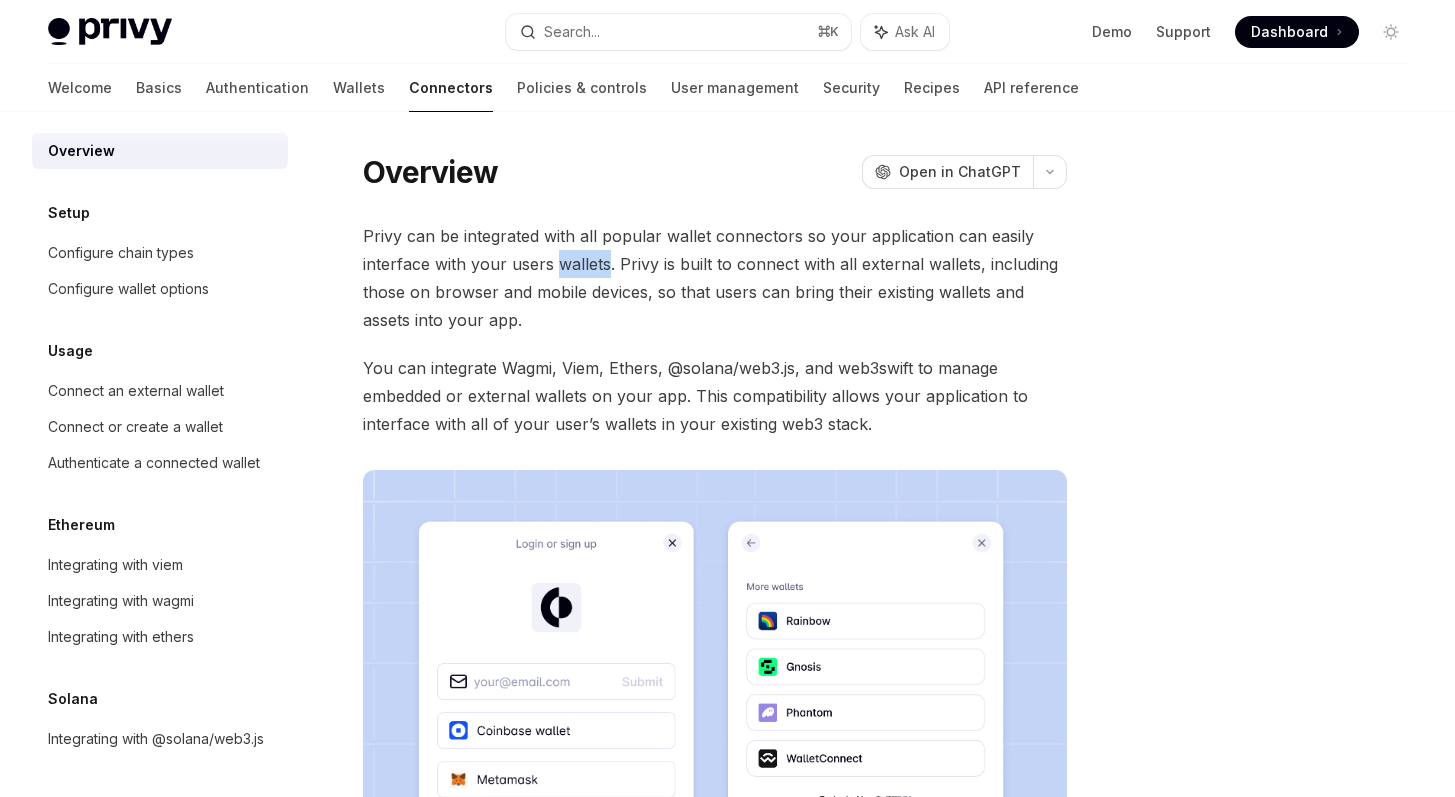 click on "Privy can be integrated with all popular wallet connectors so your application can easily interface with your users wallets. Privy is built to connect with all external wallets, including those on browser and mobile devices, so that users can bring their existing wallets and assets into your app." at bounding box center (715, 278) 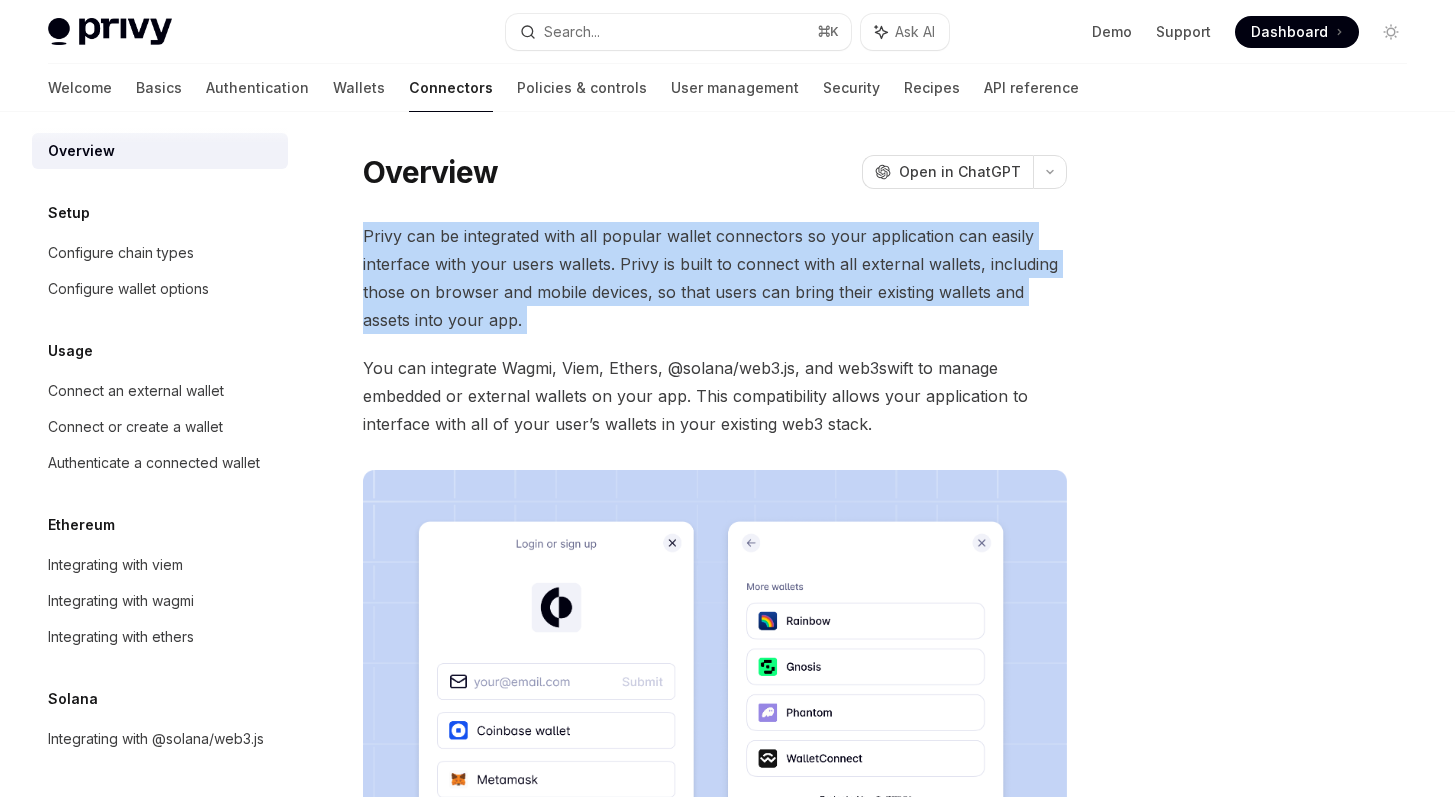 click on "Privy can be integrated with all popular wallet connectors so your application can easily interface with your users wallets. Privy is built to connect with all external wallets, including those on browser and mobile devices, so that users can bring their existing wallets and assets into your app." at bounding box center (715, 278) 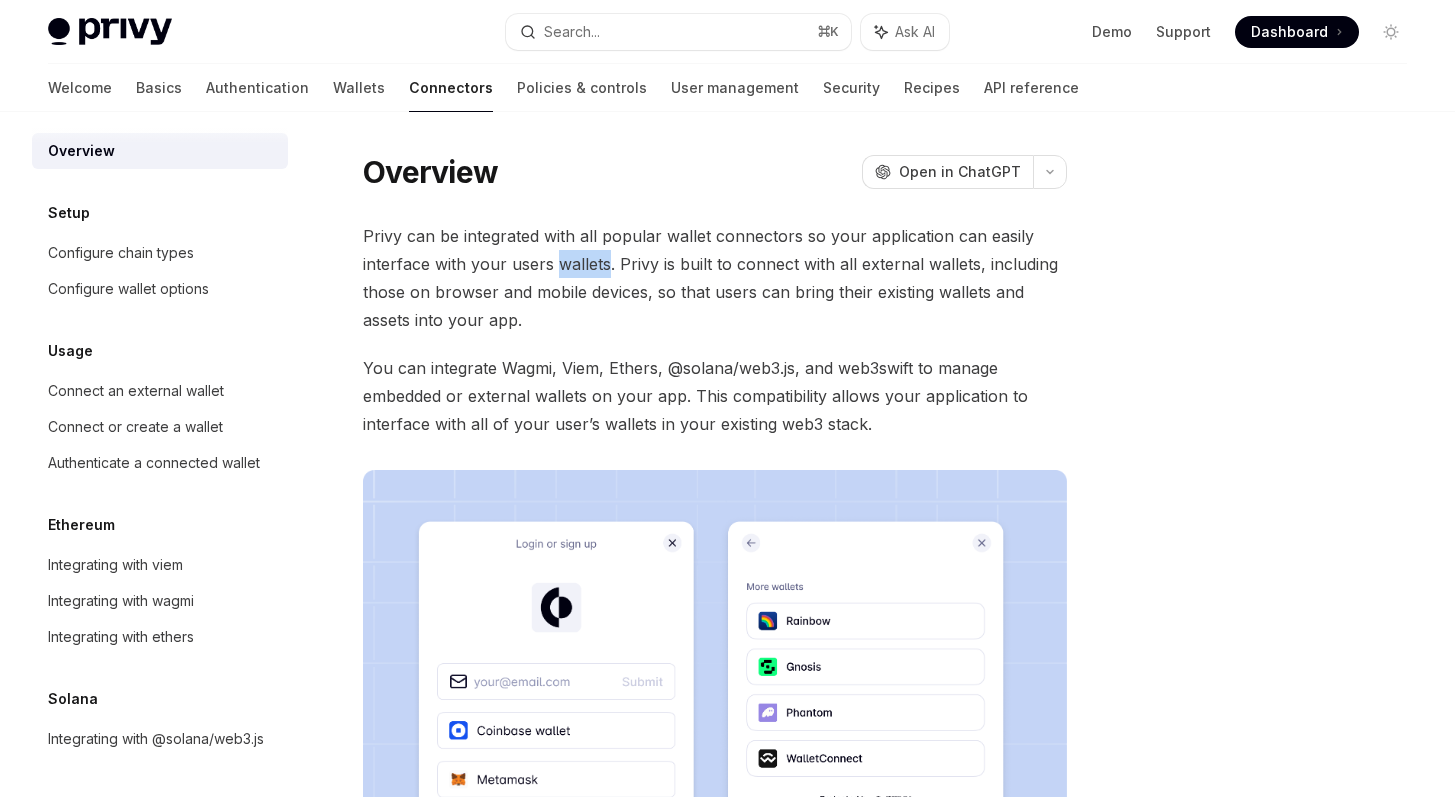 click on "Privy can be integrated with all popular wallet connectors so your application can easily interface with your users wallets. Privy is built to connect with all external wallets, including those on browser and mobile devices, so that users can bring their existing wallets and assets into your app." at bounding box center [715, 278] 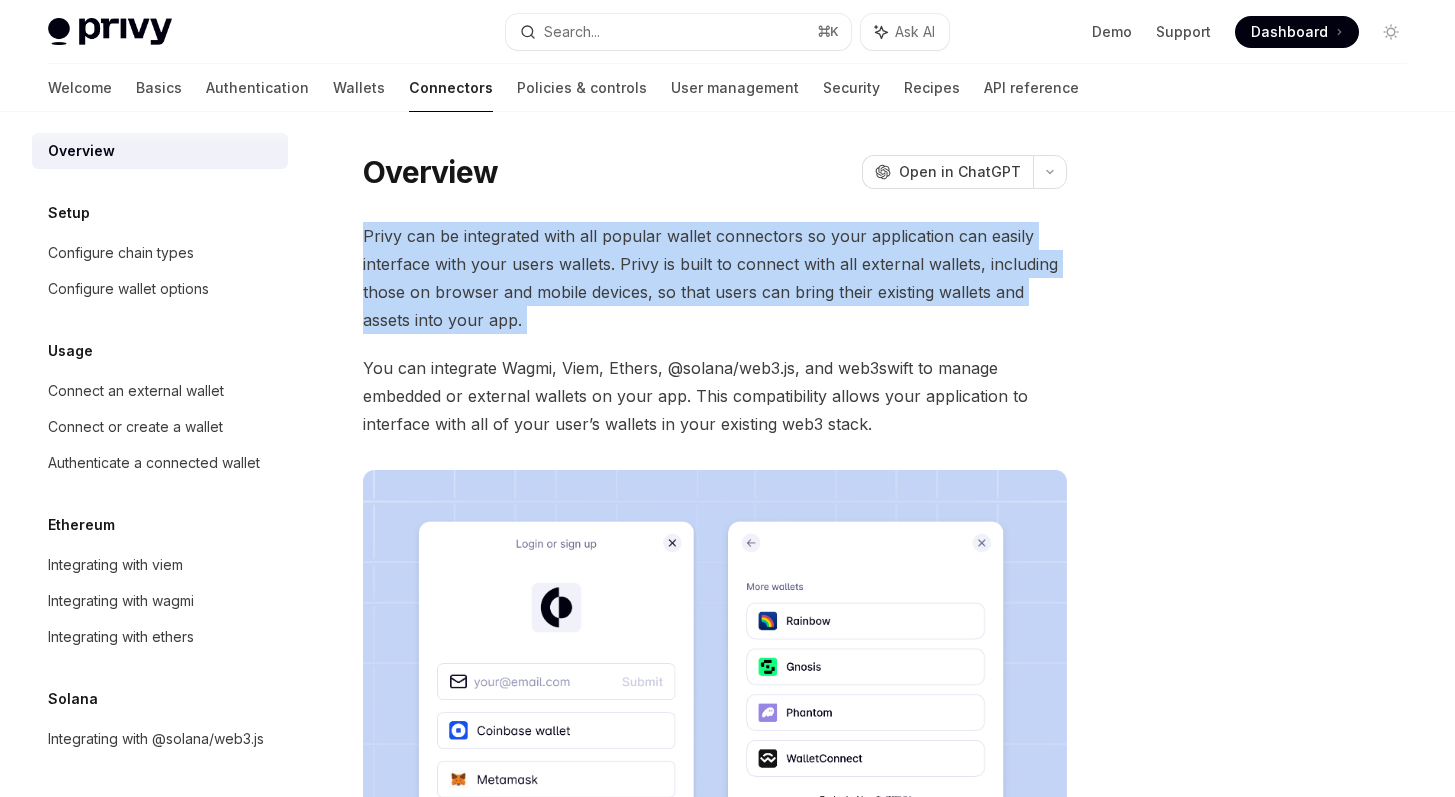 click on "Privy can be integrated with all popular wallet connectors so your application can easily interface with your users wallets. Privy is built to connect with all external wallets, including those on browser and mobile devices, so that users can bring their existing wallets and assets into your app." at bounding box center (715, 278) 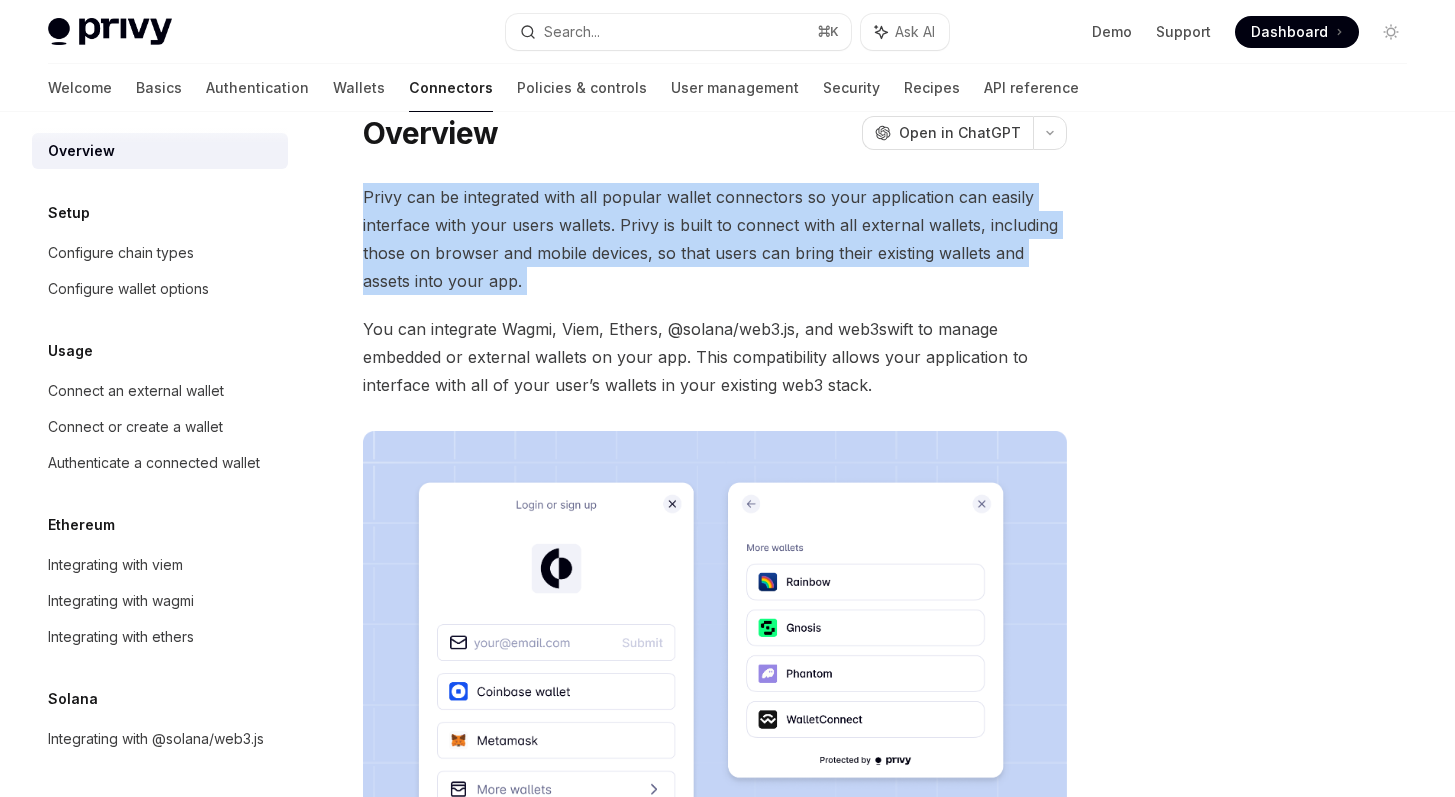 scroll, scrollTop: 43, scrollLeft: 0, axis: vertical 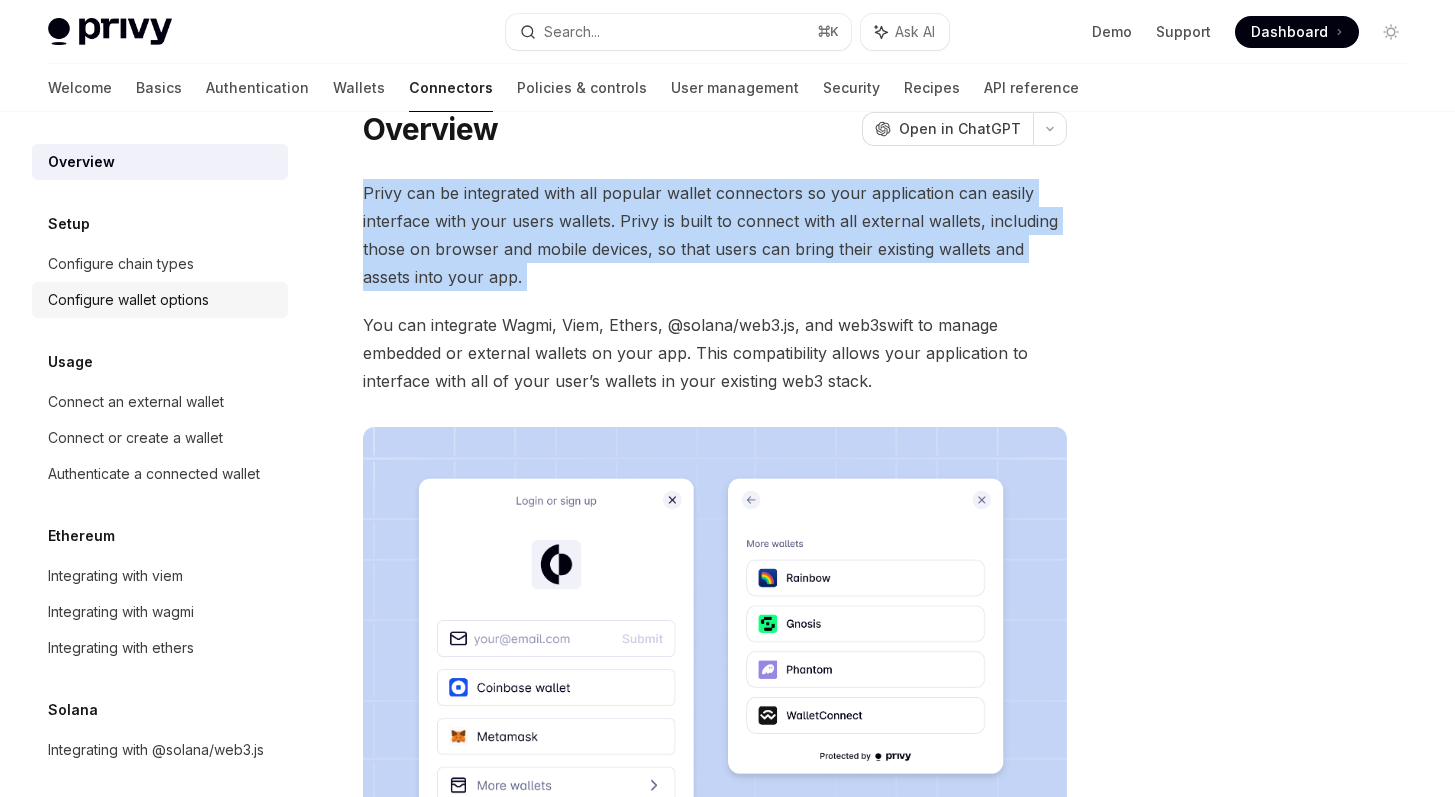 click on "Configure wallet options" at bounding box center (128, 300) 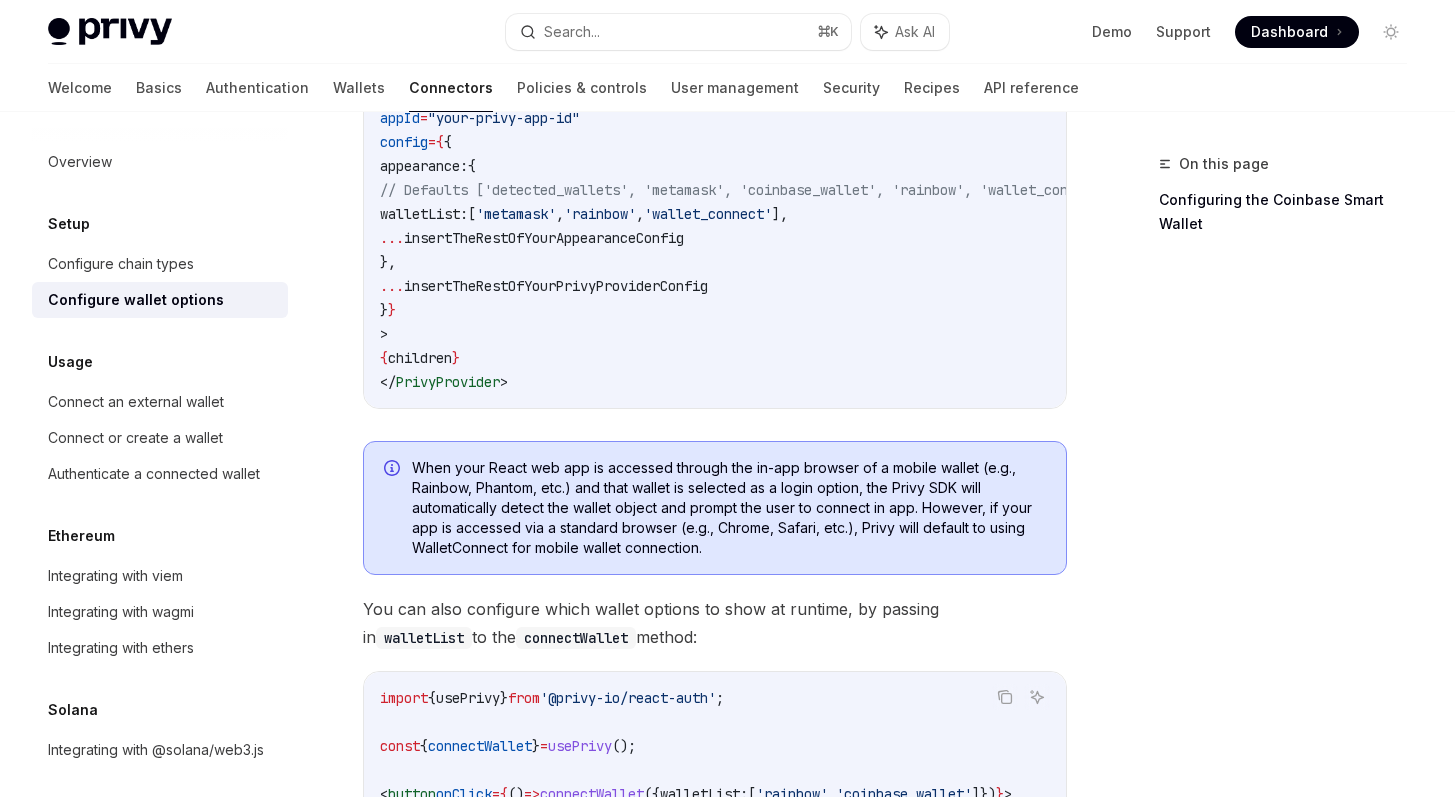 scroll, scrollTop: 321, scrollLeft: 0, axis: vertical 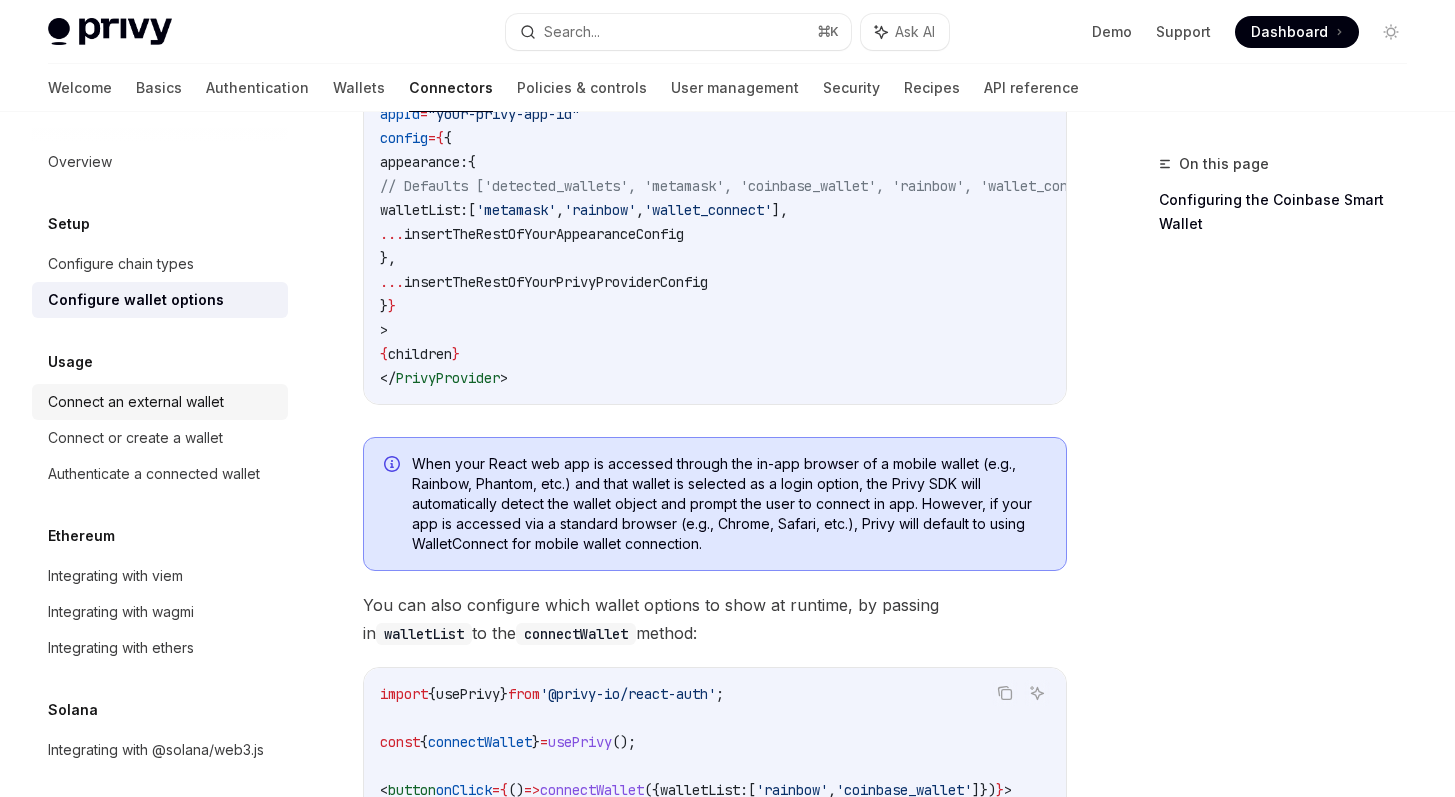 click on "Connect an external wallet" at bounding box center (136, 402) 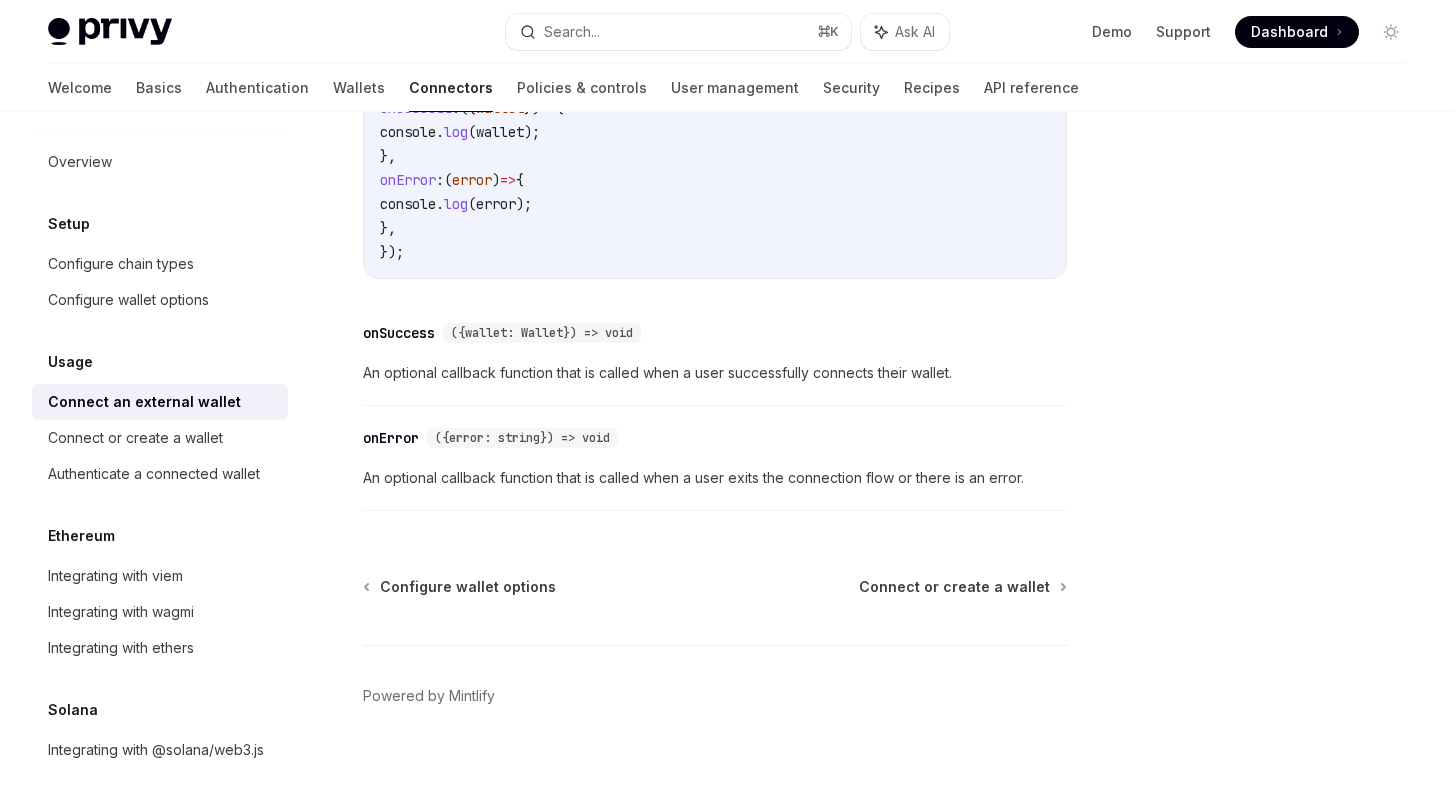 scroll, scrollTop: 0, scrollLeft: 0, axis: both 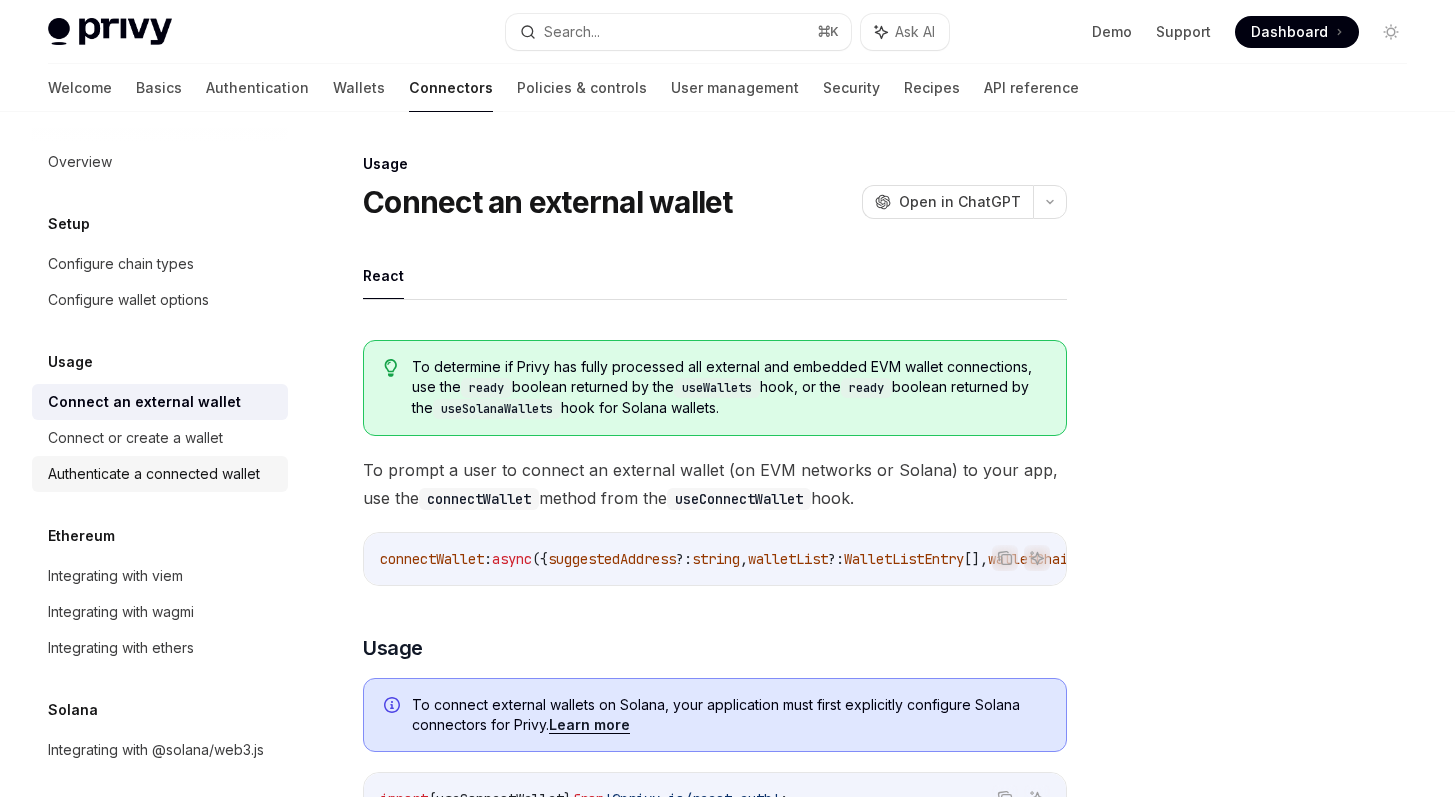 click on "Authenticate a connected wallet" at bounding box center [154, 474] 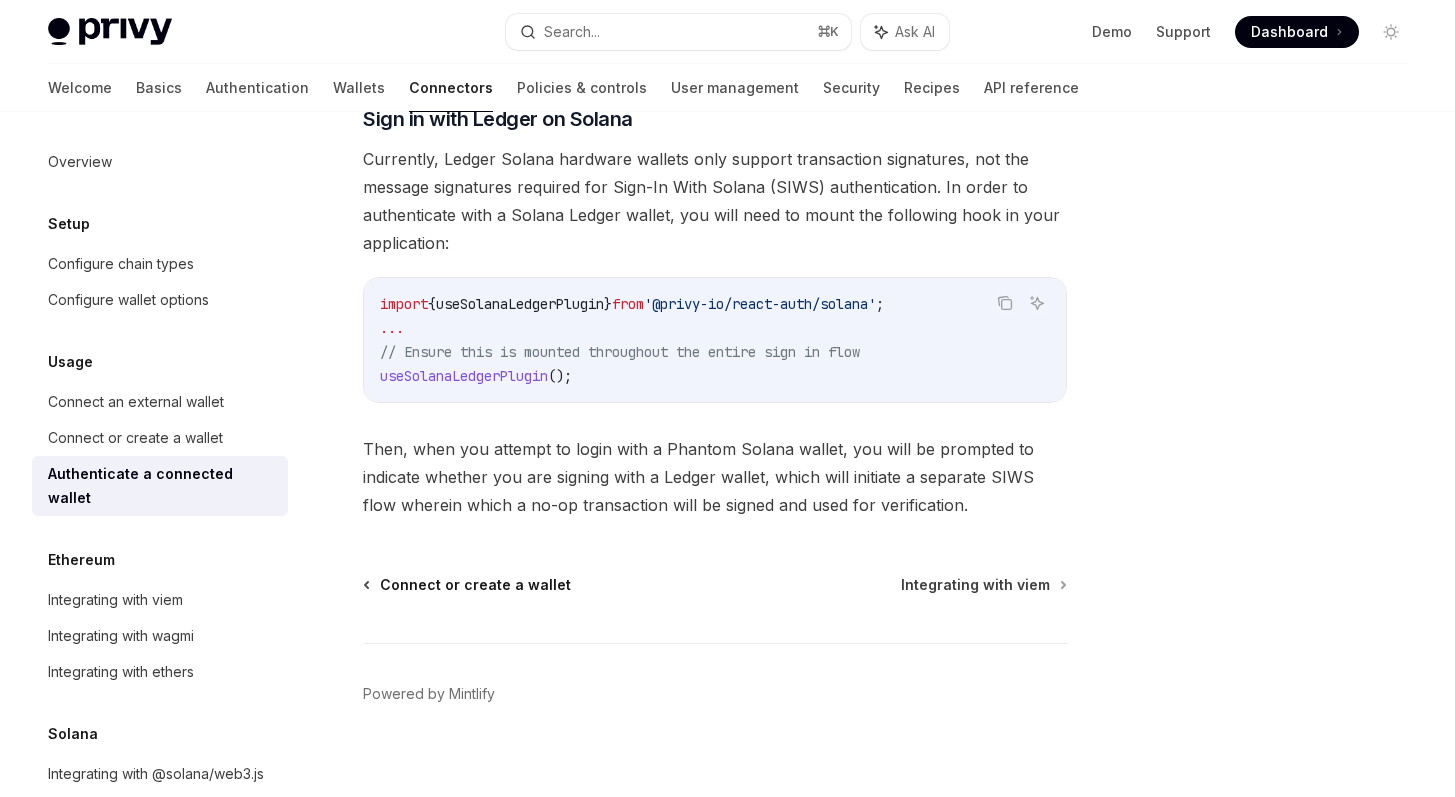 scroll, scrollTop: 1778, scrollLeft: 0, axis: vertical 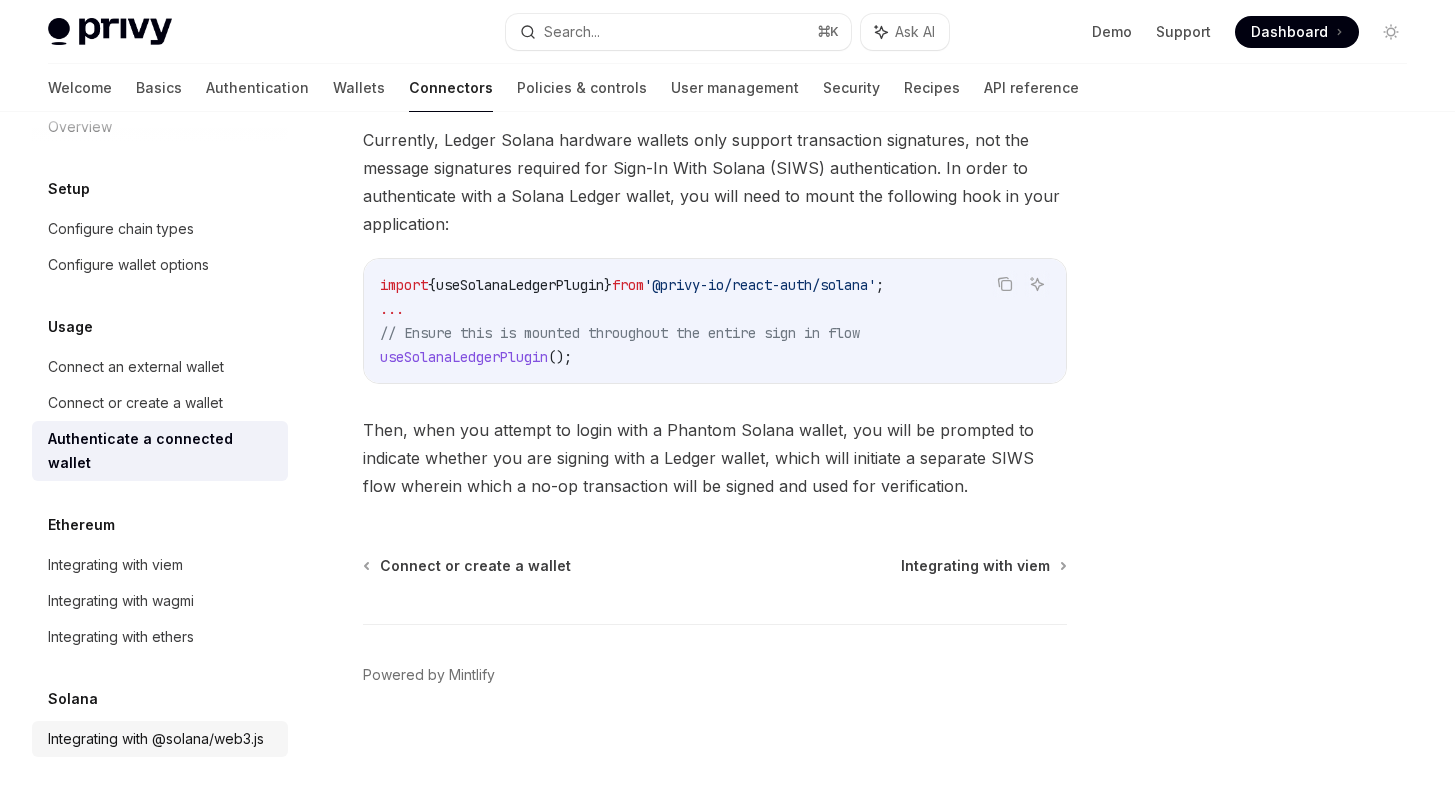 click on "Integrating with @solana/web3.js" at bounding box center (156, 739) 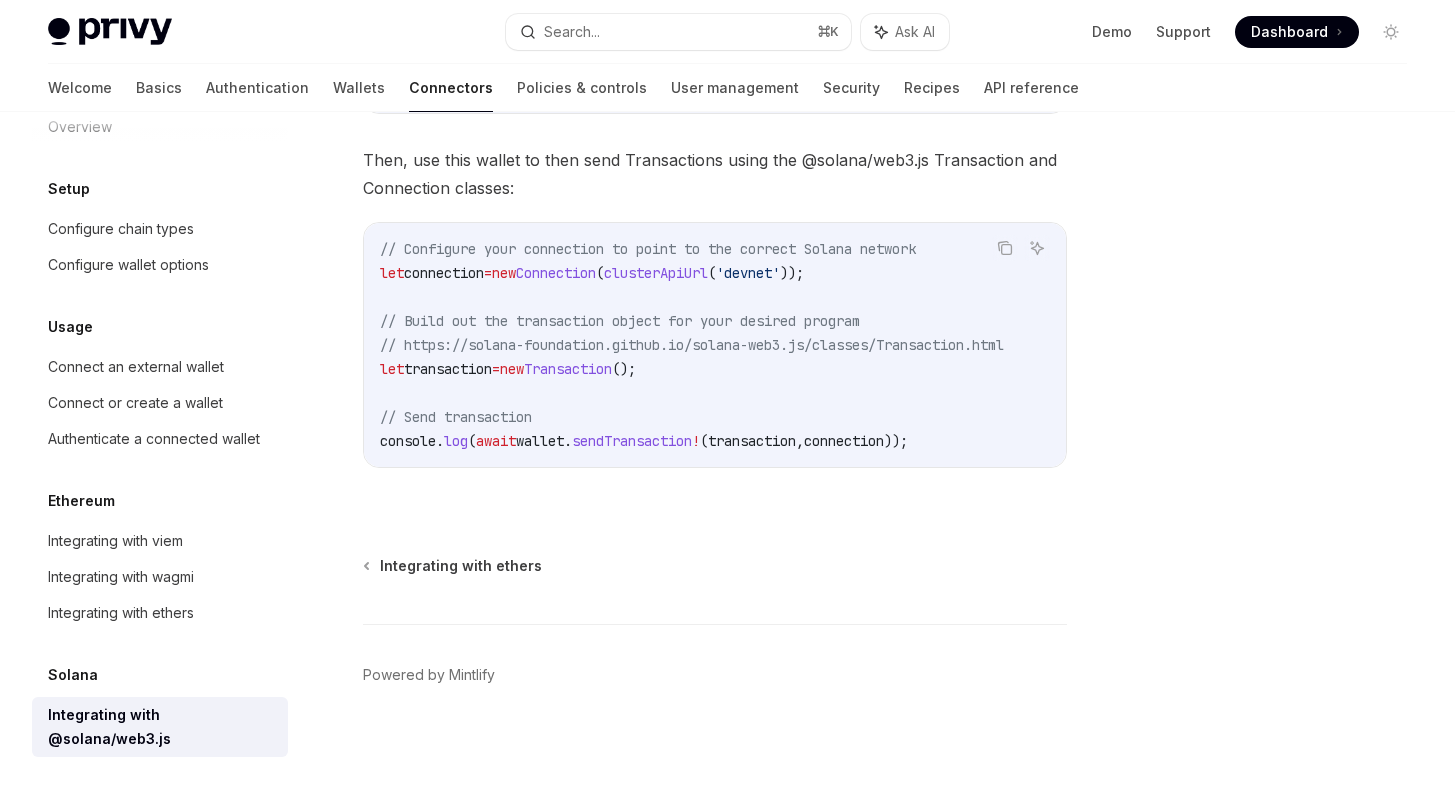 scroll, scrollTop: 0, scrollLeft: 0, axis: both 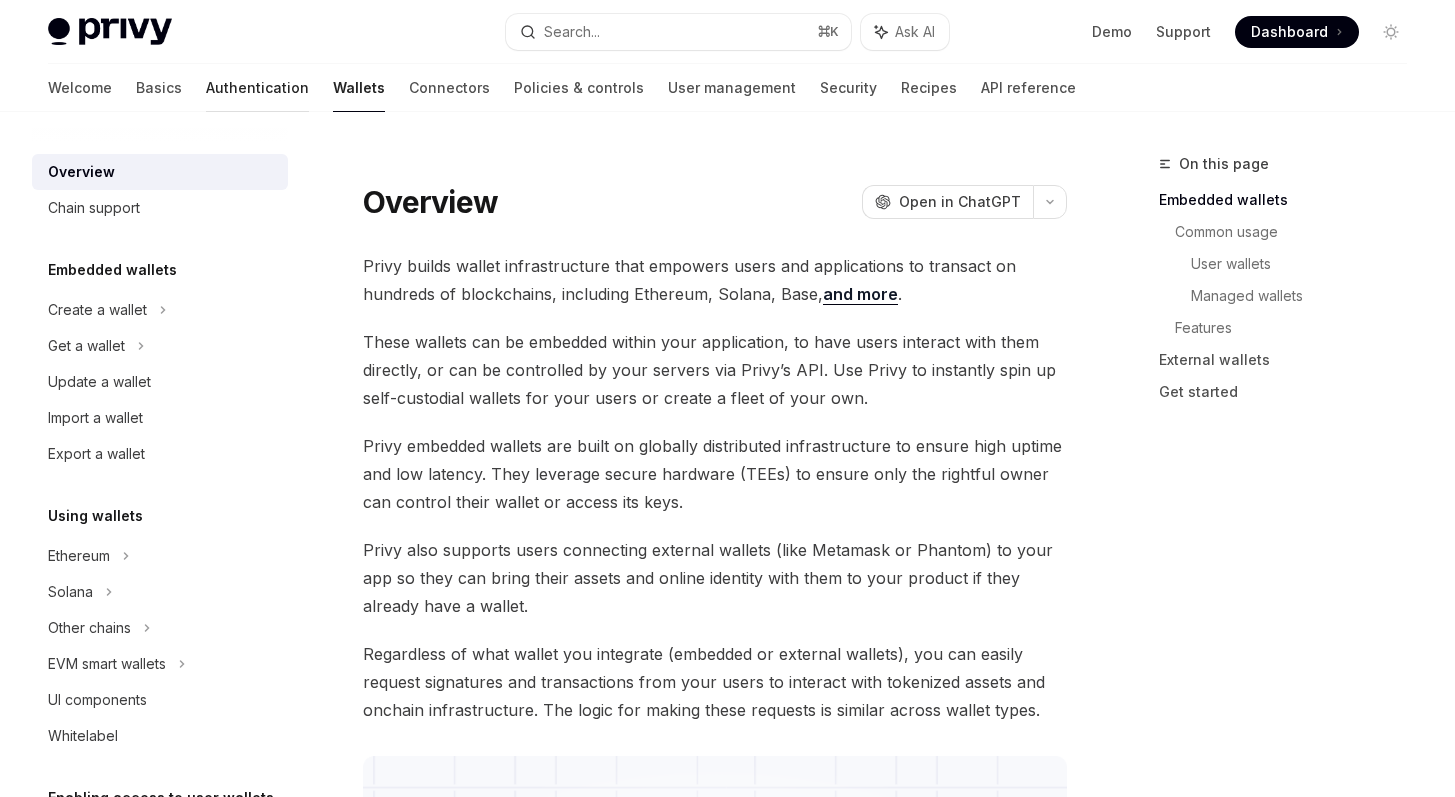click on "Authentication" at bounding box center [257, 88] 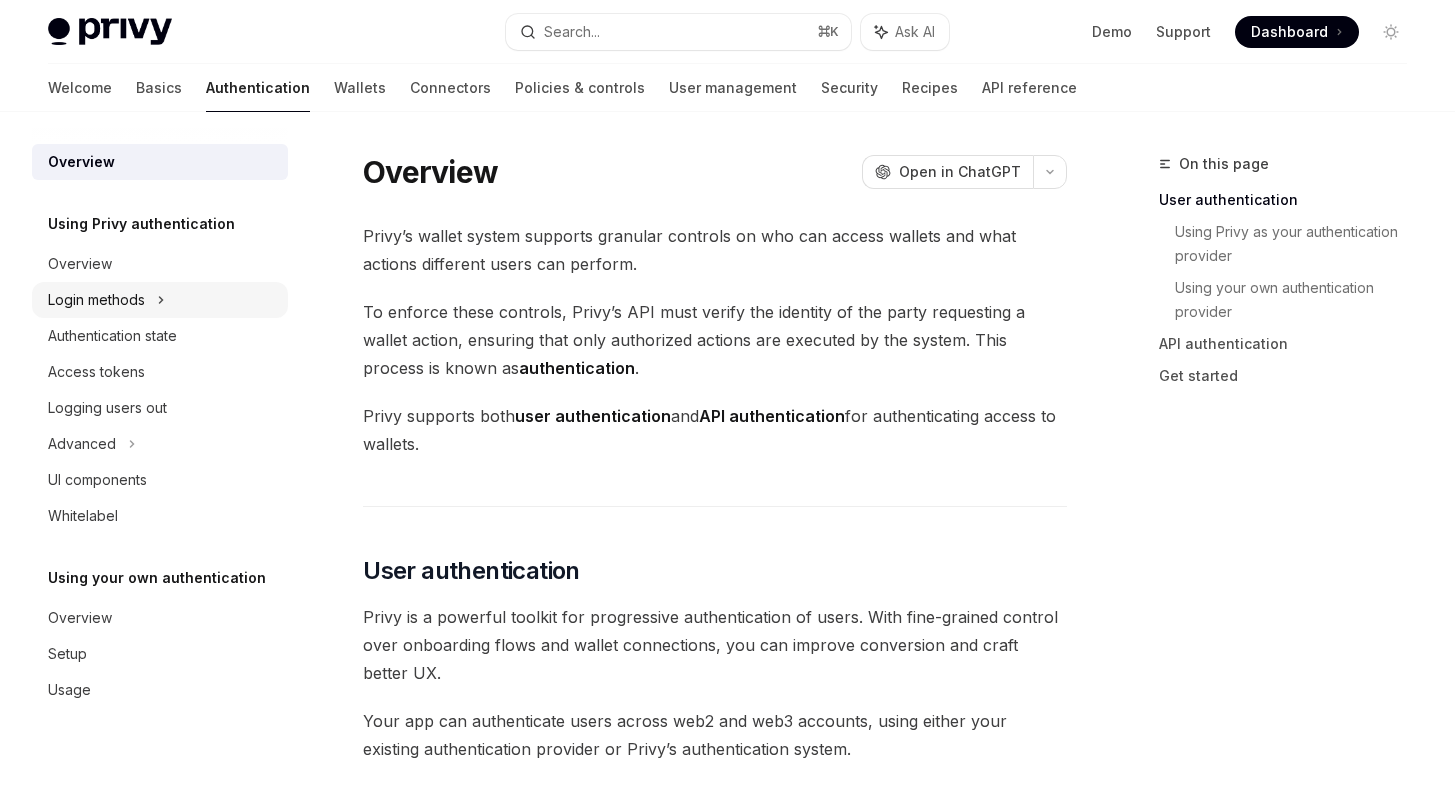 click on "Login methods" at bounding box center (160, 300) 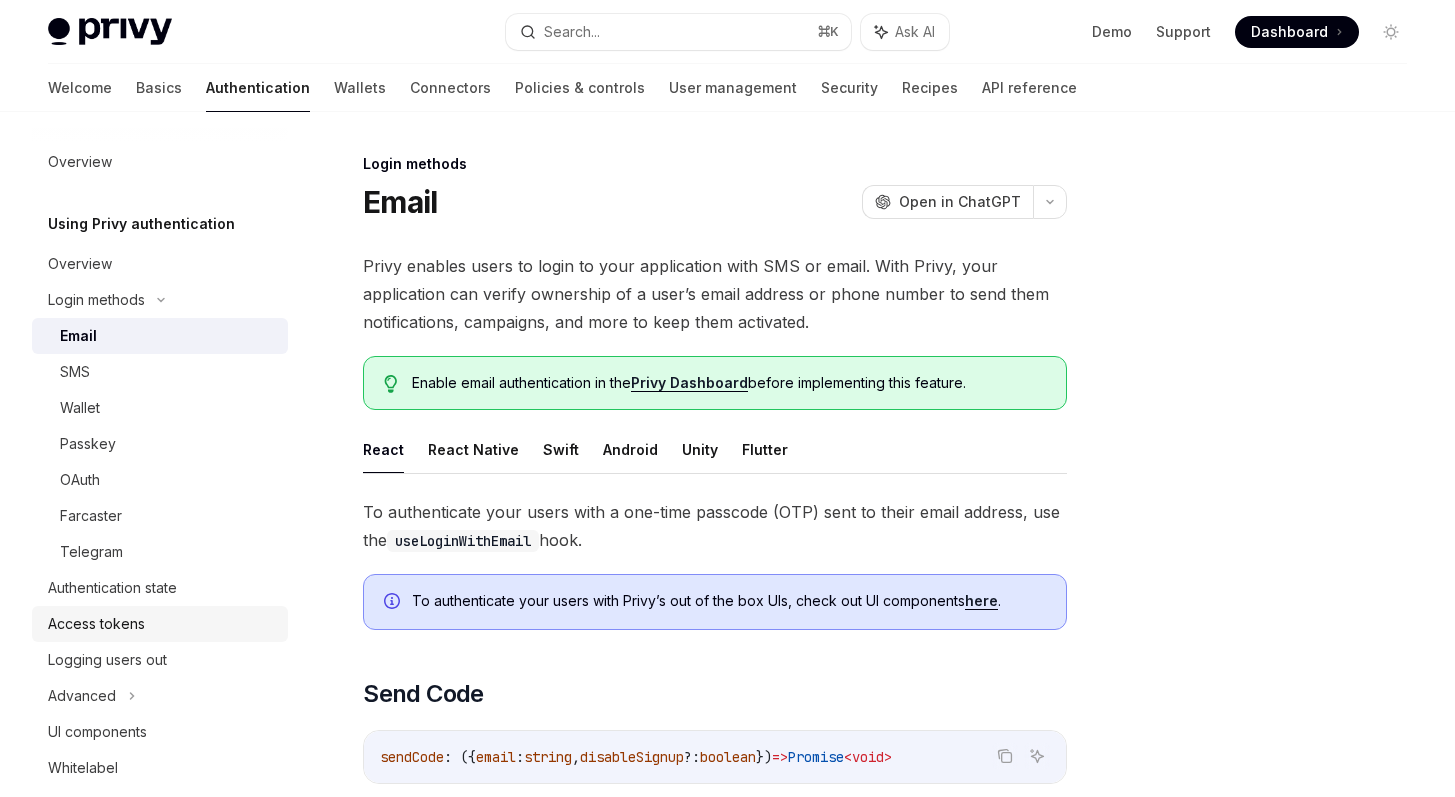 scroll, scrollTop: 203, scrollLeft: 0, axis: vertical 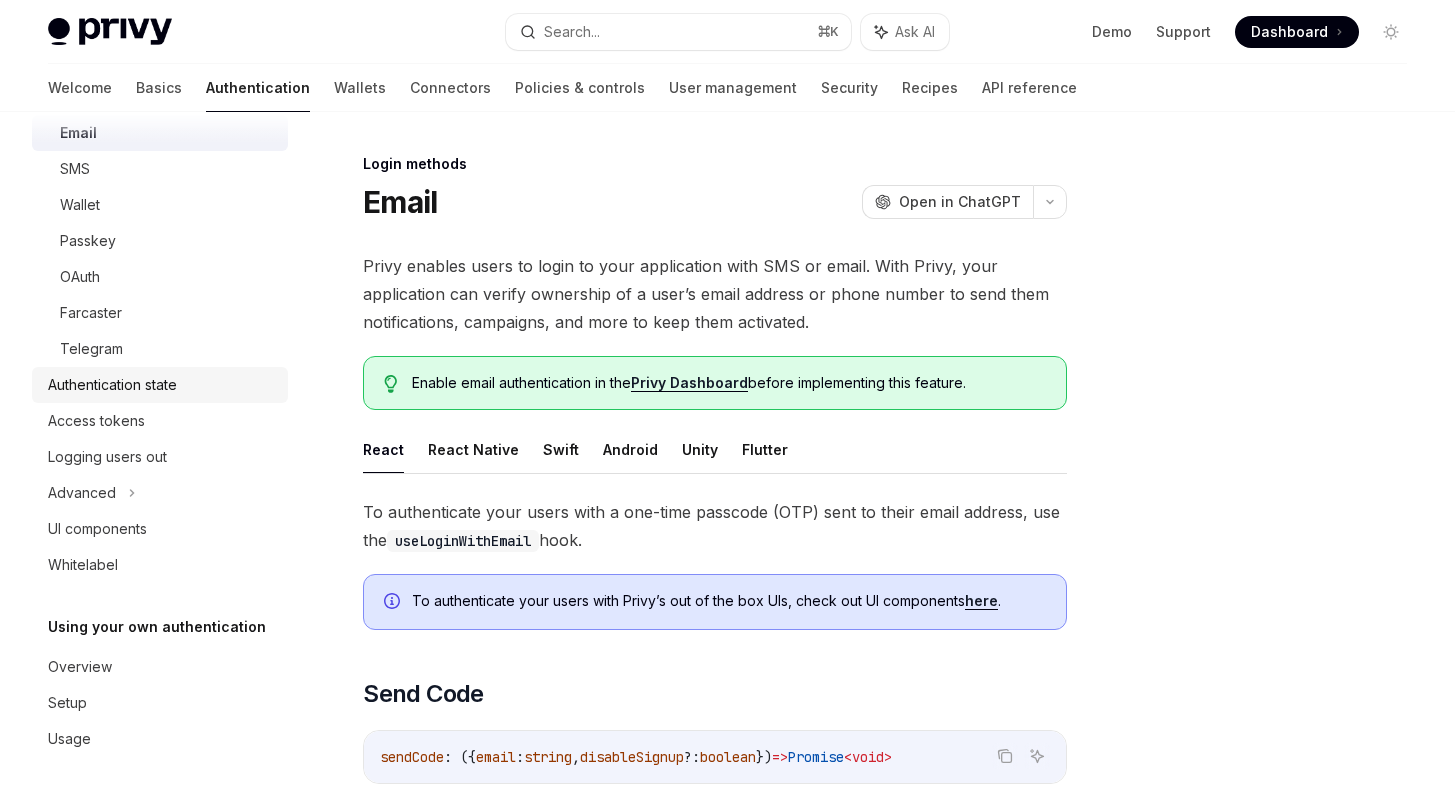click on "Authentication state" at bounding box center (162, 385) 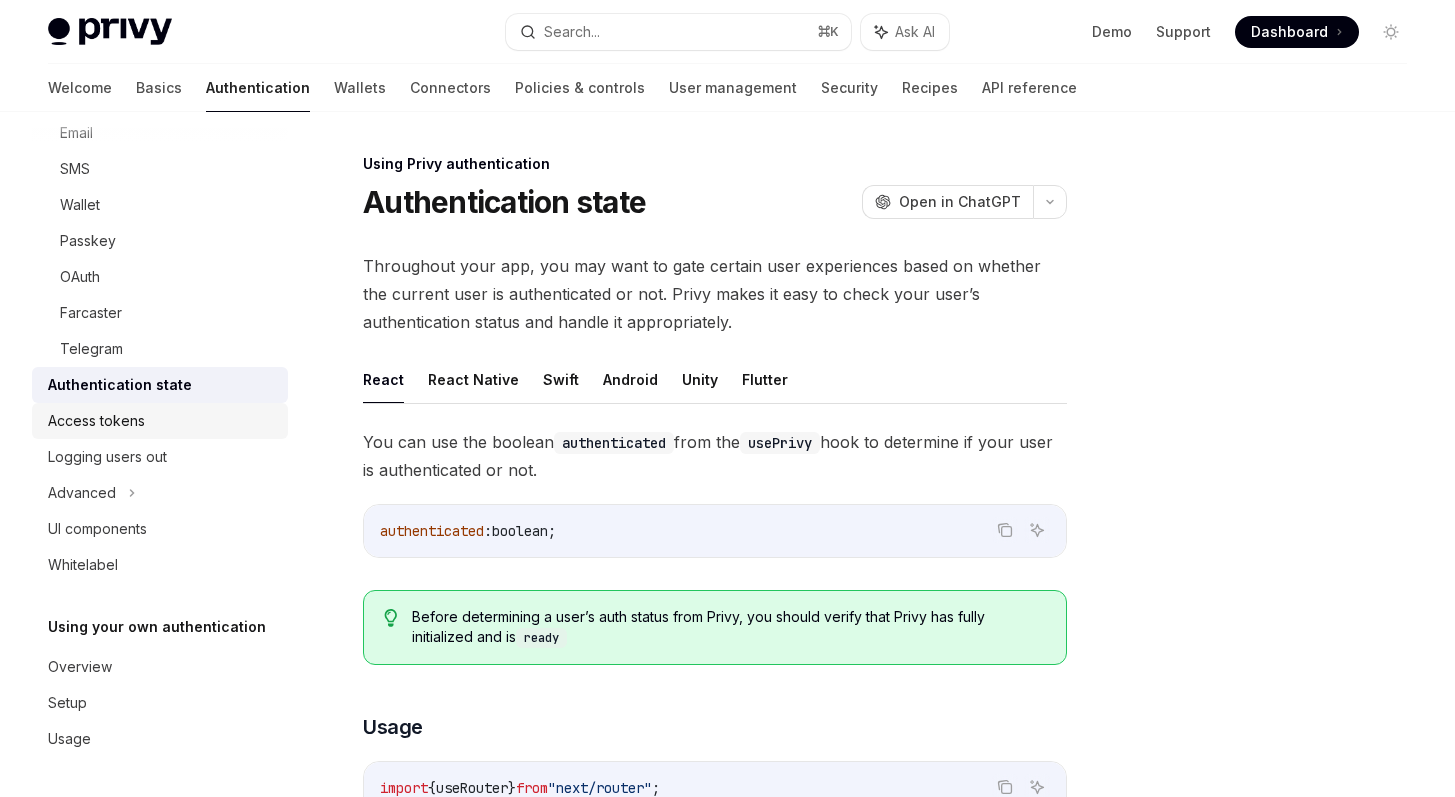 click on "Access tokens" at bounding box center [162, 421] 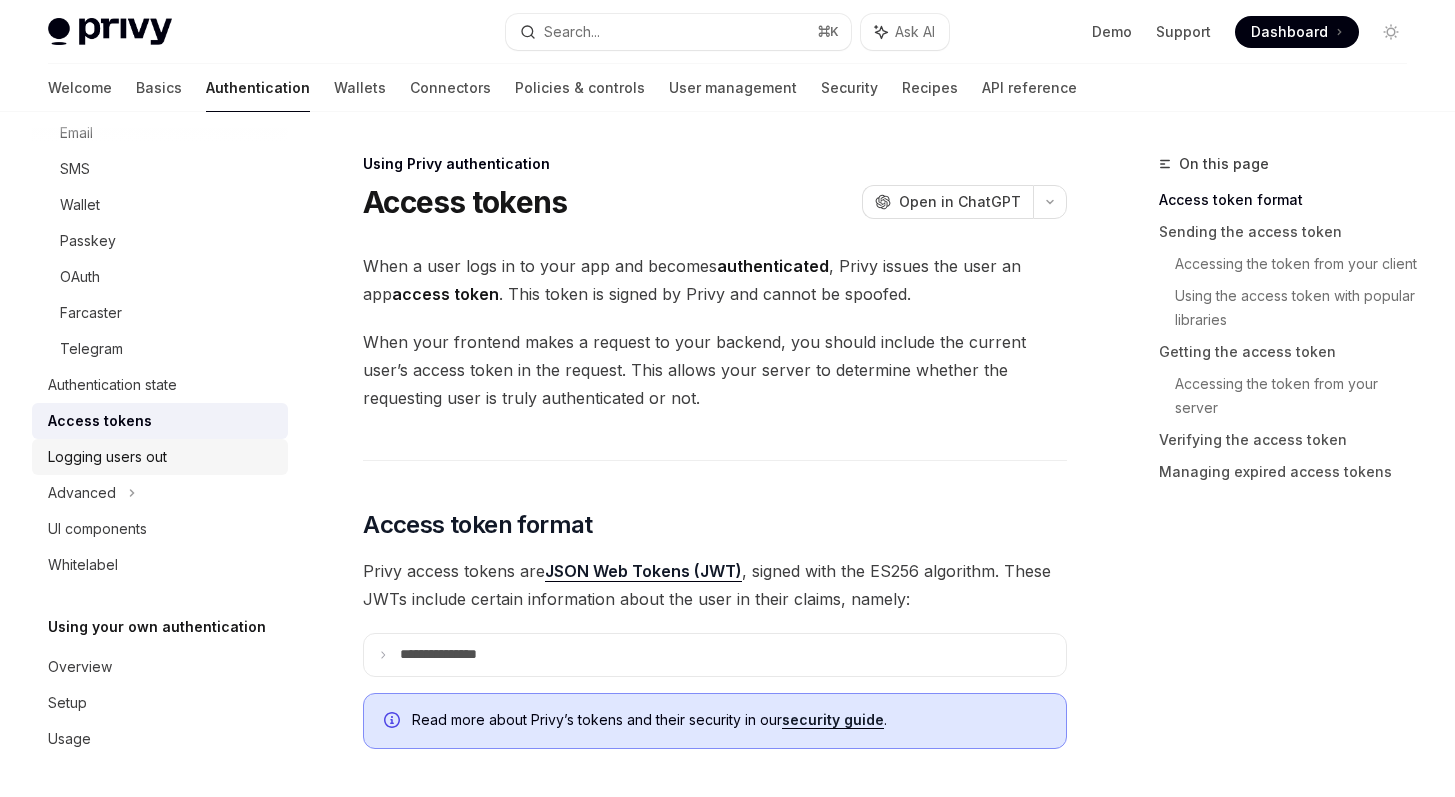 click on "Logging users out" at bounding box center [107, 457] 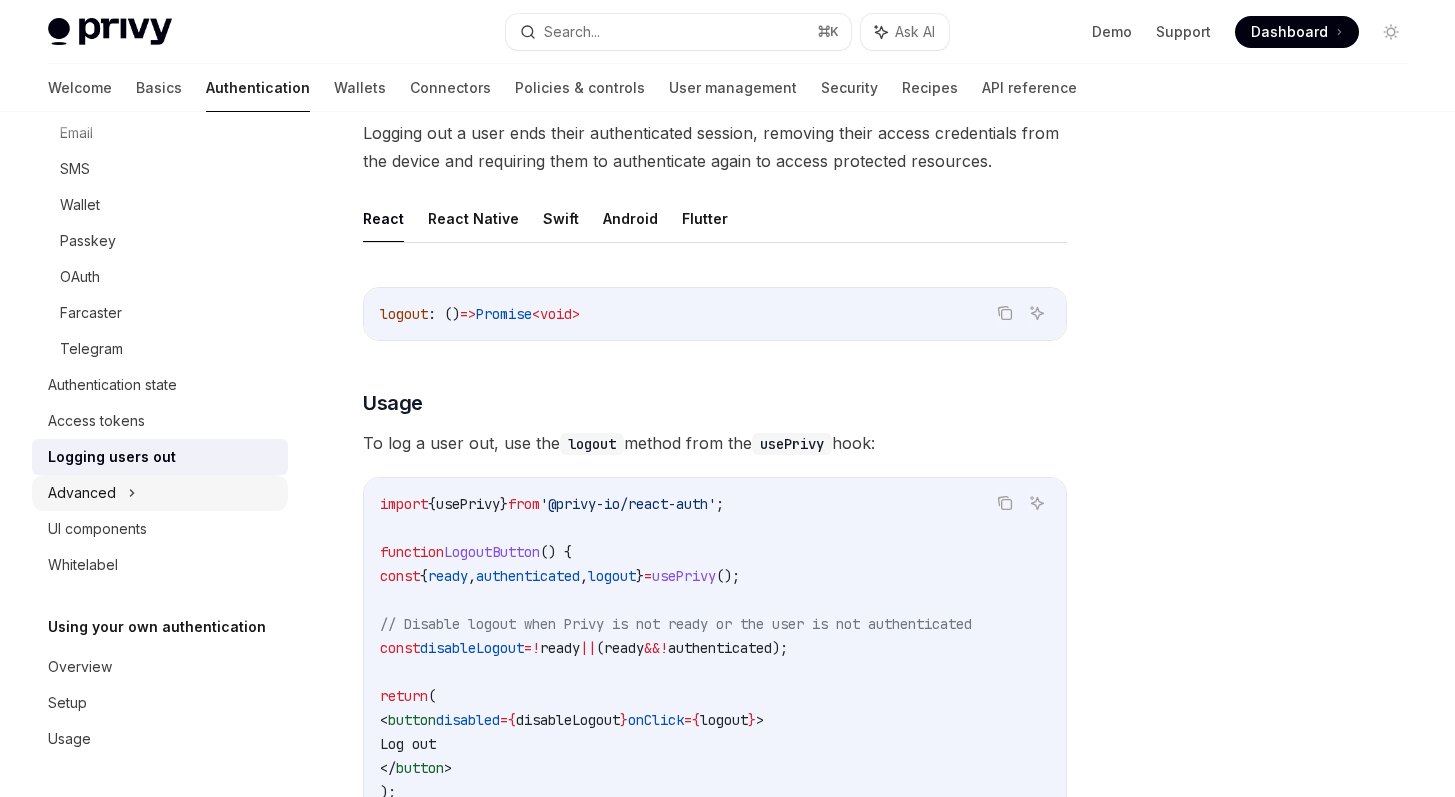 scroll, scrollTop: 156, scrollLeft: 0, axis: vertical 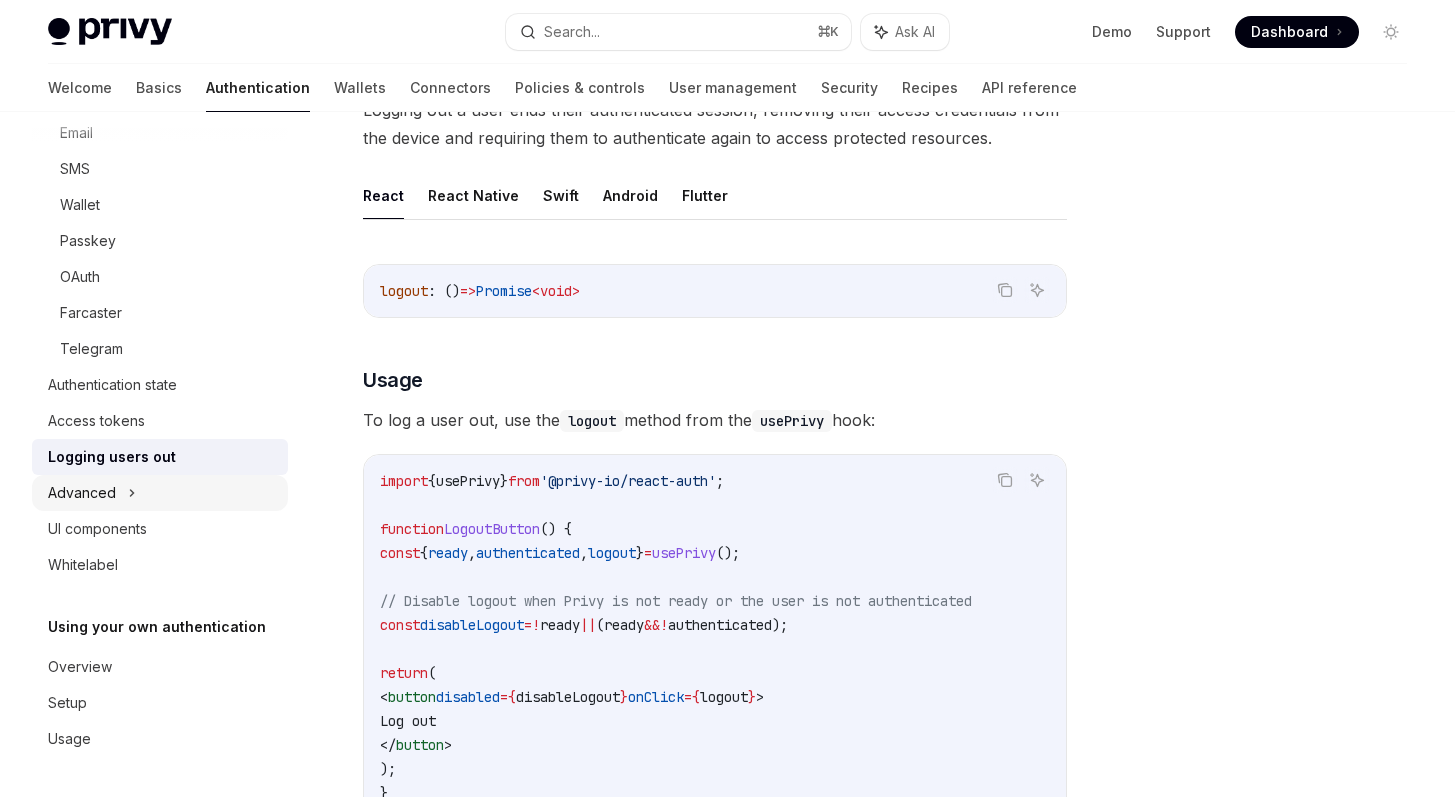 click on "Advanced" at bounding box center [160, 493] 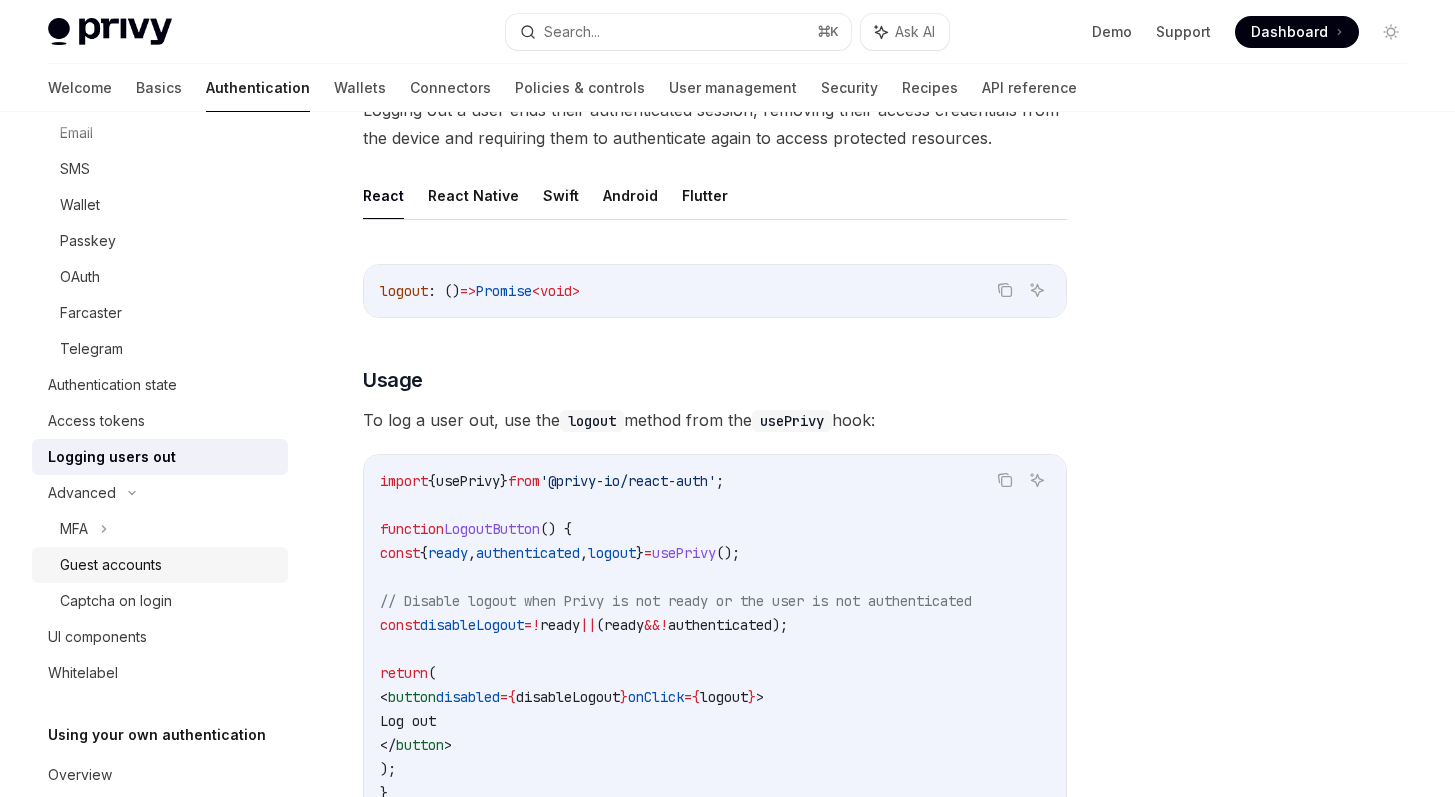 scroll, scrollTop: 311, scrollLeft: 0, axis: vertical 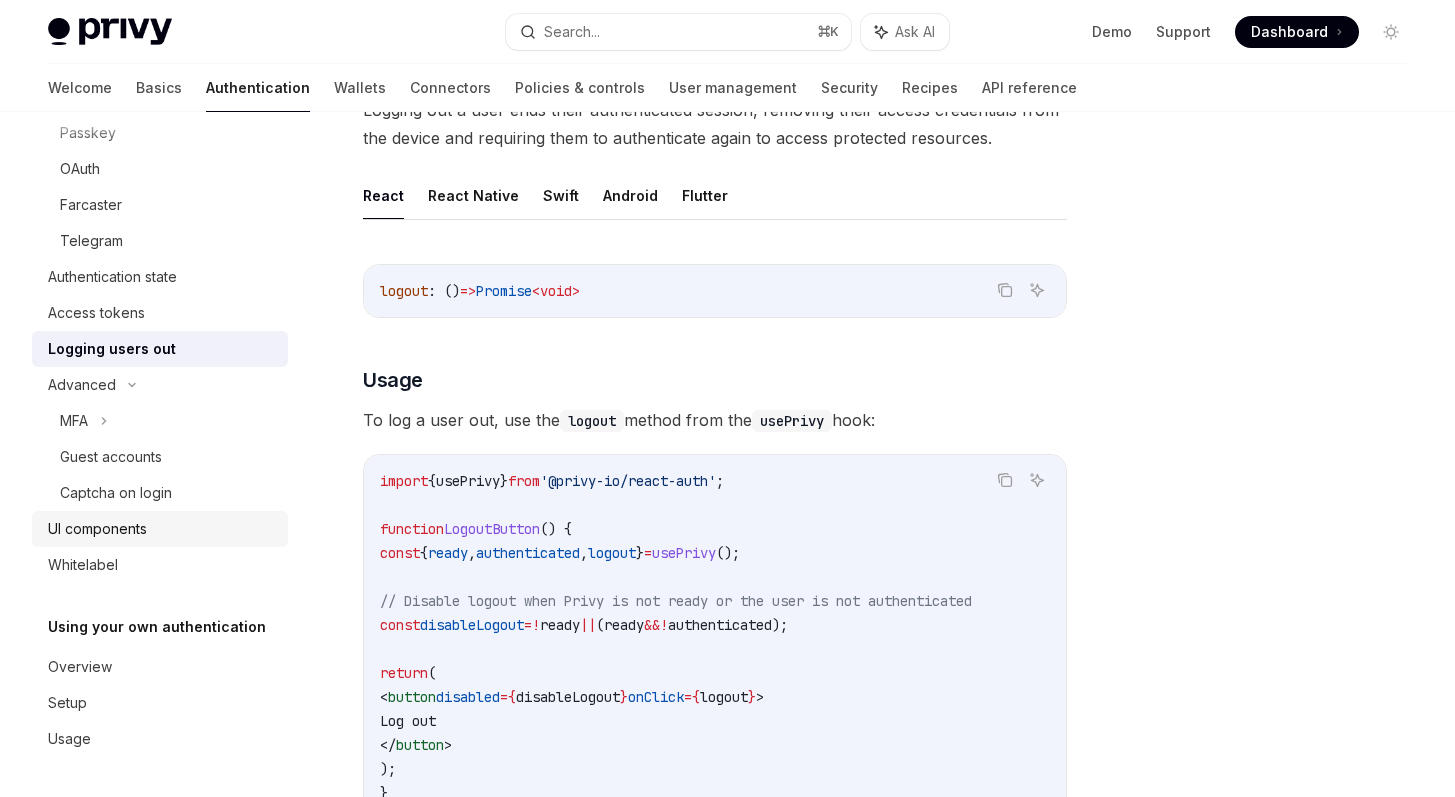 click on "UI components" at bounding box center [160, 529] 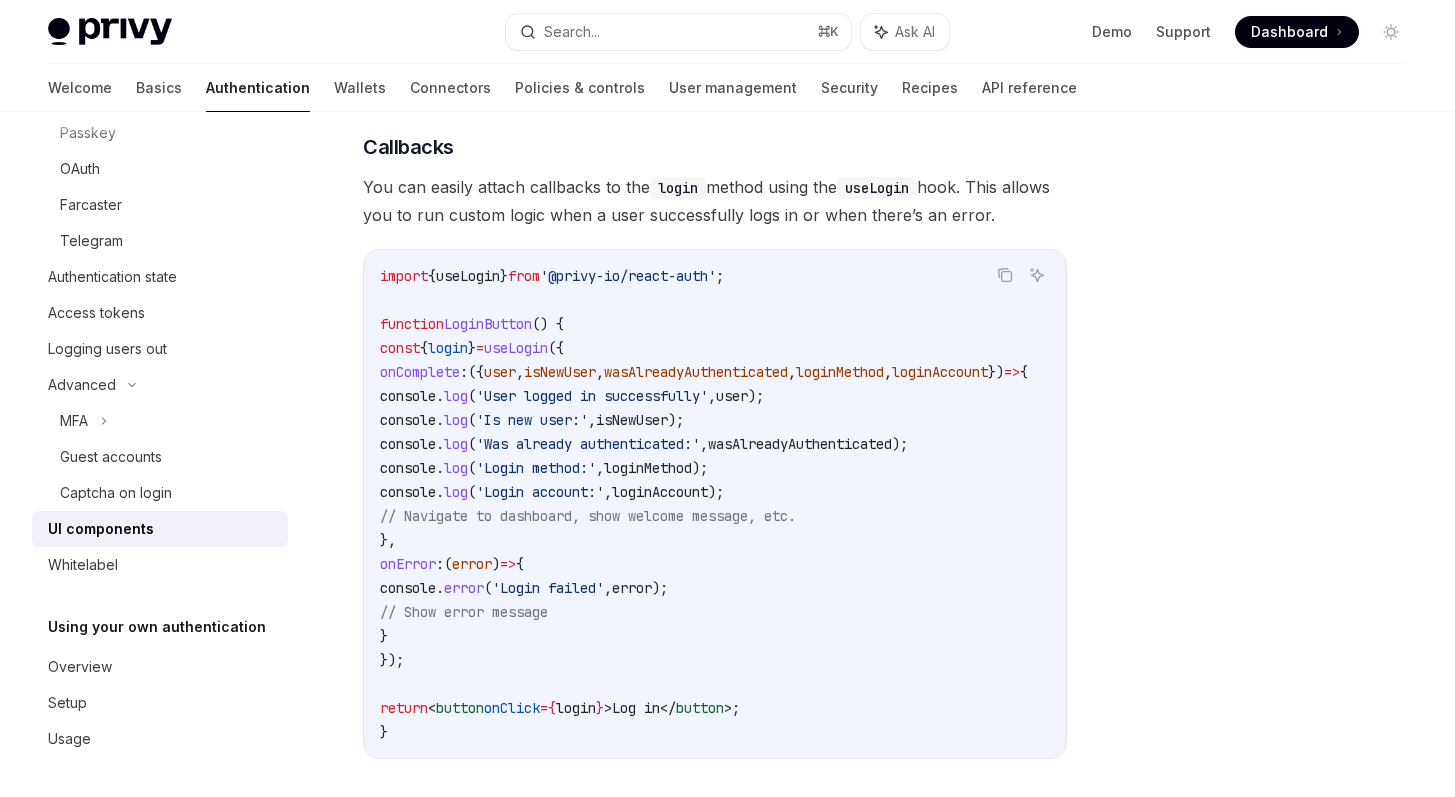 scroll, scrollTop: 3006, scrollLeft: 0, axis: vertical 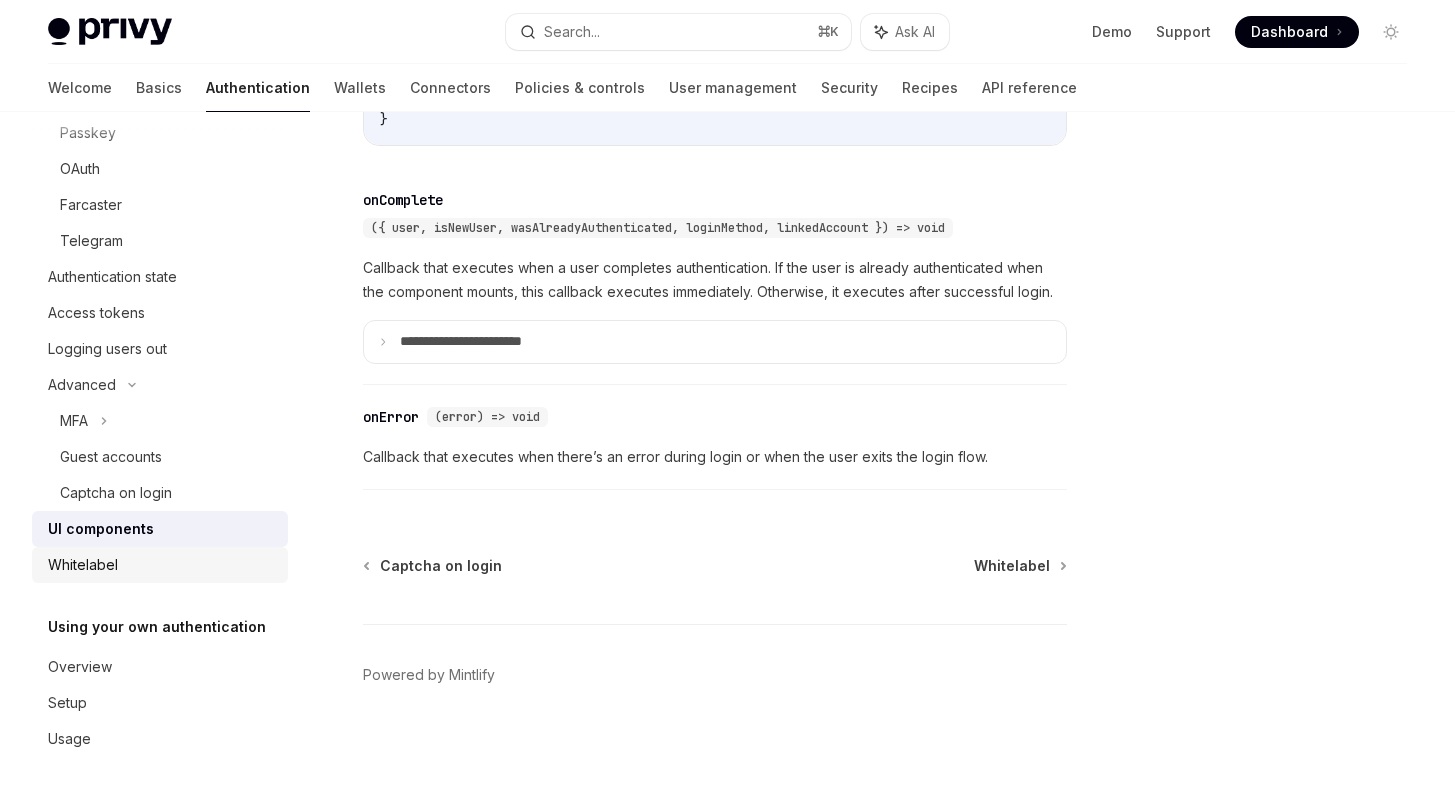 click on "Whitelabel" at bounding box center (162, 565) 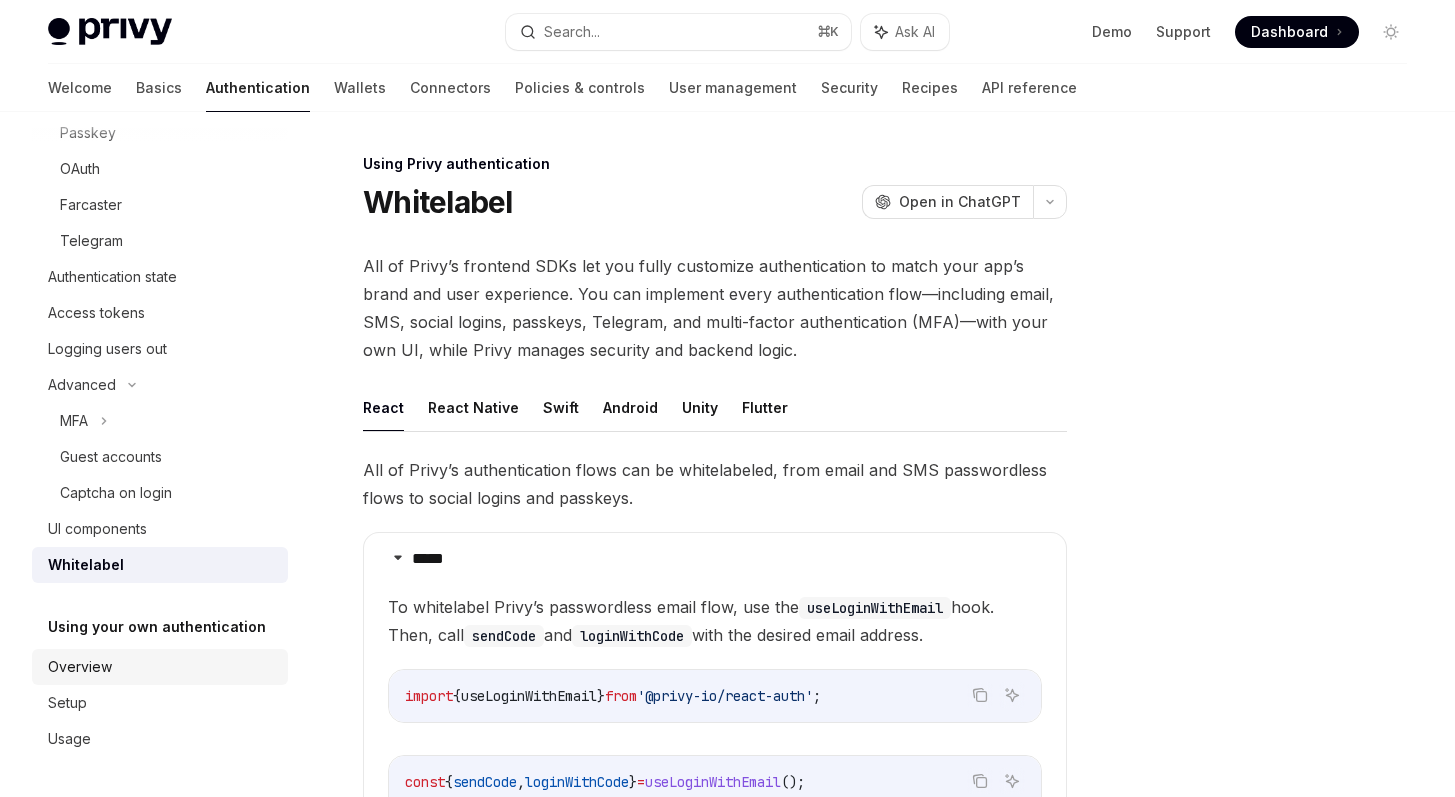 click on "Overview" at bounding box center (160, 667) 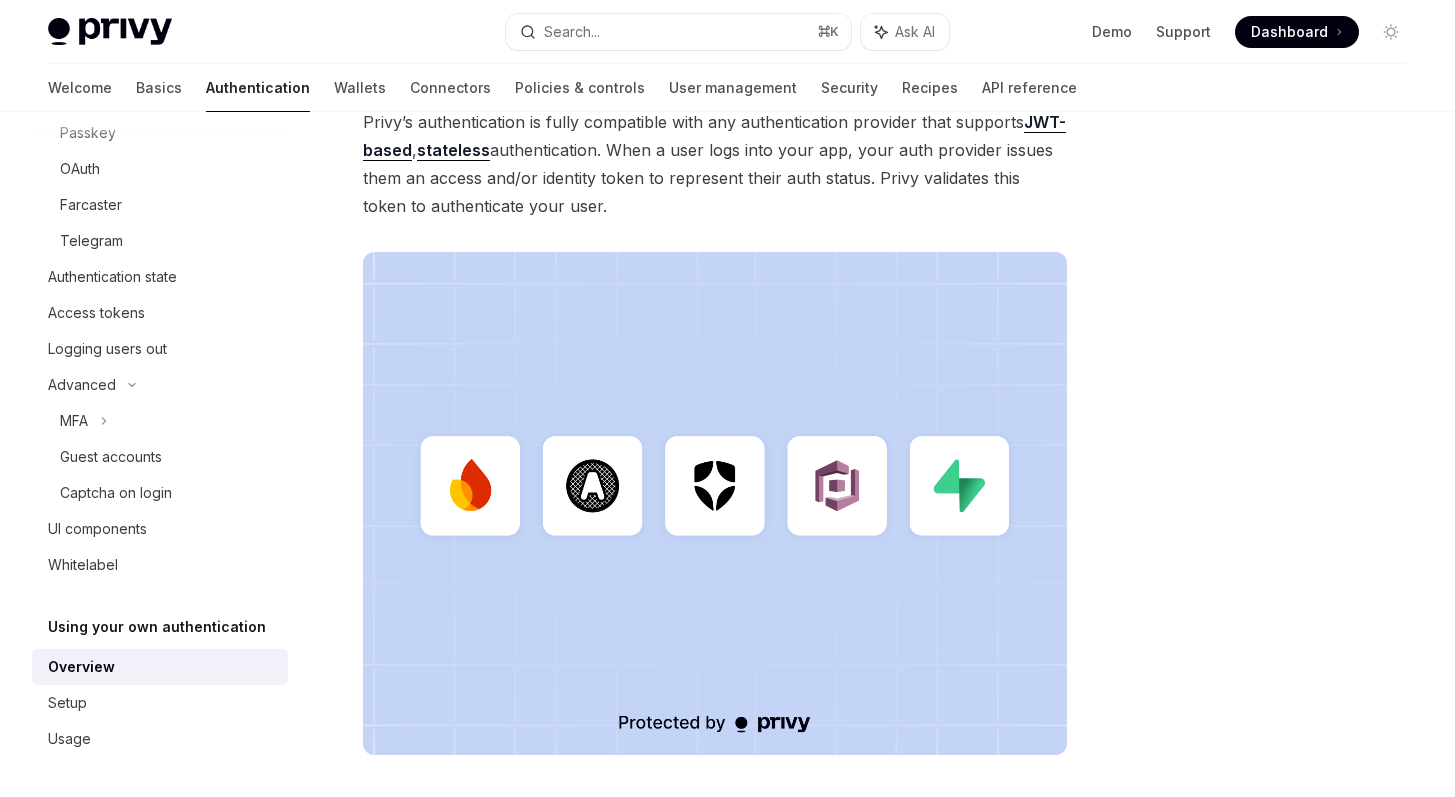 scroll, scrollTop: 361, scrollLeft: 0, axis: vertical 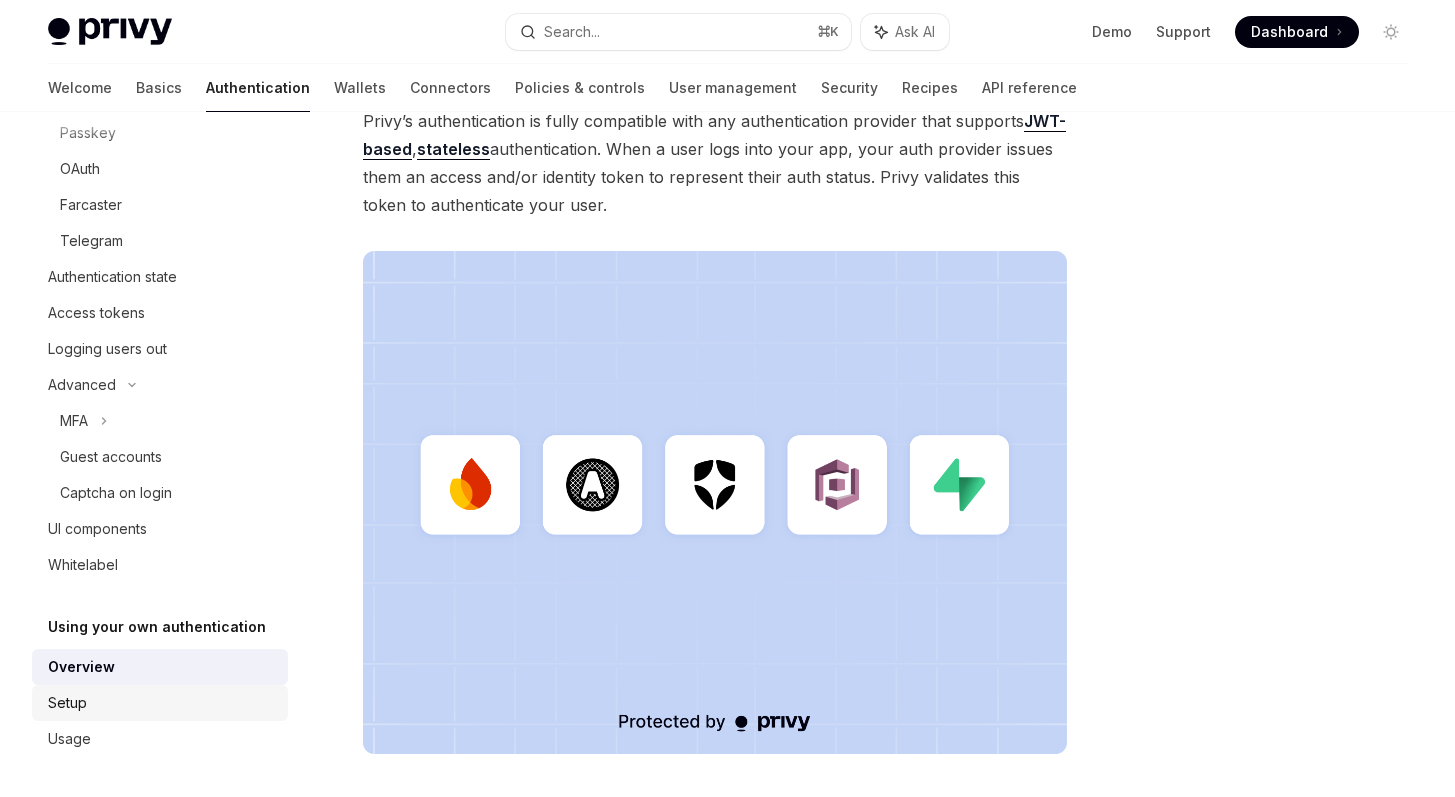click on "Setup" at bounding box center [160, 703] 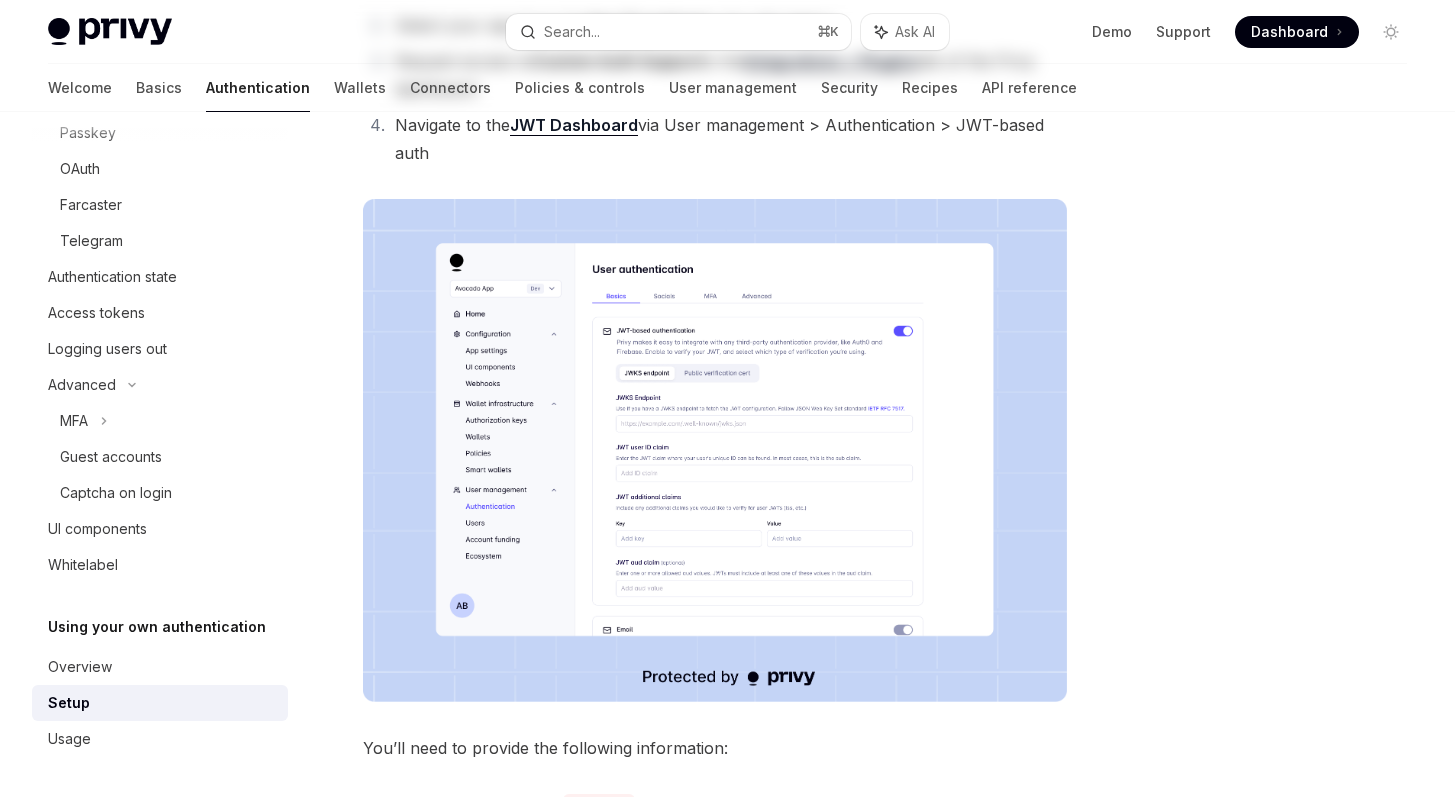 scroll, scrollTop: 0, scrollLeft: 0, axis: both 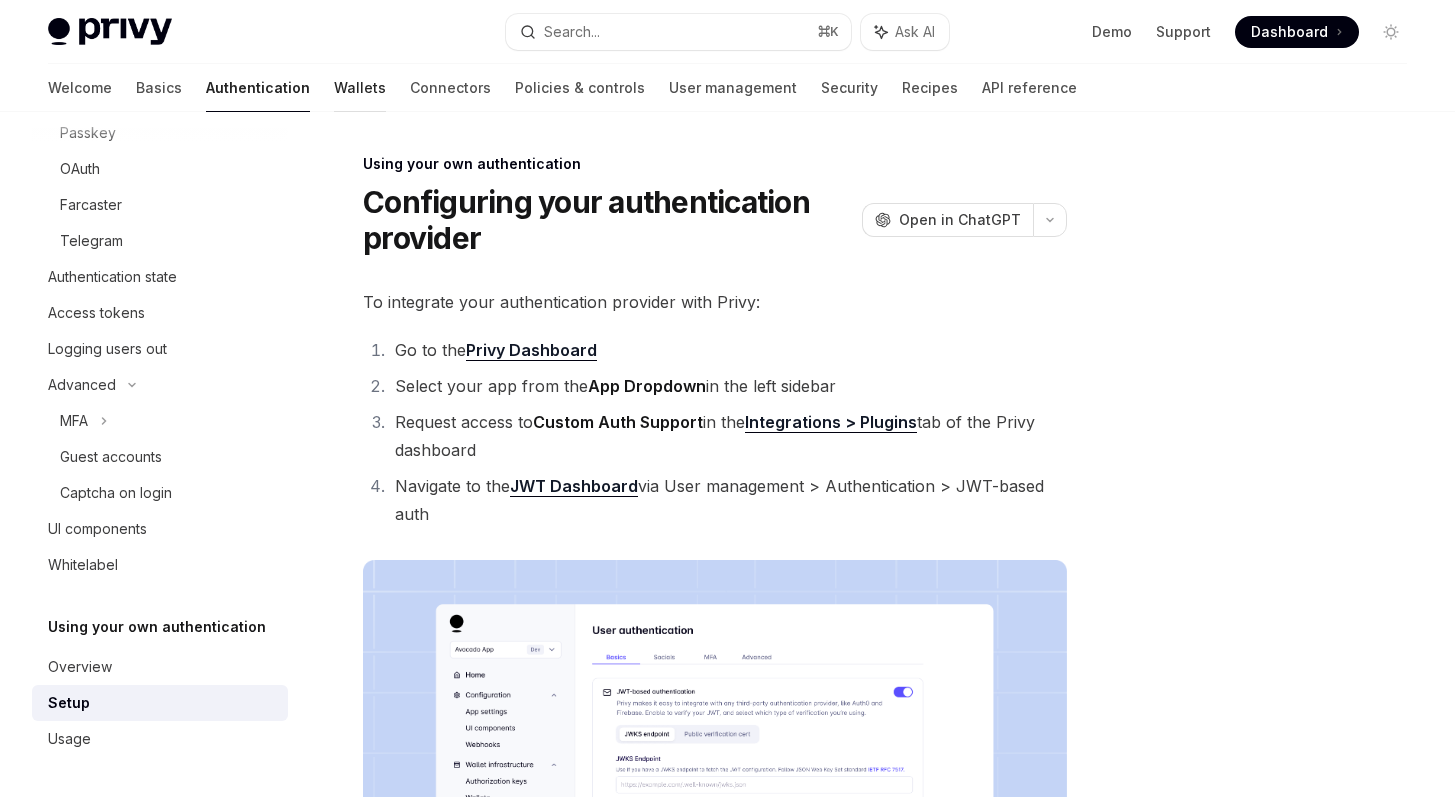 click on "Wallets" at bounding box center [360, 88] 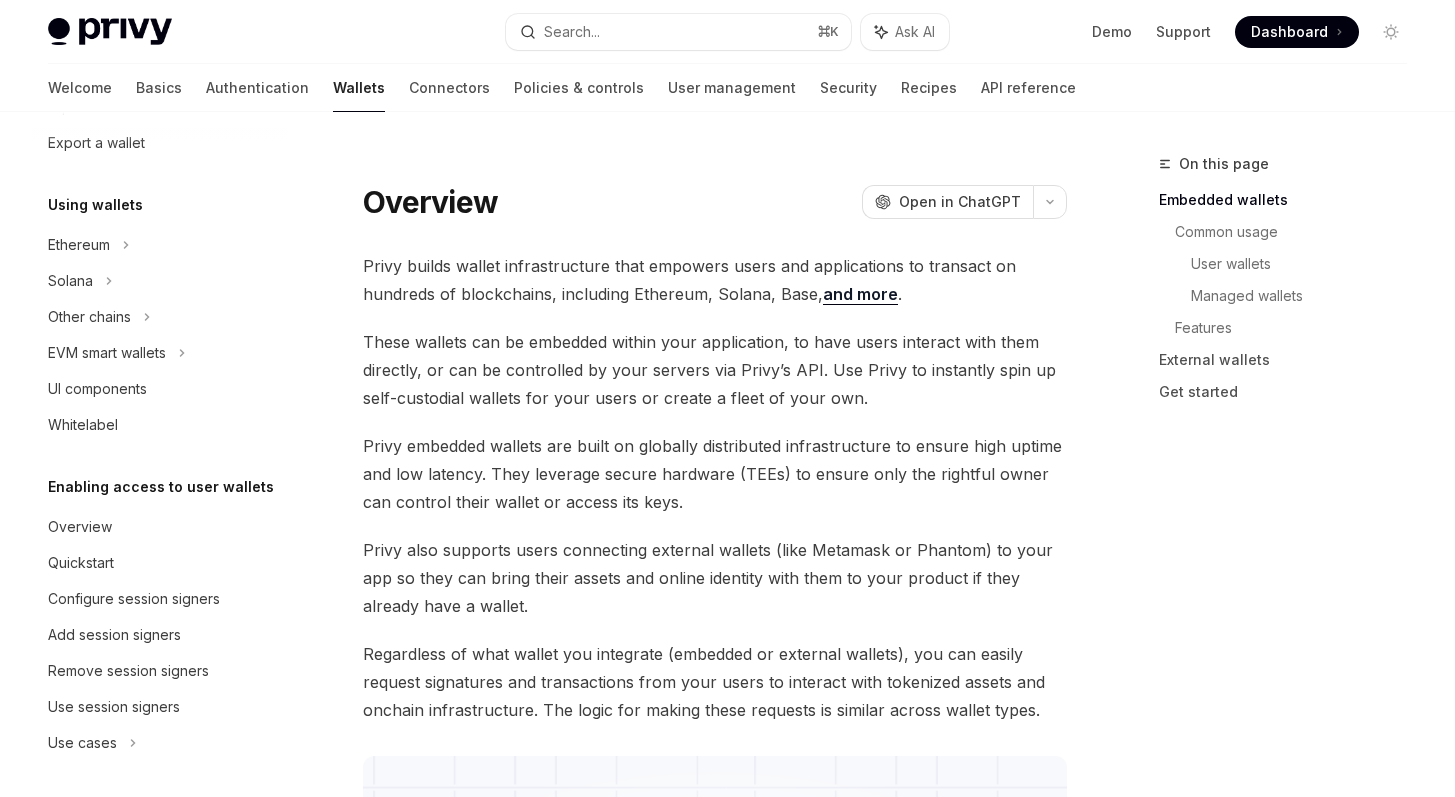 scroll, scrollTop: 0, scrollLeft: 0, axis: both 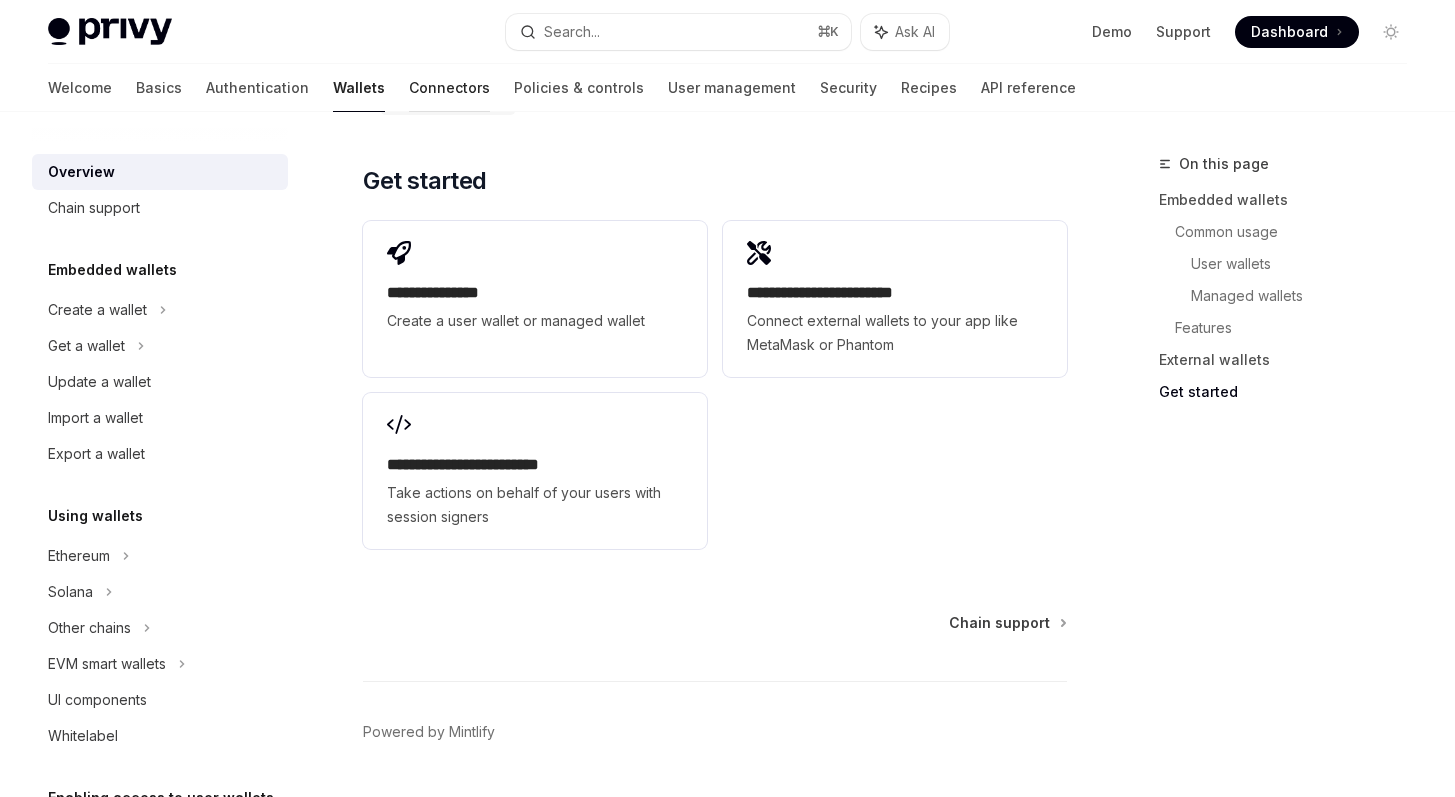 click on "Connectors" at bounding box center (449, 88) 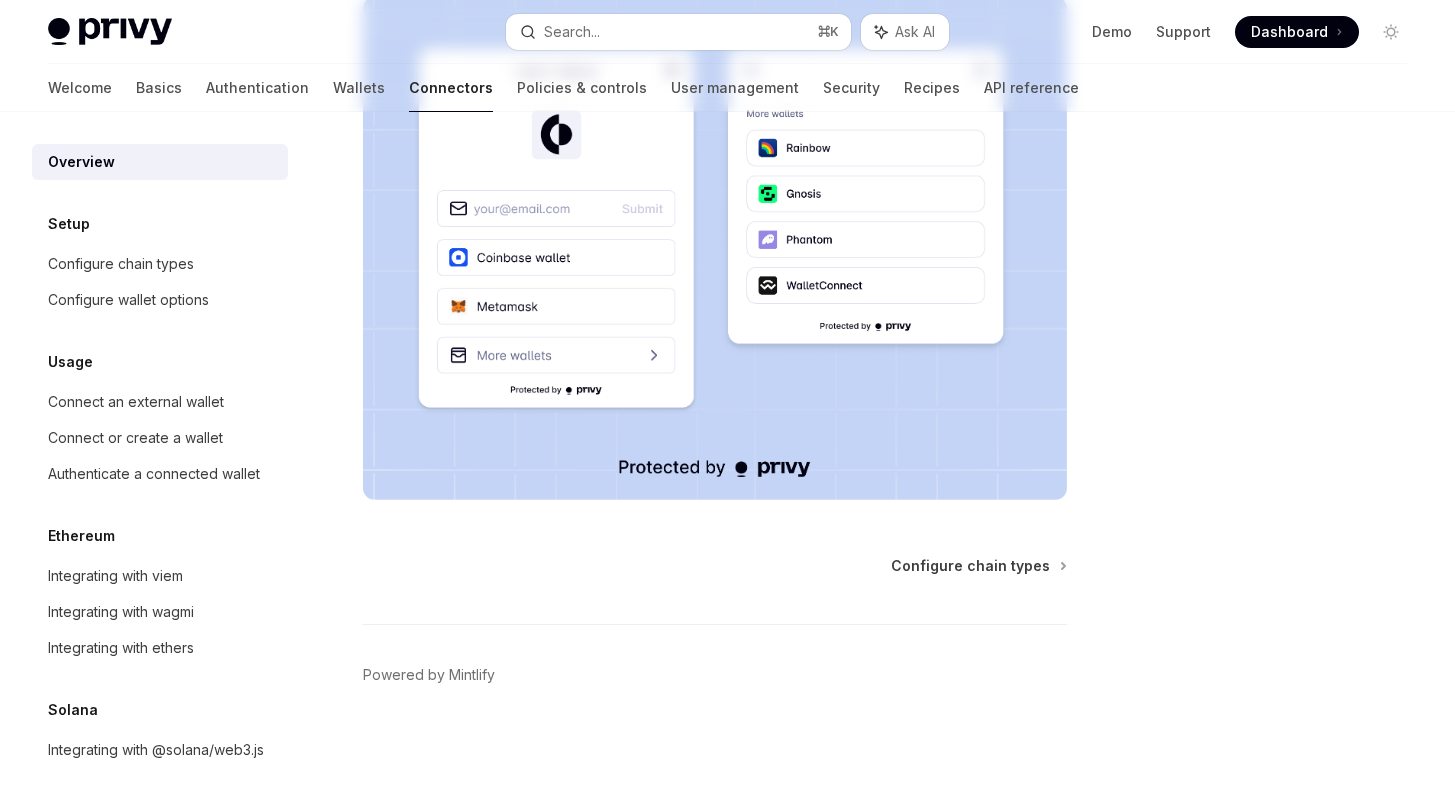 type on "*" 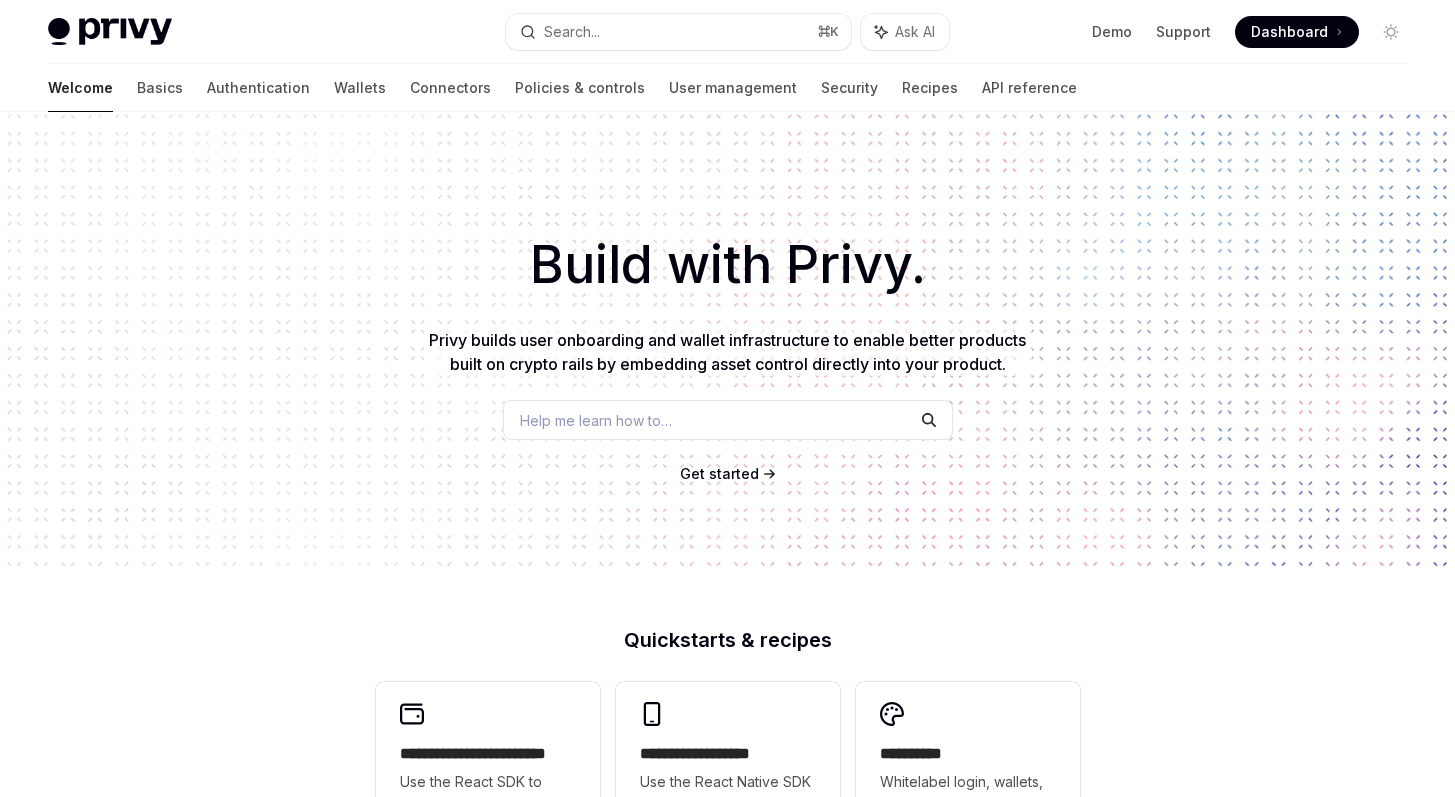 scroll, scrollTop: 0, scrollLeft: 0, axis: both 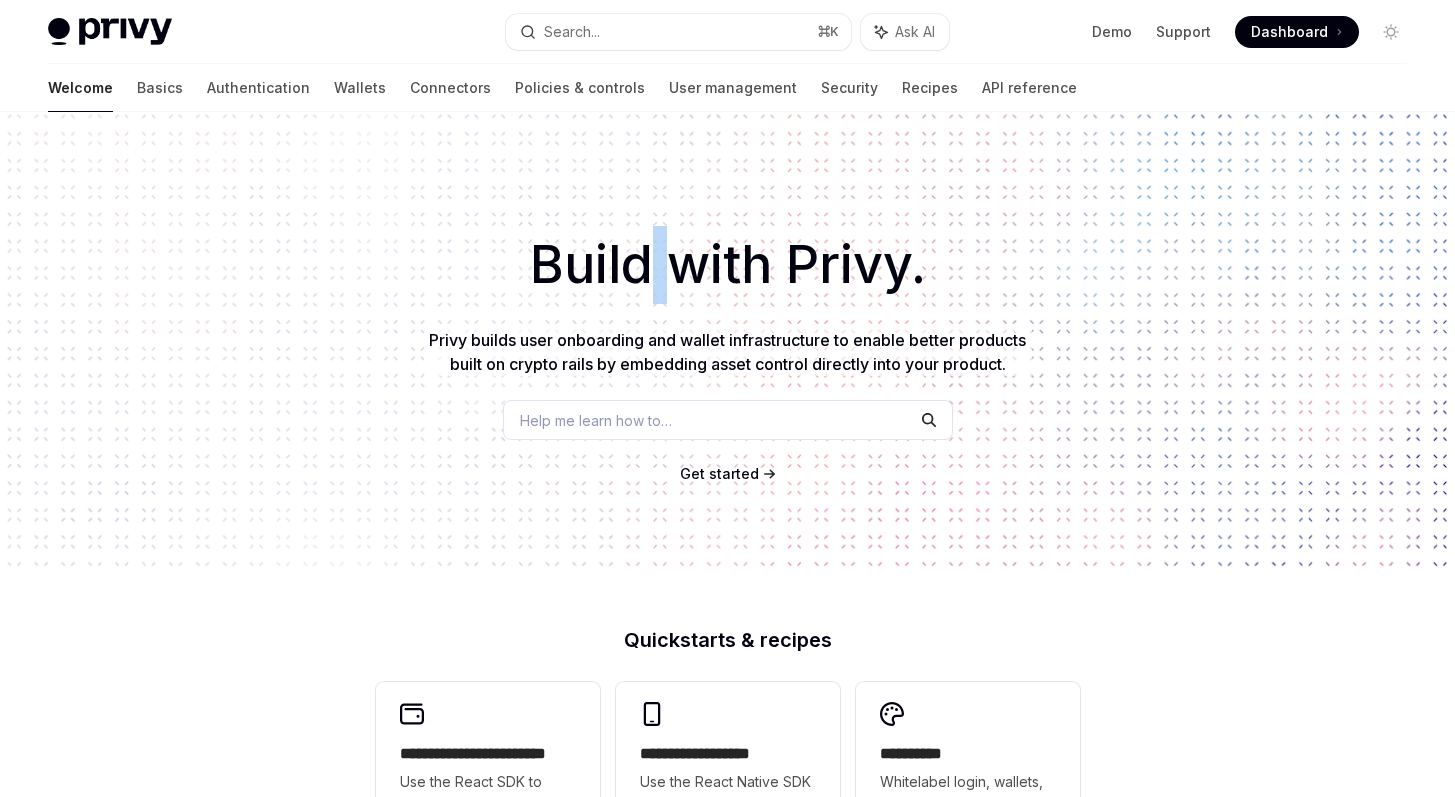 click on "Build with Privy." at bounding box center [727, 265] 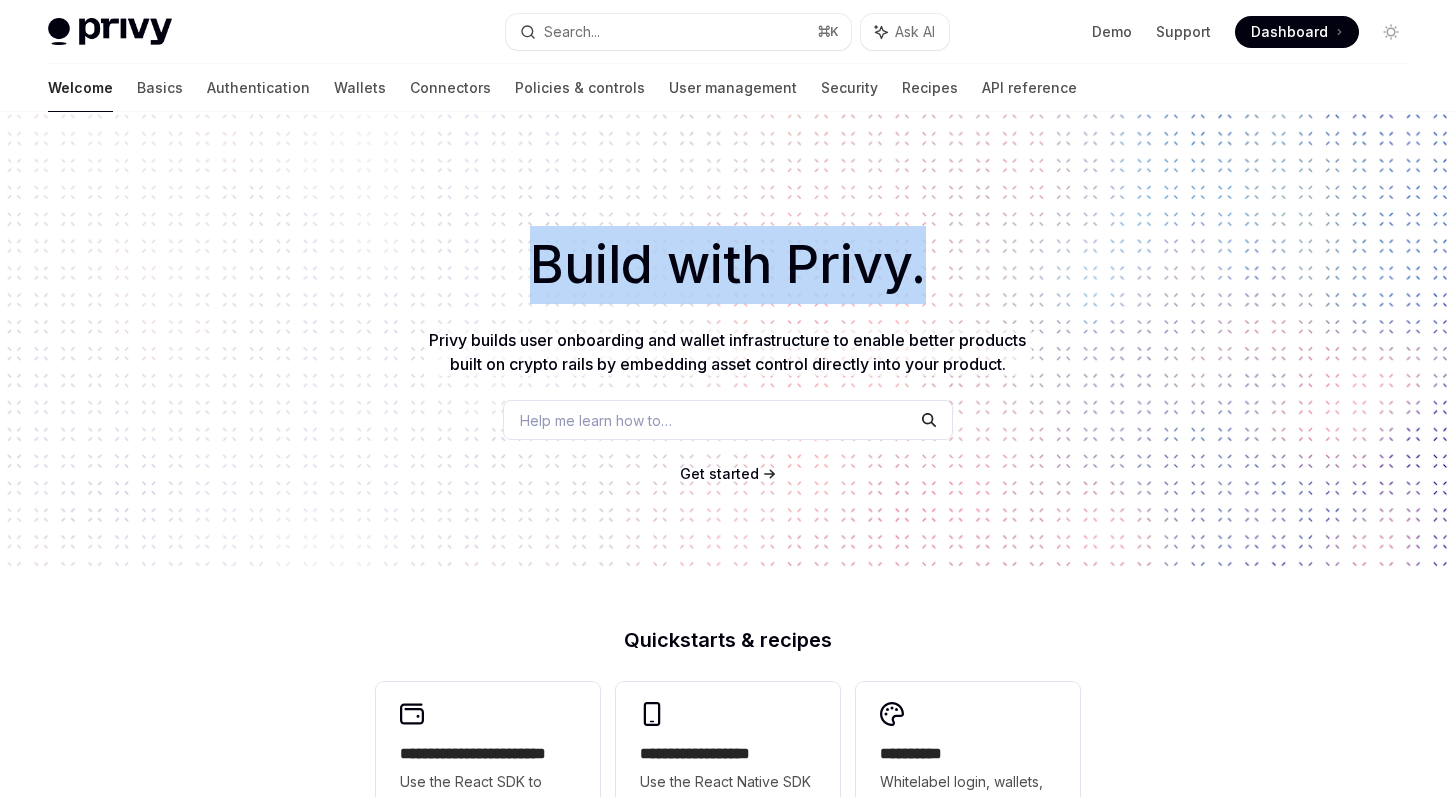 click on "Build with Privy." at bounding box center [727, 265] 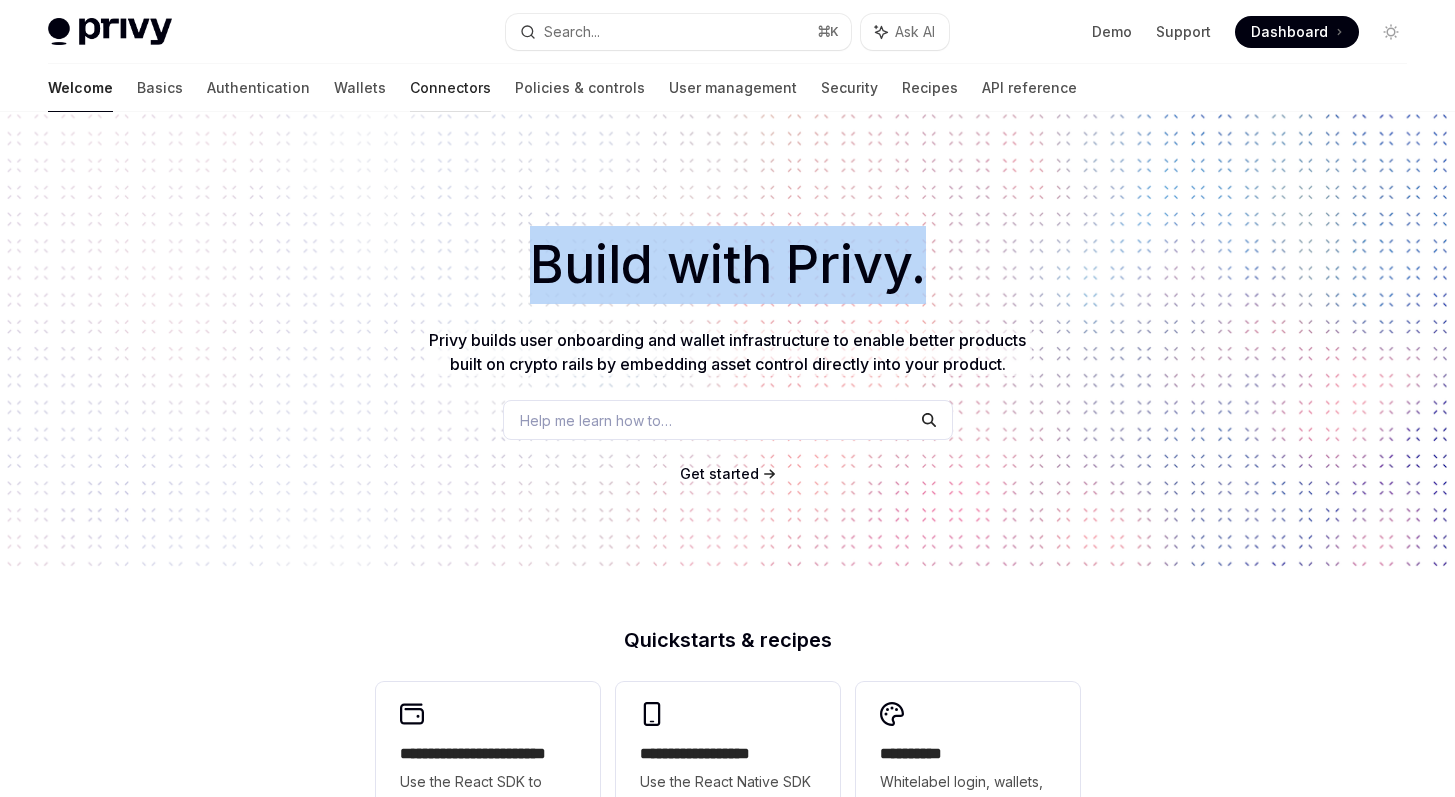 click on "Connectors" at bounding box center (450, 88) 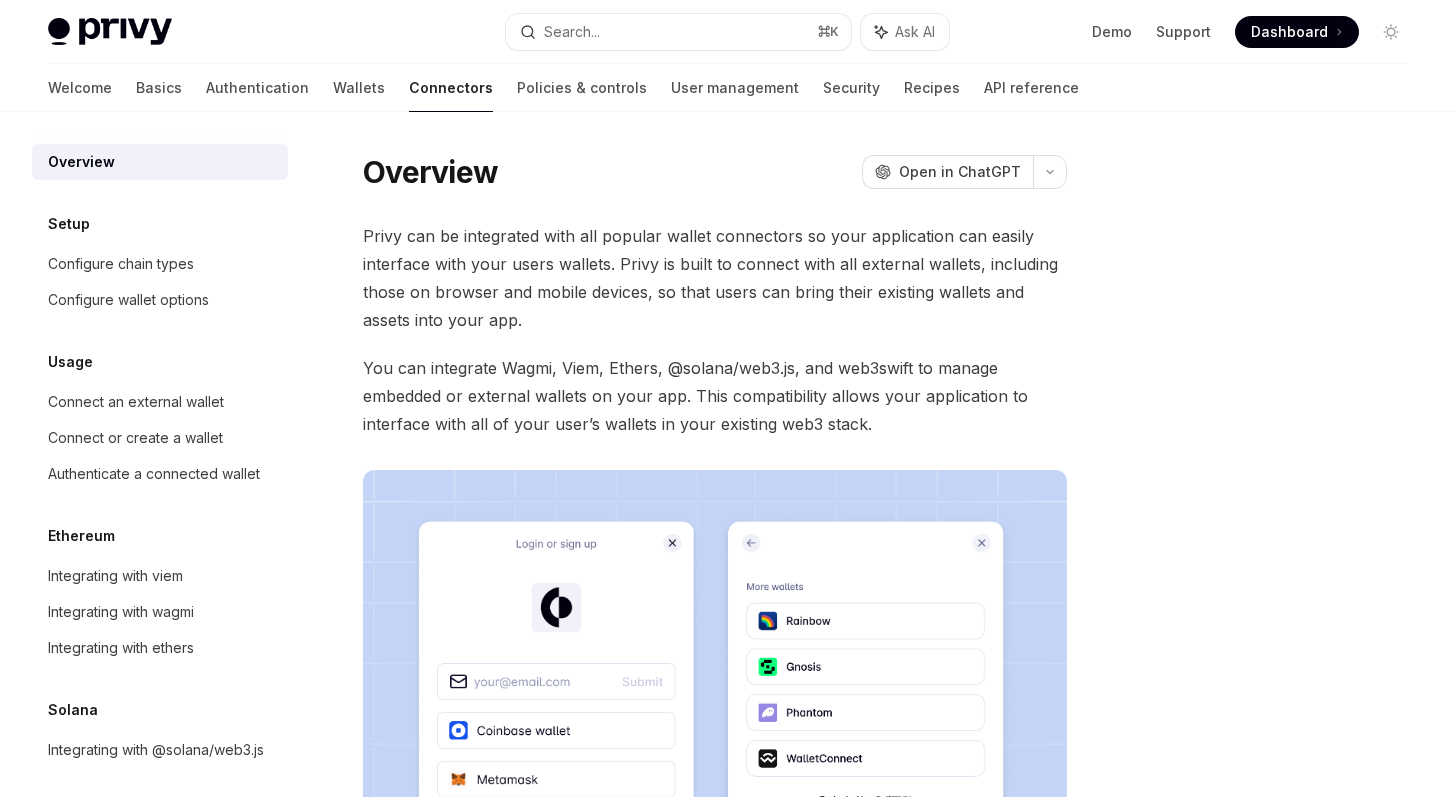 scroll, scrollTop: 473, scrollLeft: 0, axis: vertical 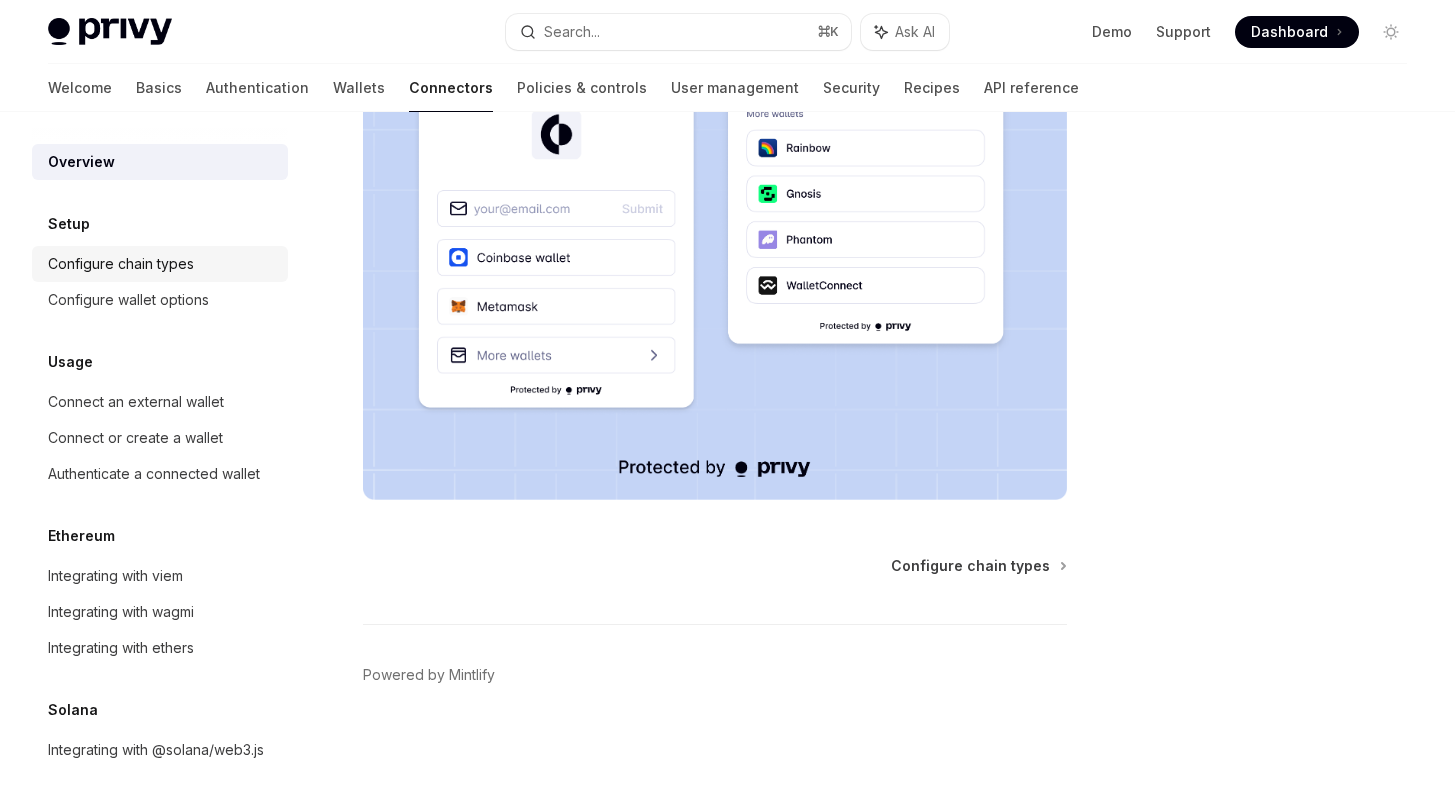 click on "Configure chain types" at bounding box center [121, 264] 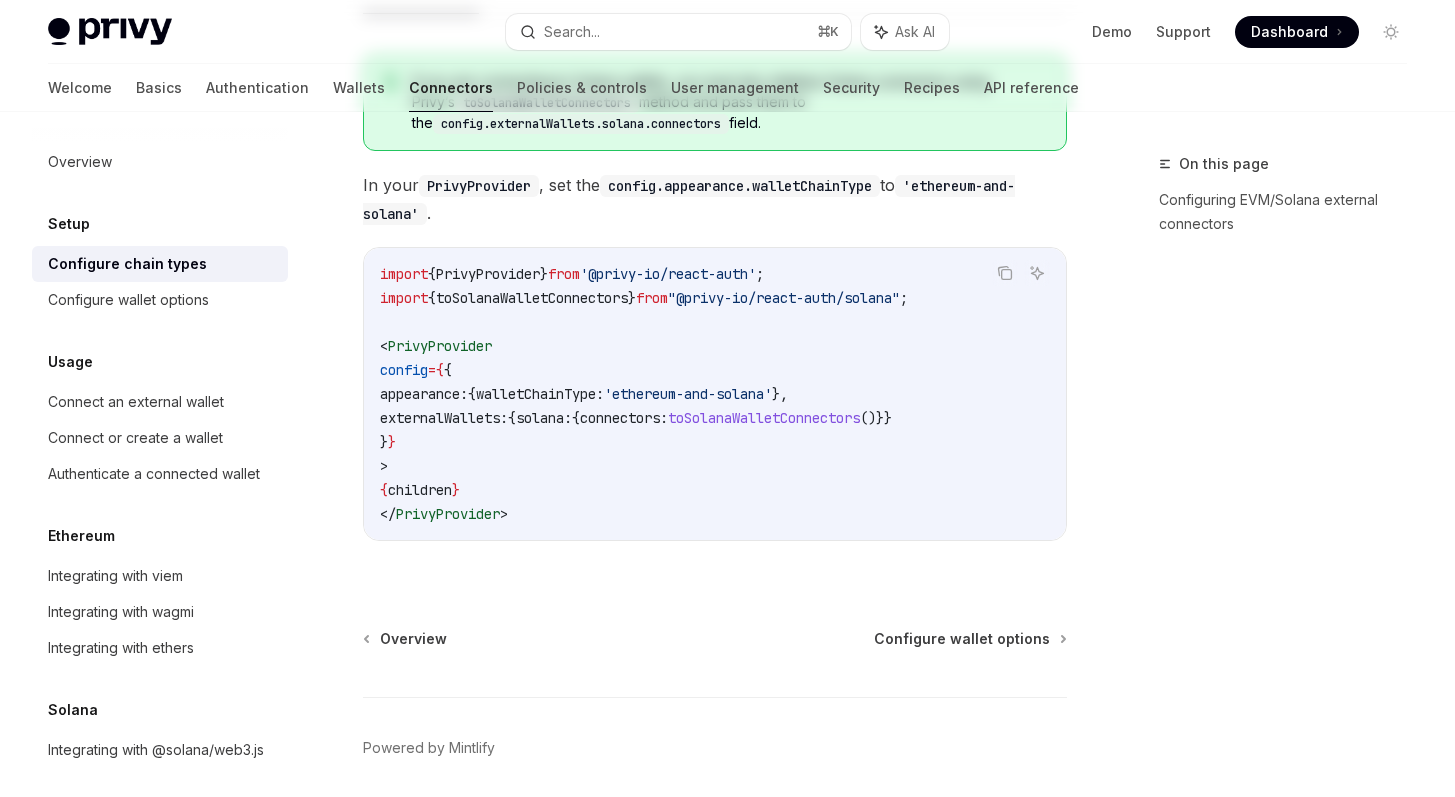 scroll, scrollTop: 0, scrollLeft: 0, axis: both 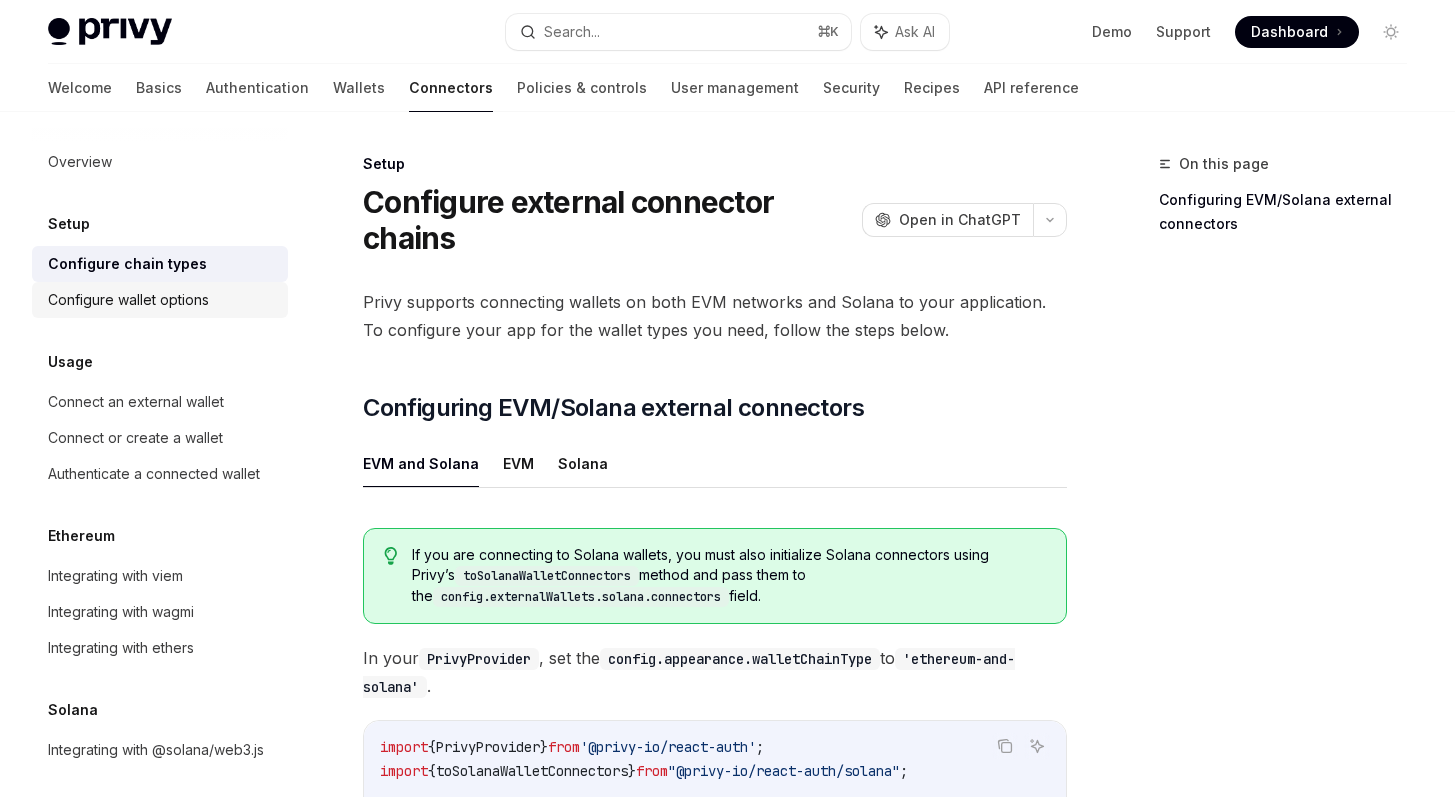 click on "Configure wallet options" at bounding box center (162, 300) 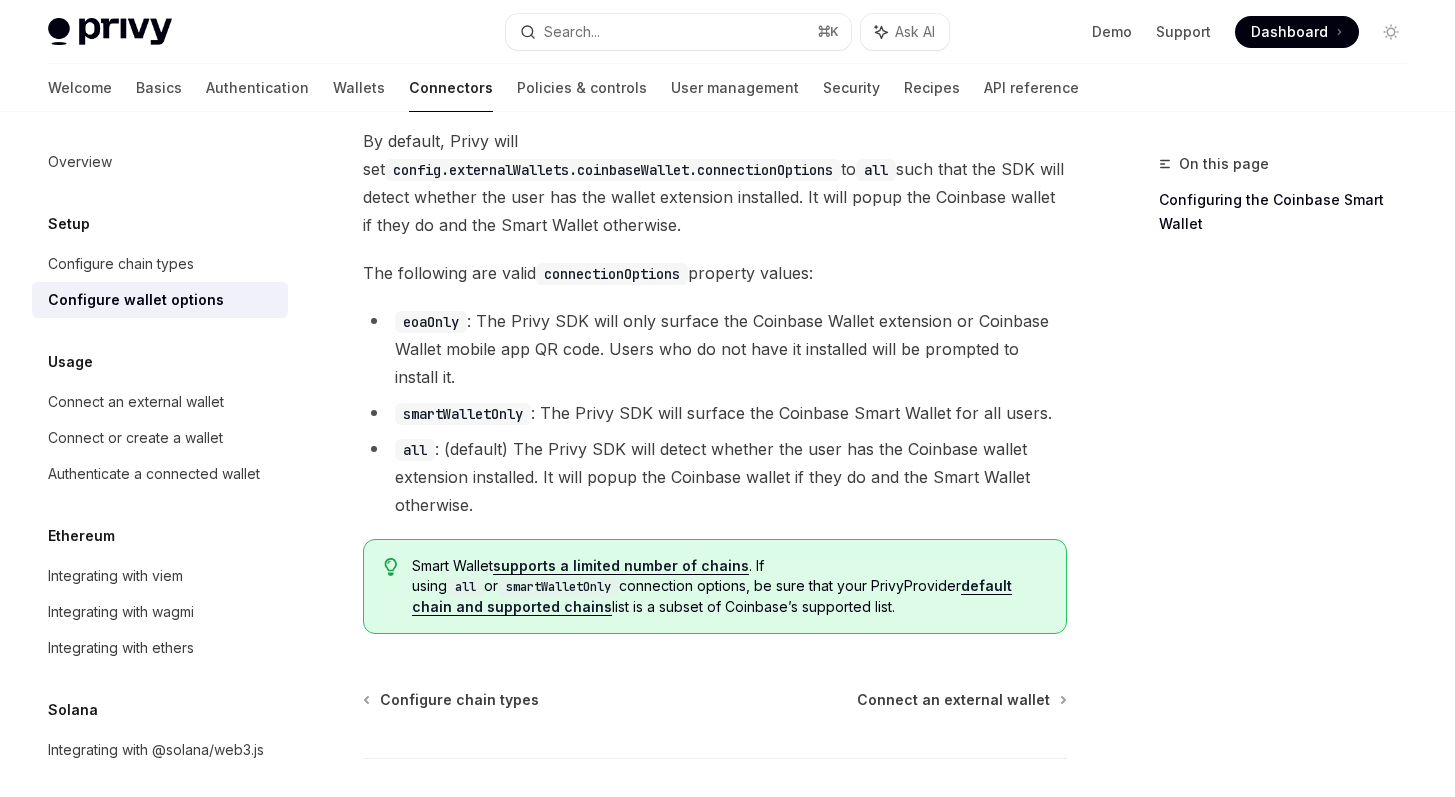 scroll, scrollTop: 2949, scrollLeft: 0, axis: vertical 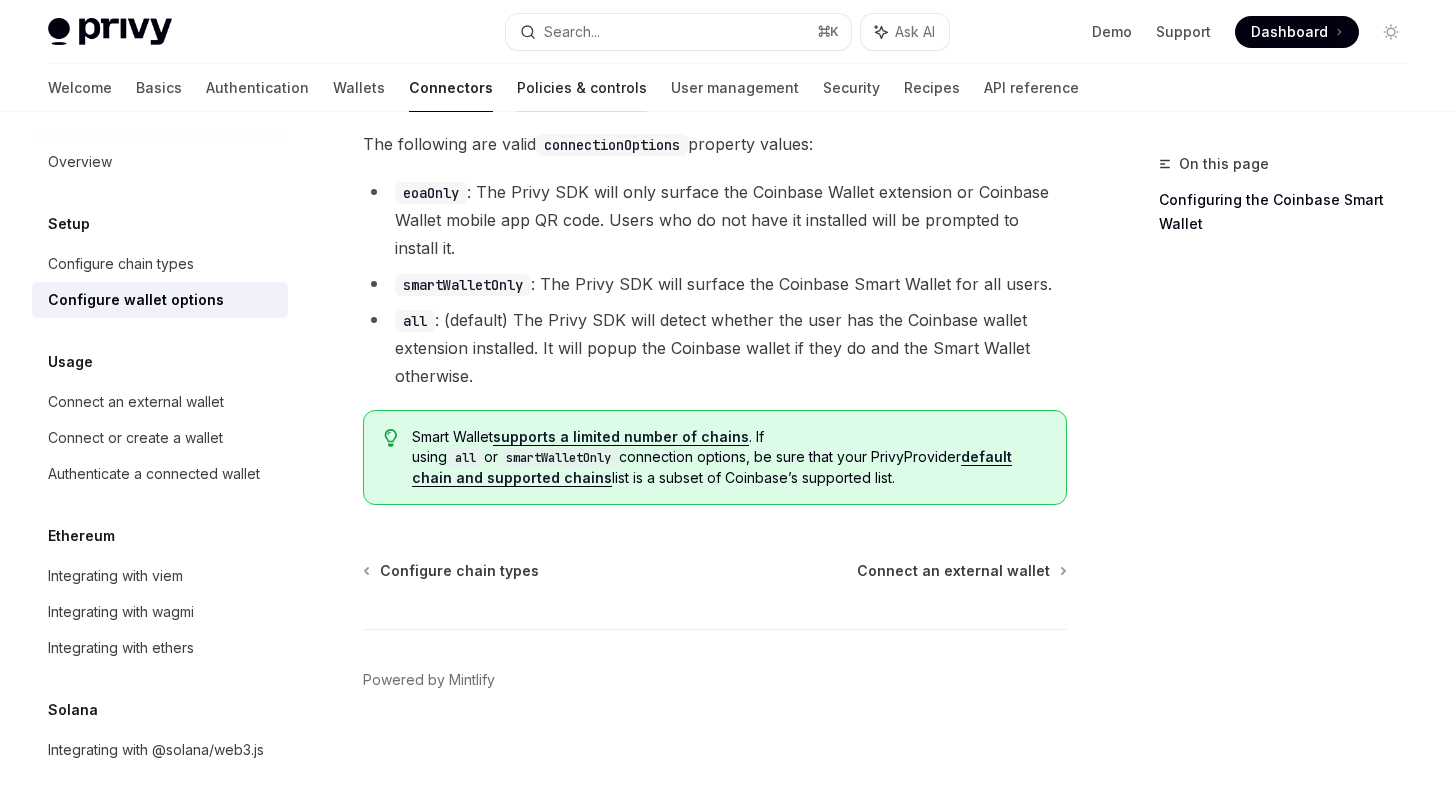 click on "Policies & controls" at bounding box center [582, 88] 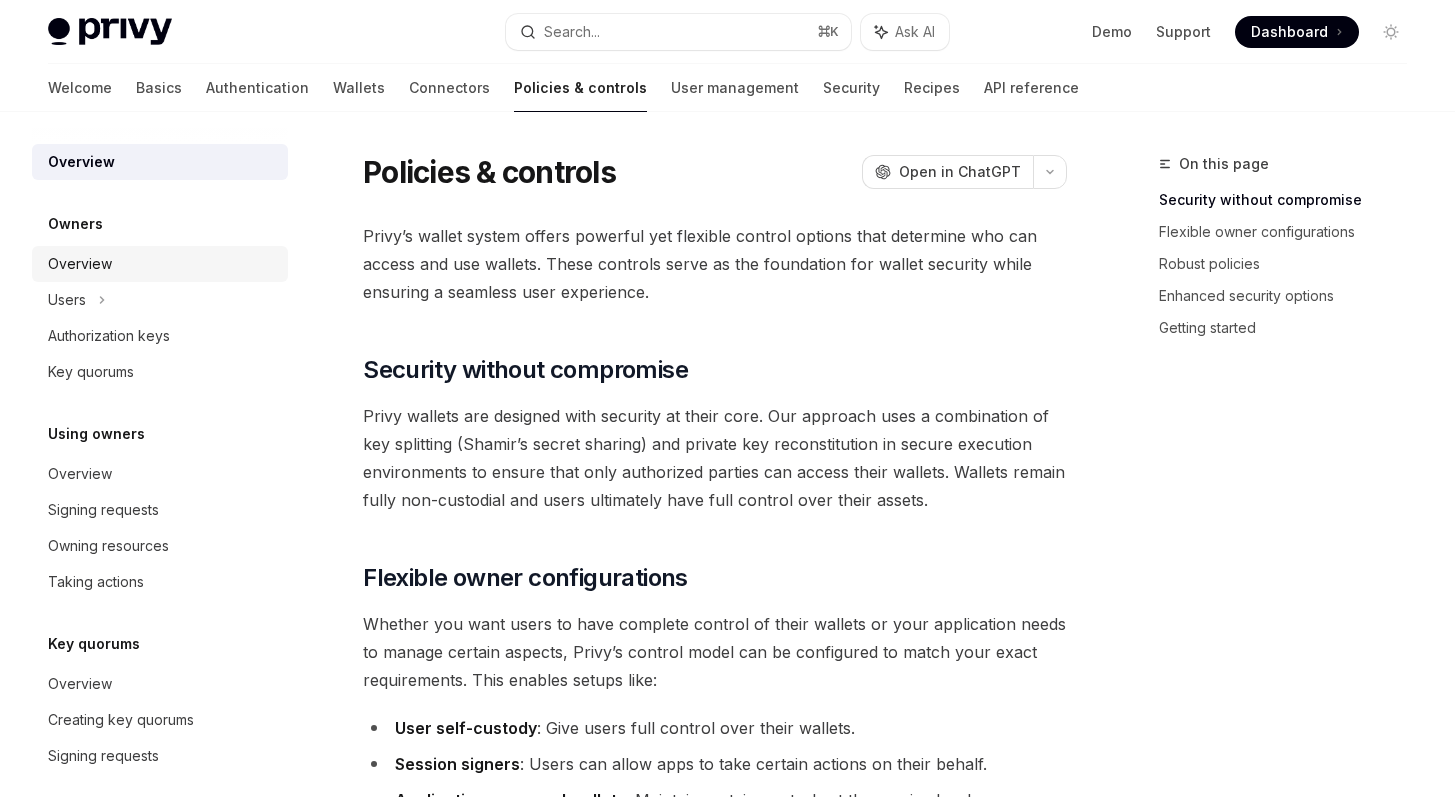 click on "Overview" at bounding box center (160, 264) 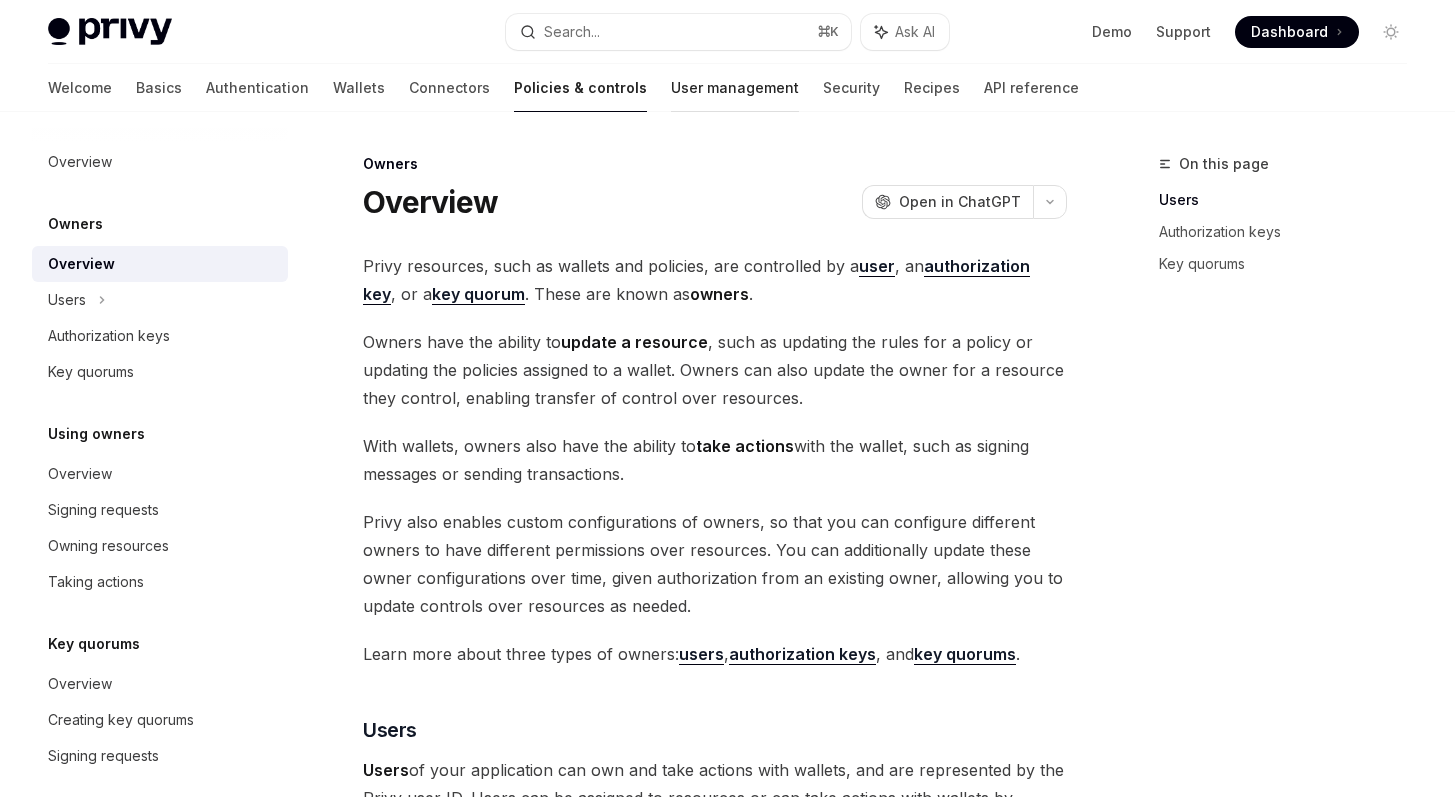 click on "User management" at bounding box center (735, 88) 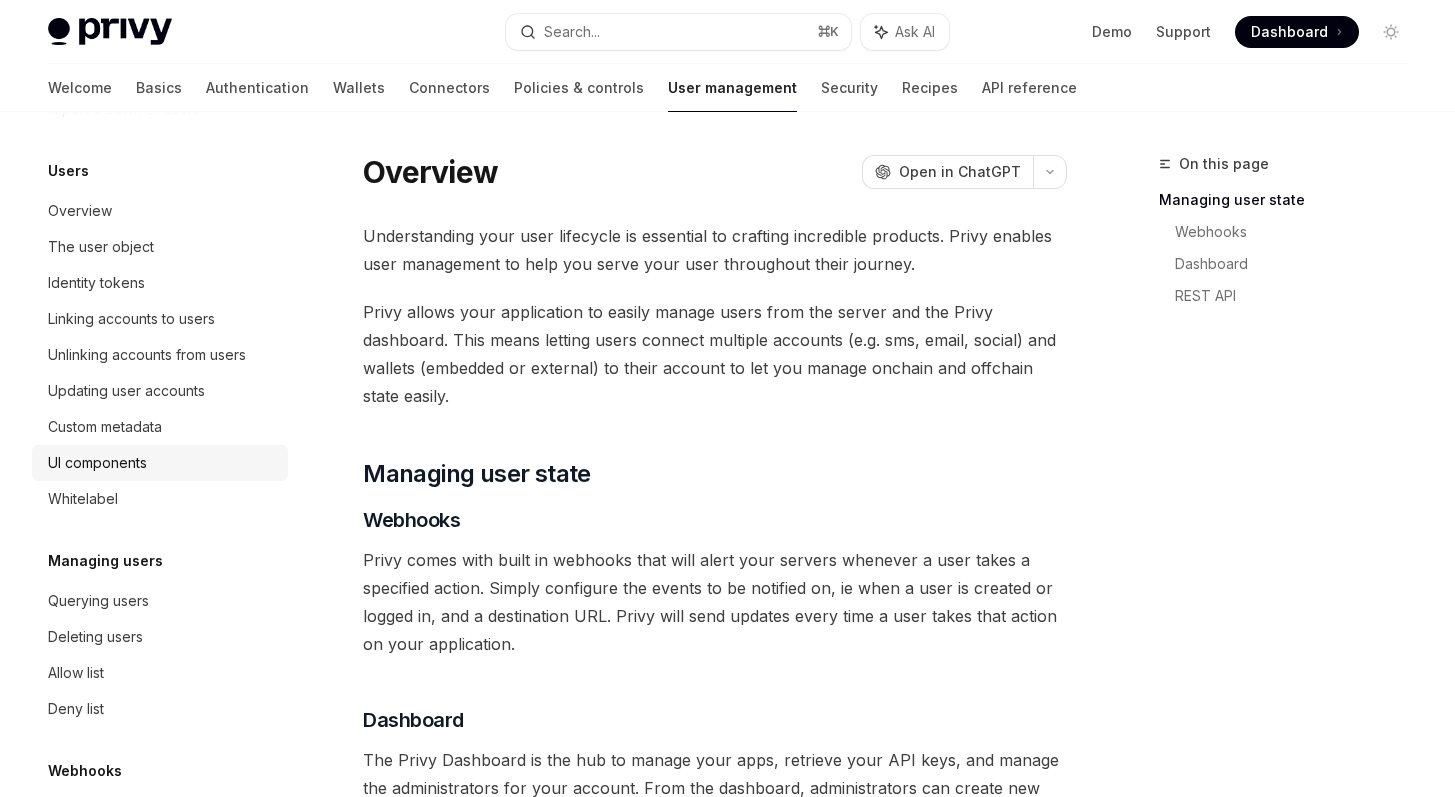 scroll, scrollTop: 255, scrollLeft: 0, axis: vertical 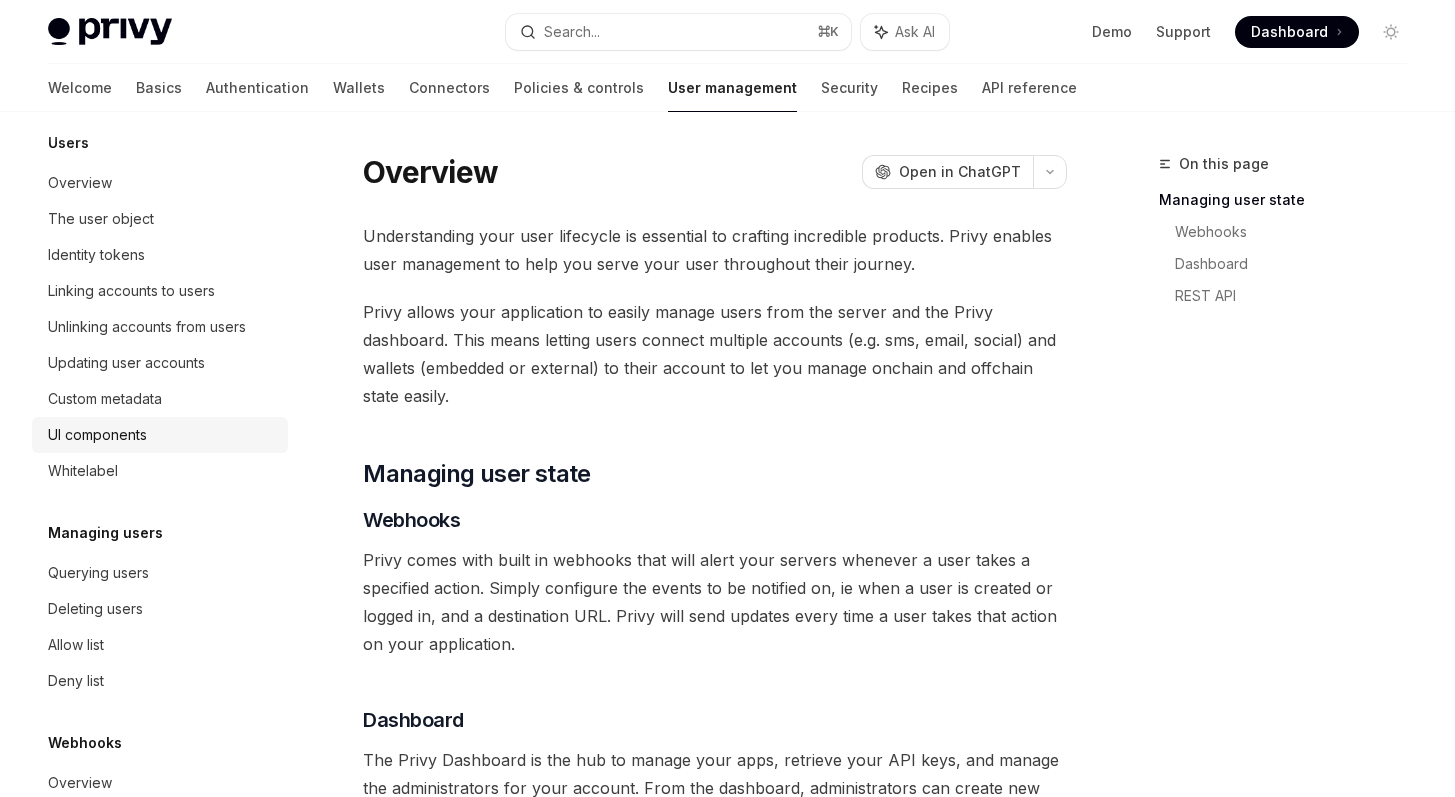 click on "UI components" at bounding box center [97, 435] 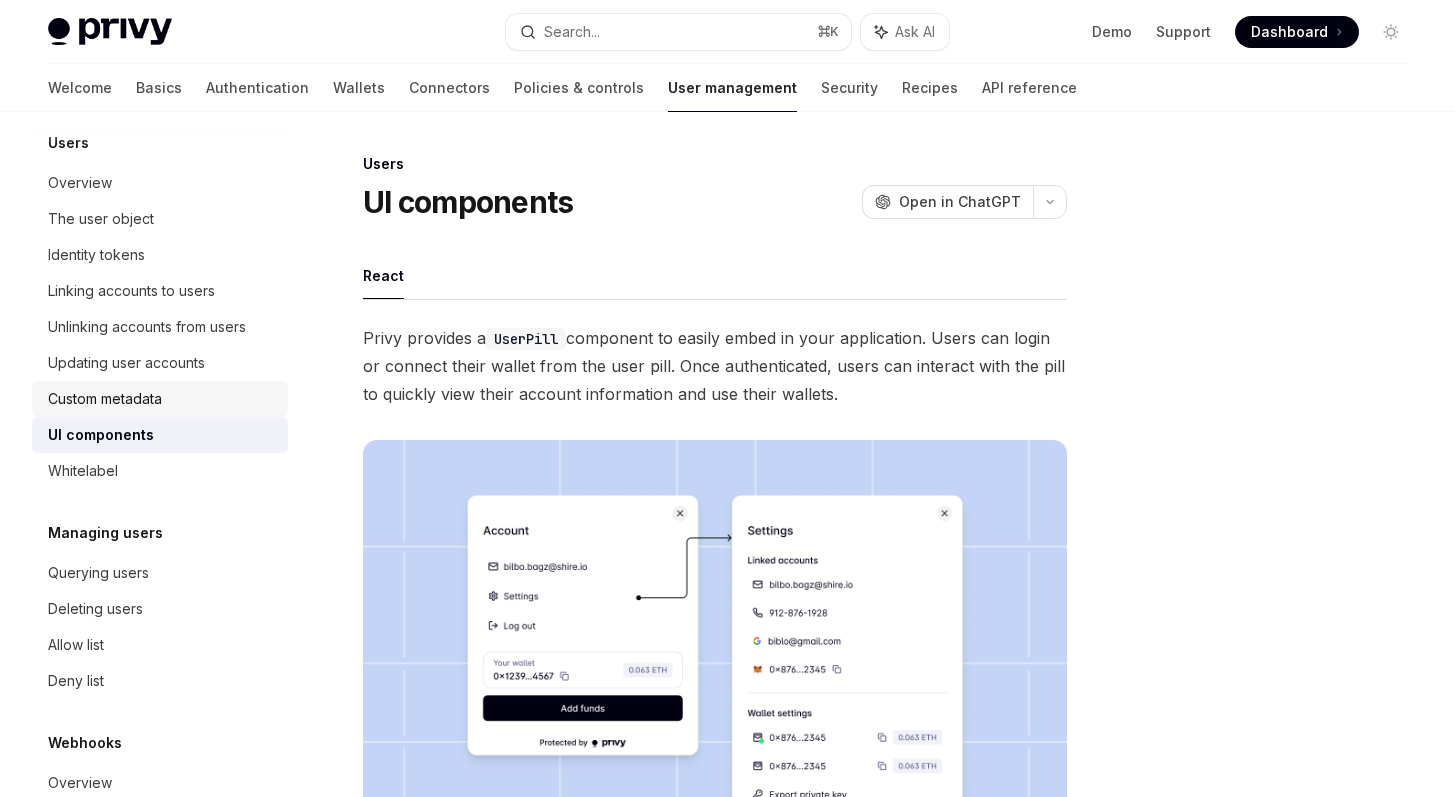 scroll, scrollTop: 21, scrollLeft: 0, axis: vertical 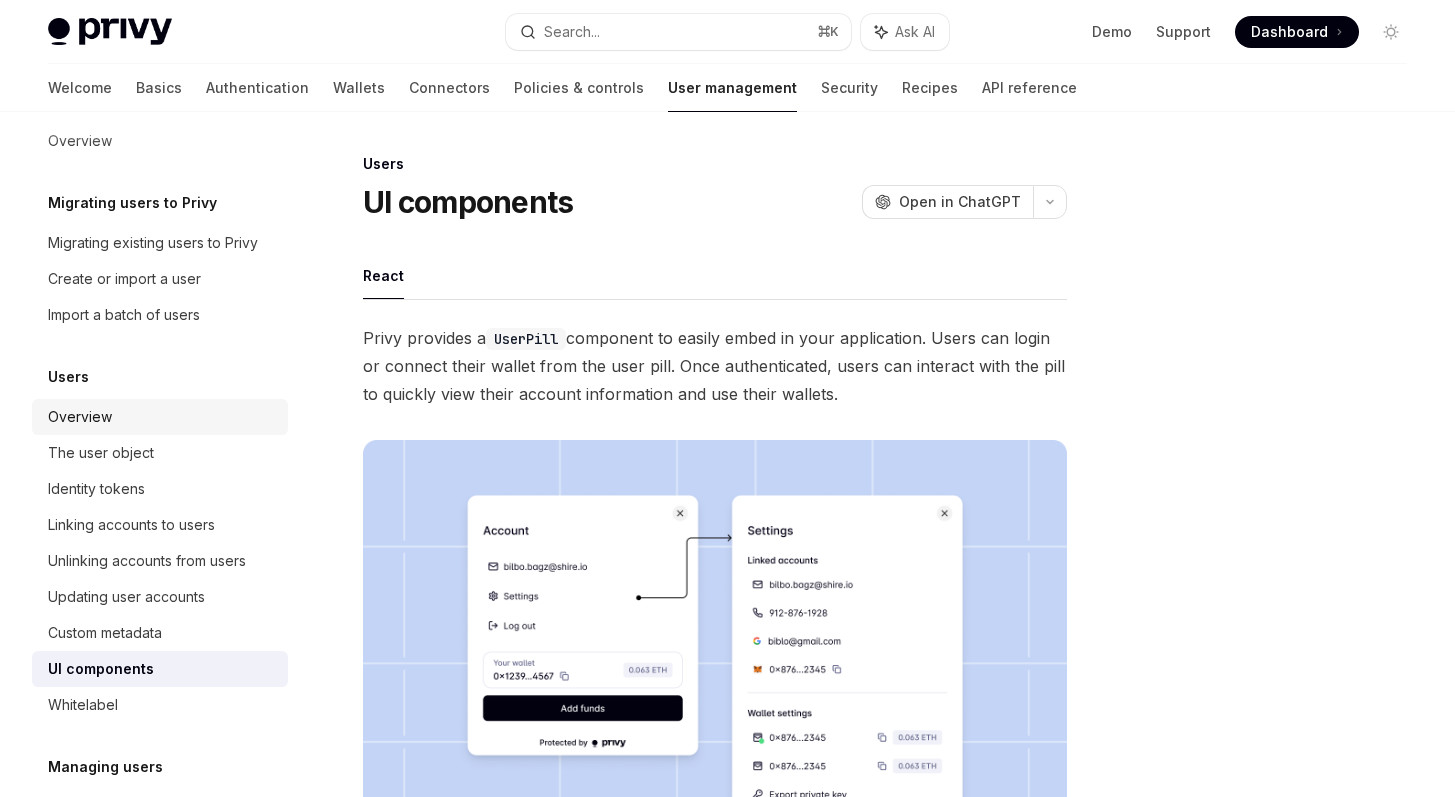 click on "Overview" at bounding box center [162, 417] 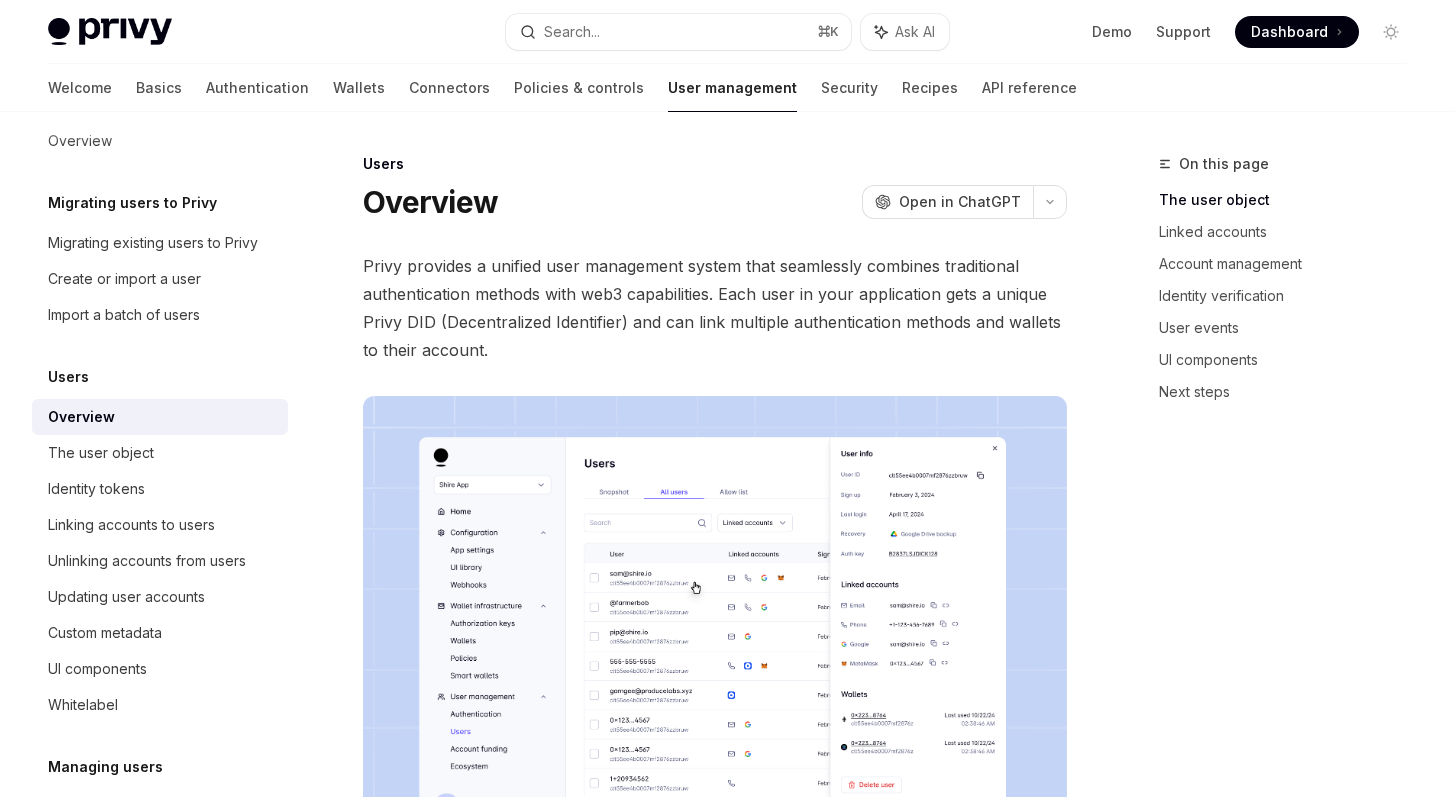 click on "Privy provides a unified user management system that seamlessly combines traditional authentication methods with web3 capabilities. Each user in your application gets a unique Privy DID (Decentralized Identifier) and can link multiple authentication methods and wallets to their account." at bounding box center (715, 308) 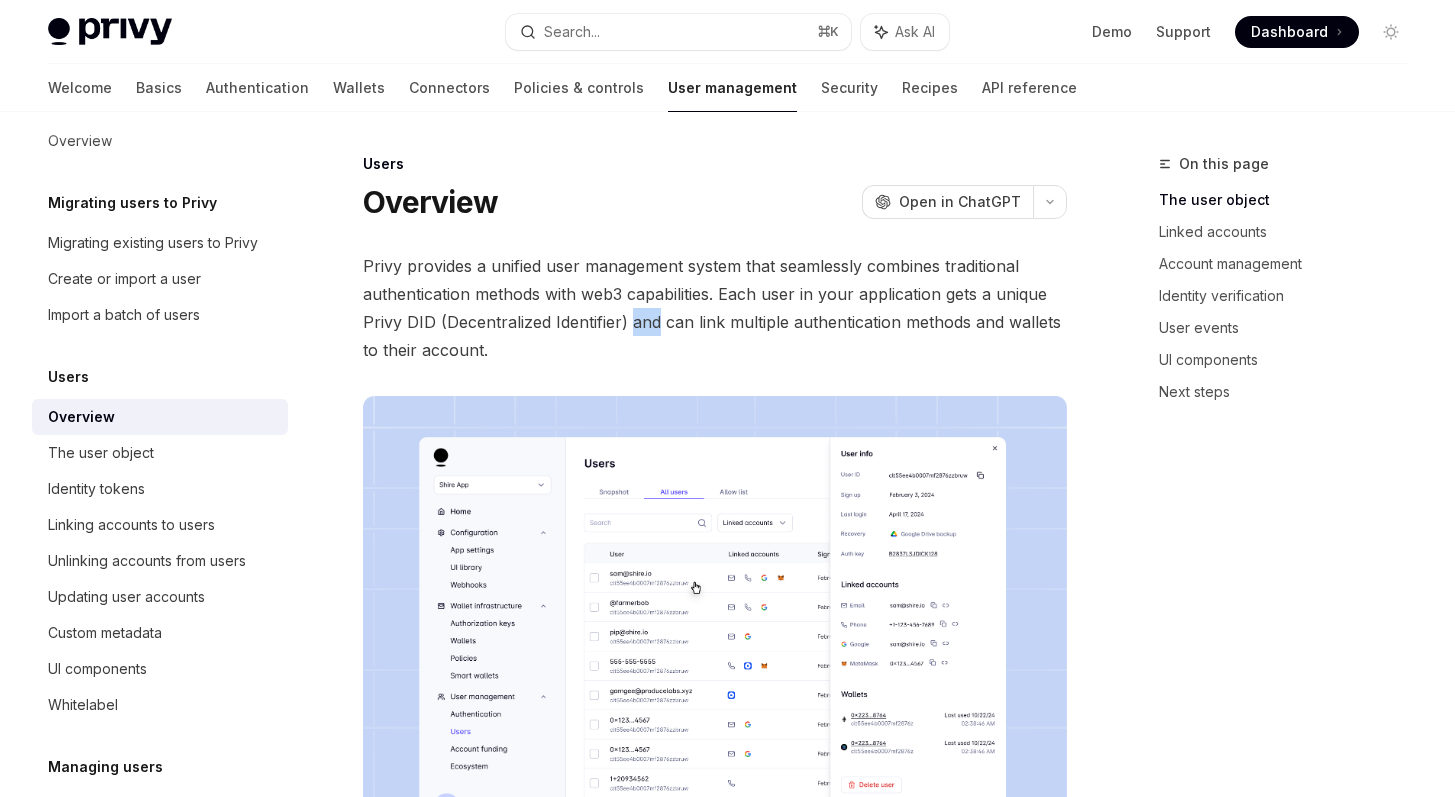 click on "Privy provides a unified user management system that seamlessly combines traditional authentication methods with web3 capabilities. Each user in your application gets a unique Privy DID (Decentralized Identifier) and can link multiple authentication methods and wallets to their account." at bounding box center (715, 308) 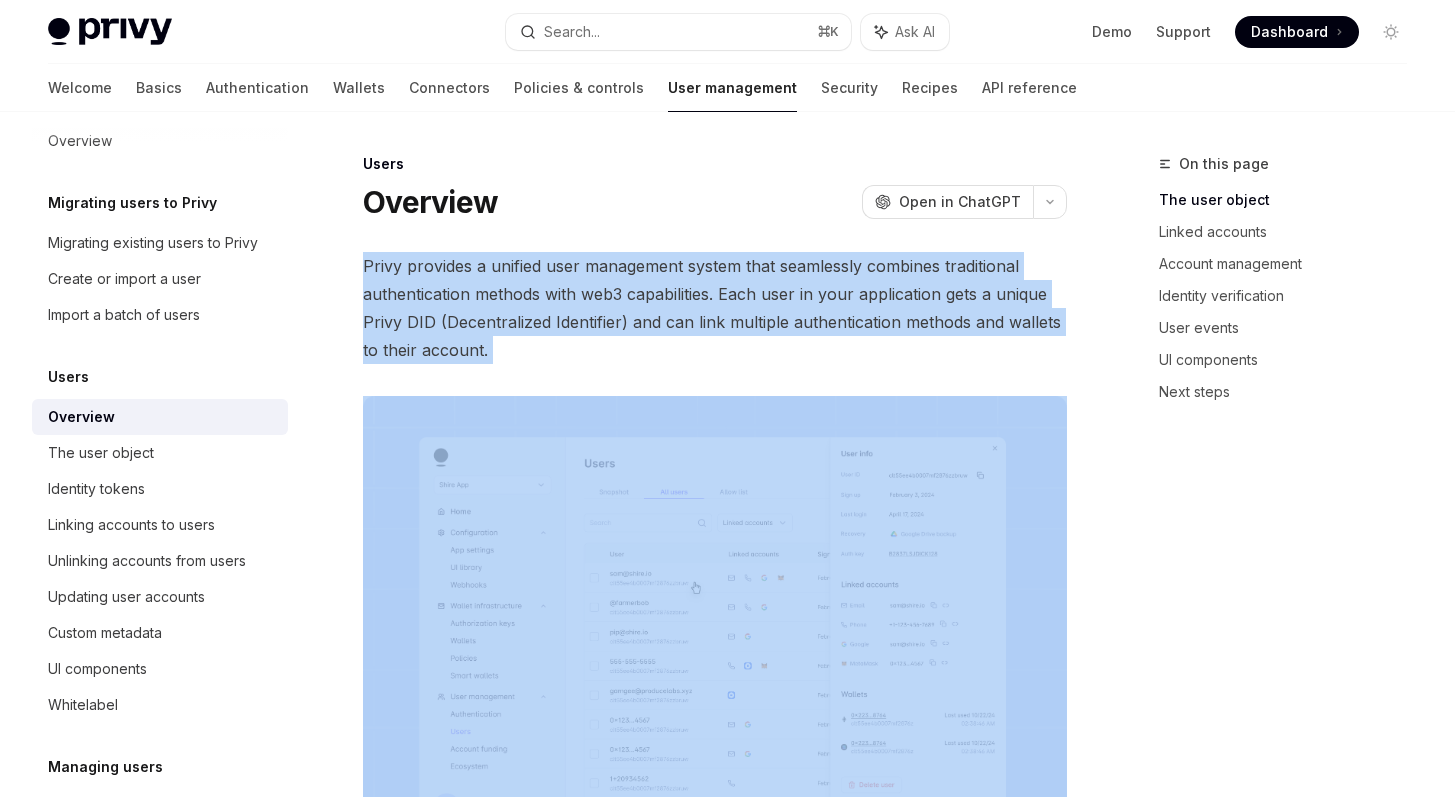 click on "Privy provides a unified user management system that seamlessly combines traditional authentication methods with web3 capabilities. Each user in your application gets a unique Privy DID (Decentralized Identifier) and can link multiple authentication methods and wallets to their account." at bounding box center [715, 308] 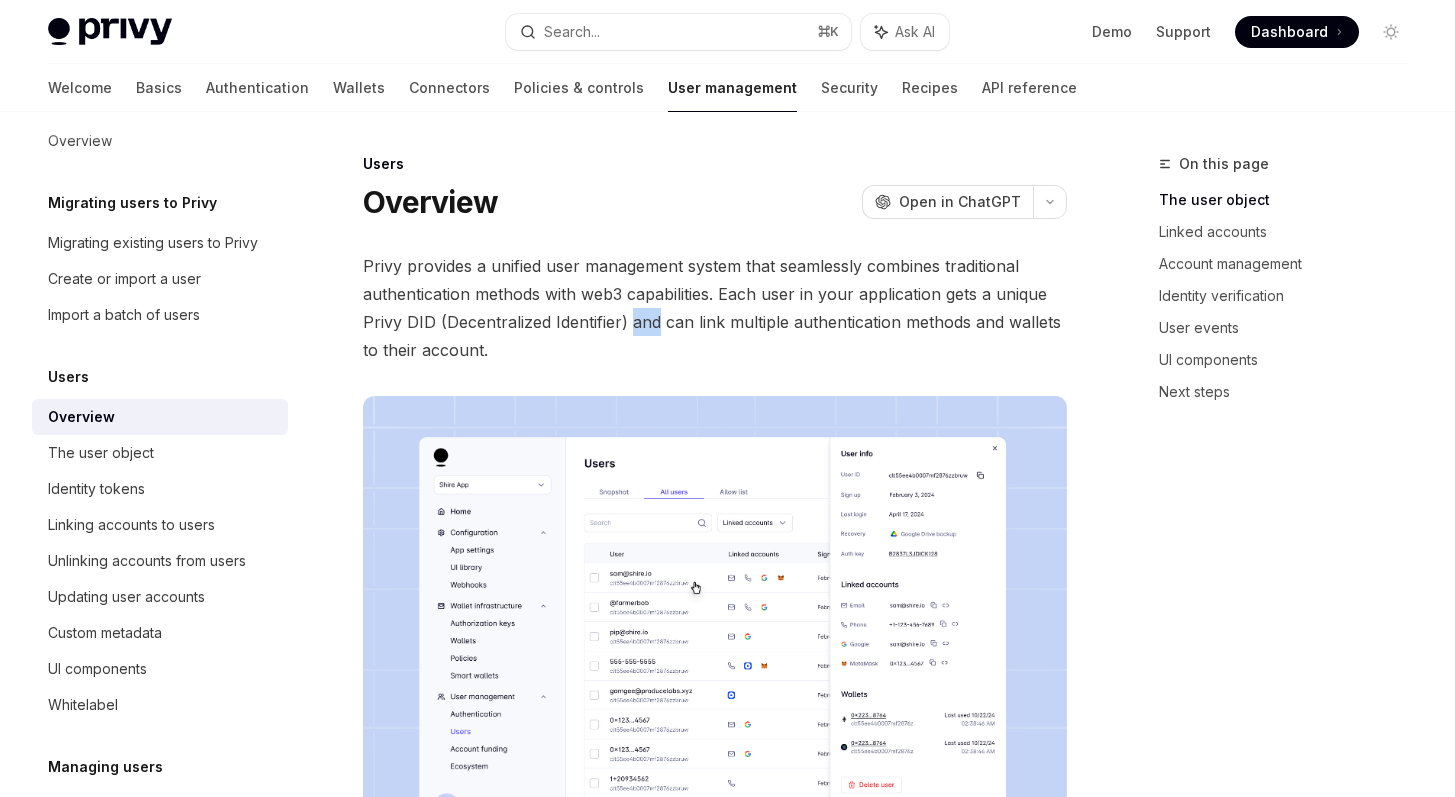 click on "Privy provides a unified user management system that seamlessly combines traditional authentication methods with web3 capabilities. Each user in your application gets a unique Privy DID (Decentralized Identifier) and can link multiple authentication methods and wallets to their account." at bounding box center [715, 308] 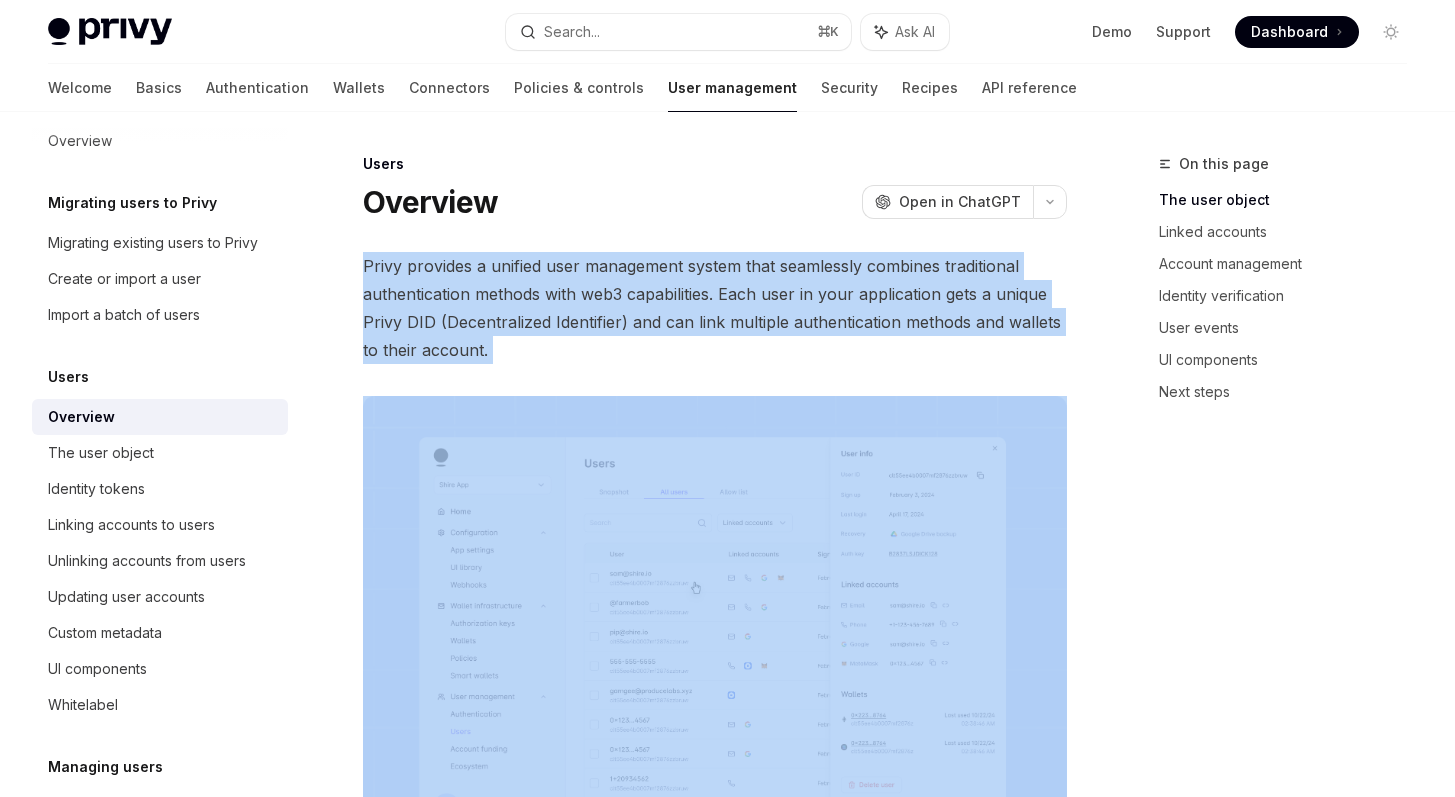 click on "Privy provides a unified user management system that seamlessly combines traditional authentication methods with web3 capabilities. Each user in your application gets a unique Privy DID (Decentralized Identifier) and can link multiple authentication methods and wallets to their account." at bounding box center (715, 308) 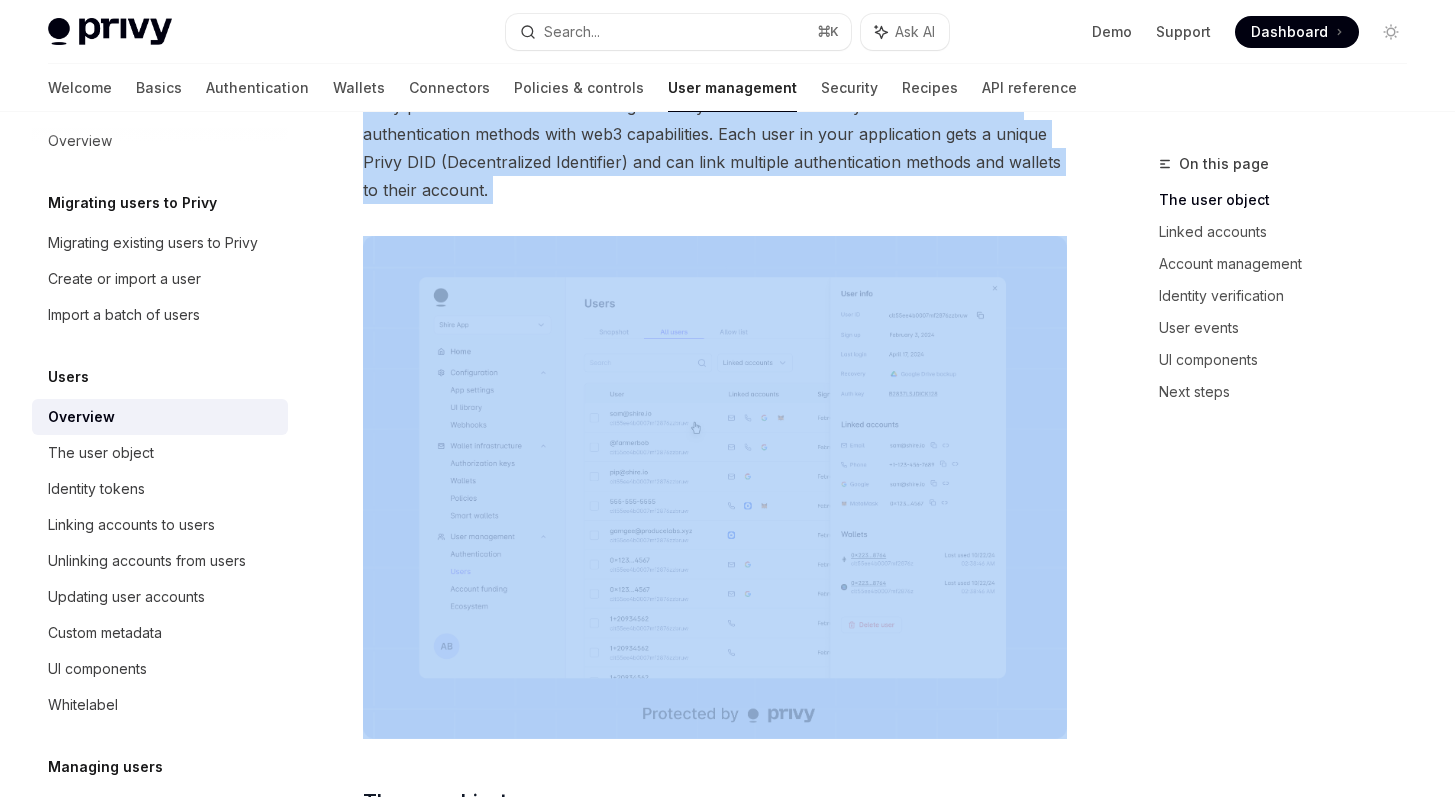 scroll, scrollTop: 200, scrollLeft: 0, axis: vertical 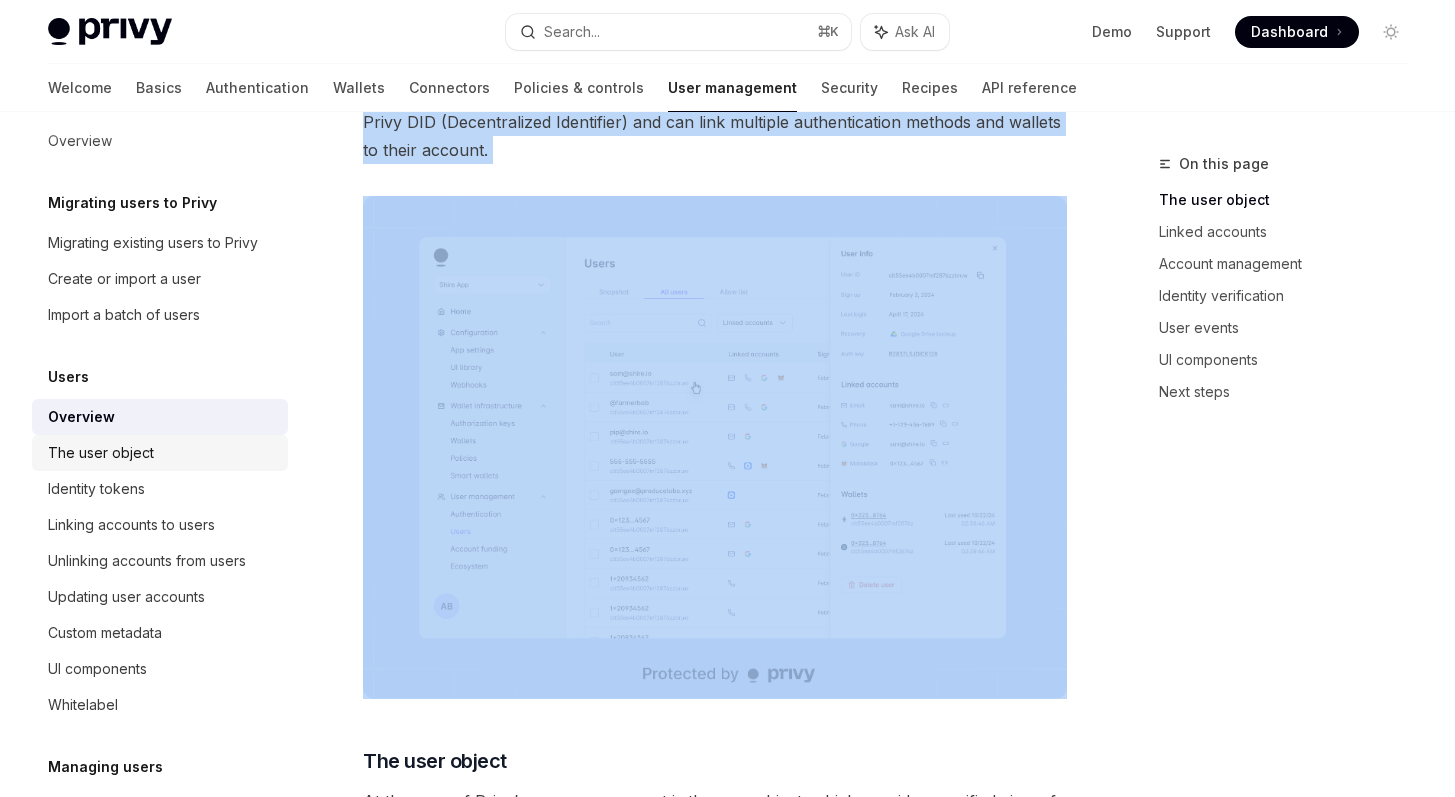 click on "The user object" at bounding box center (162, 453) 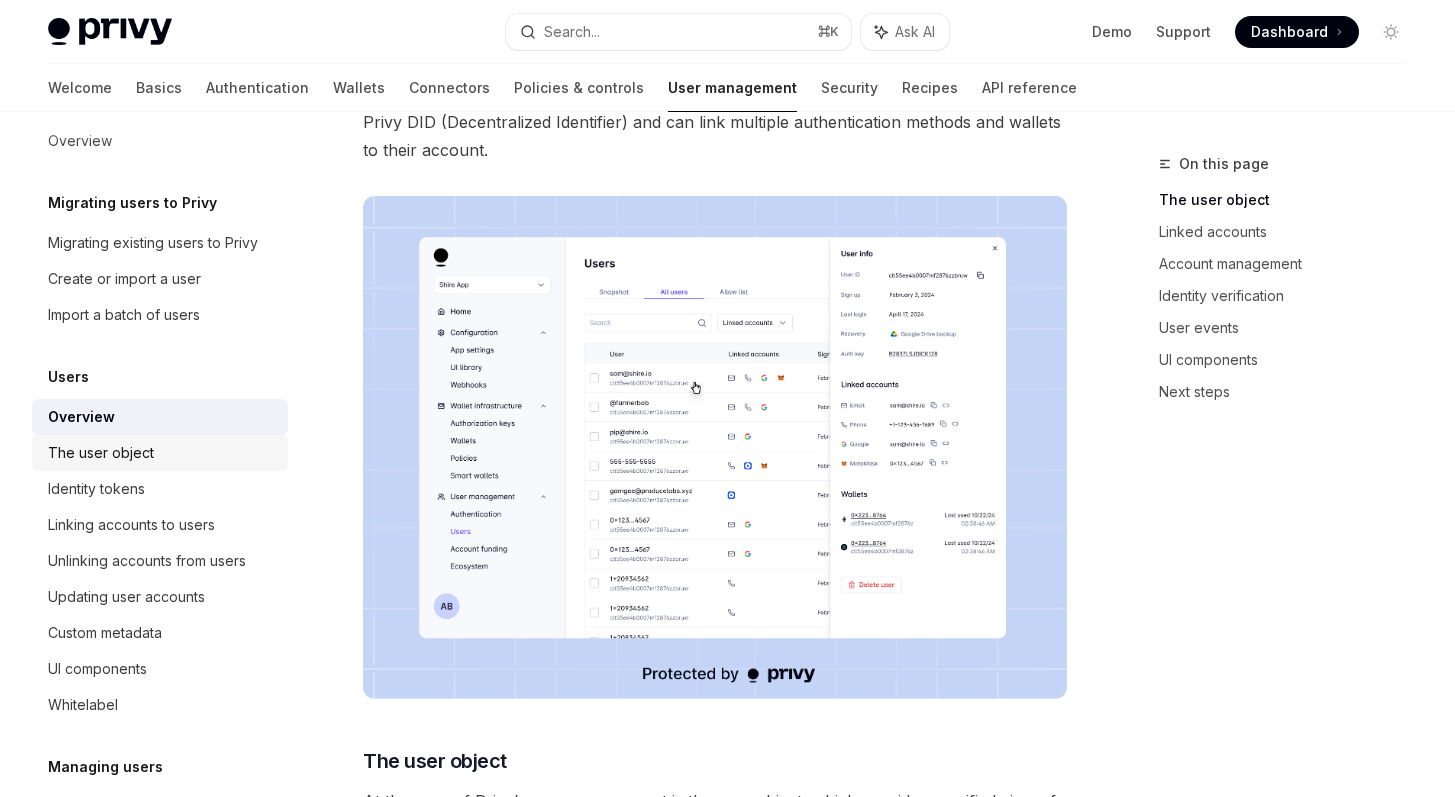 scroll, scrollTop: 0, scrollLeft: 0, axis: both 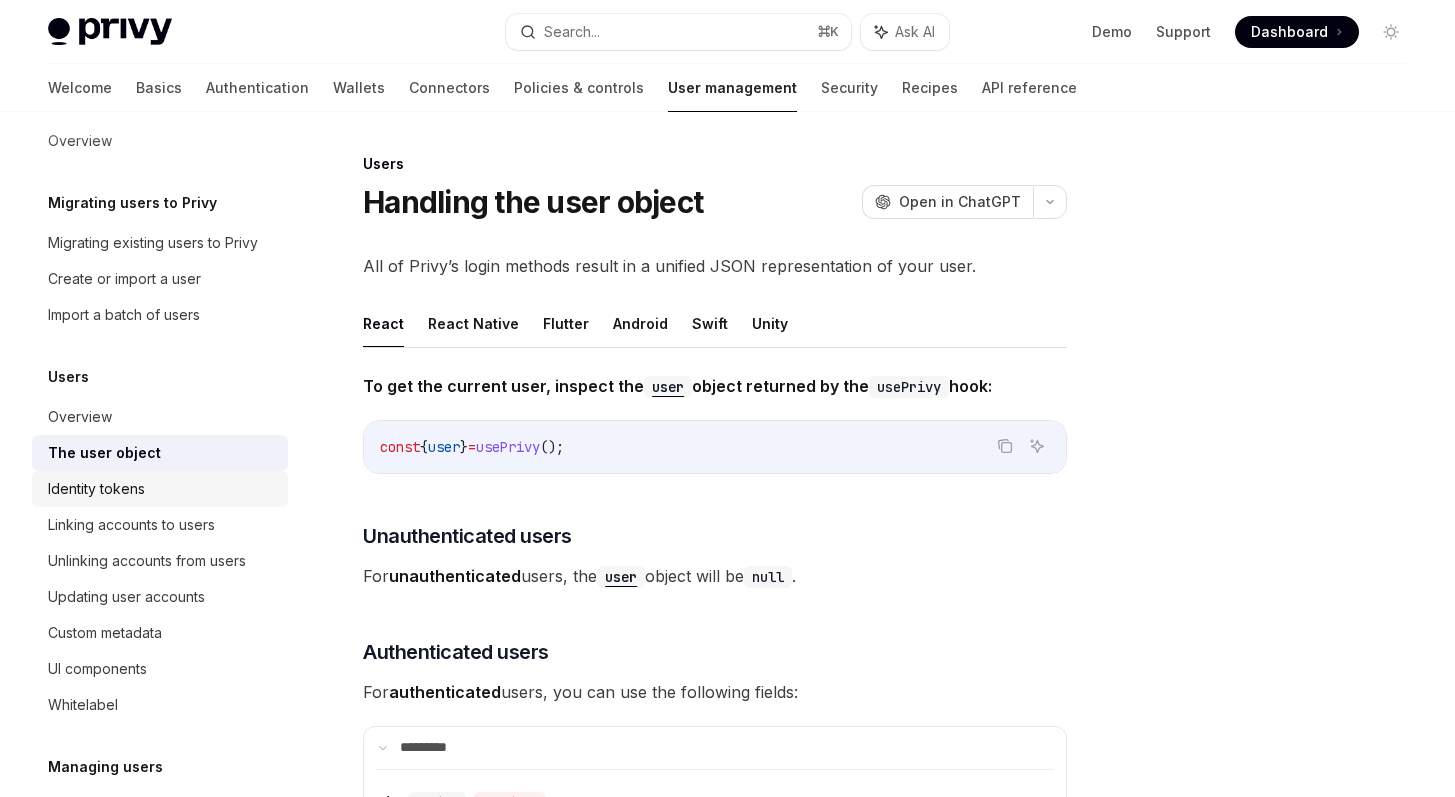 click on "Identity tokens" at bounding box center [162, 489] 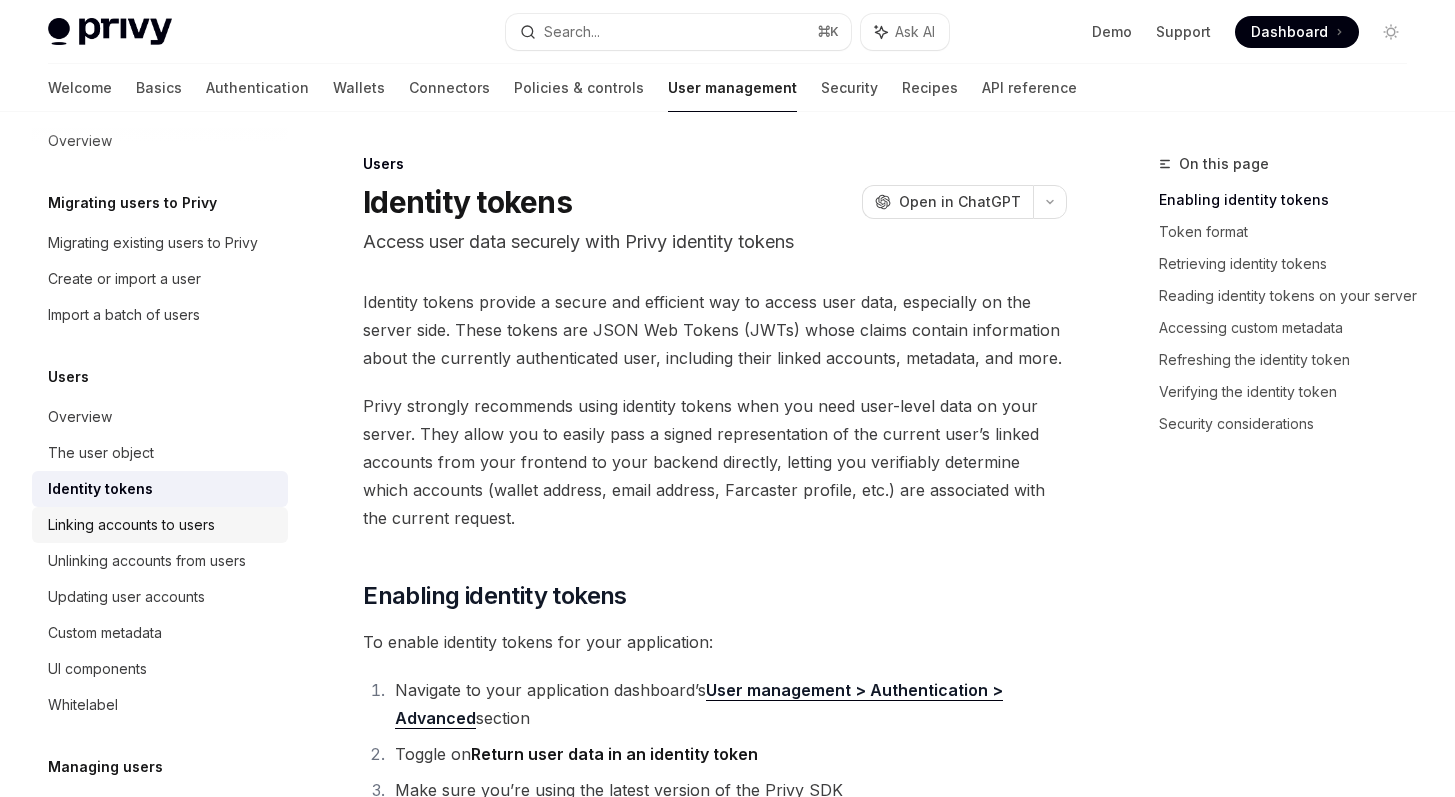 click on "Linking accounts to users" at bounding box center (160, 525) 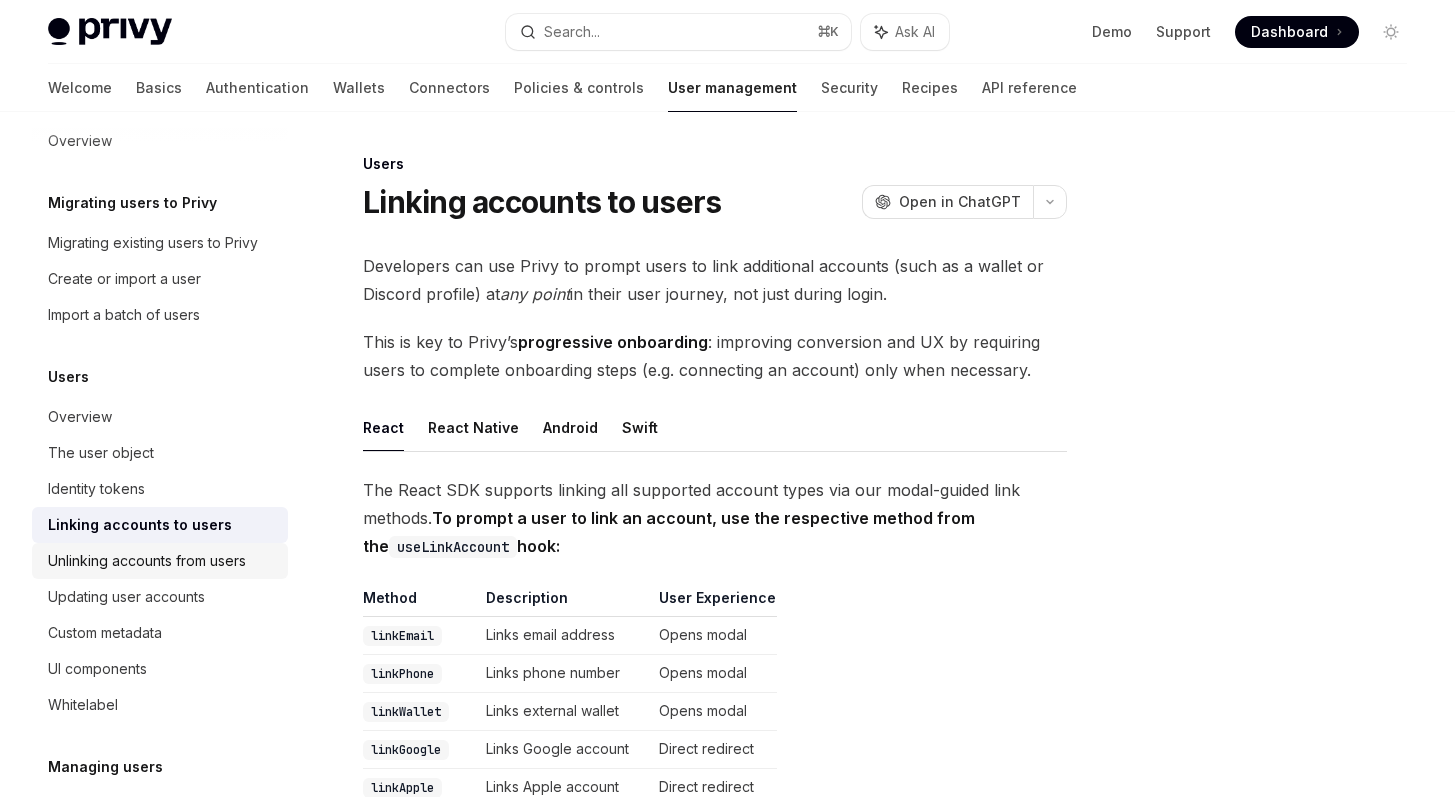 click on "Unlinking accounts from users" at bounding box center [147, 561] 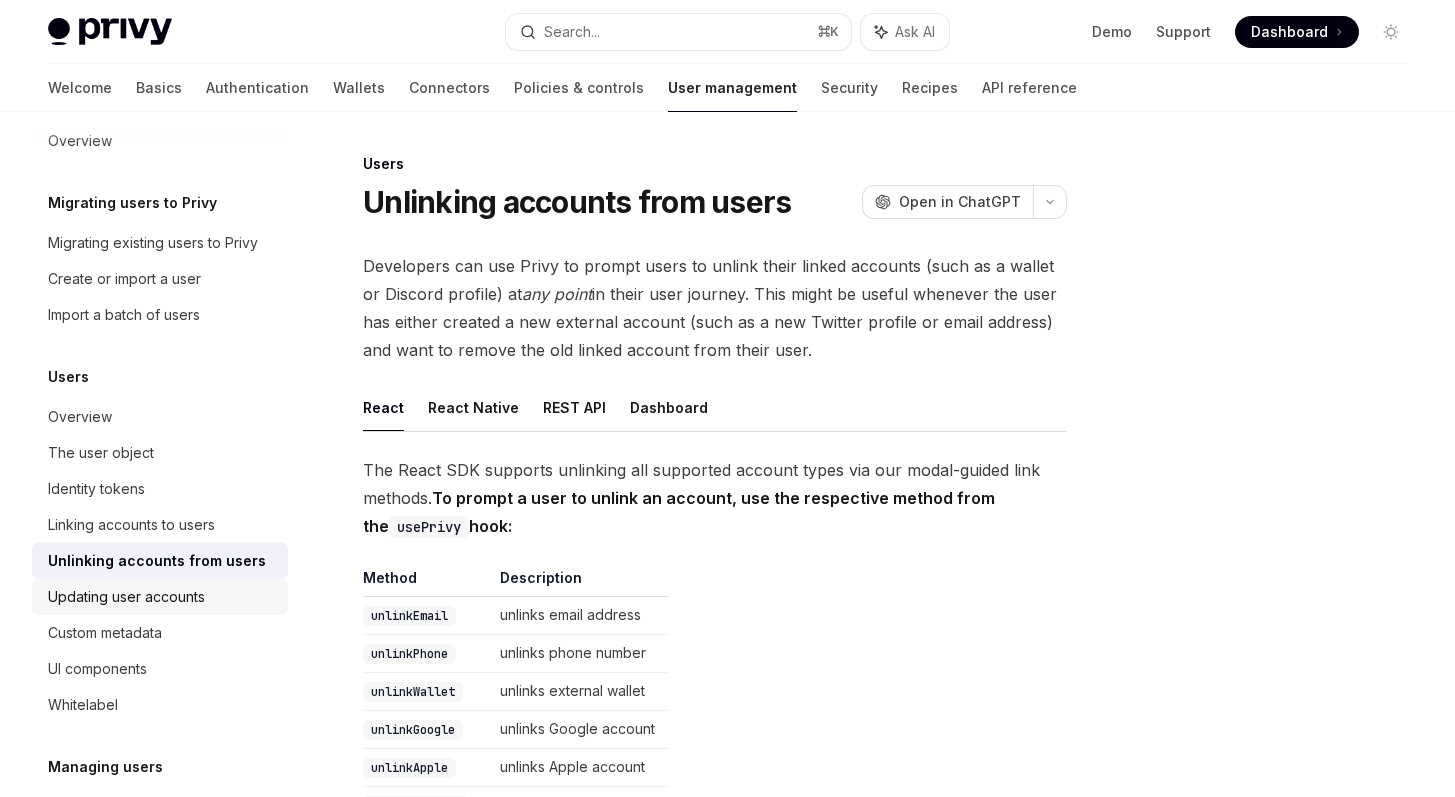 click on "Updating user accounts" at bounding box center [162, 597] 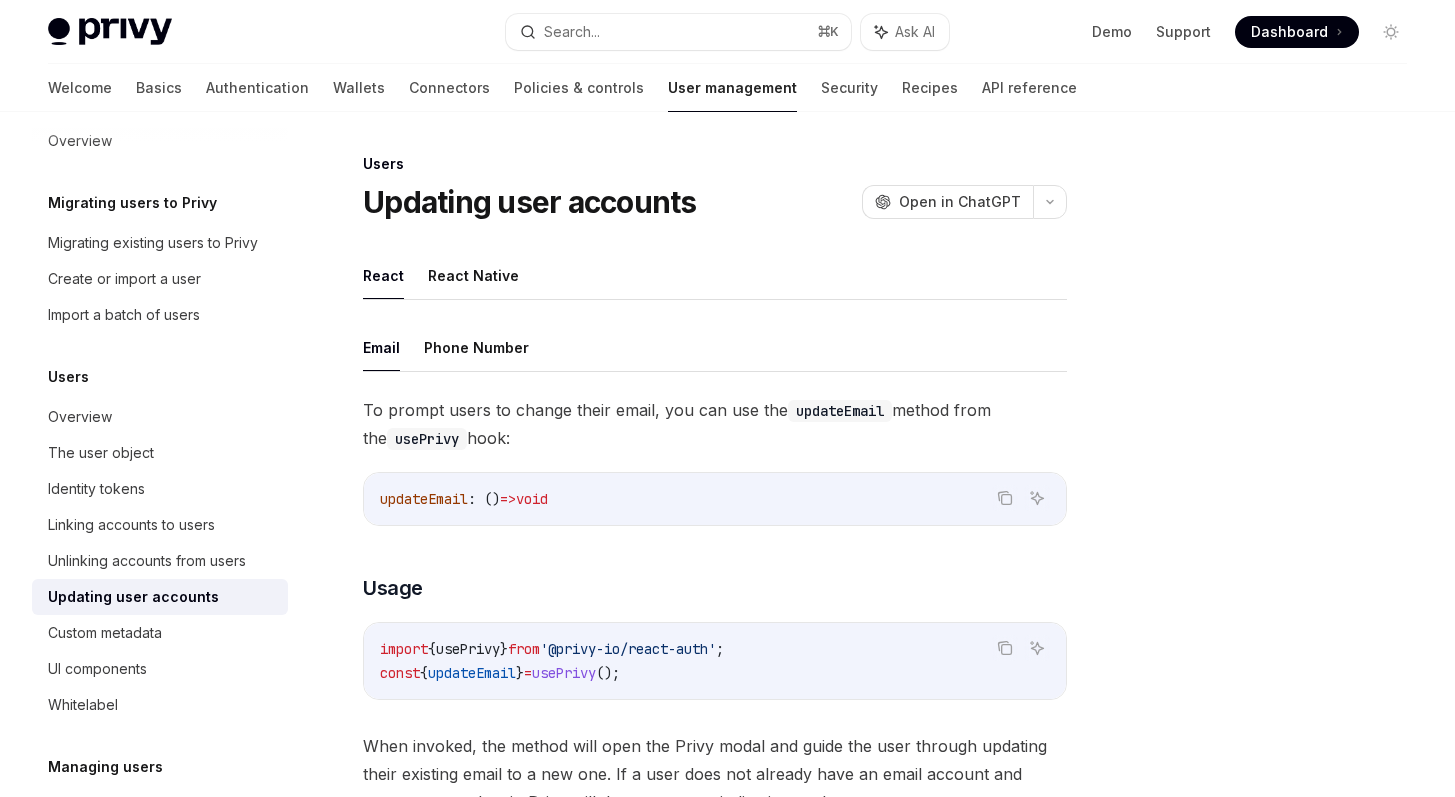 scroll, scrollTop: 135, scrollLeft: 0, axis: vertical 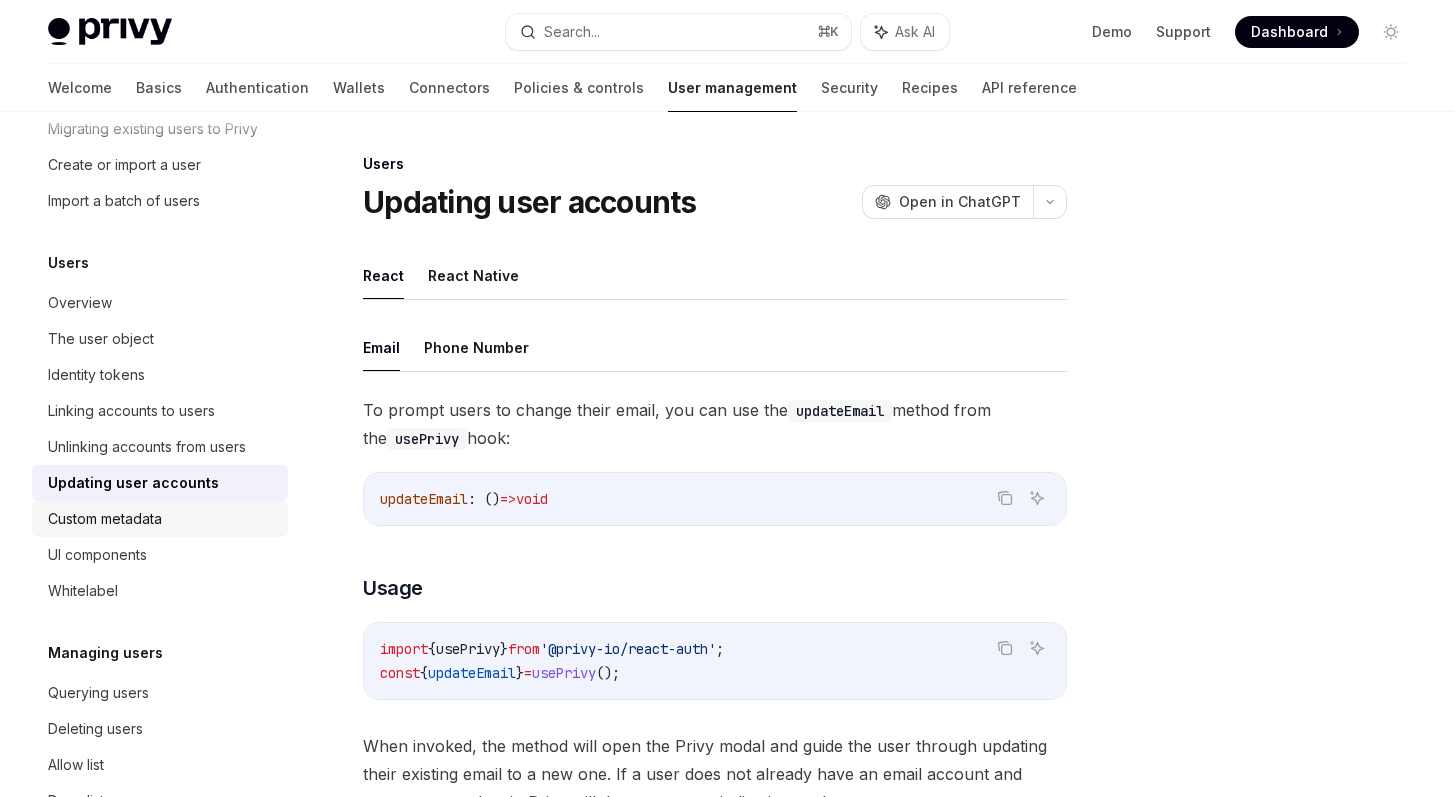 click on "Custom metadata" at bounding box center (162, 519) 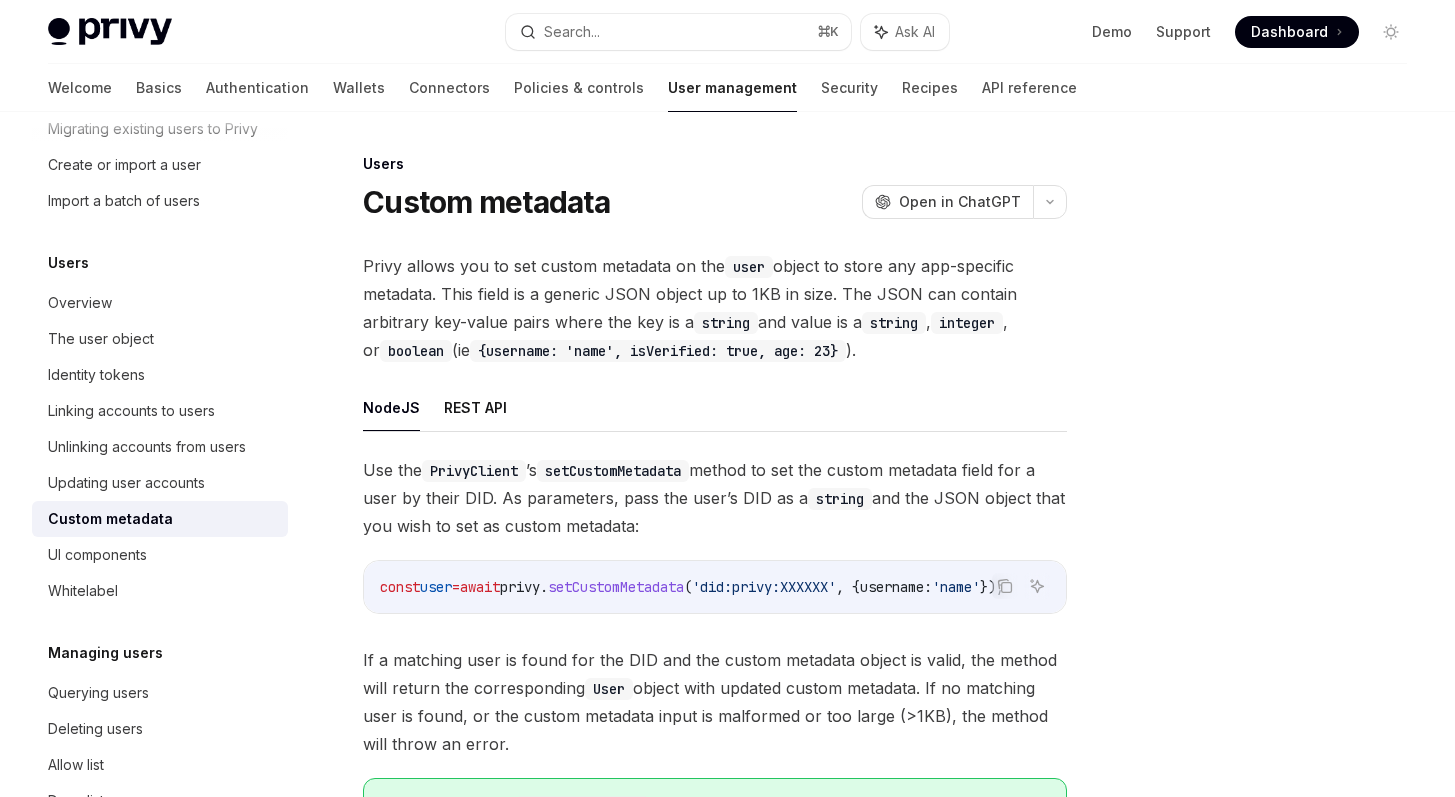 scroll, scrollTop: 514, scrollLeft: 0, axis: vertical 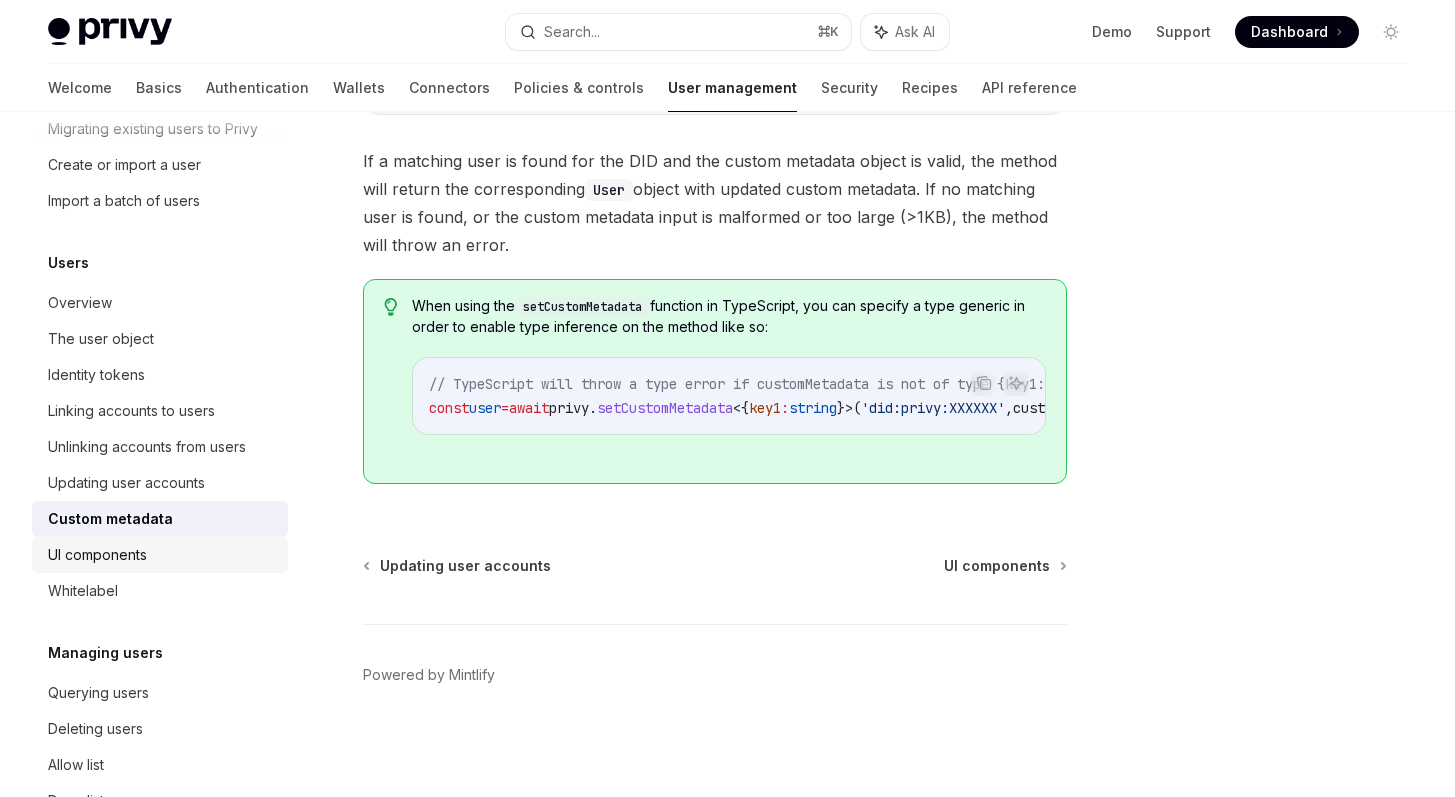 click on "UI components" at bounding box center (97, 555) 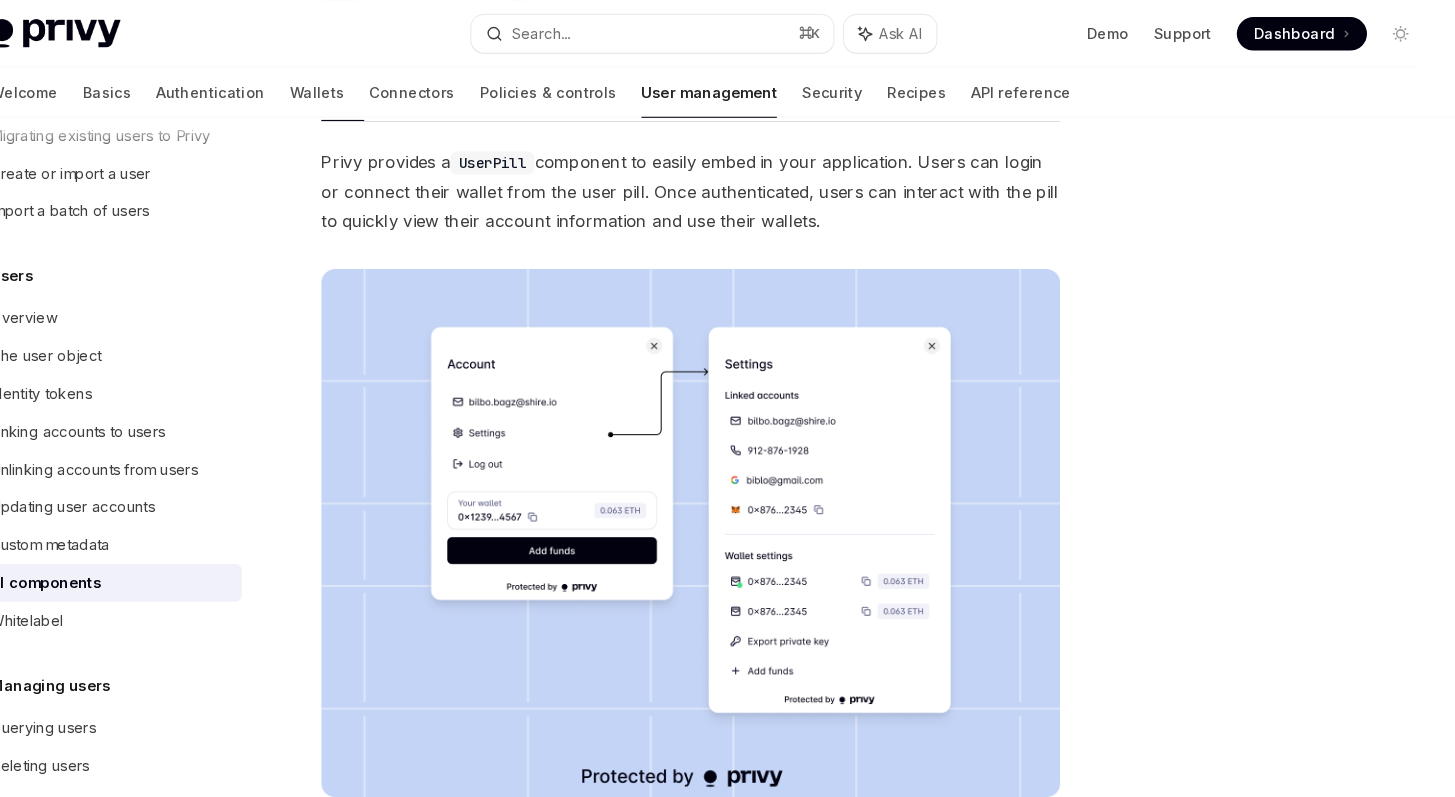 scroll, scrollTop: 165, scrollLeft: 0, axis: vertical 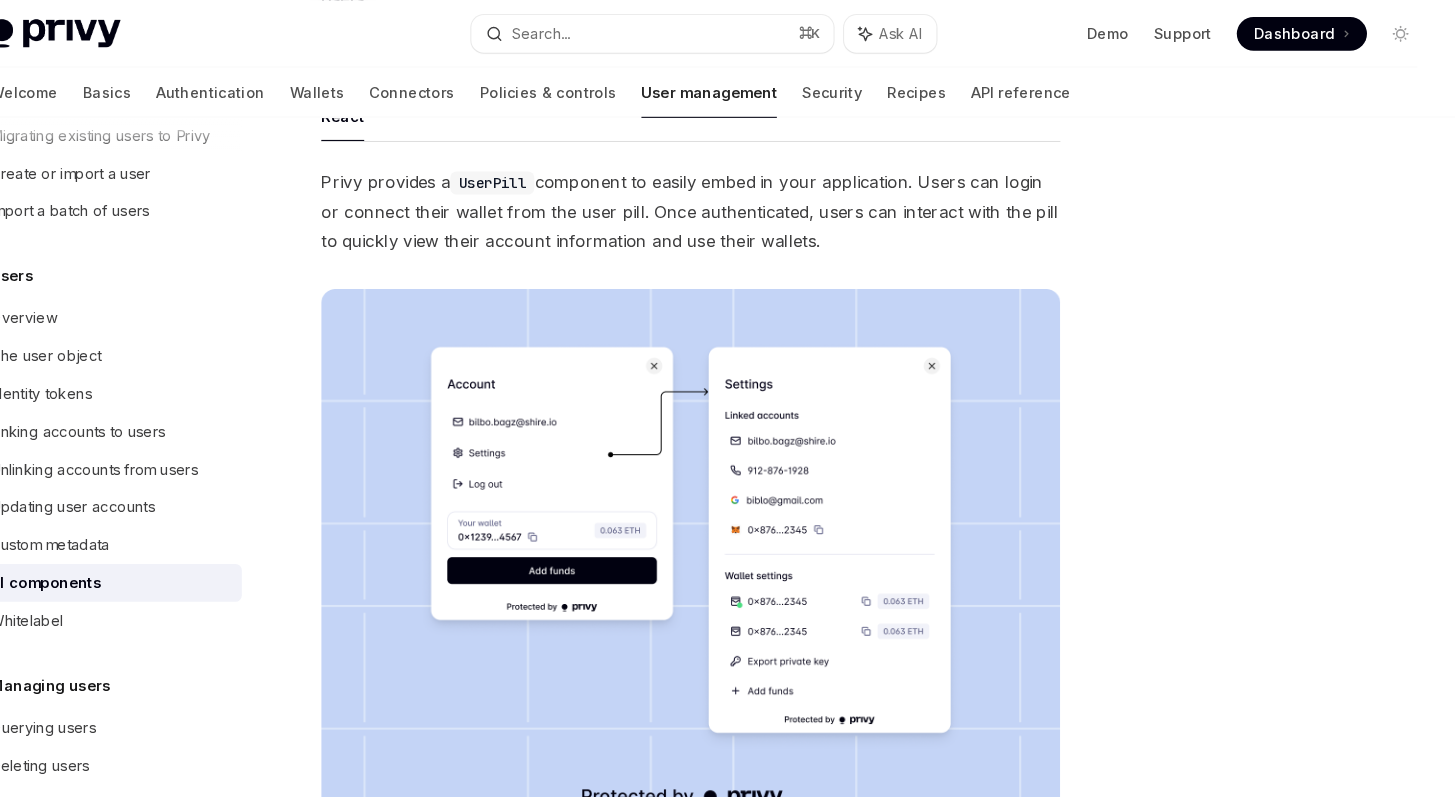 click on "UserPill" at bounding box center [526, 174] 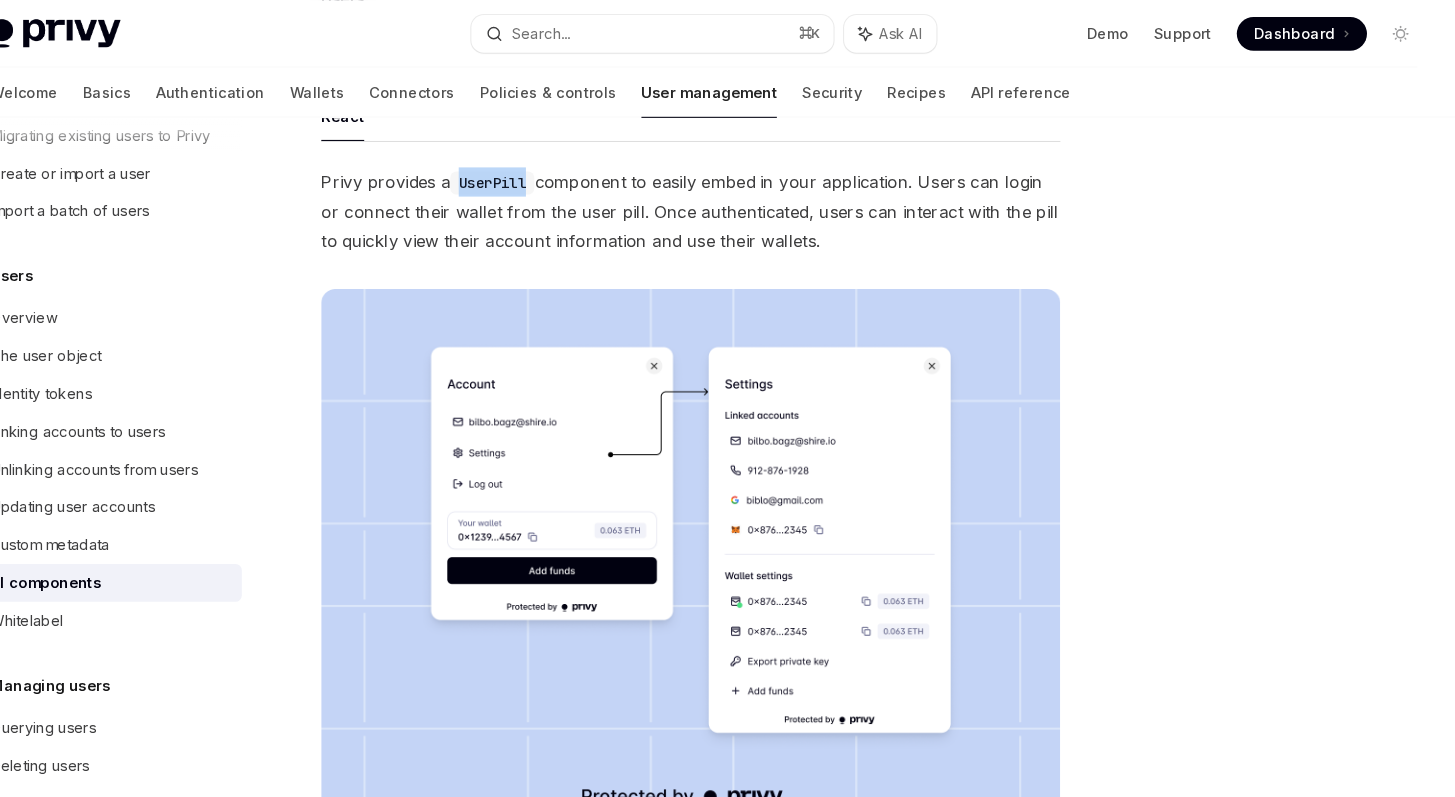 click on "UserPill" at bounding box center (526, 174) 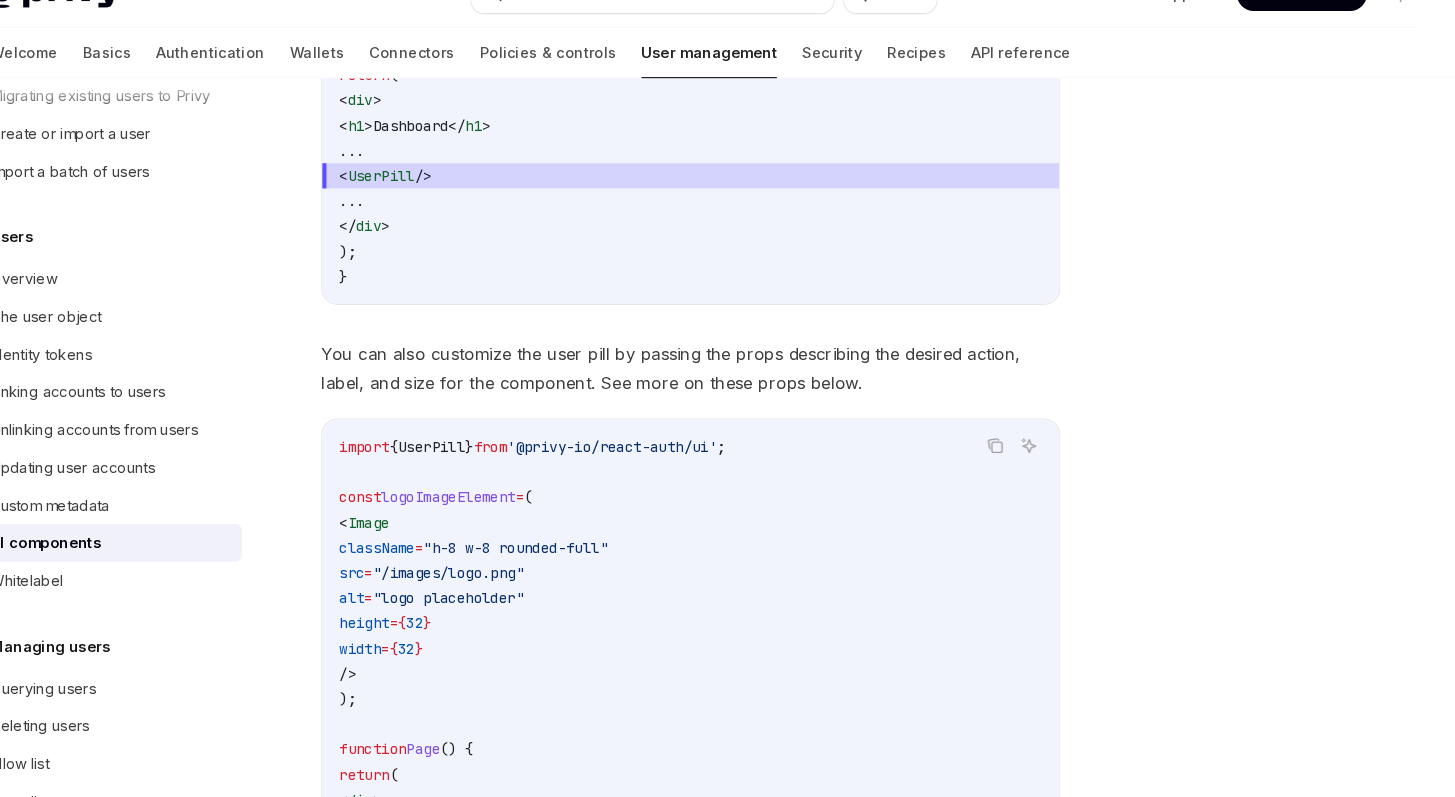 scroll, scrollTop: 1232, scrollLeft: 0, axis: vertical 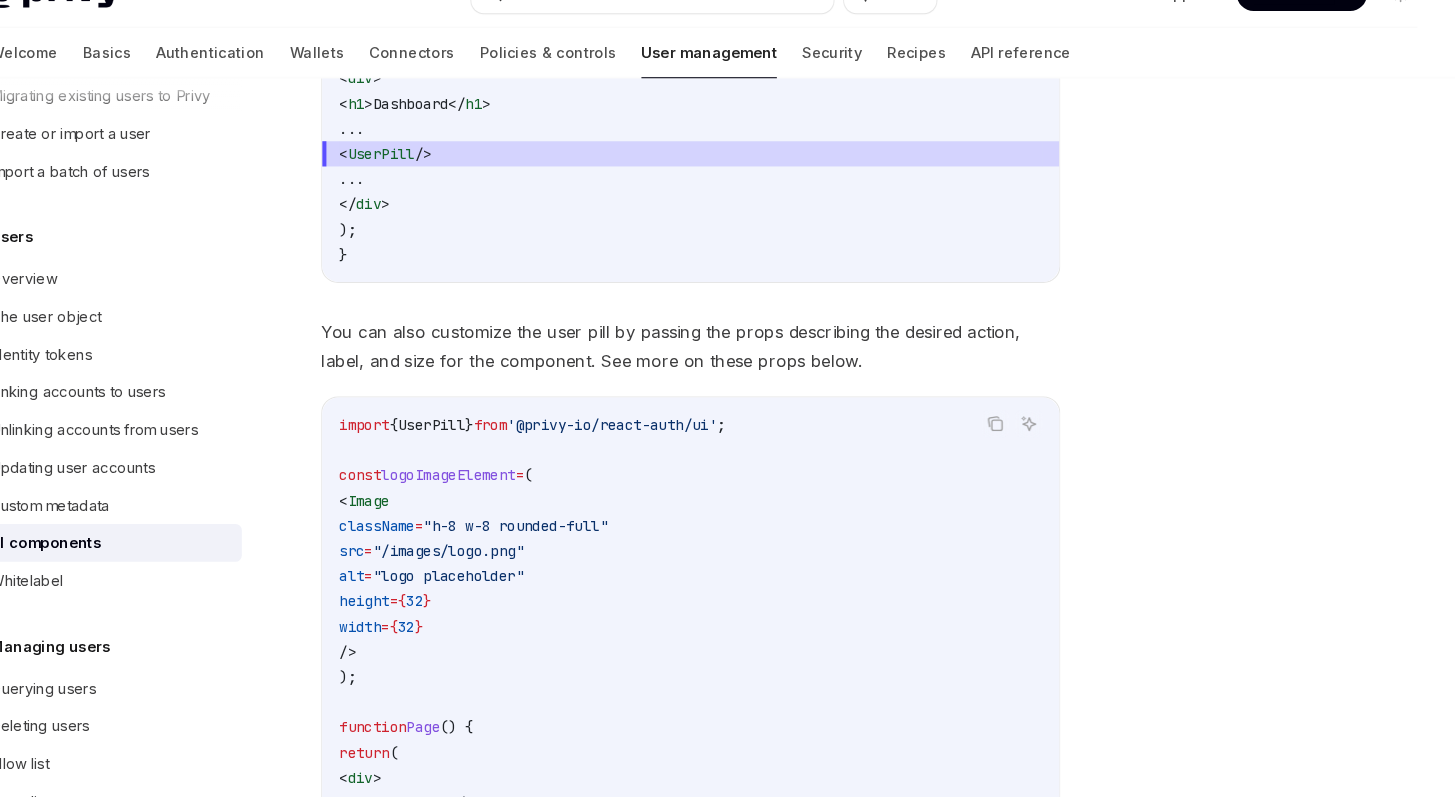 click on "You can also customize the user pill by passing the props describing the desired action, label, and size for the component. See more on these props below." at bounding box center (715, 367) 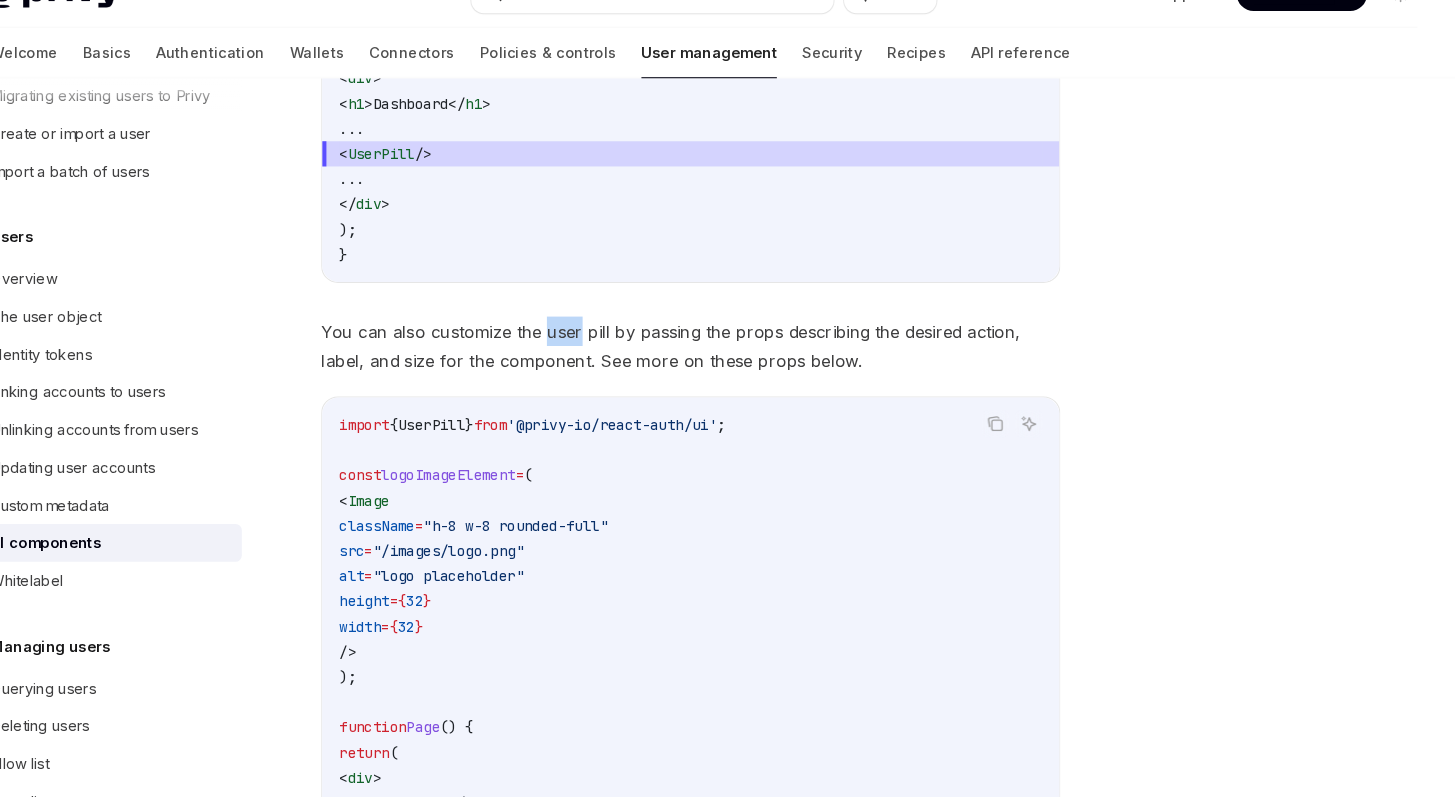 click on "You can also customize the user pill by passing the props describing the desired action, label, and size for the component. See more on these props below." at bounding box center [715, 367] 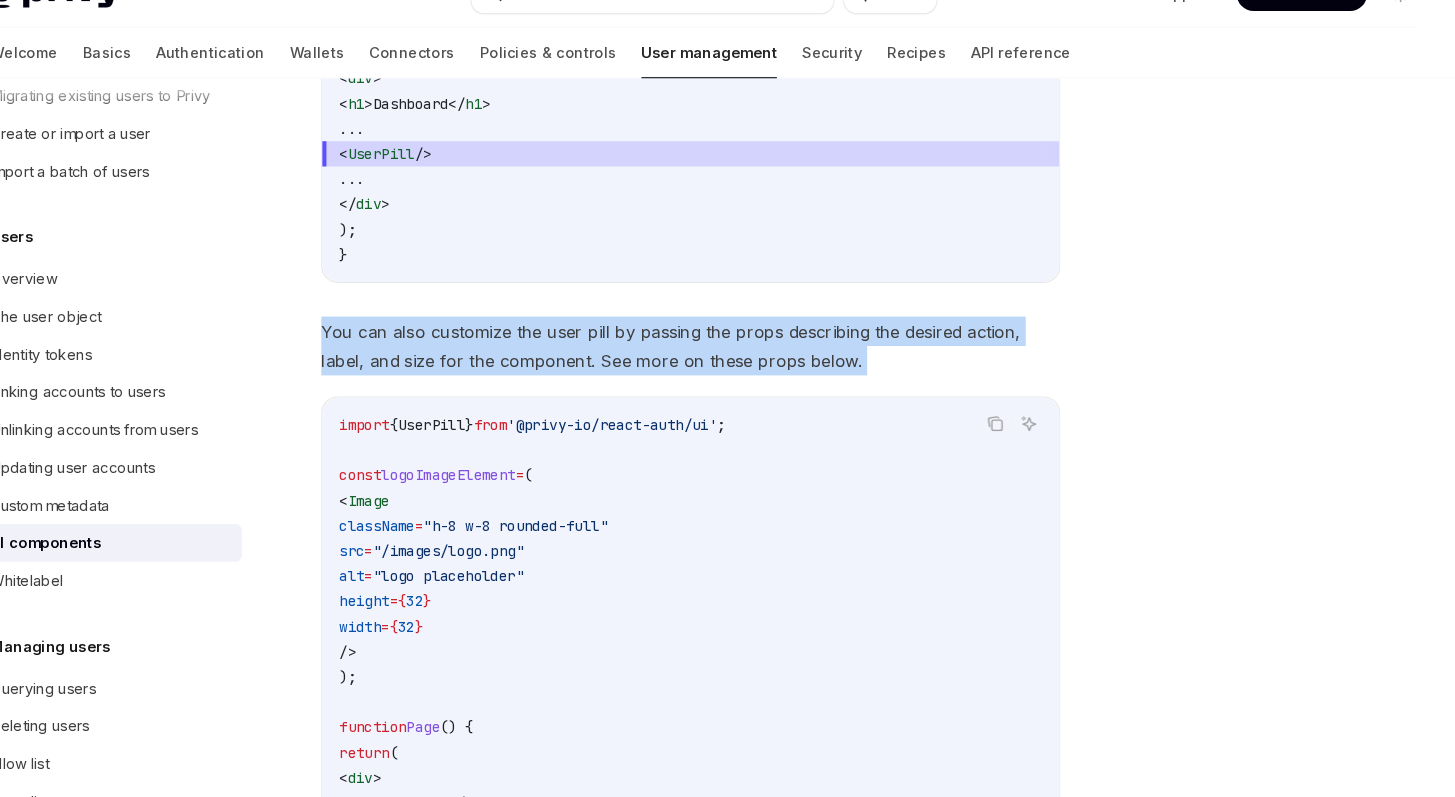 click on "You can also customize the user pill by passing the props describing the desired action, label, and size for the component. See more on these props below." at bounding box center [715, 367] 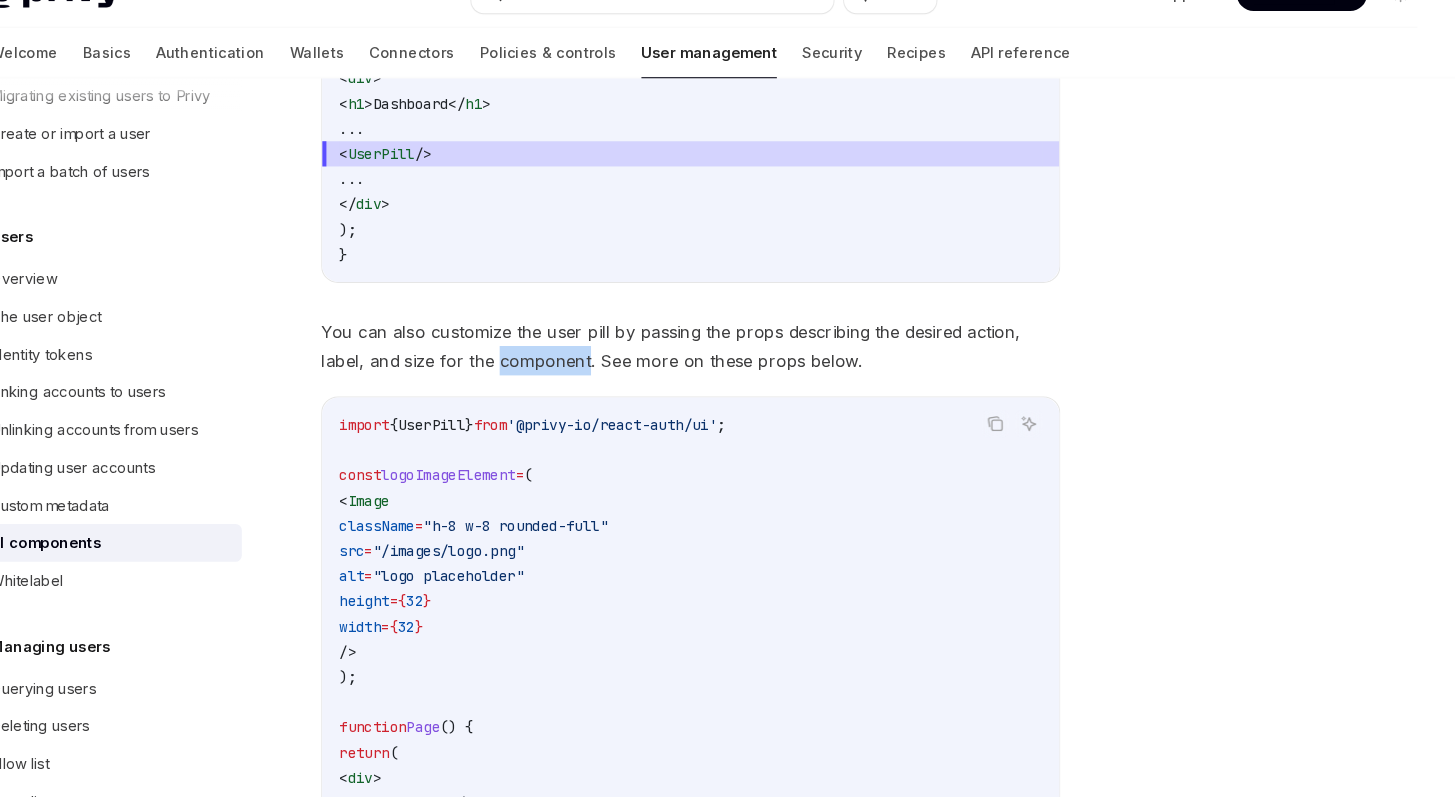 click on "You can also customize the user pill by passing the props describing the desired action, label, and size for the component. See more on these props below." at bounding box center (715, 367) 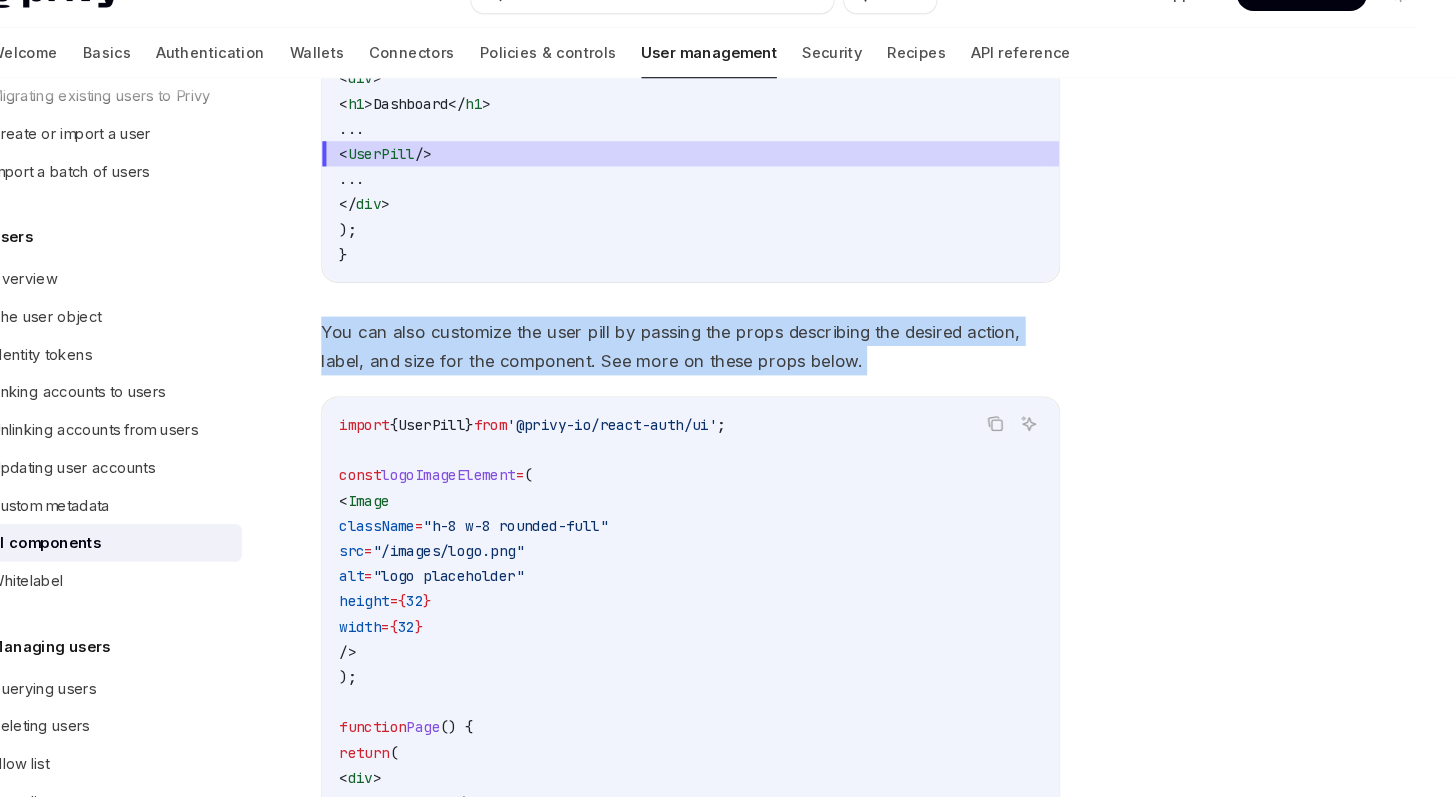click on "You can also customize the user pill by passing the props describing the desired action, label, and size for the component. See more on these props below." at bounding box center (715, 367) 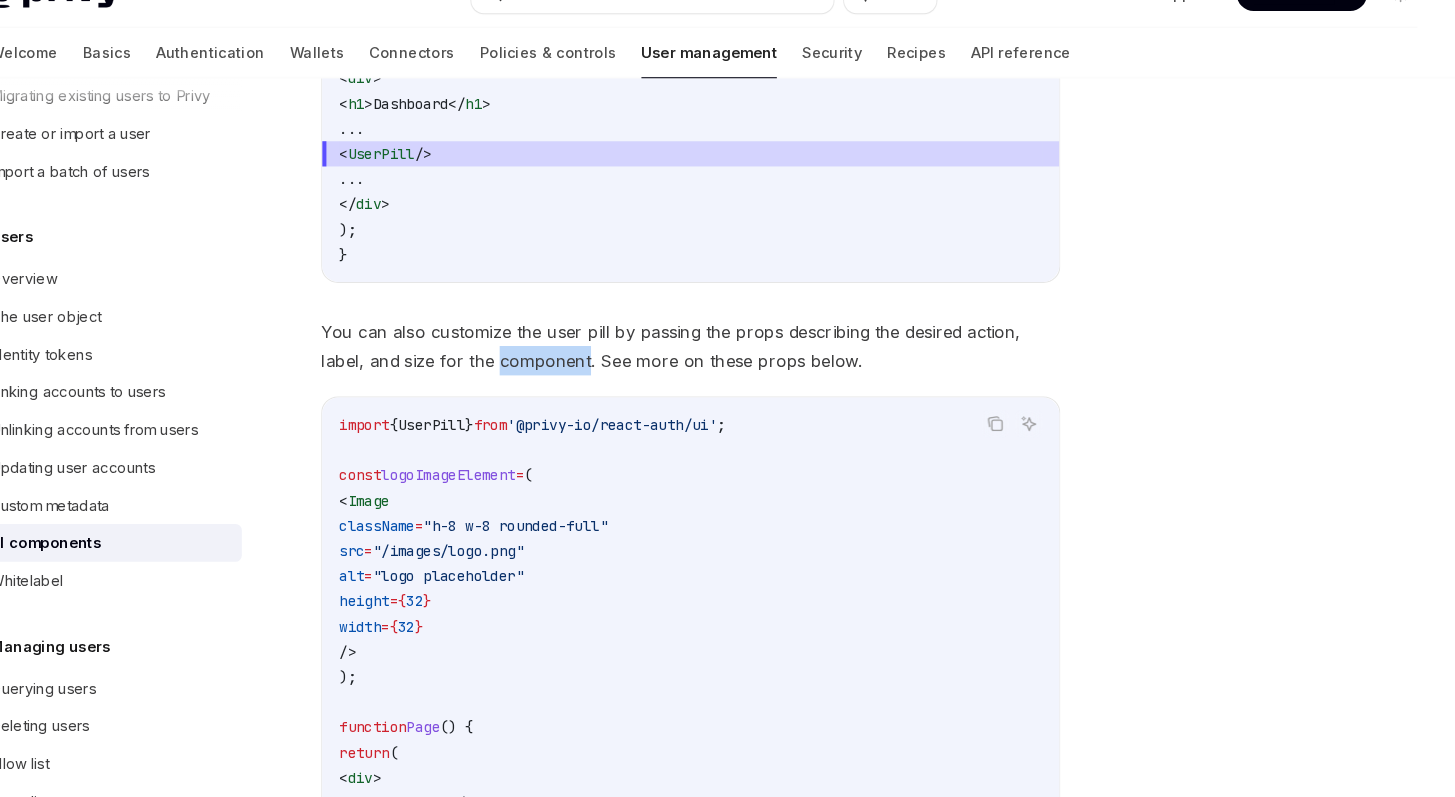 click on "You can also customize the user pill by passing the props describing the desired action, label, and size for the component. See more on these props below." at bounding box center (715, 367) 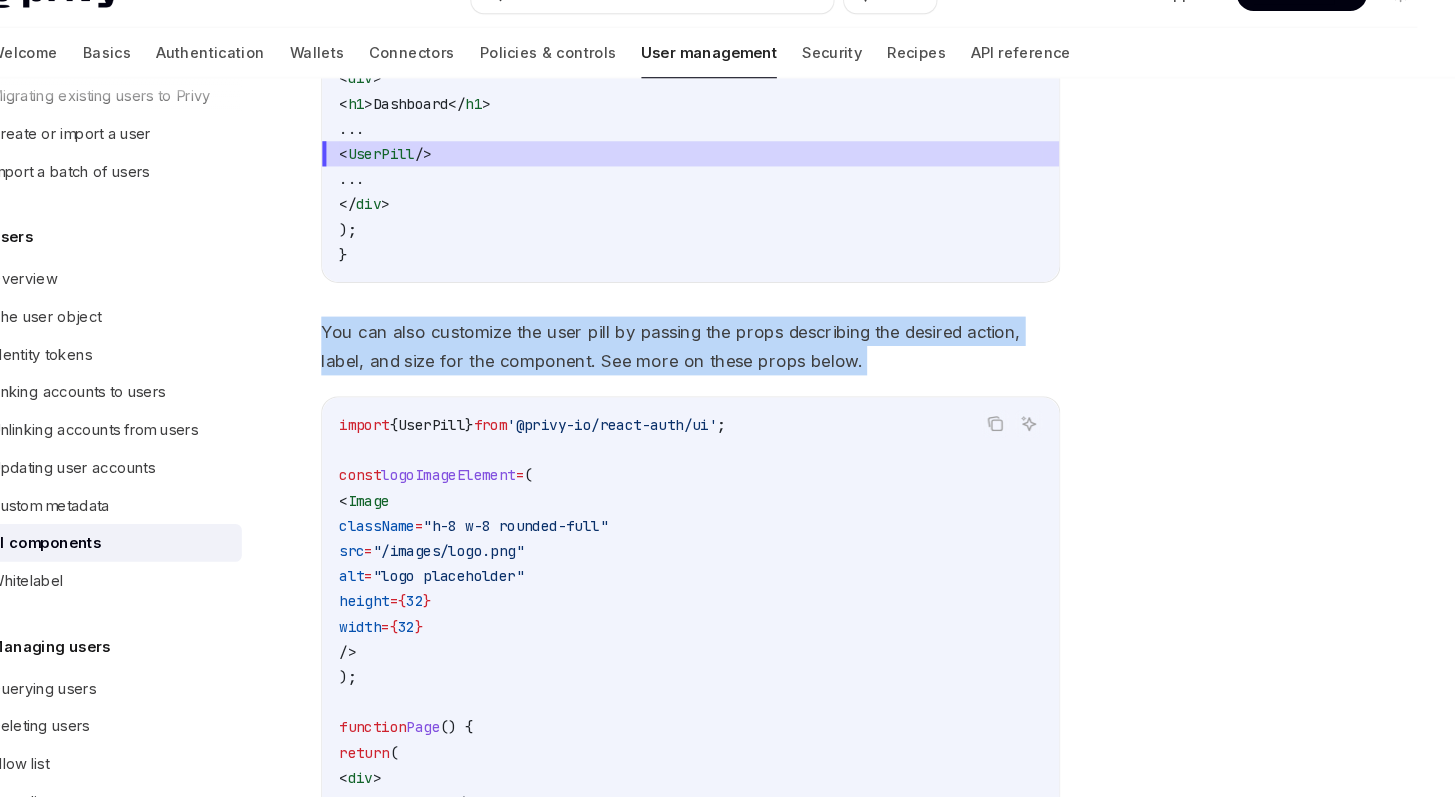 click on "You can also customize the user pill by passing the props describing the desired action, label, and size for the component. See more on these props below." at bounding box center (715, 367) 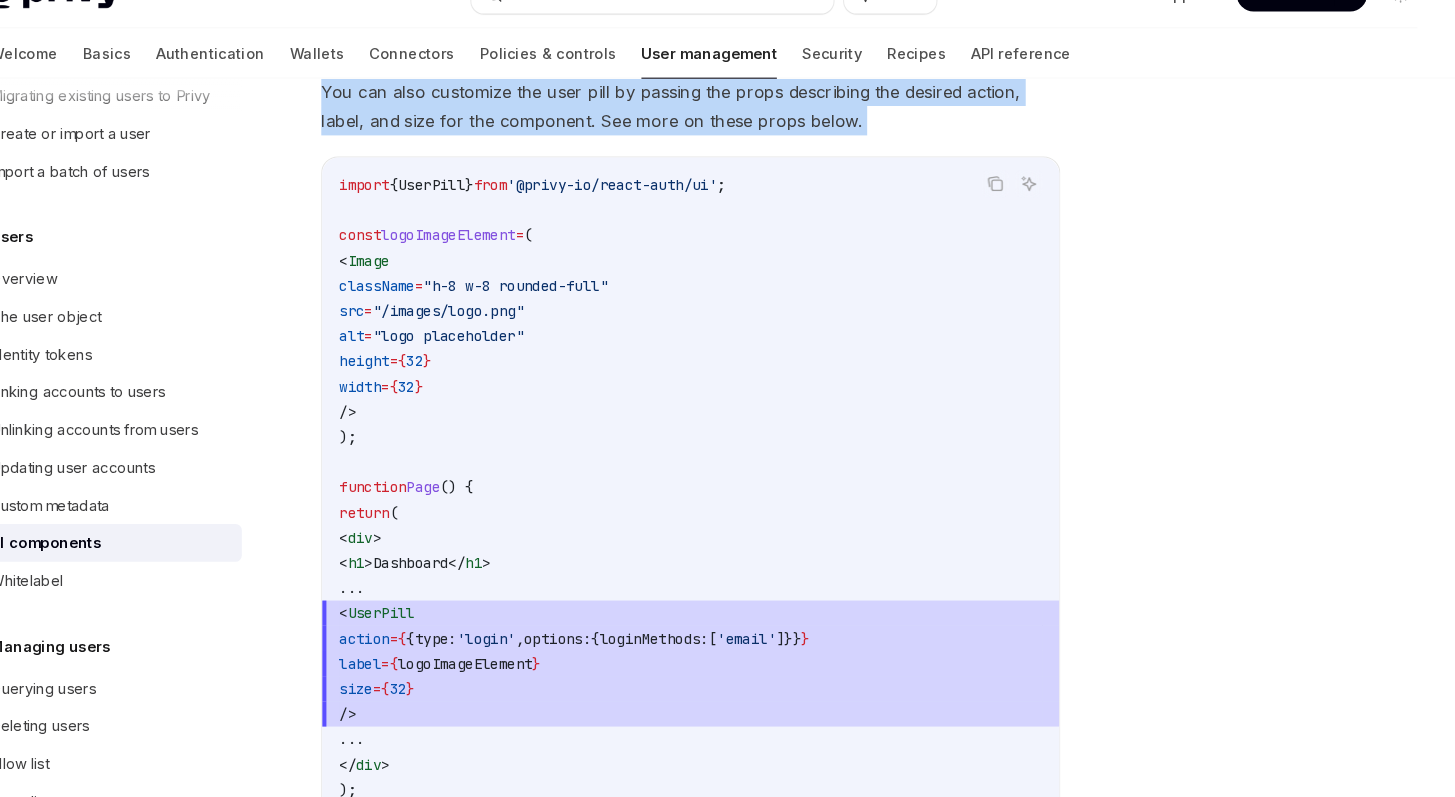 scroll, scrollTop: 1615, scrollLeft: 0, axis: vertical 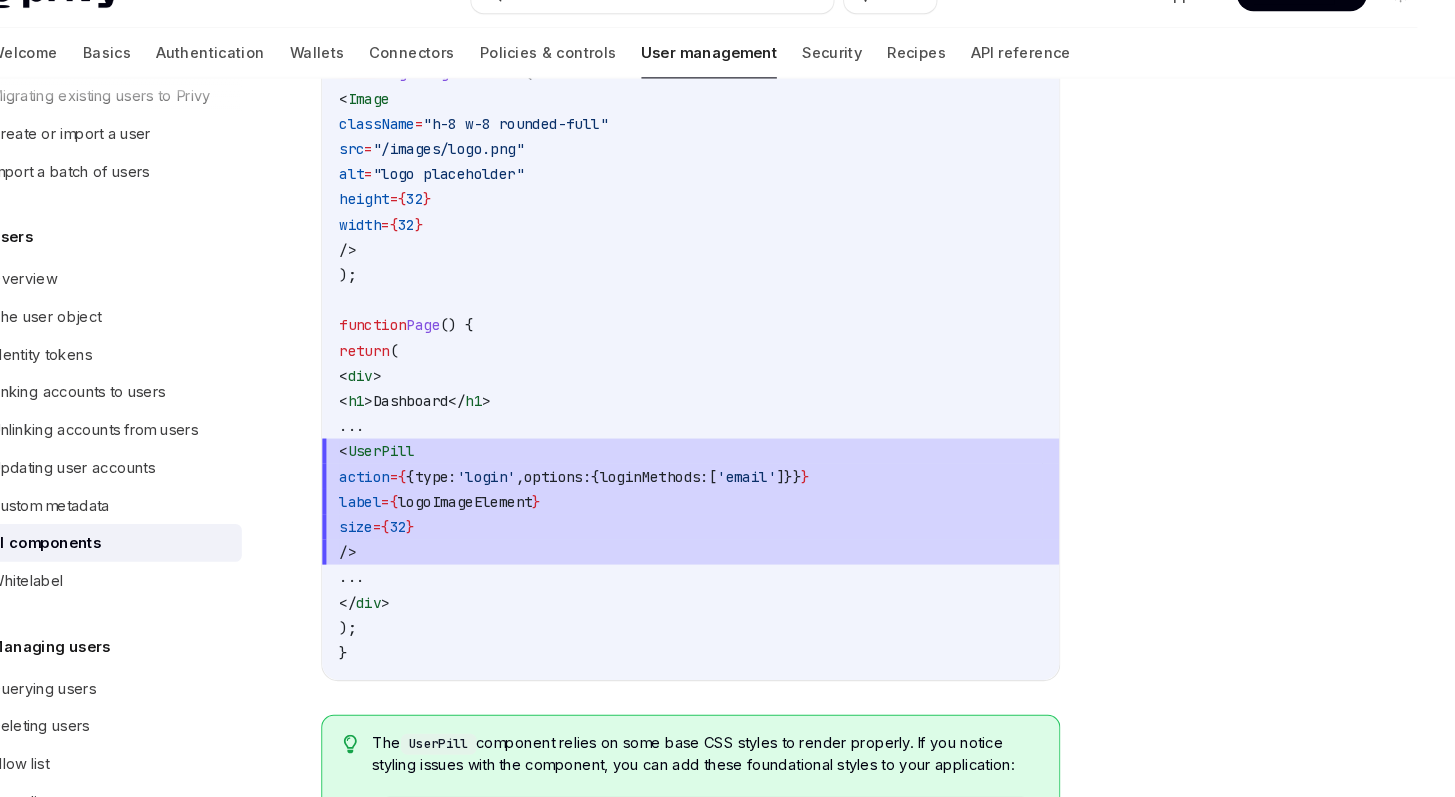 click on "'login'" at bounding box center [520, 491] 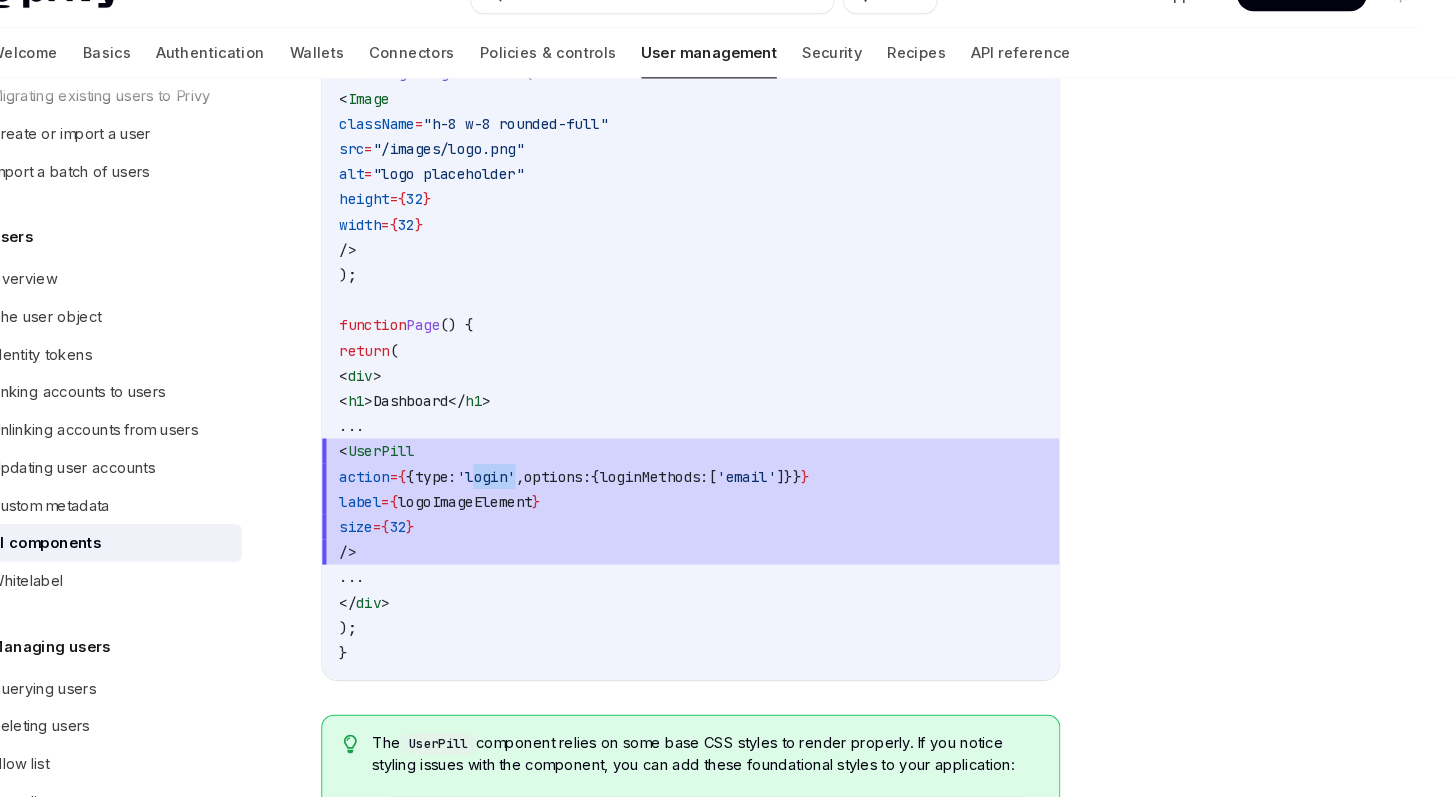 click on "'login'" at bounding box center (520, 491) 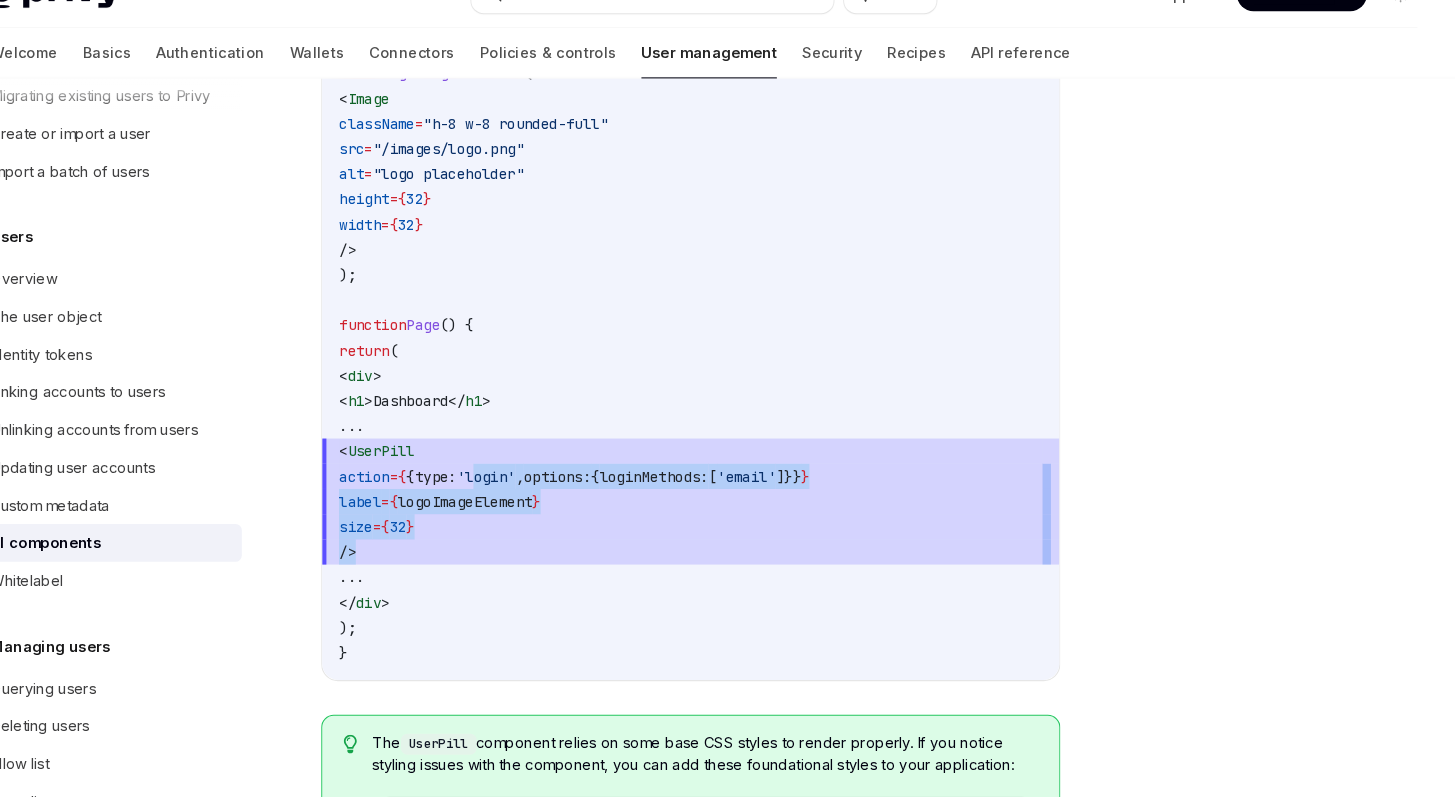 drag, startPoint x: 613, startPoint y: 486, endPoint x: 610, endPoint y: 554, distance: 68.06615 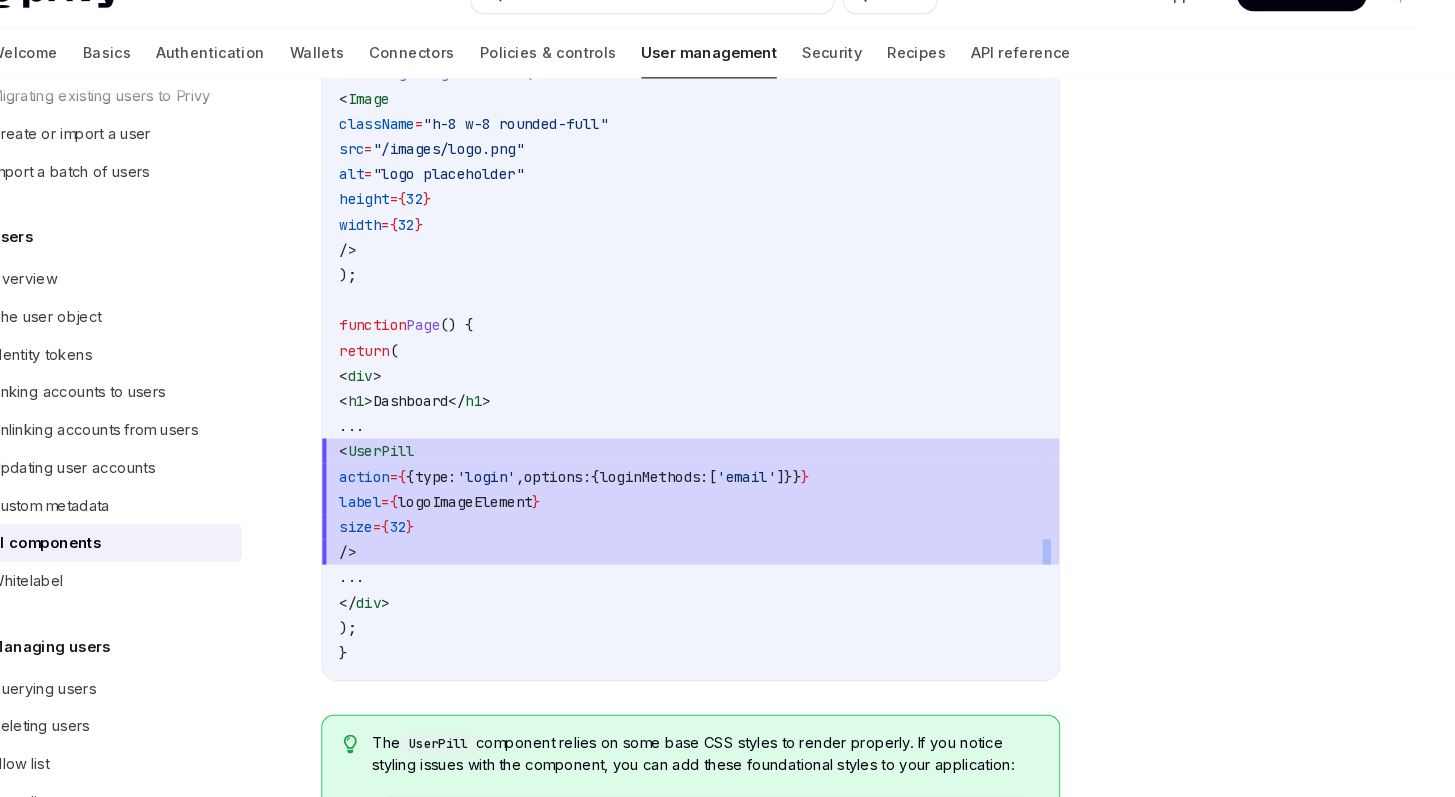click on "/>" at bounding box center (715, 563) 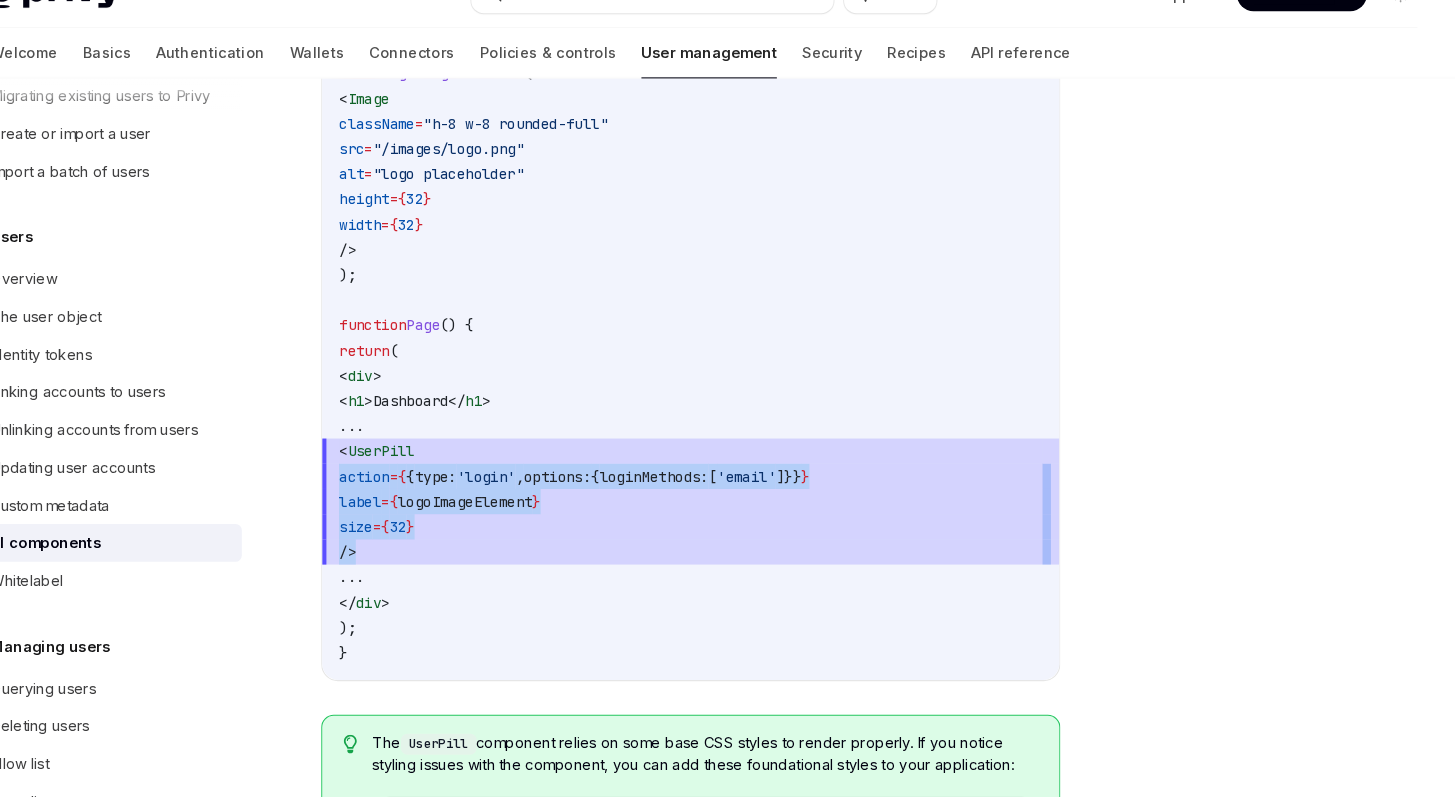 drag, startPoint x: 610, startPoint y: 554, endPoint x: 604, endPoint y: 485, distance: 69.260376 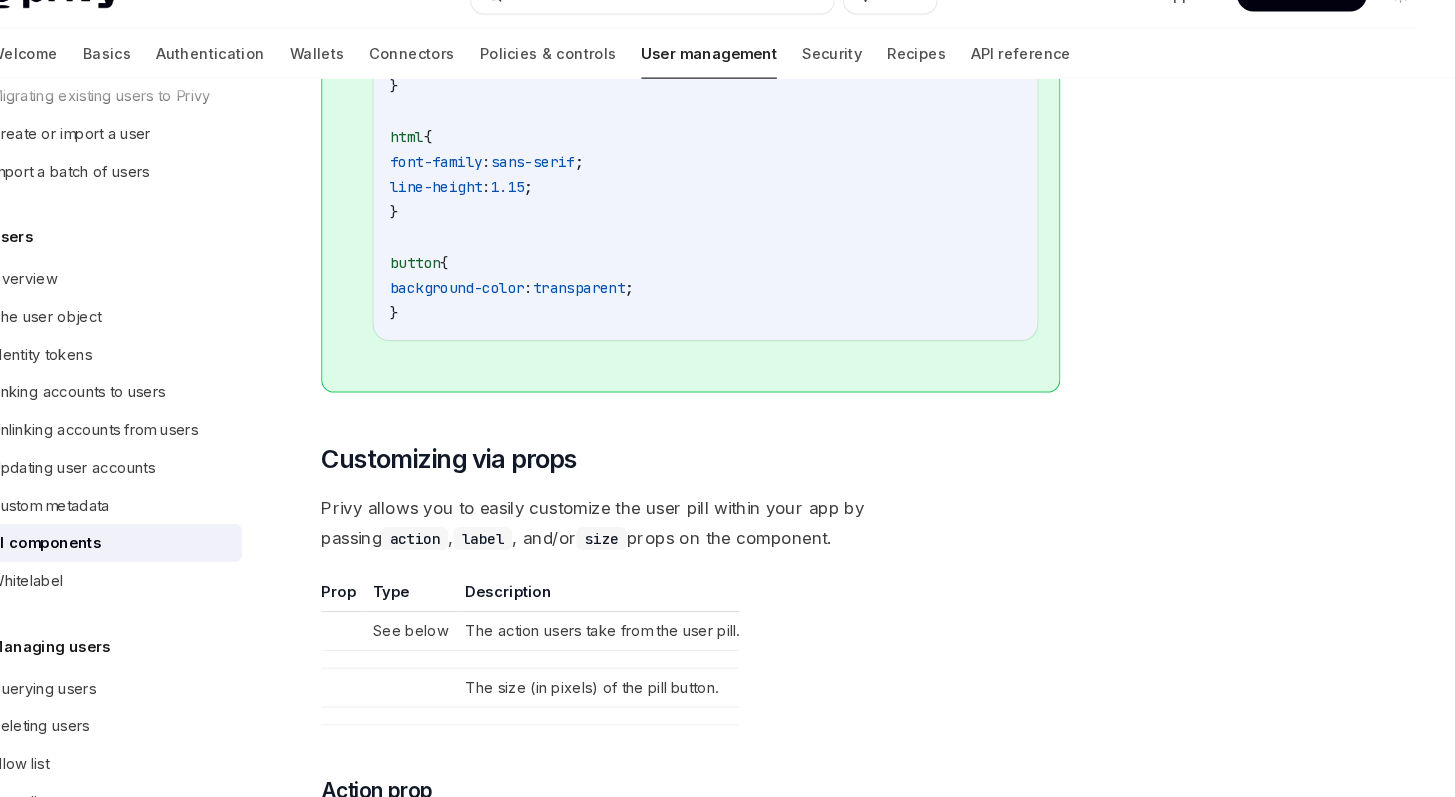 scroll, scrollTop: 2693, scrollLeft: 0, axis: vertical 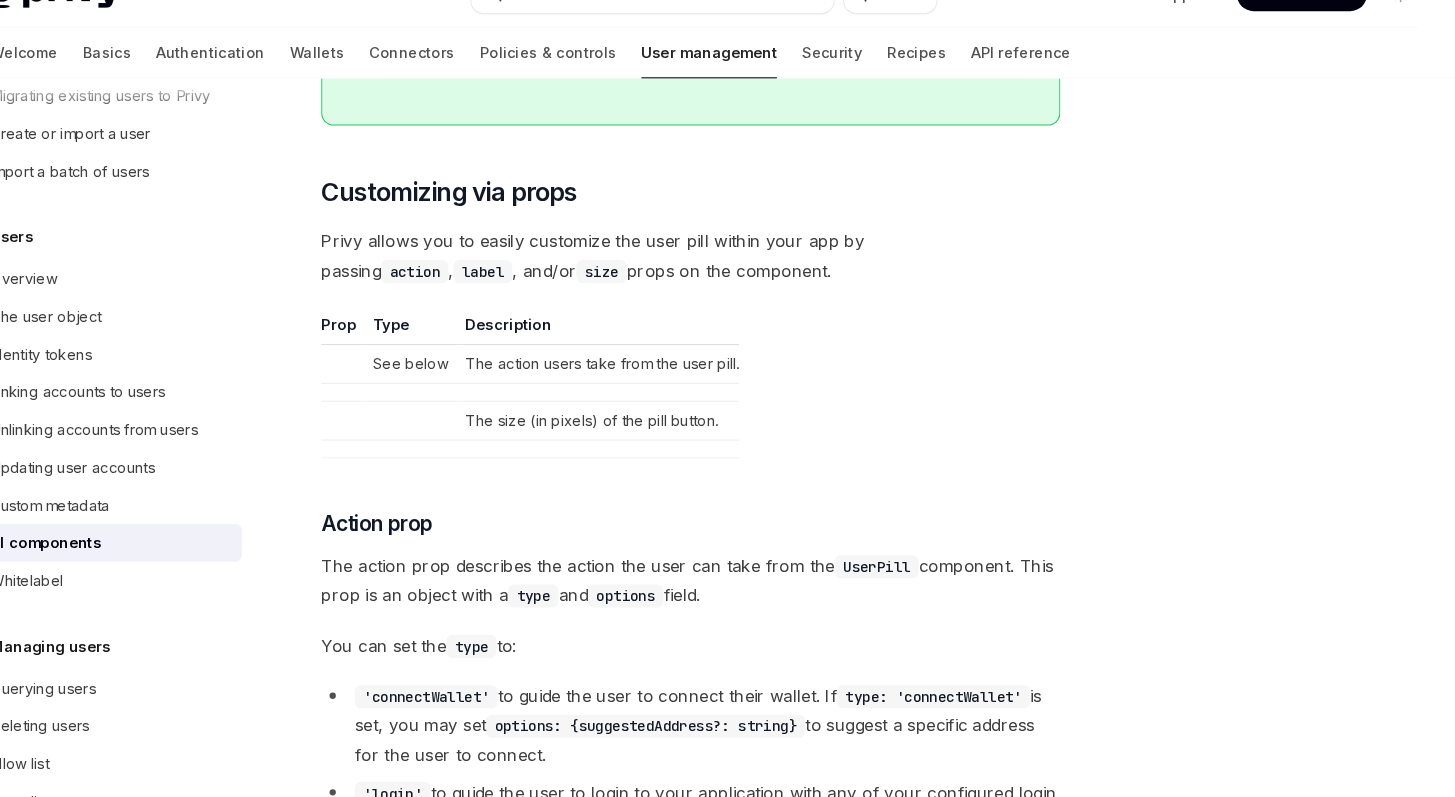 click on "The action users take from the user pill." at bounding box center [626, 383] 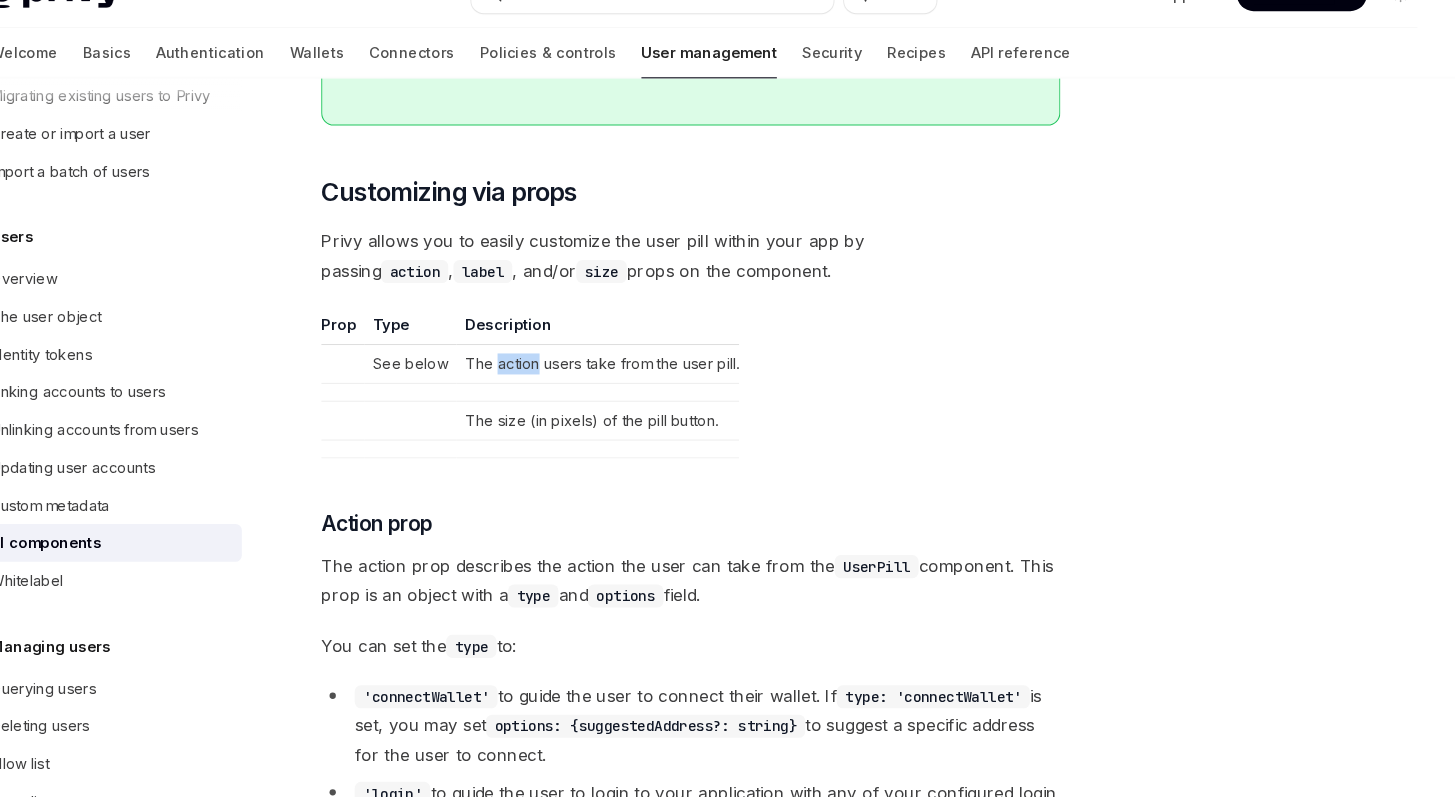 click on "The action users take from the user pill." at bounding box center [626, 383] 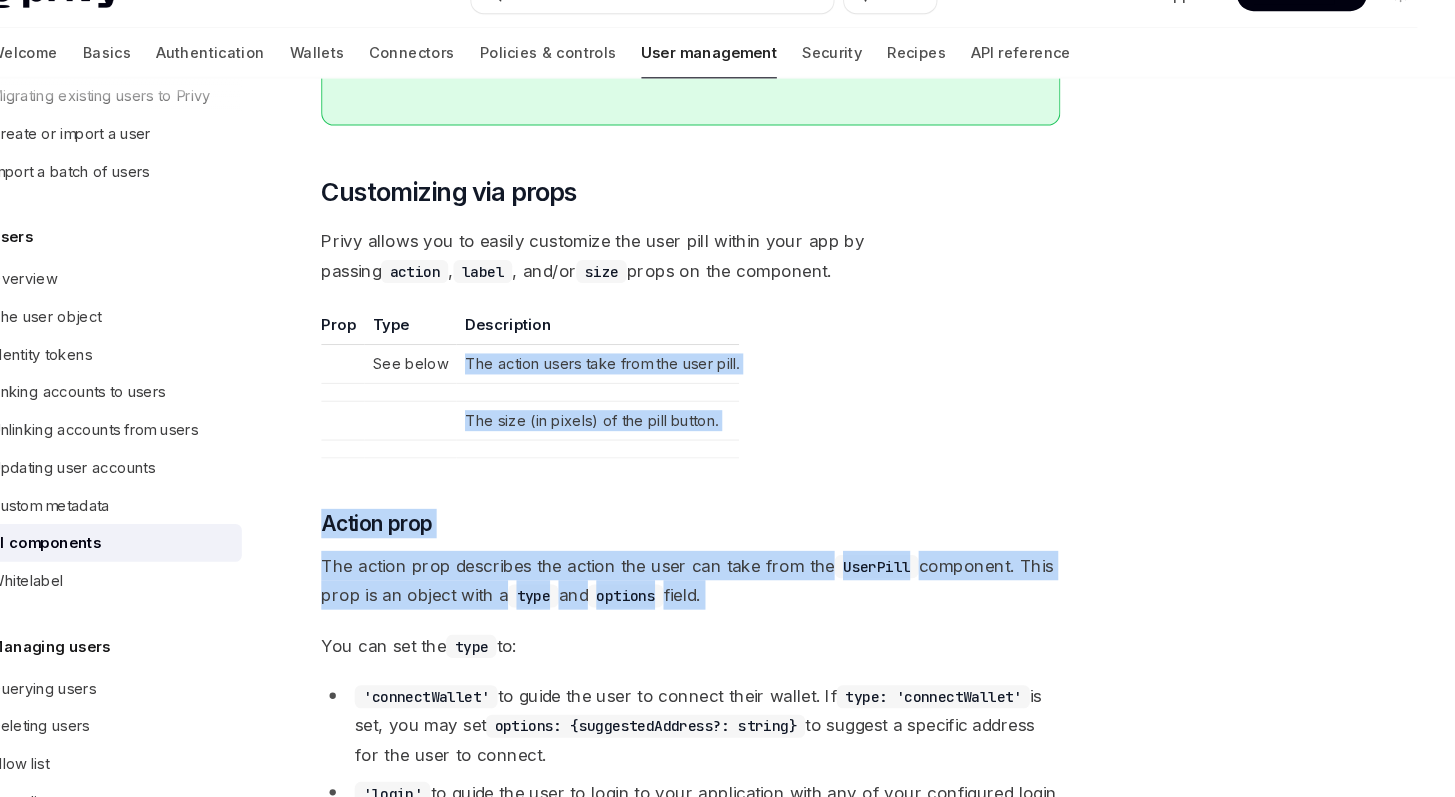 drag, startPoint x: 542, startPoint y: 373, endPoint x: 623, endPoint y: 585, distance: 226.94713 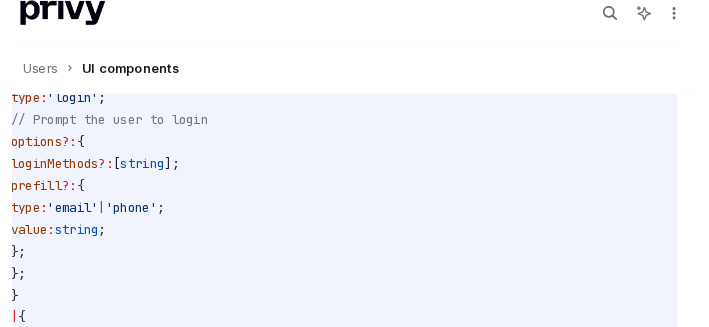 scroll, scrollTop: 3670, scrollLeft: 0, axis: vertical 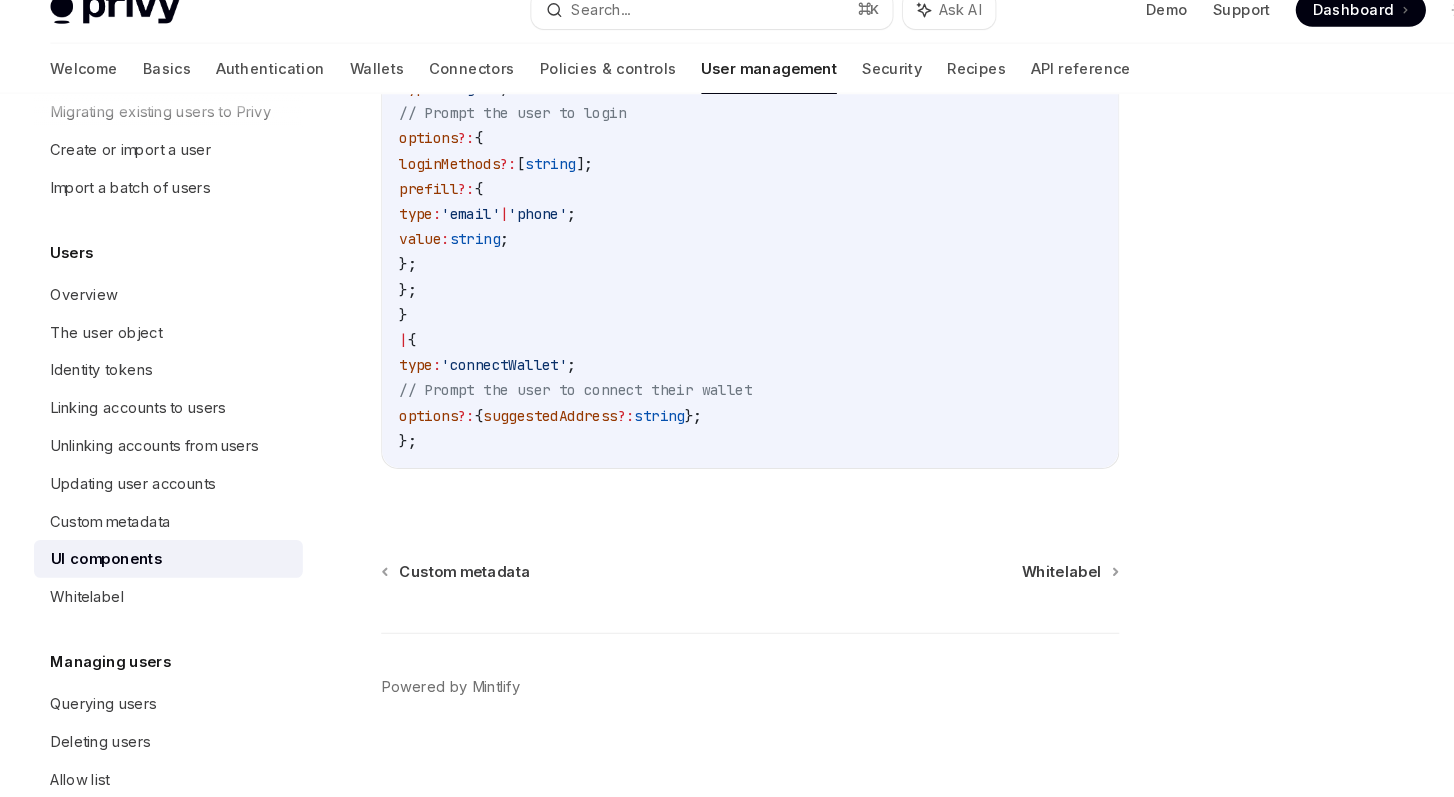 type on "*" 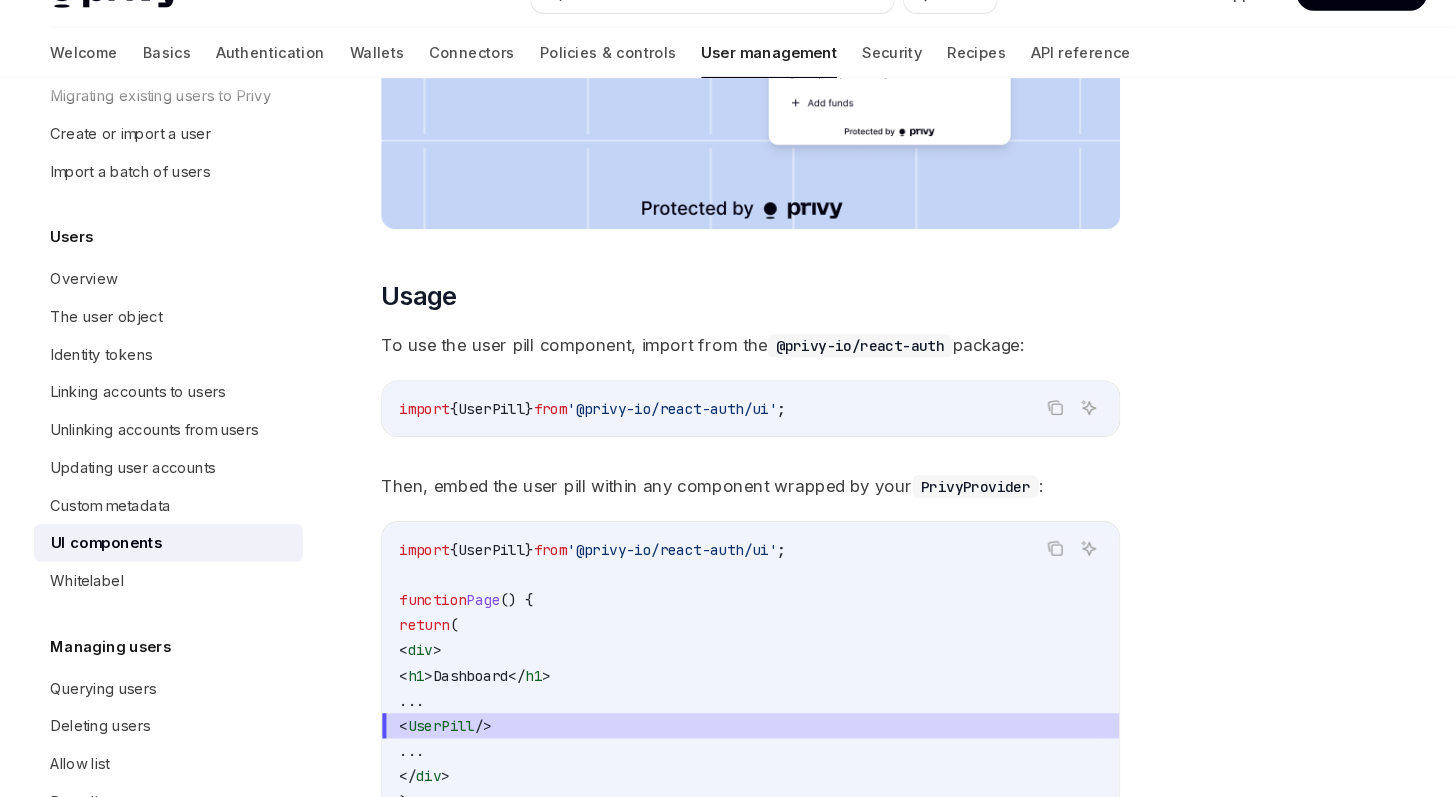 scroll, scrollTop: 715, scrollLeft: 0, axis: vertical 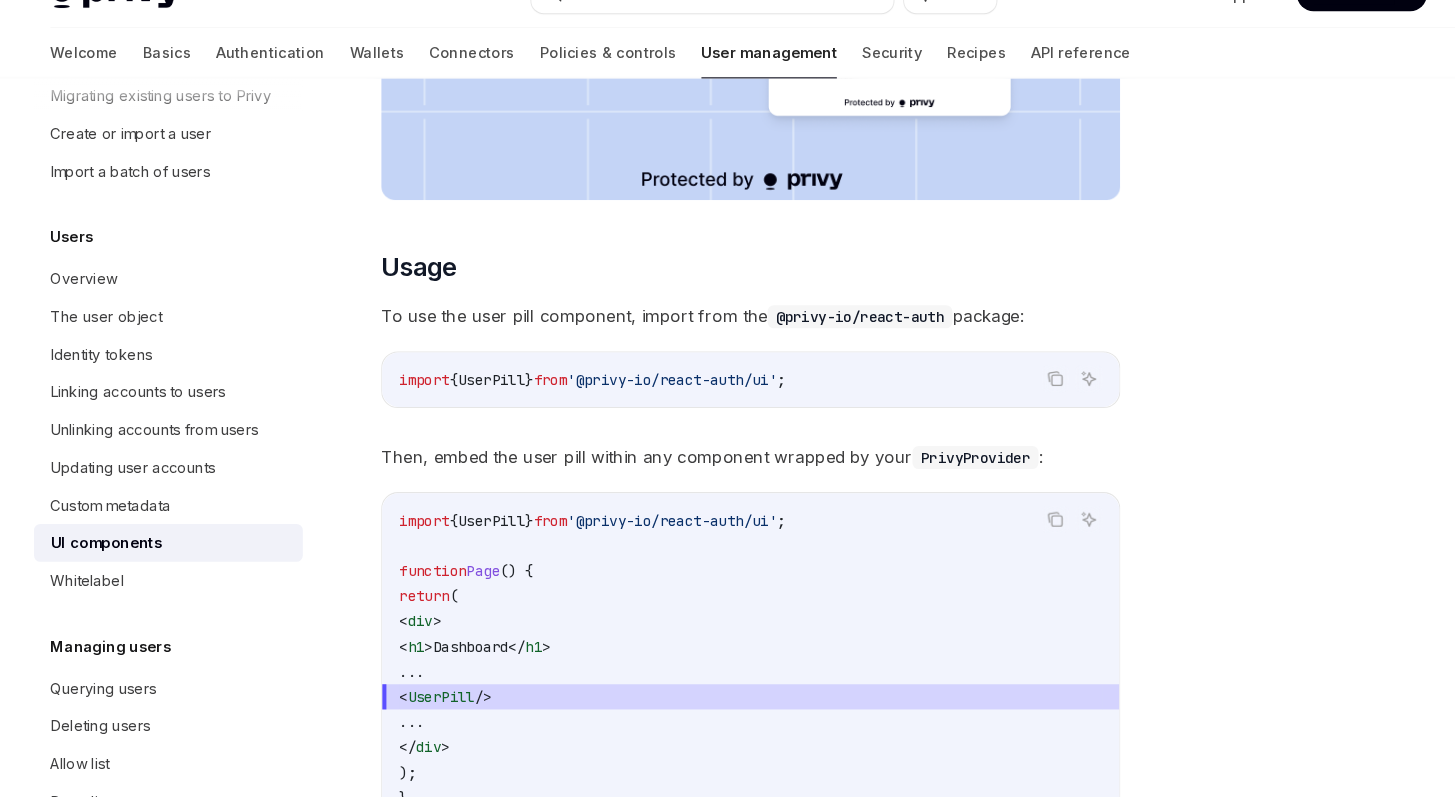 click on "UserPill" at bounding box center [468, 399] 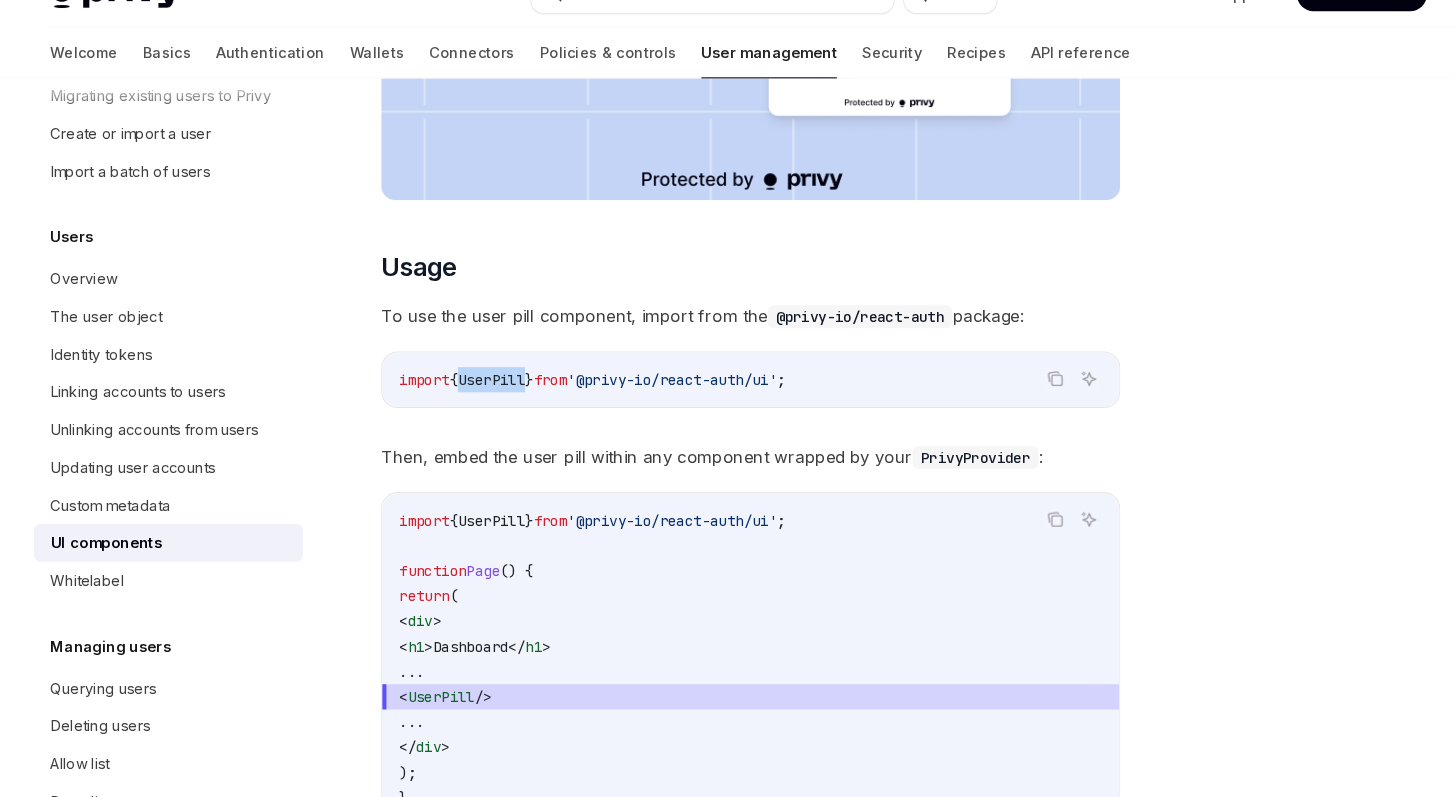 click on "UserPill" at bounding box center [468, 399] 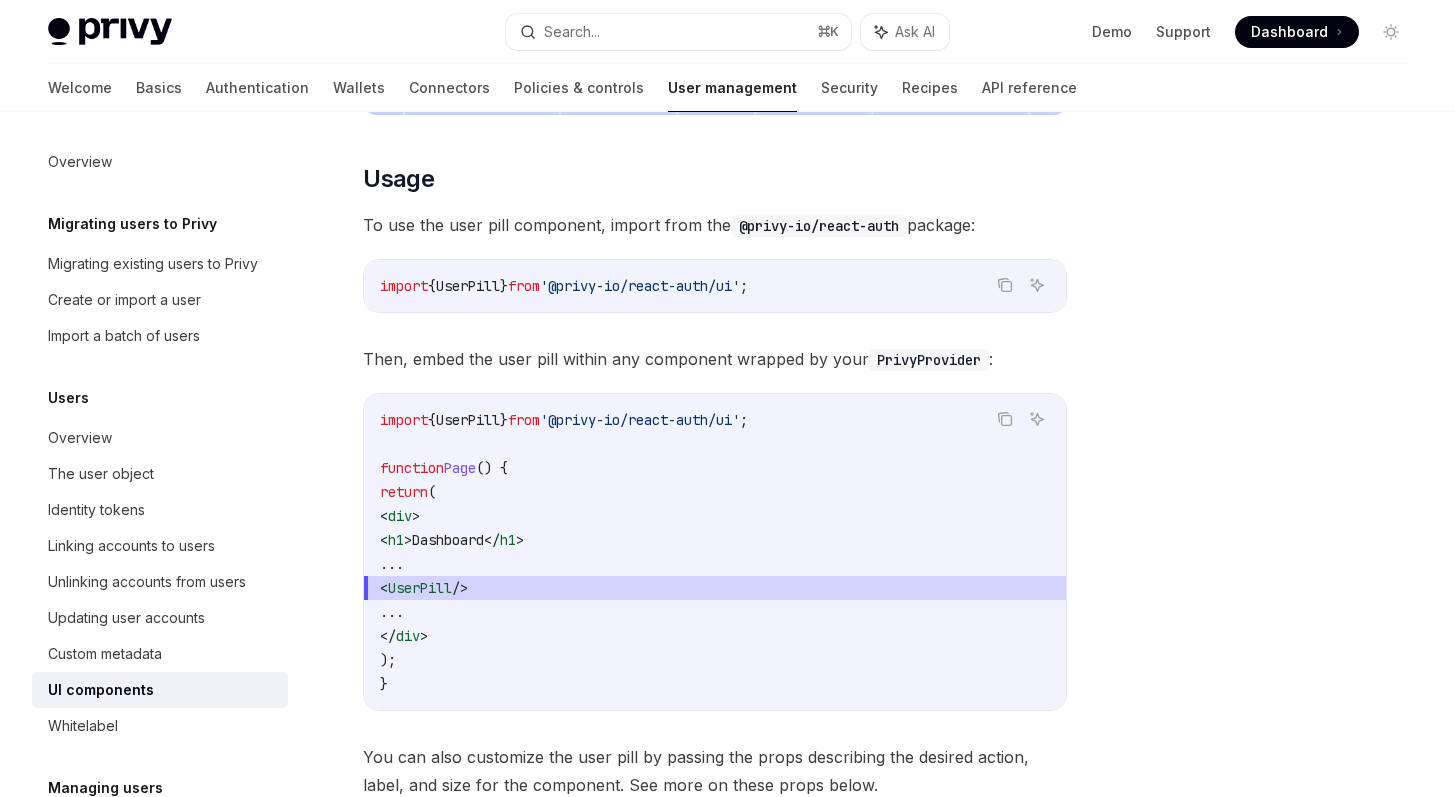 scroll, scrollTop: 0, scrollLeft: 0, axis: both 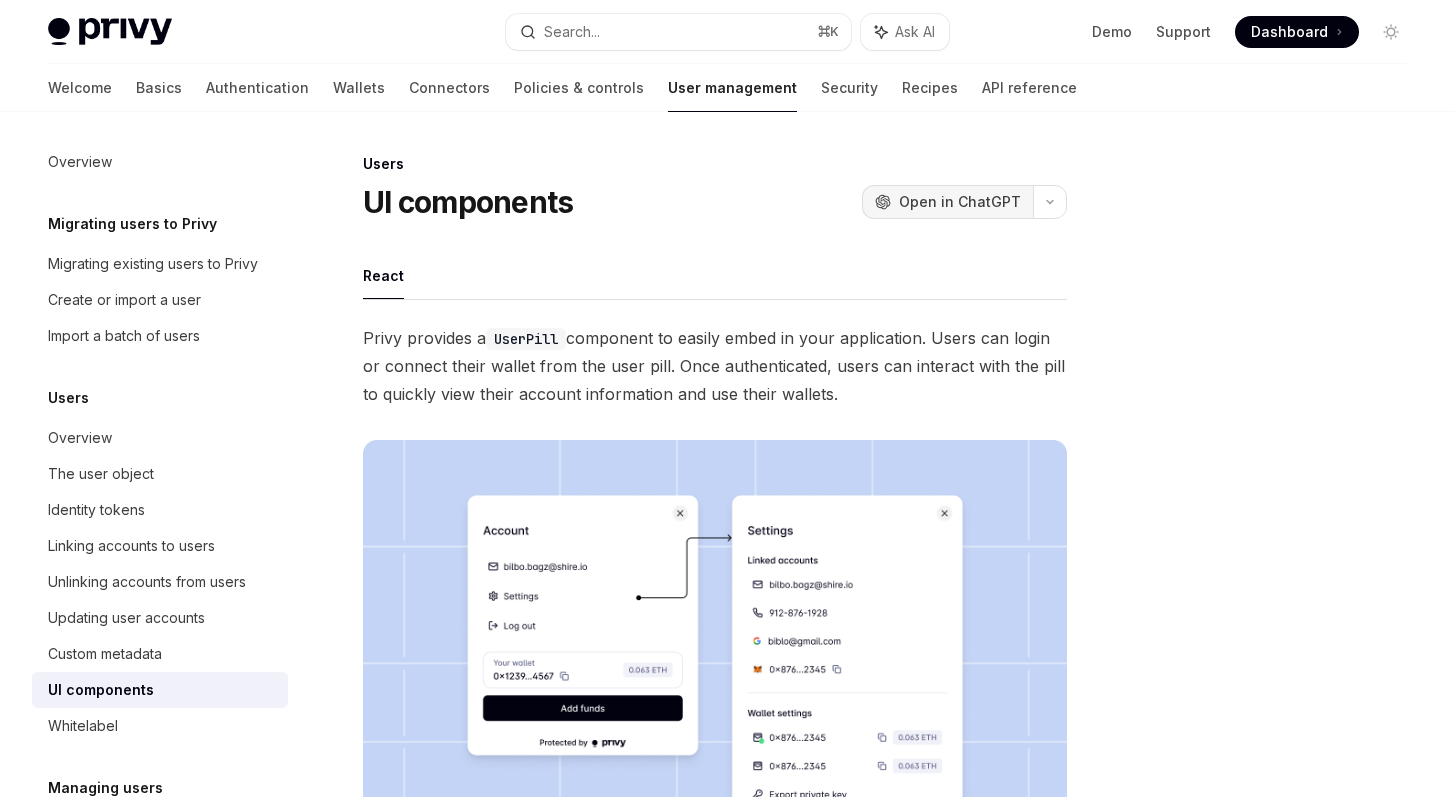 click on "OpenAI Open in ChatGPT" at bounding box center [947, 202] 